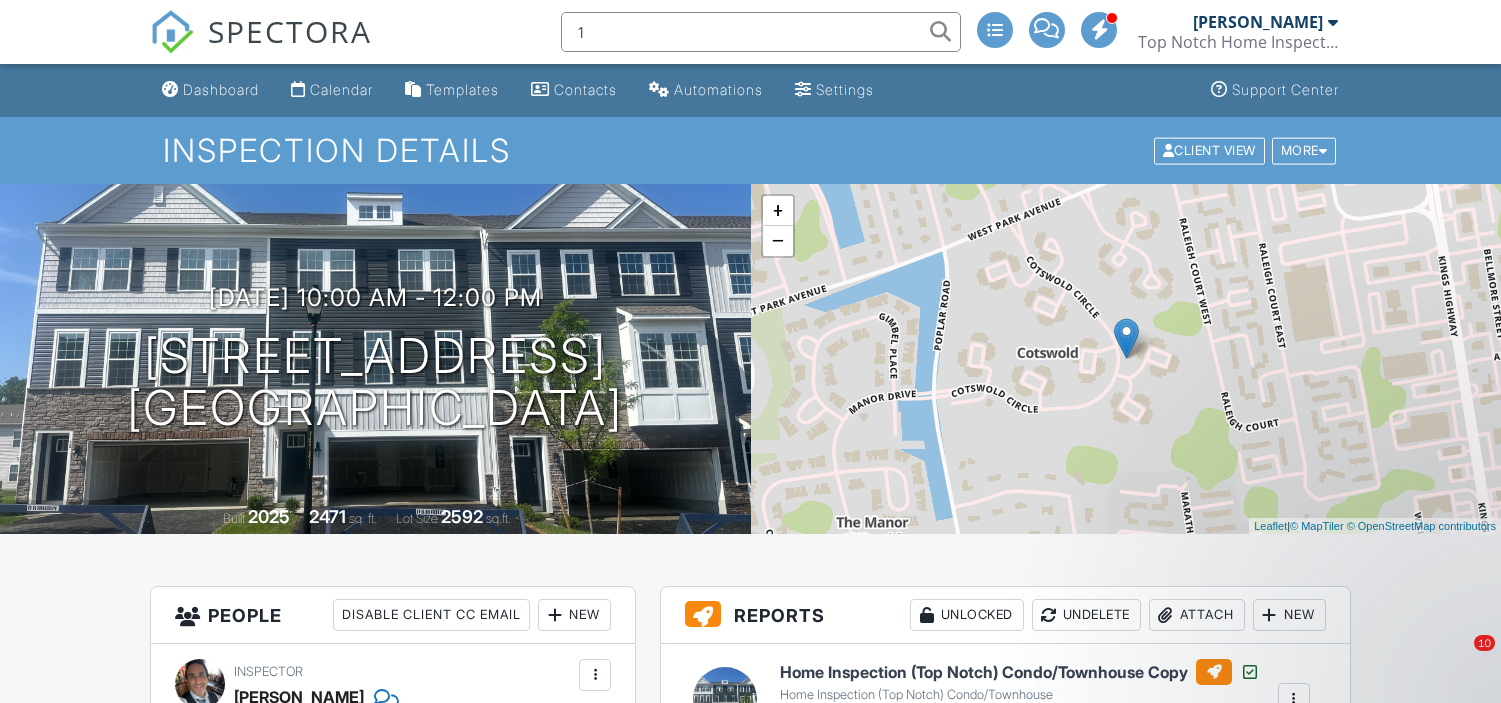scroll, scrollTop: 632, scrollLeft: 0, axis: vertical 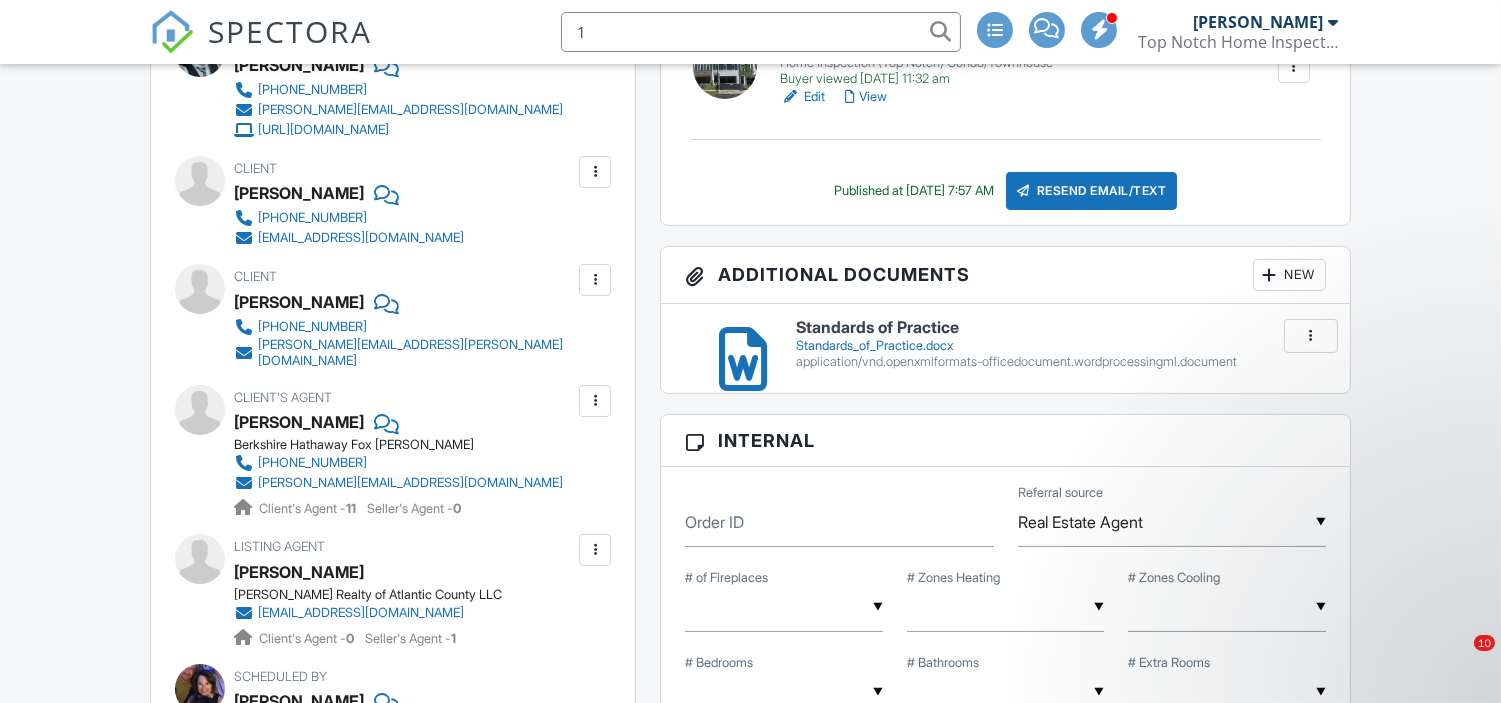 click on "1" at bounding box center (761, 32) 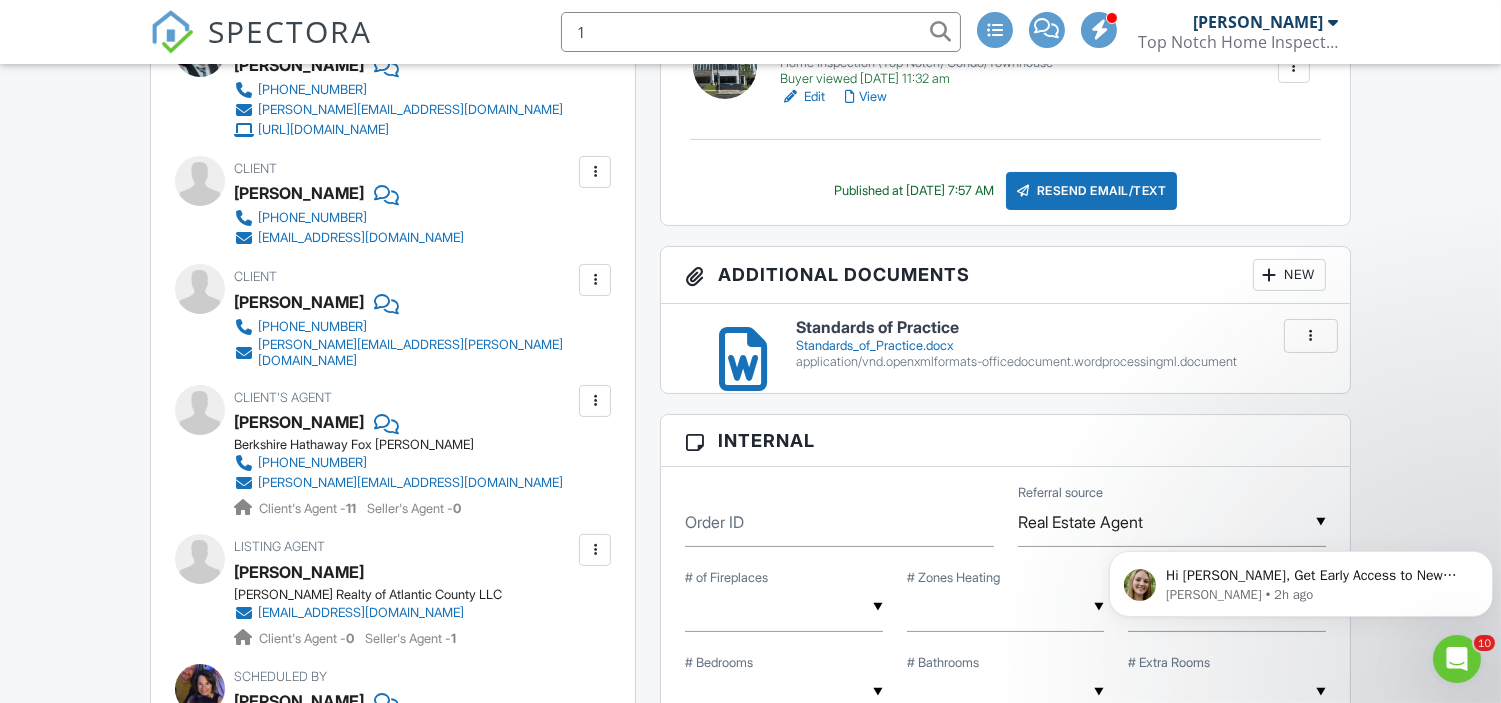 scroll, scrollTop: 0, scrollLeft: 0, axis: both 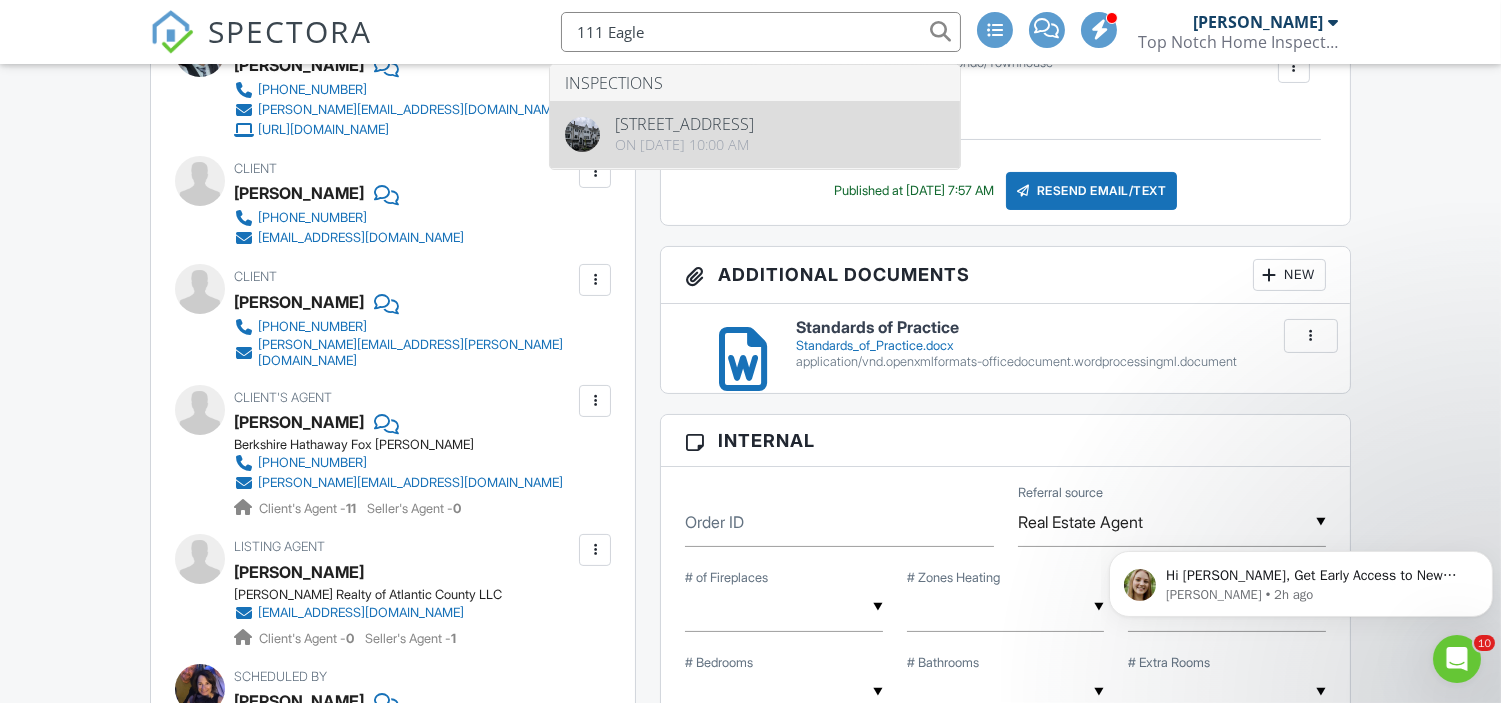 type on "111 Eagle" 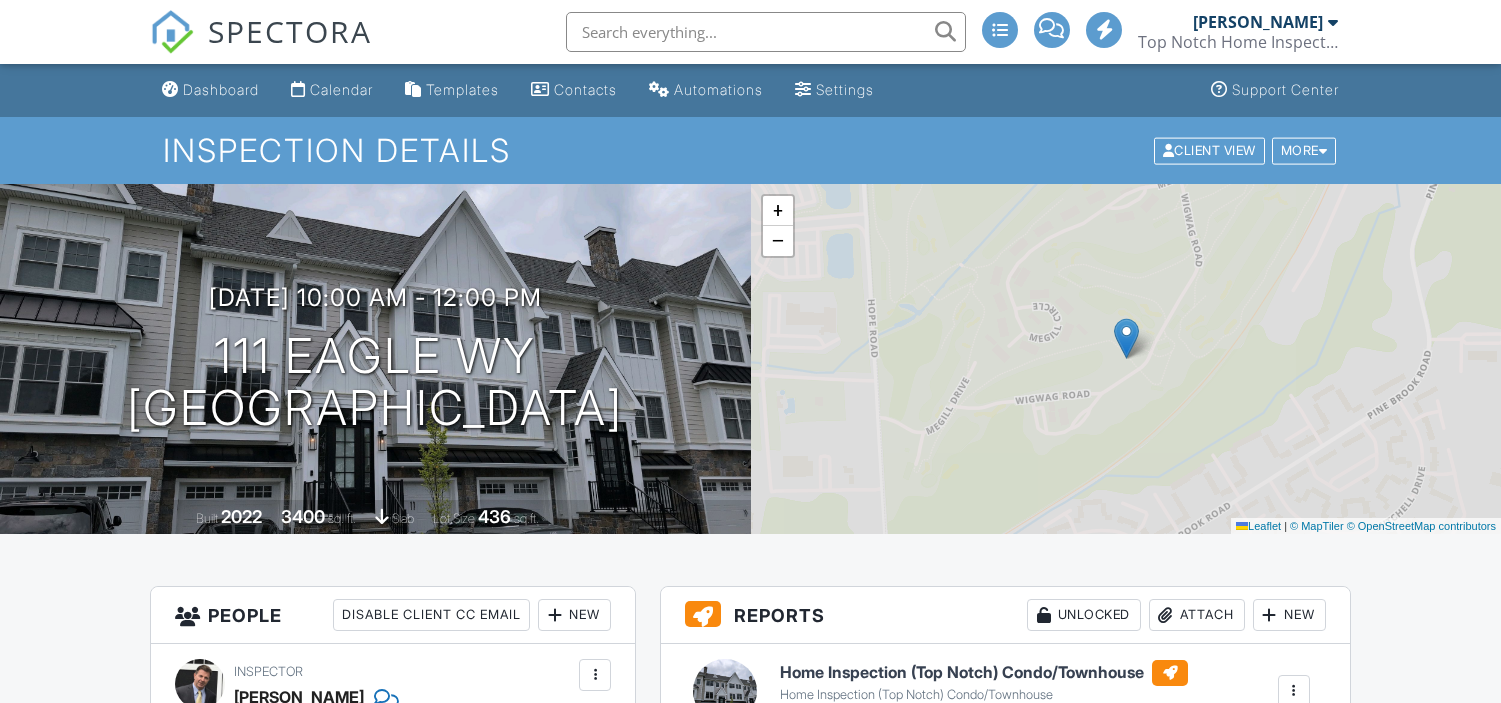 scroll, scrollTop: 0, scrollLeft: 0, axis: both 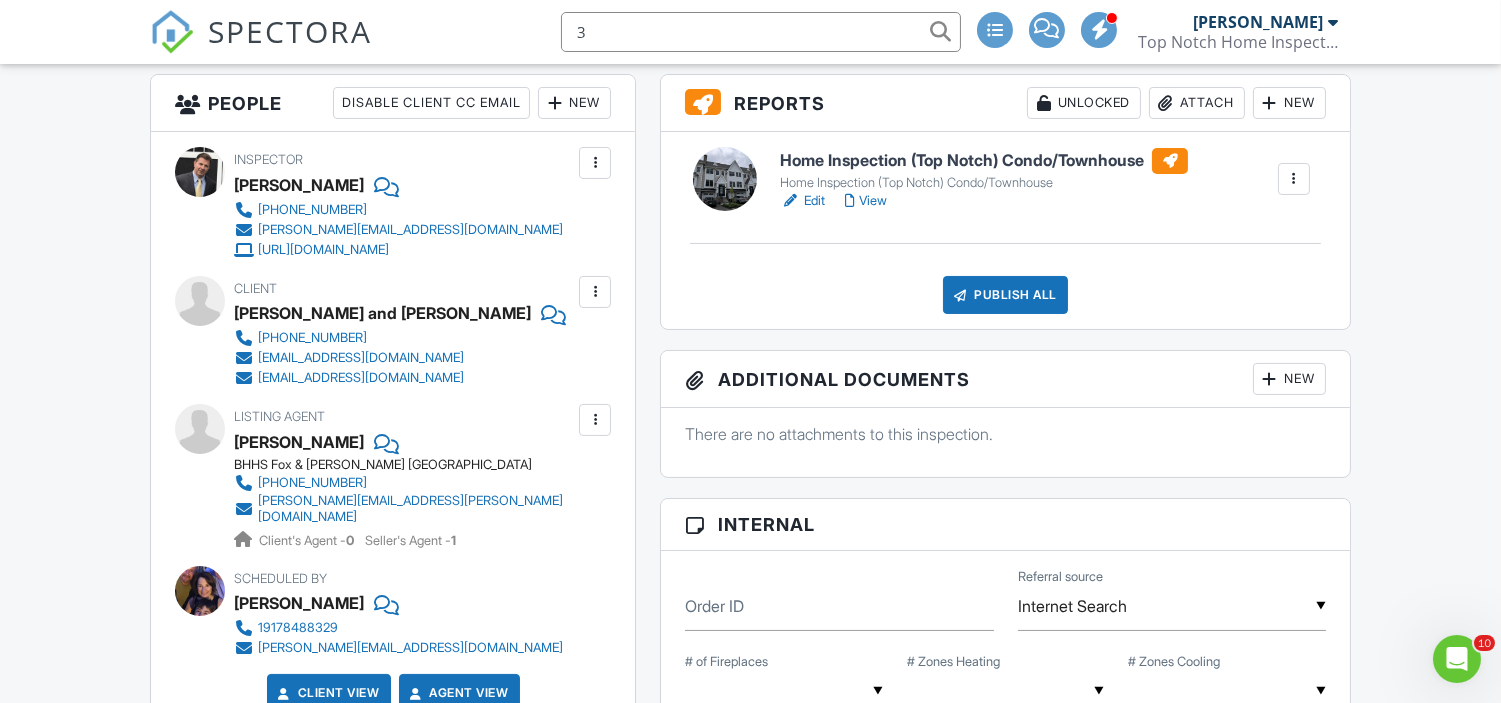 click on "3" at bounding box center (761, 32) 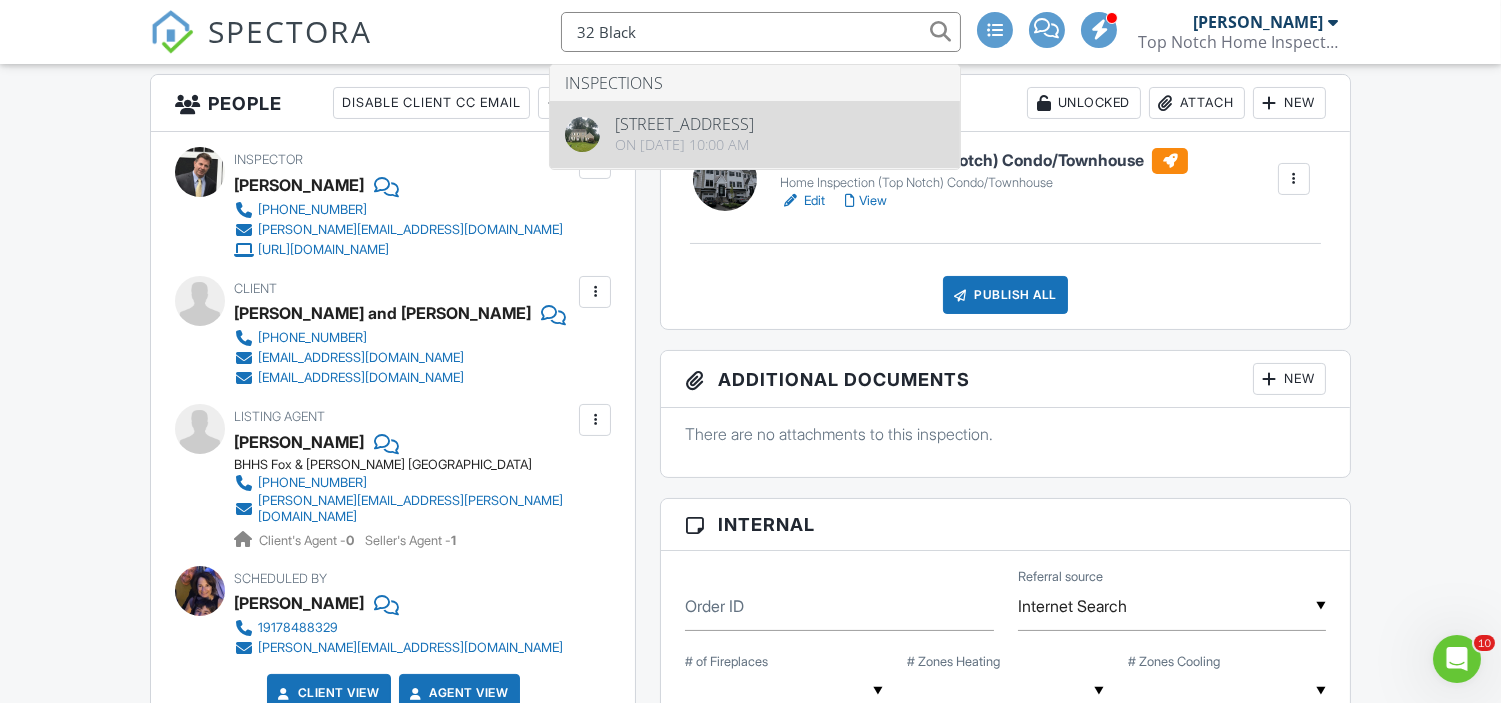type on "32 Black" 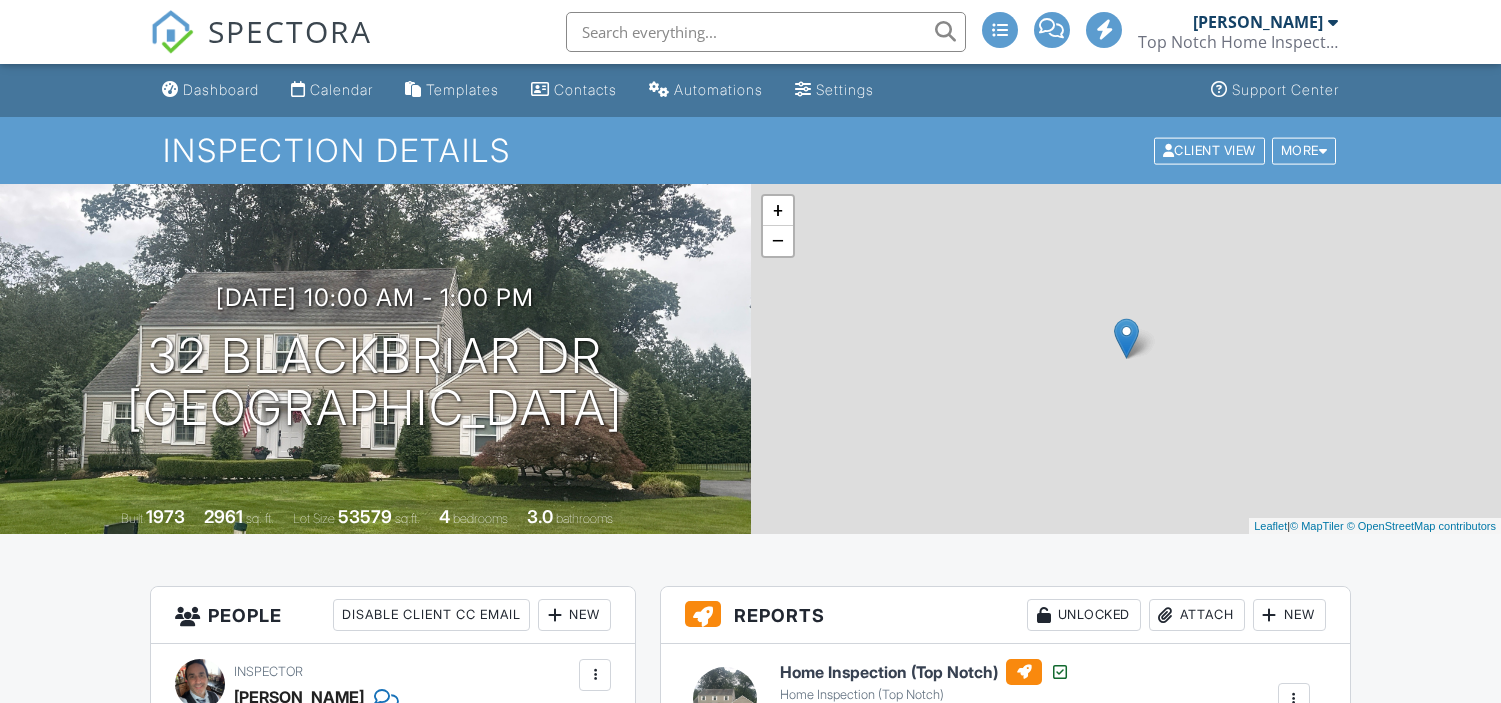 scroll, scrollTop: 0, scrollLeft: 0, axis: both 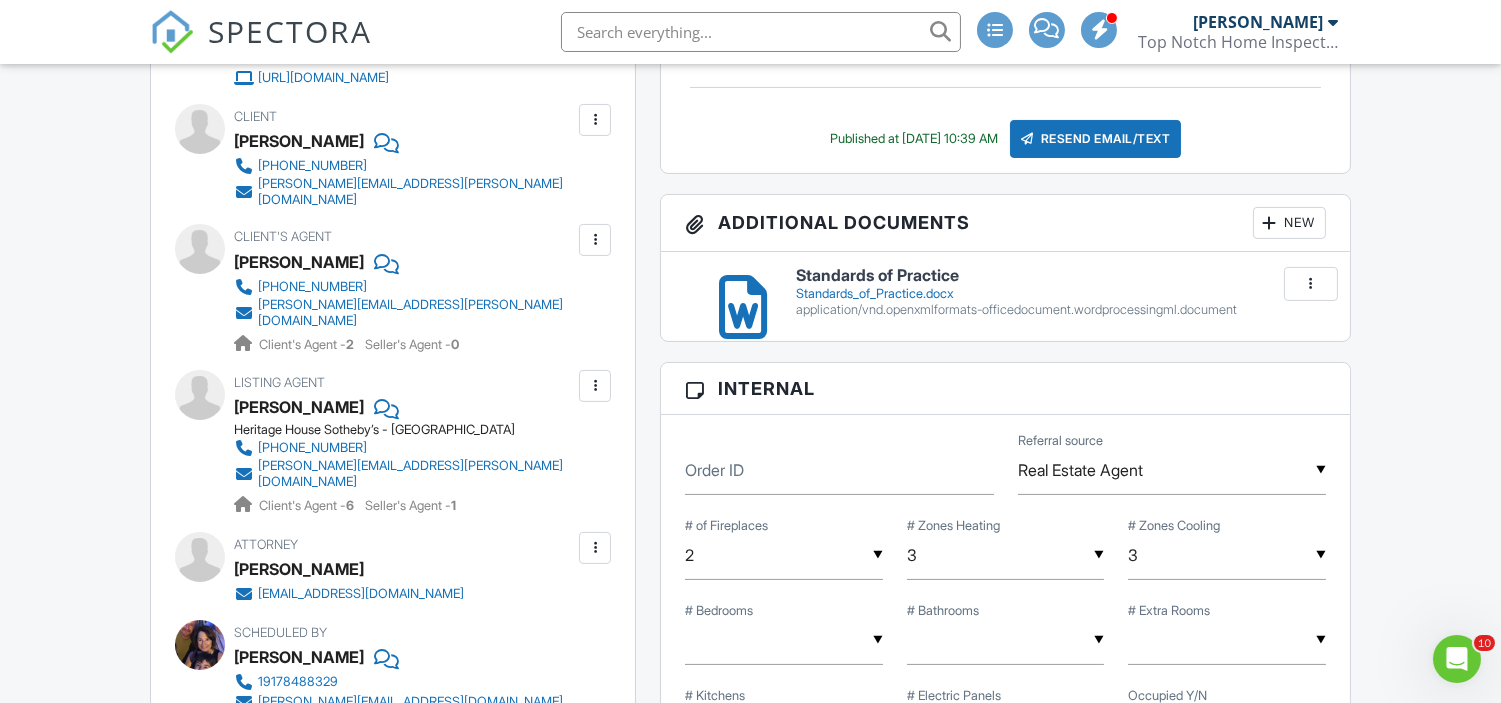 click at bounding box center [761, 32] 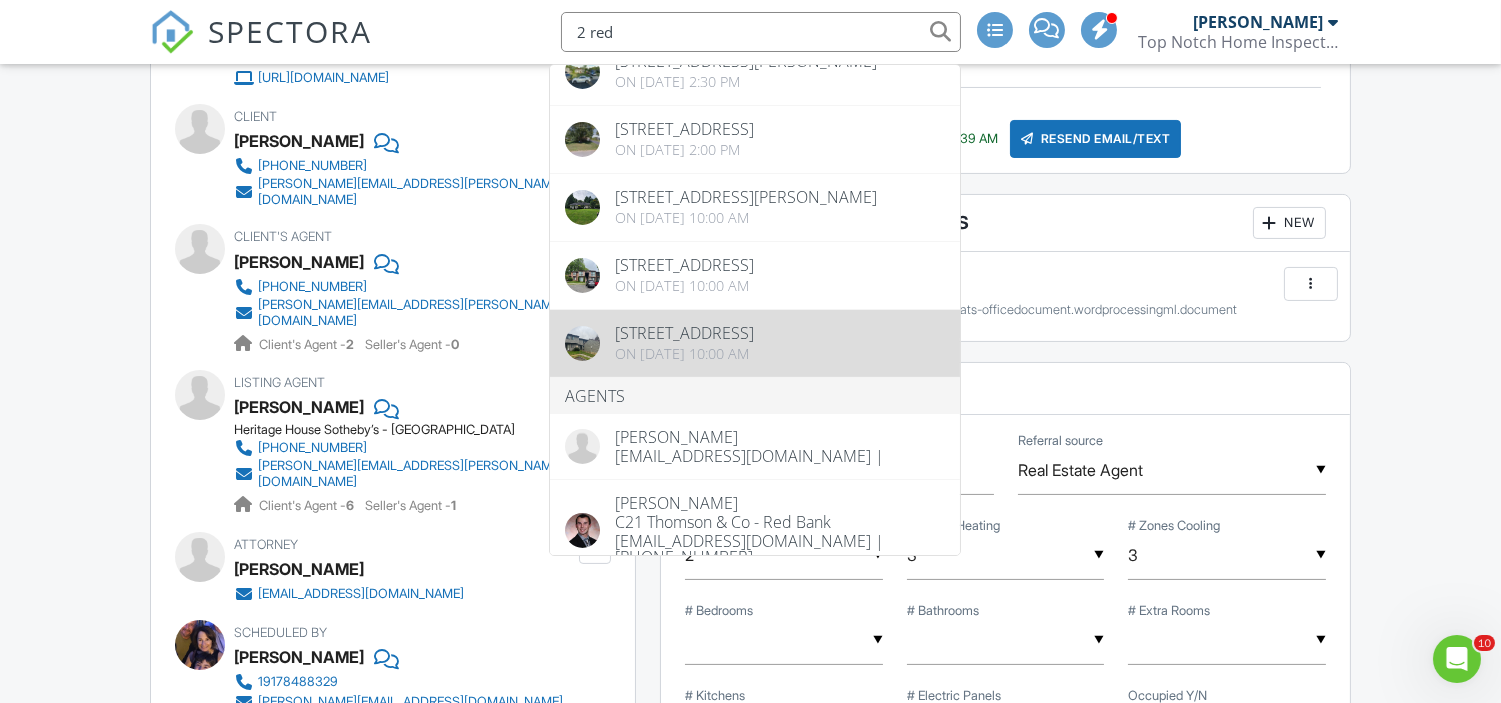 scroll, scrollTop: 0, scrollLeft: 0, axis: both 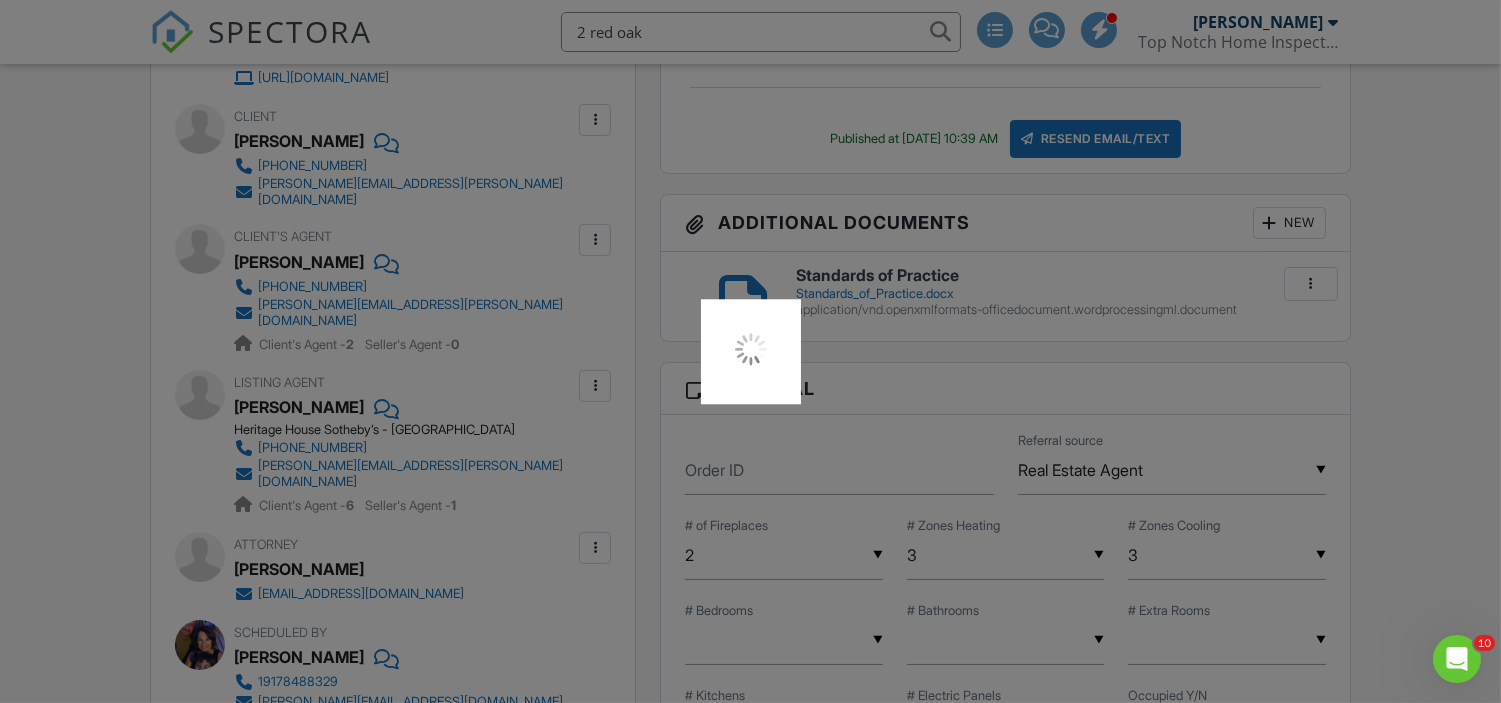 type on "2 red oak" 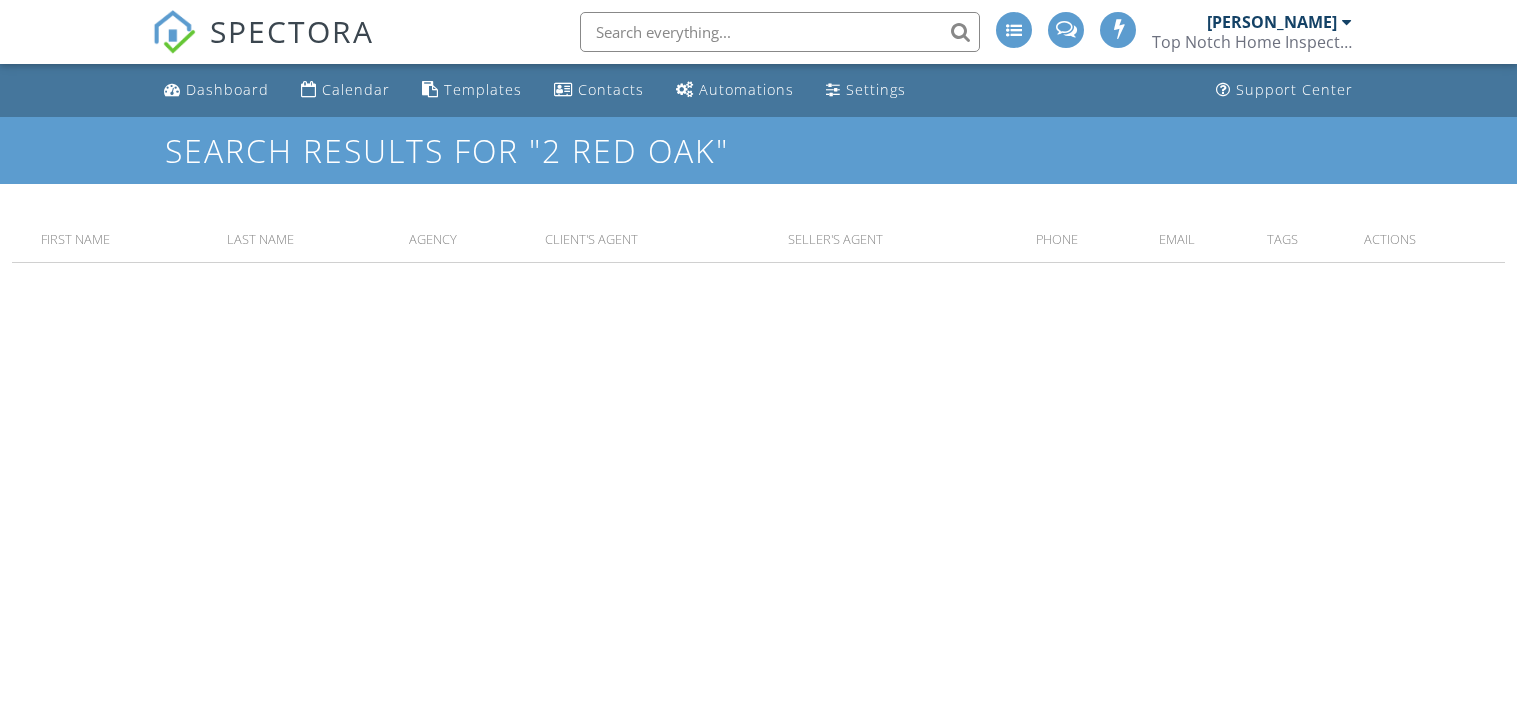 scroll, scrollTop: 0, scrollLeft: 0, axis: both 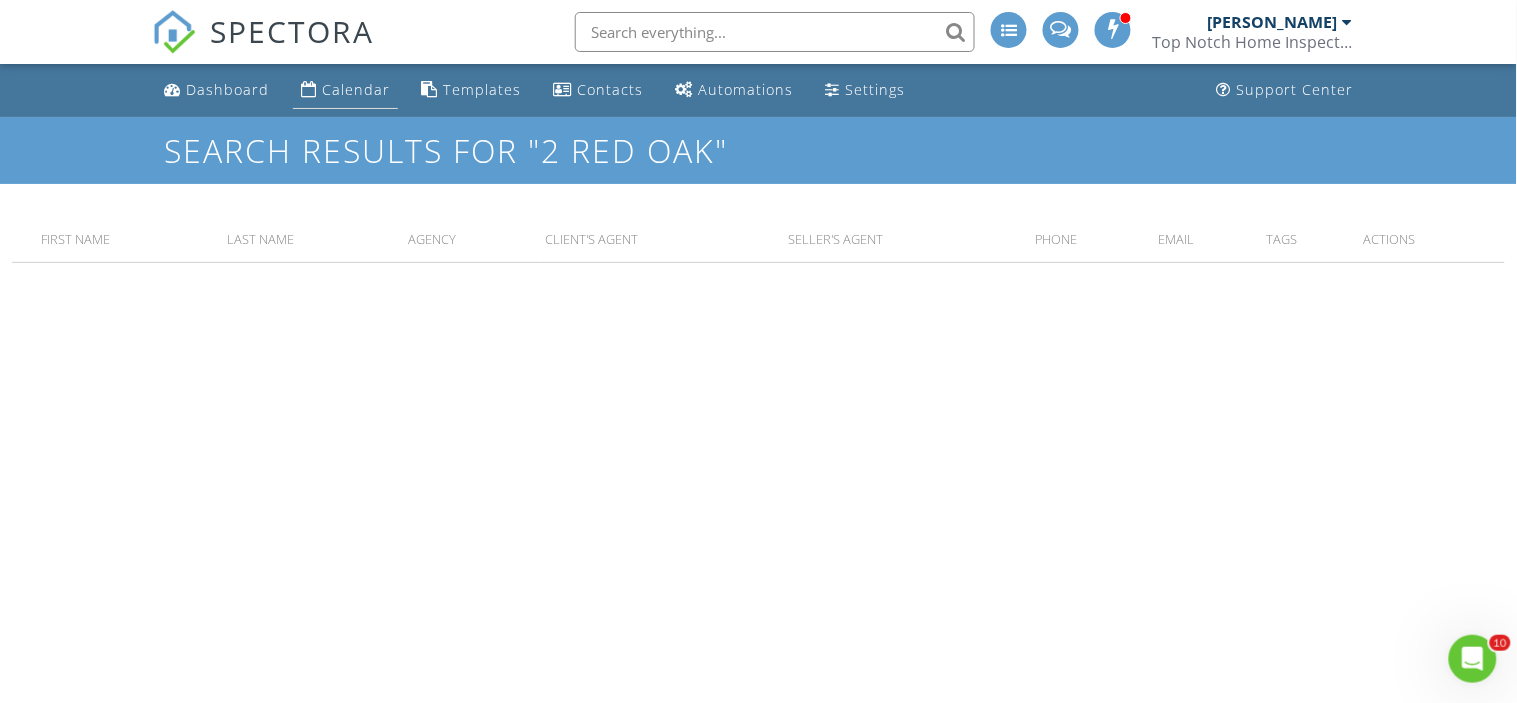 click on "Calendar" at bounding box center (356, 89) 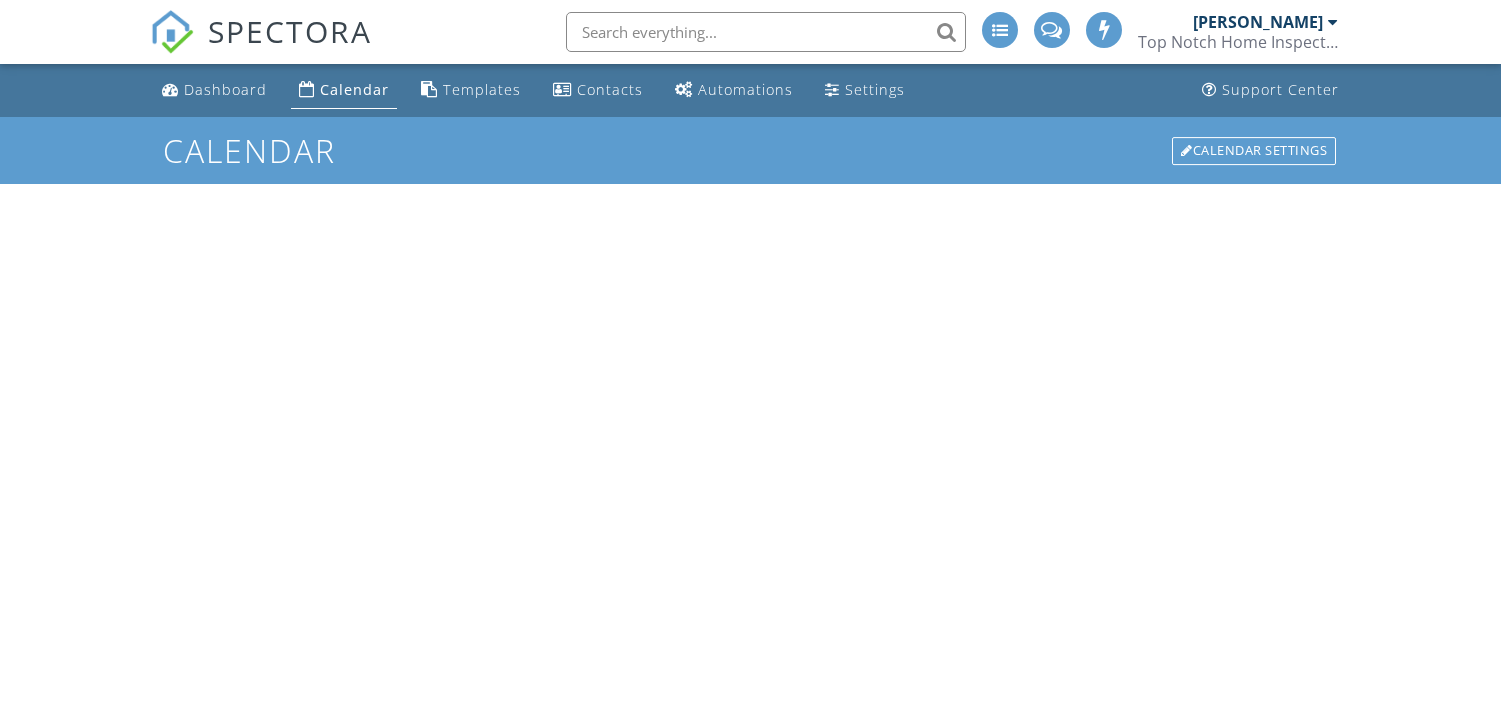 scroll, scrollTop: 0, scrollLeft: 0, axis: both 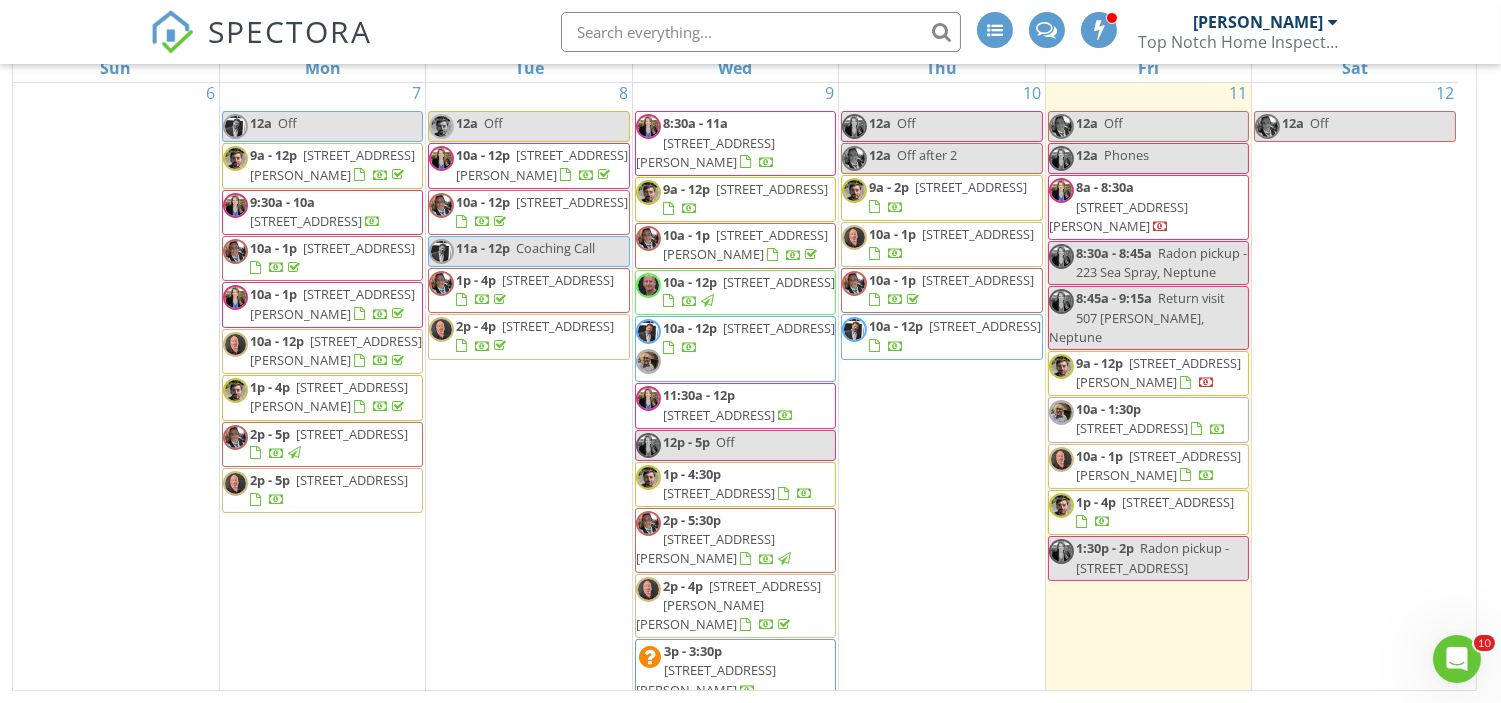 click on "2 Red Oak , Holmdel 07733" at bounding box center [971, 187] 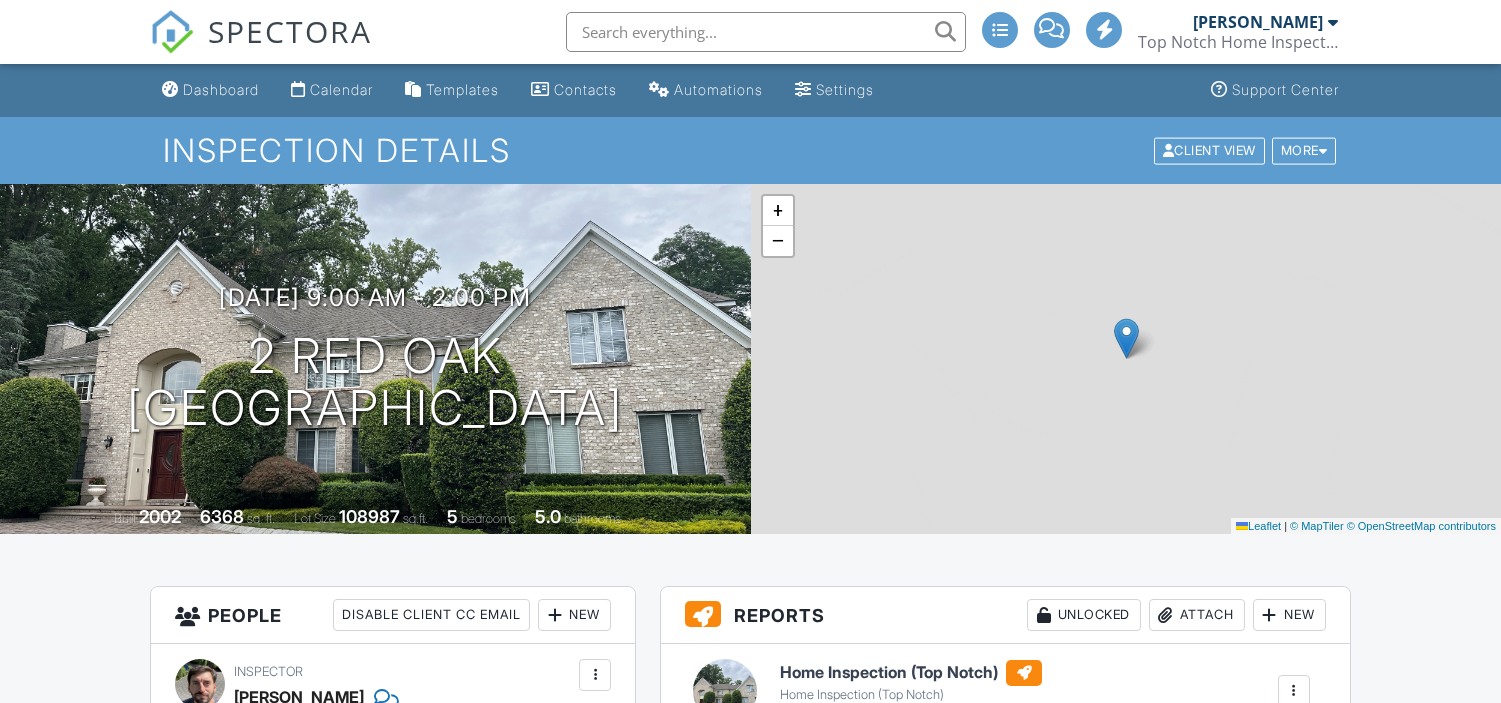 scroll, scrollTop: 0, scrollLeft: 0, axis: both 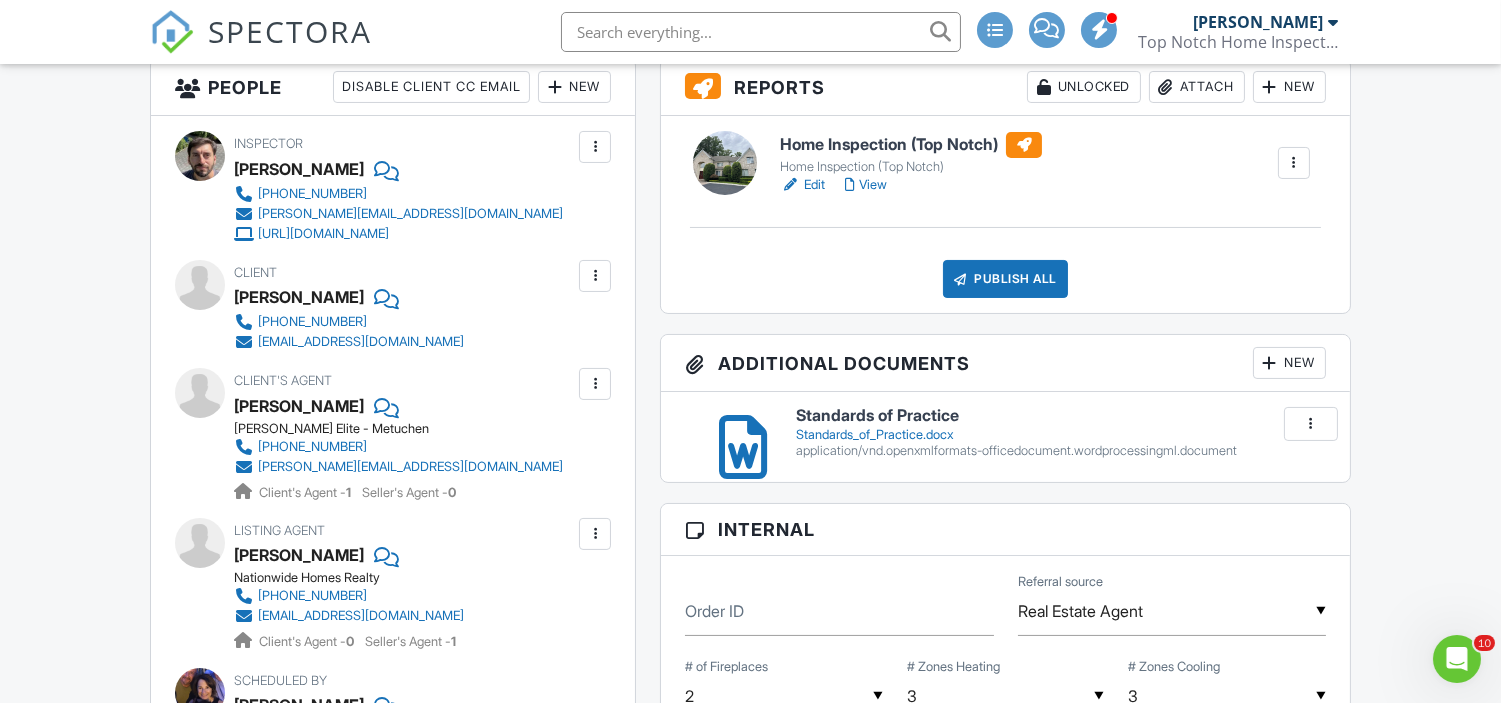 click on "vrajan017@gmail.com" at bounding box center [361, 342] 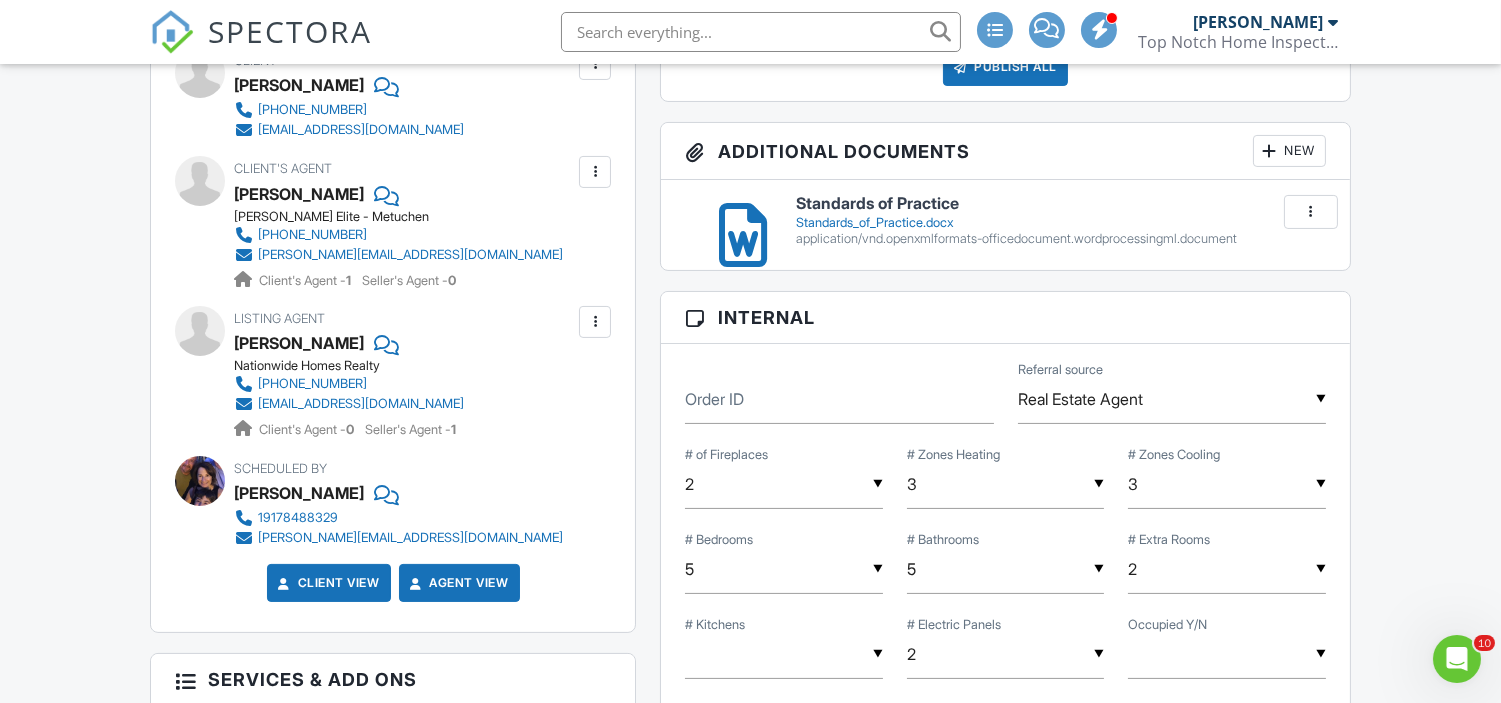 scroll, scrollTop: 747, scrollLeft: 0, axis: vertical 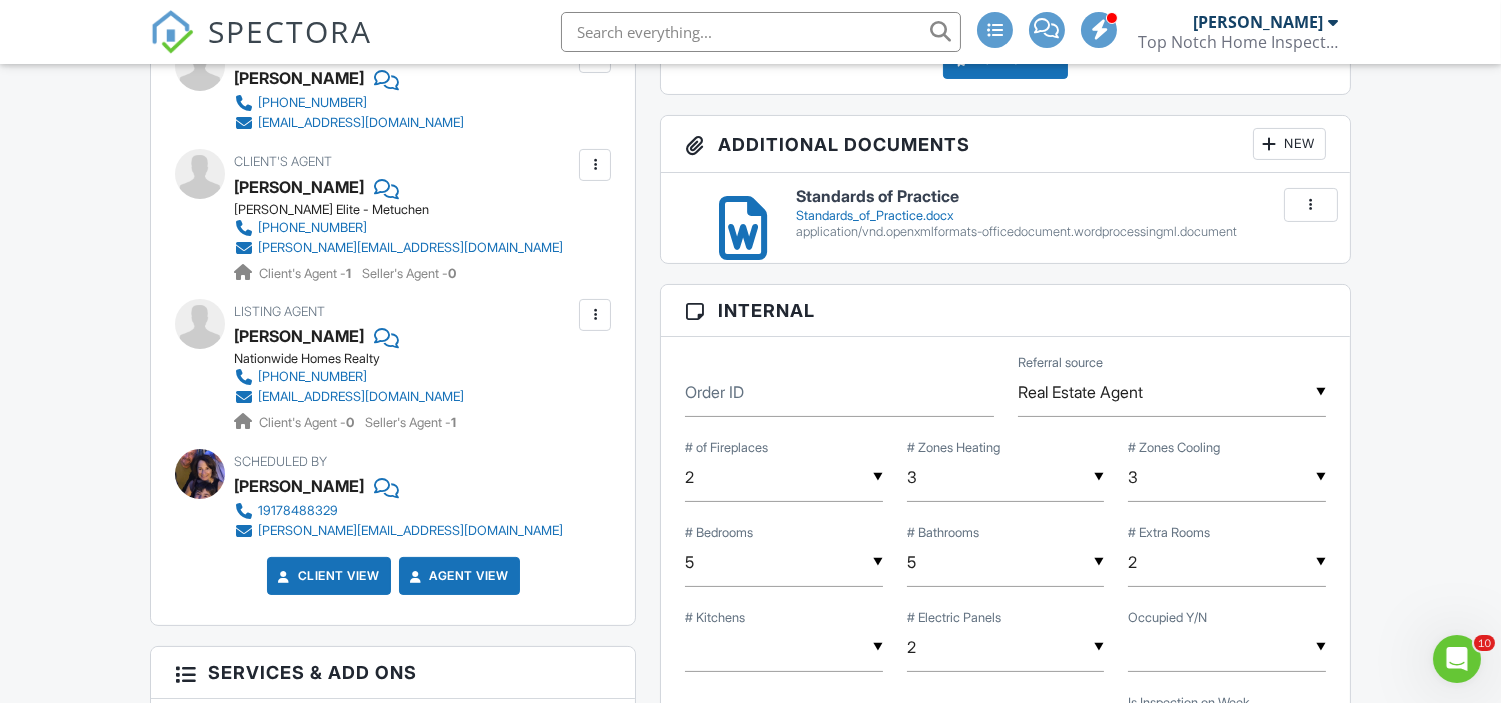 click at bounding box center (761, 32) 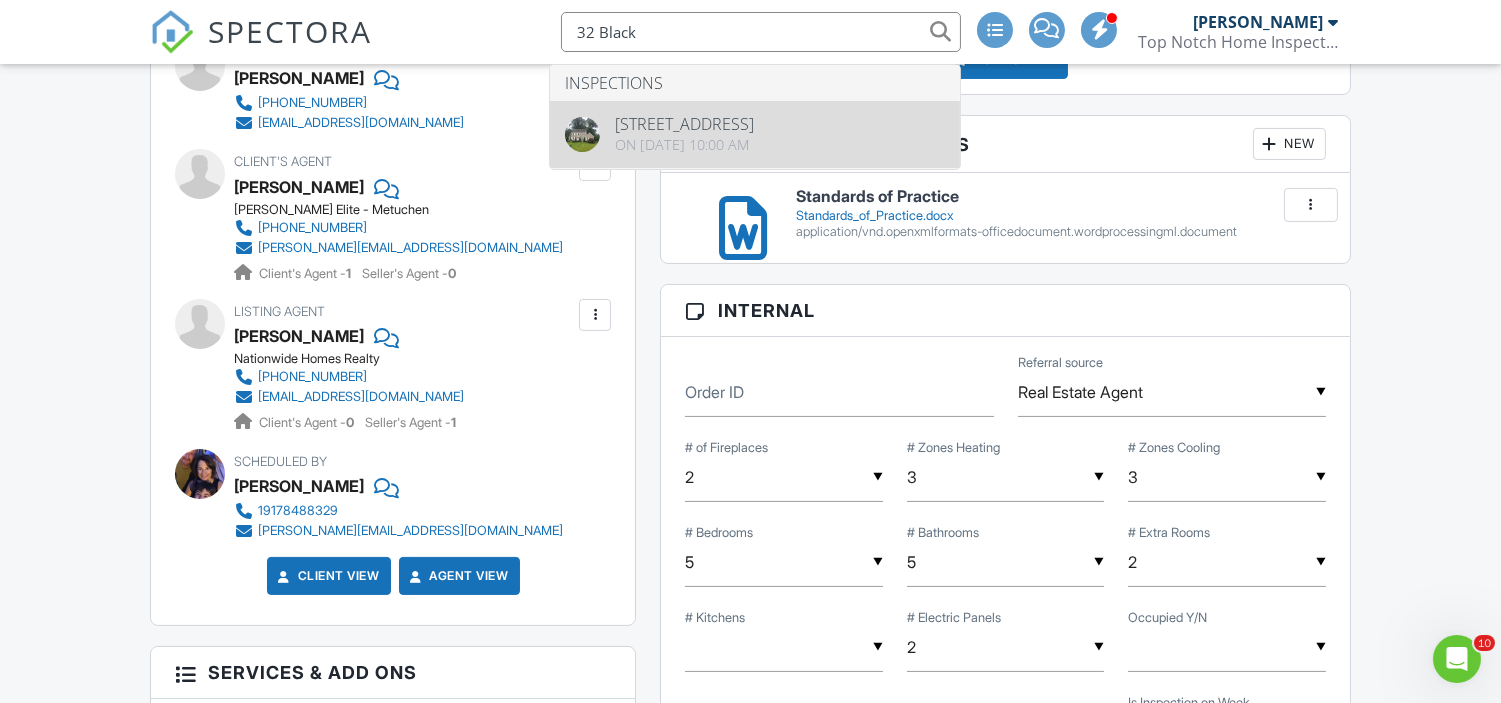 type on "32 Black" 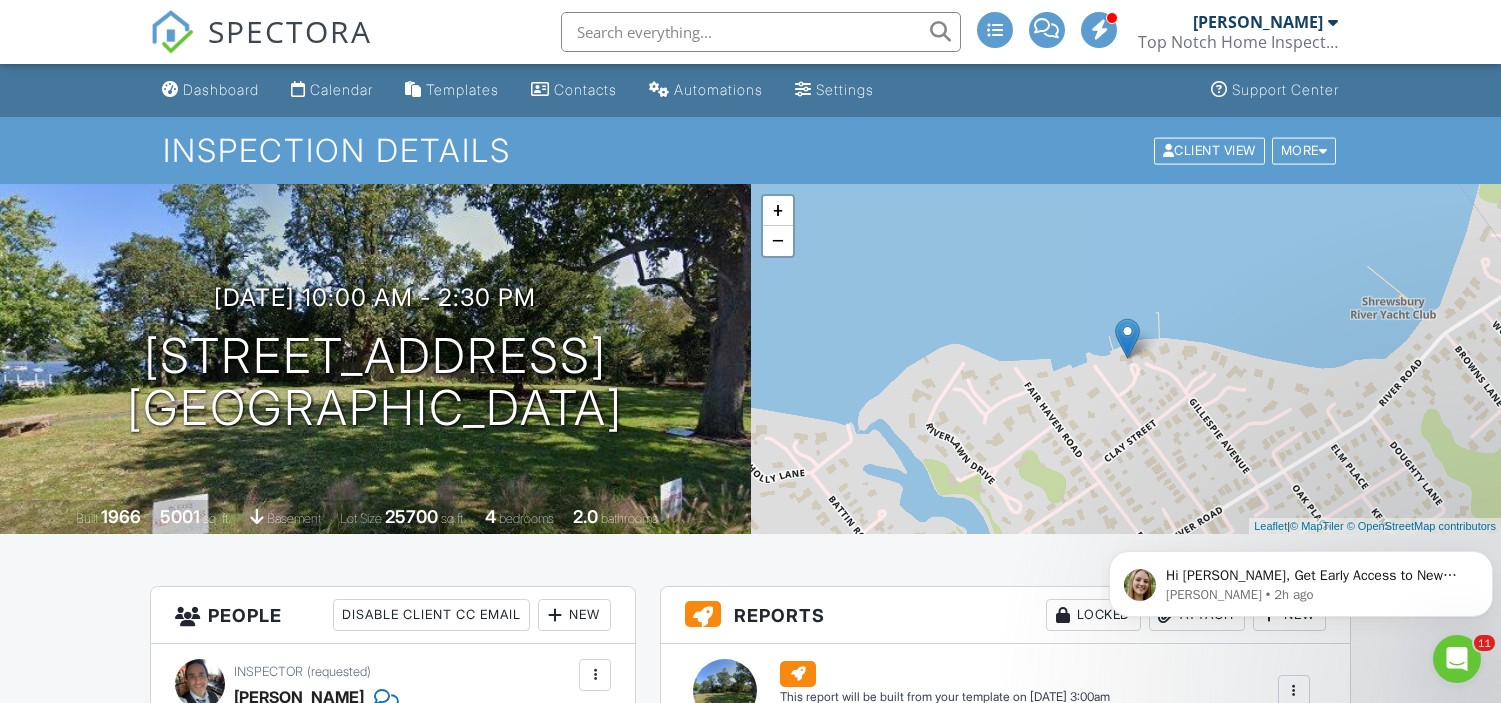 scroll, scrollTop: 121, scrollLeft: 0, axis: vertical 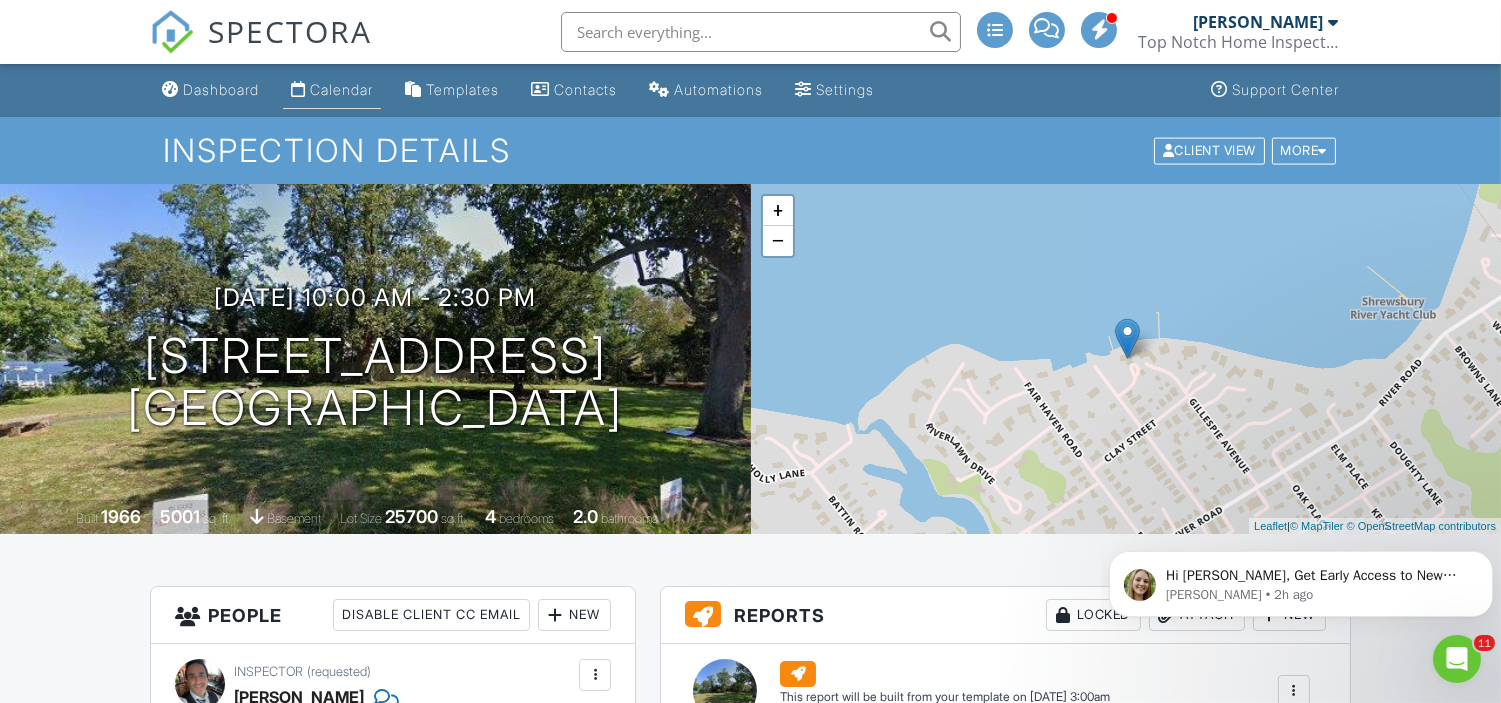 click on "Calendar" at bounding box center [341, 89] 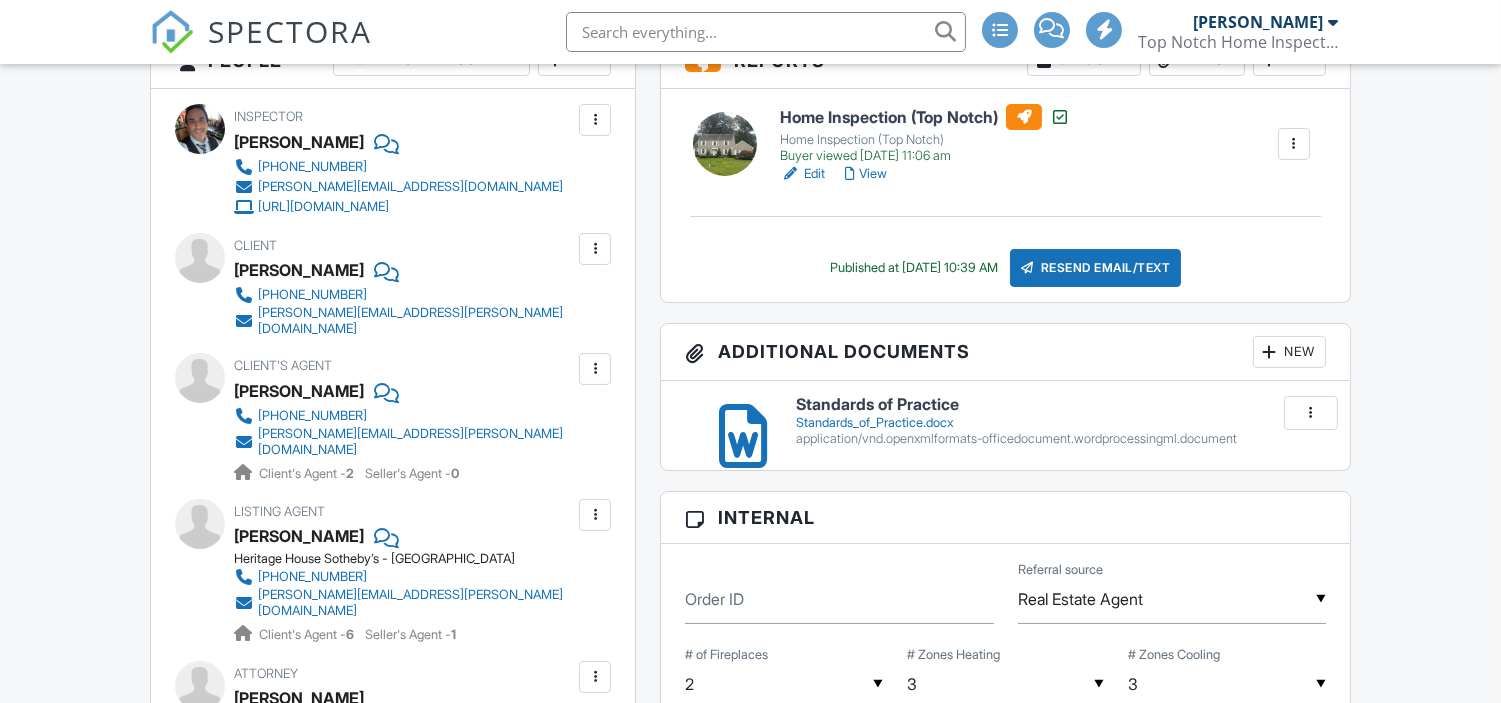 scroll, scrollTop: 552, scrollLeft: 0, axis: vertical 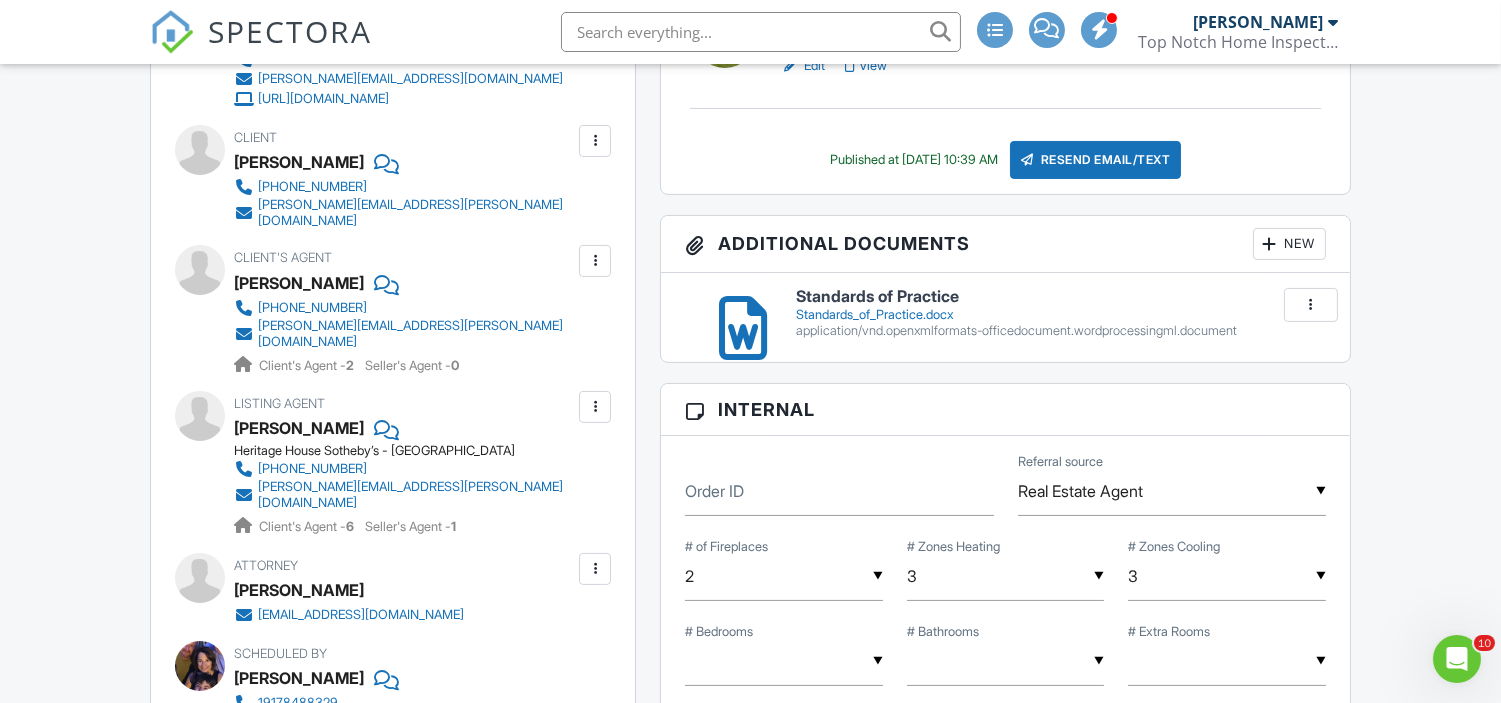 click at bounding box center (761, 32) 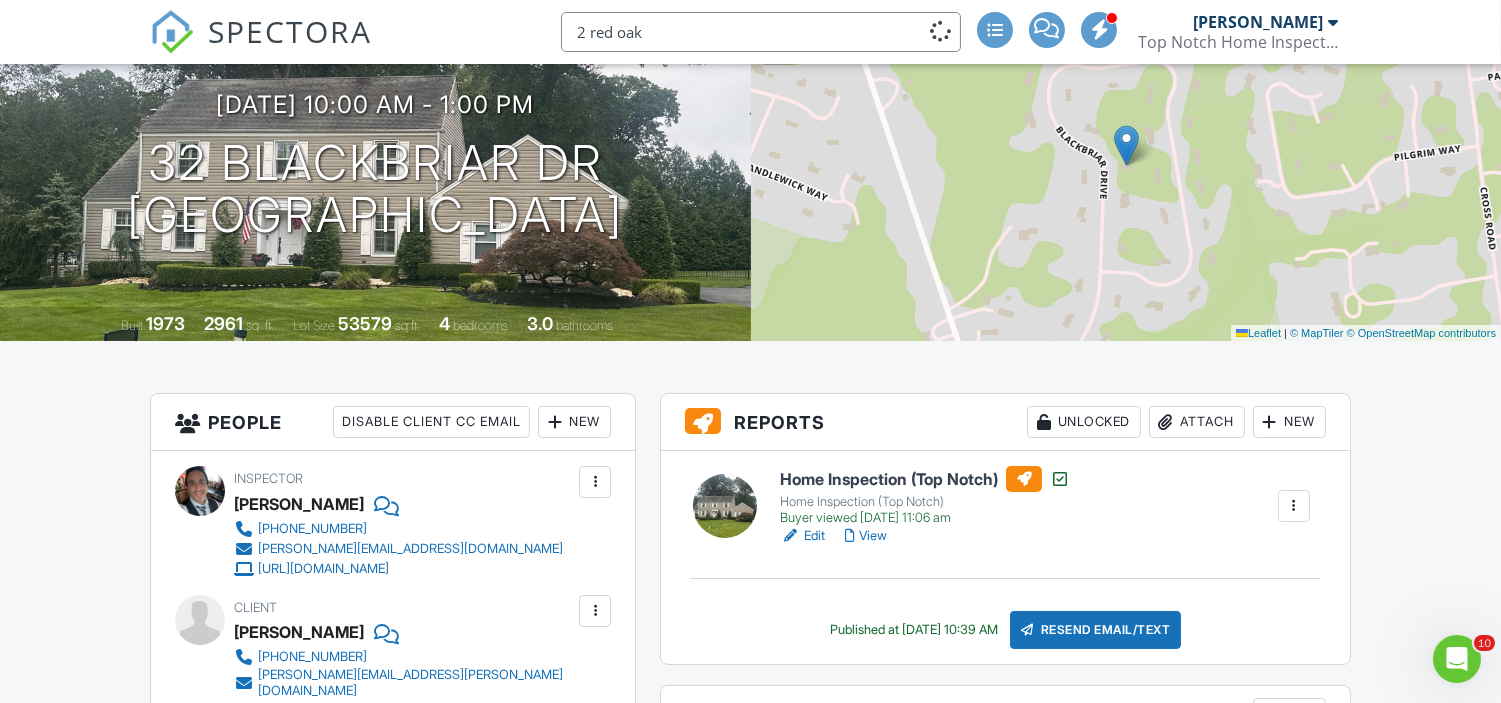 scroll, scrollTop: 0, scrollLeft: 0, axis: both 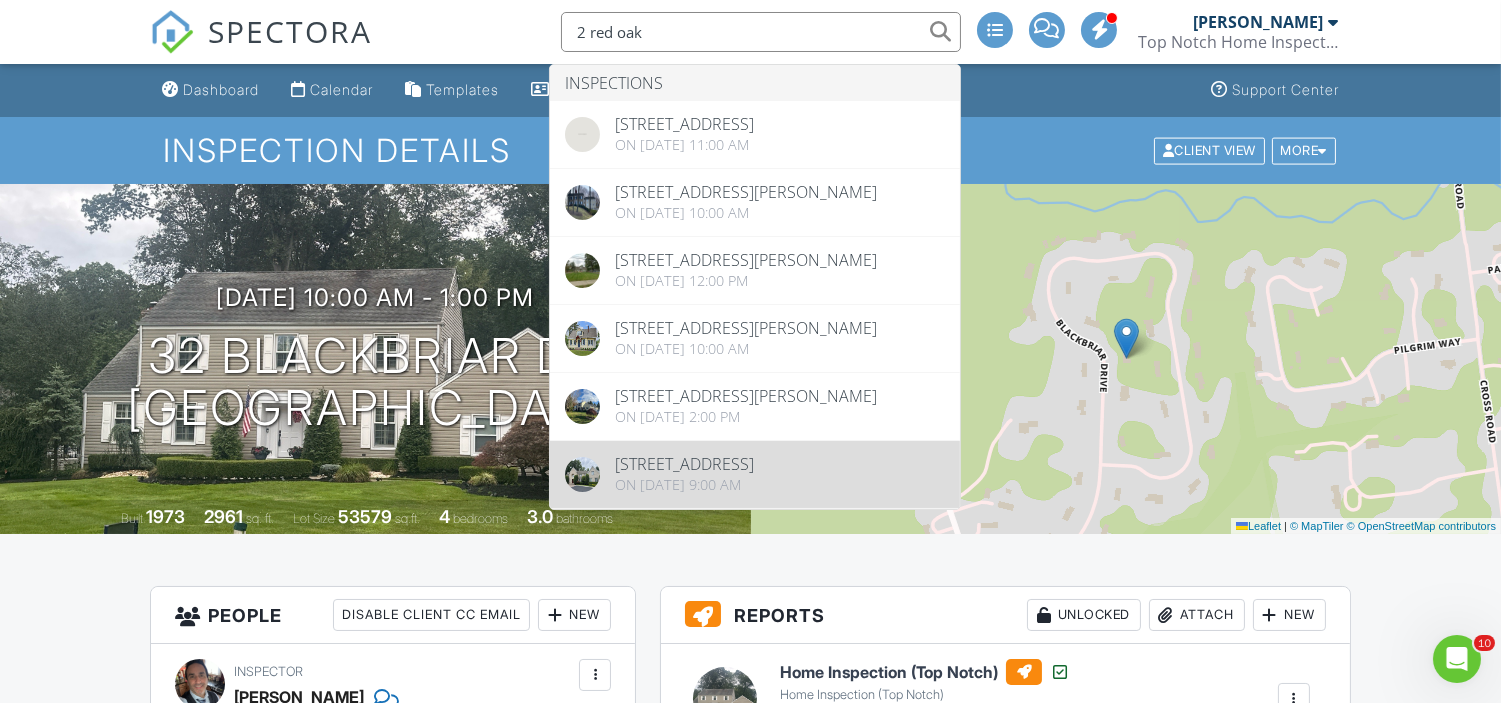 type on "2 red oak" 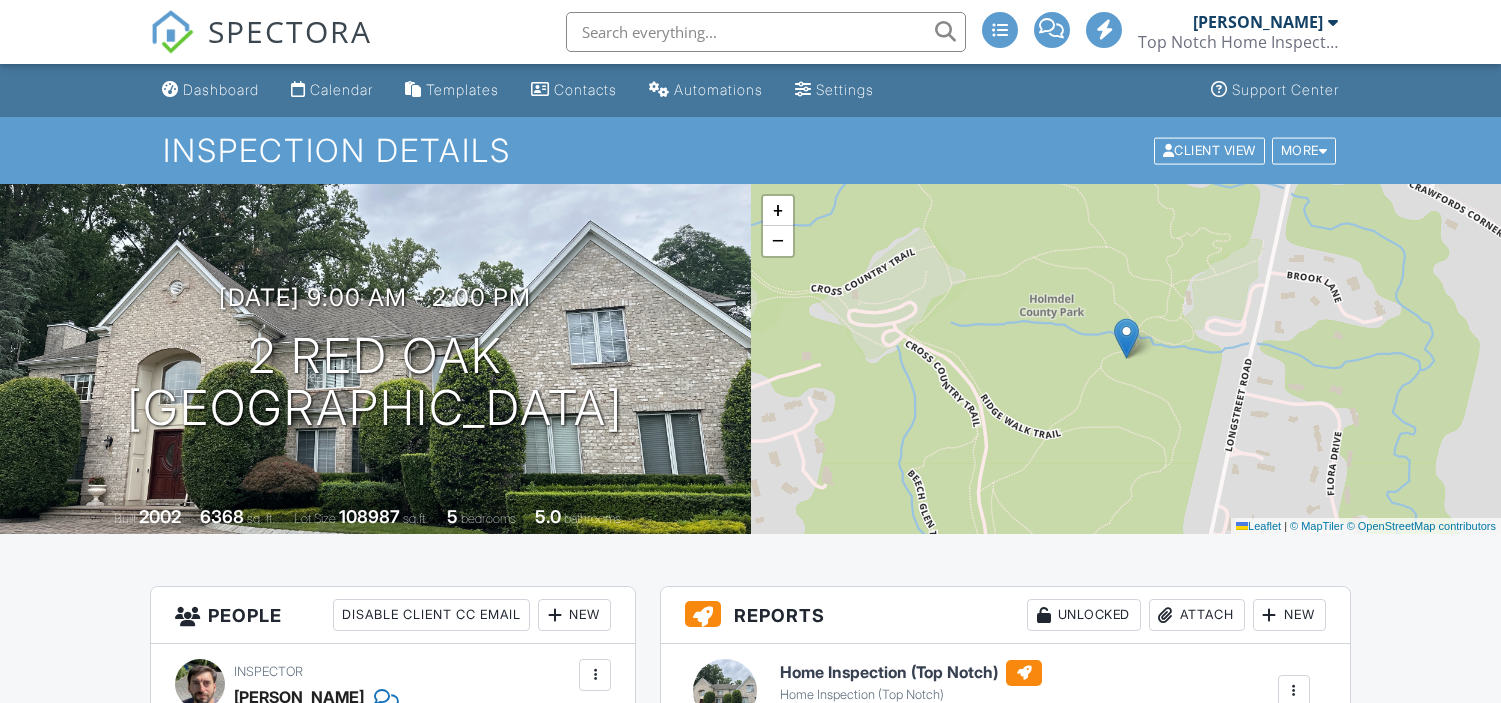 scroll, scrollTop: 745, scrollLeft: 0, axis: vertical 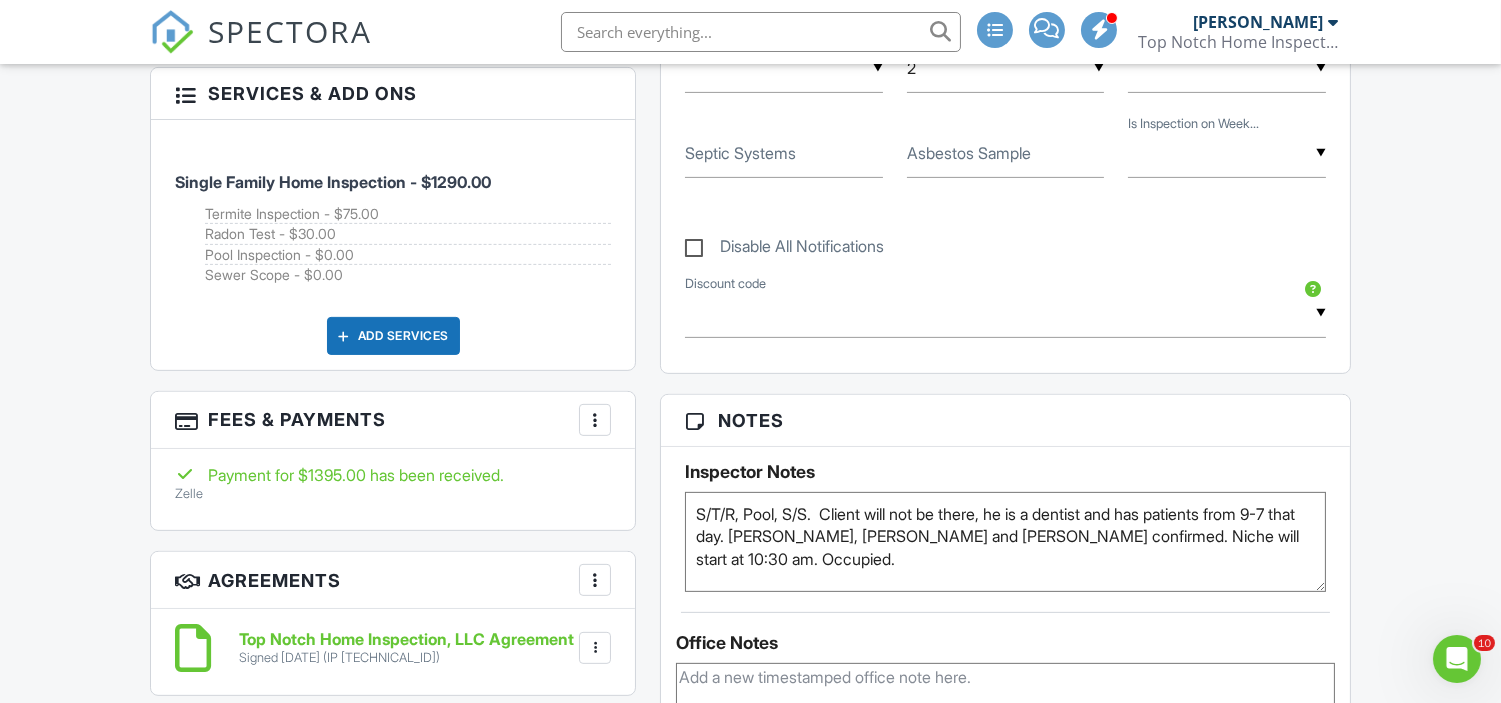 click on "S/T/R, Pool, S/S.  Client will not be there, he is a dentist and has patients from 9-7 that day. Joe, Pete and Niche confirmed. Niche will start at 10:30 am. Occupied." at bounding box center [1005, 542] 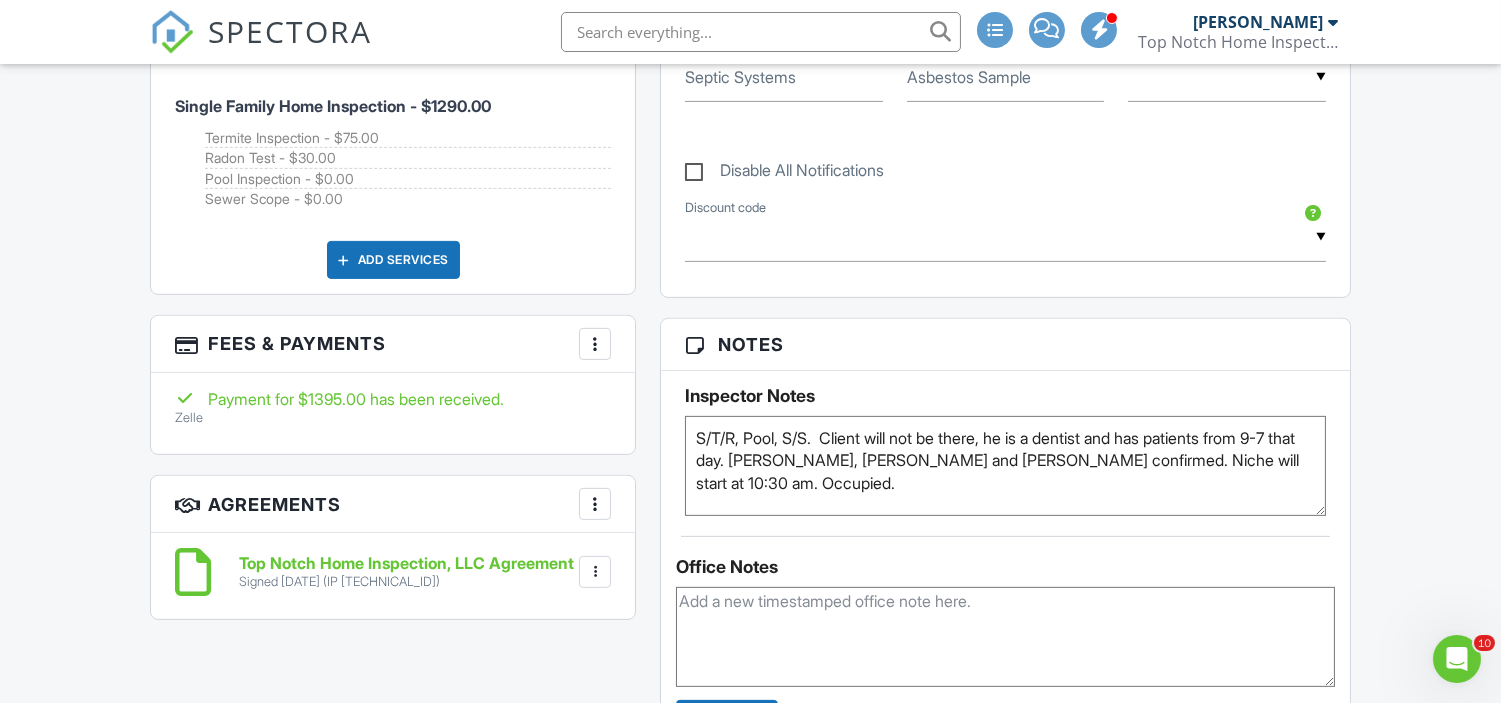 scroll, scrollTop: 1407, scrollLeft: 0, axis: vertical 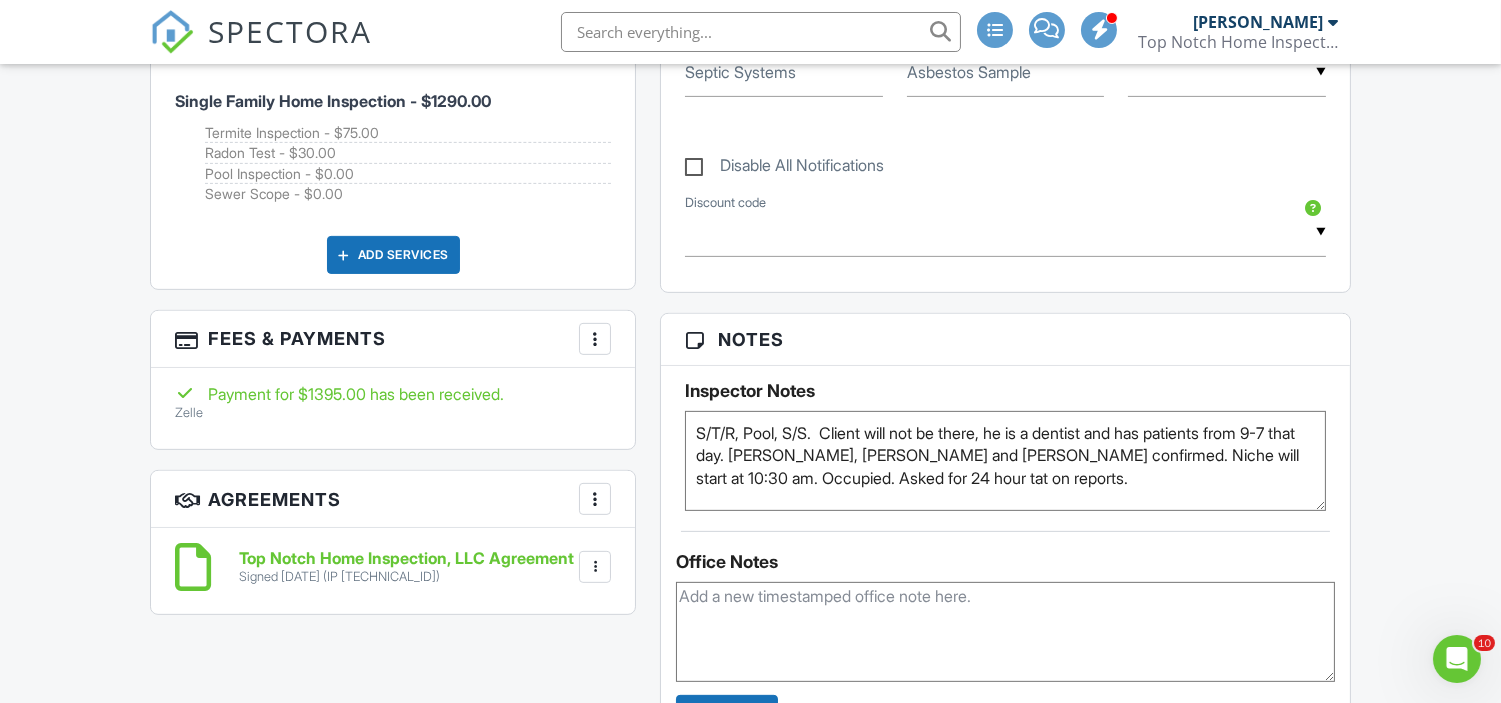 type on "S/T/R, Pool, S/S.  Client will not be there, he is a dentist and has patients from 9-7 that day. Joe, Pete and Niche confirmed. Niche will start at 10:30 am. Occupied. Asked for 24 hour tat on reports." 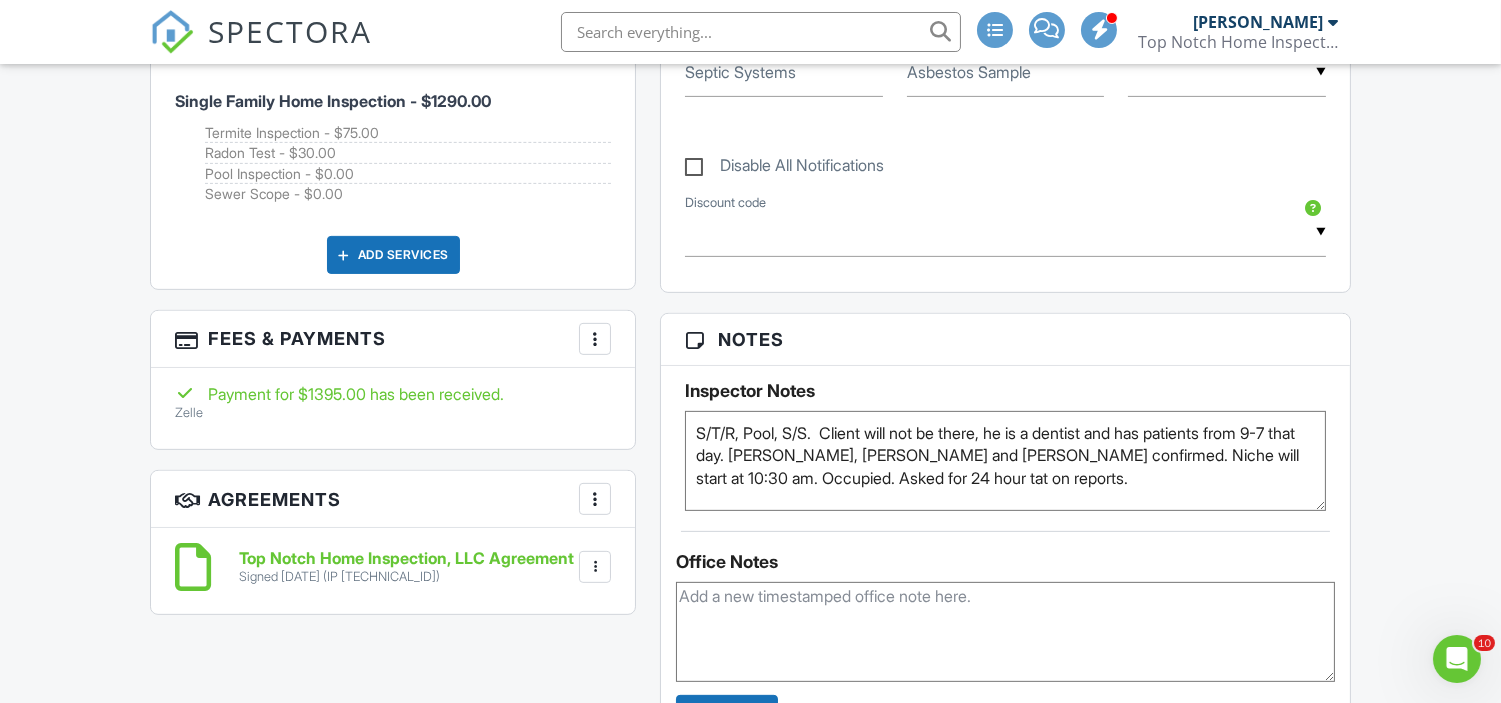 click at bounding box center [761, 32] 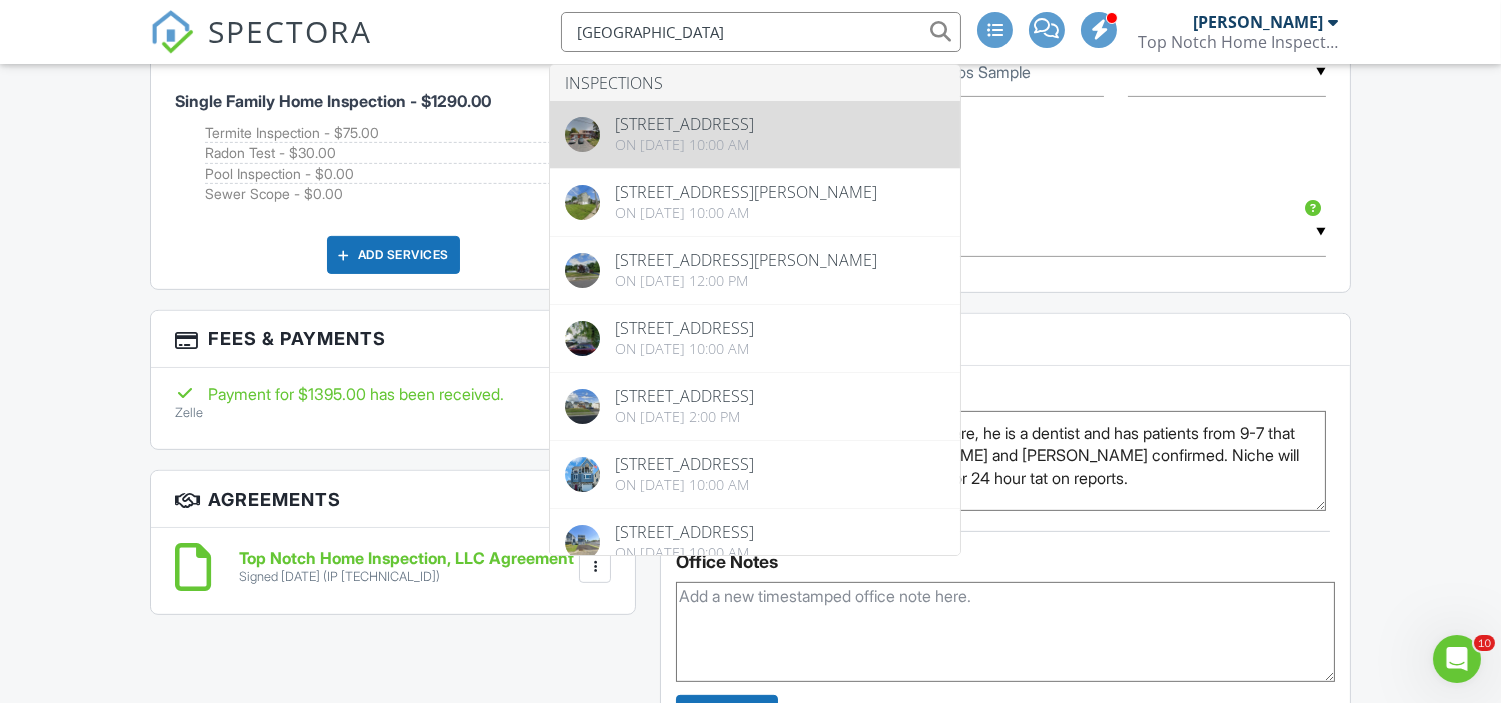 type on "union beach" 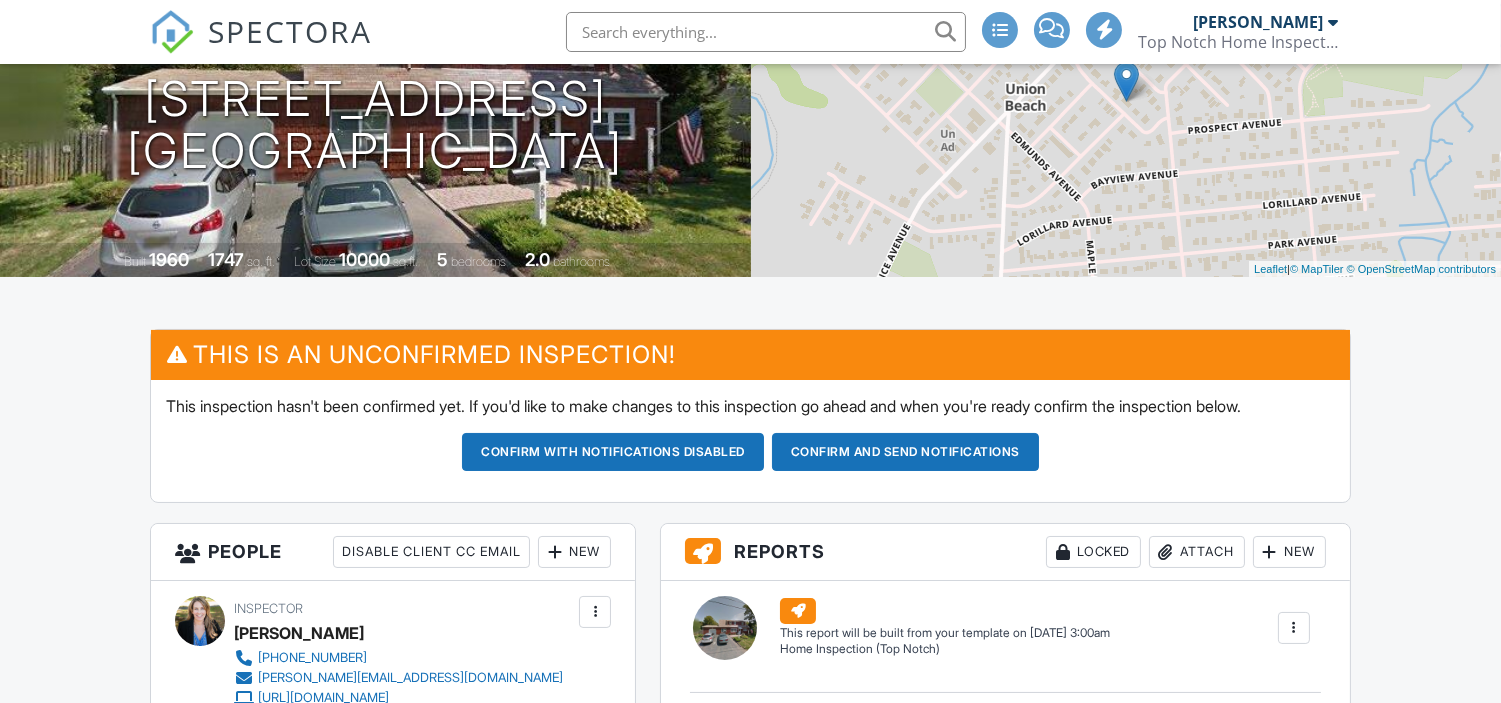scroll, scrollTop: 410, scrollLeft: 0, axis: vertical 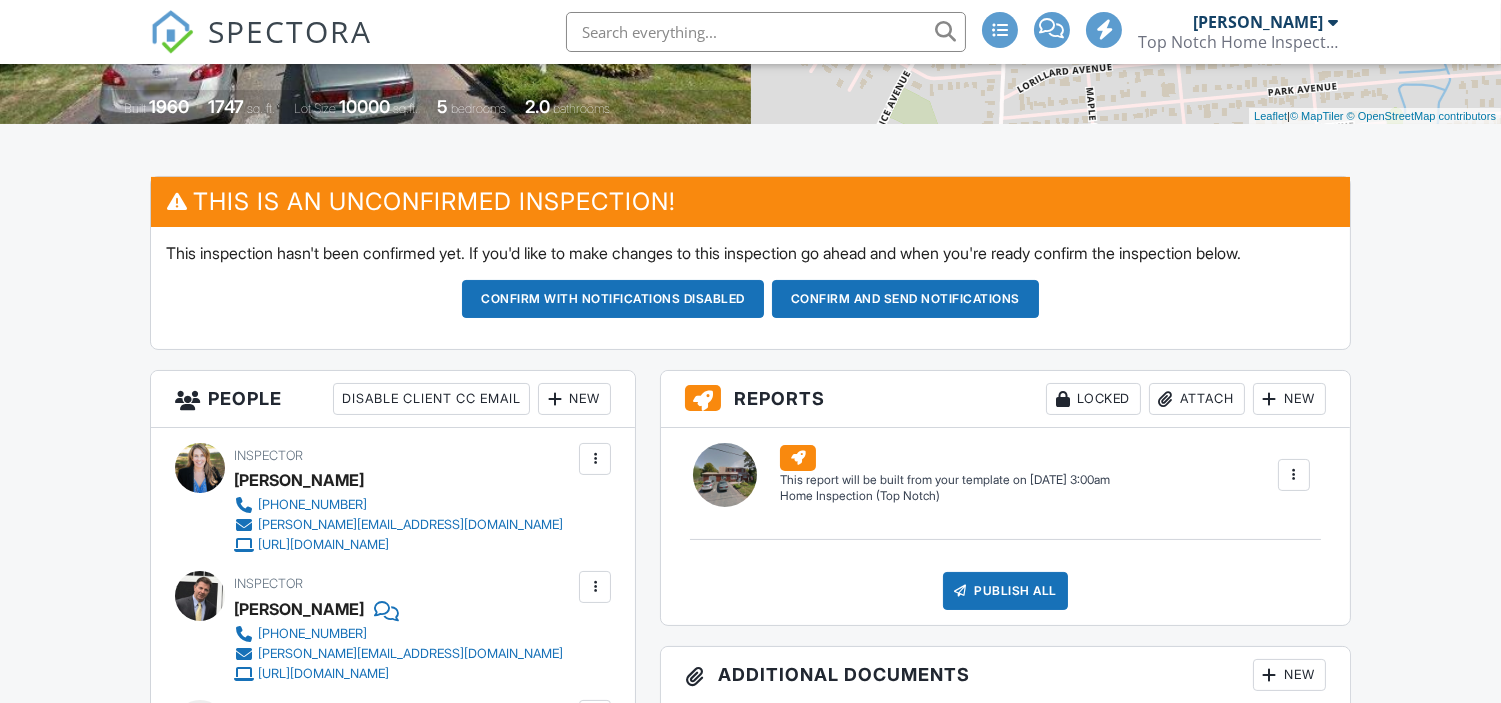 click at bounding box center [595, 459] 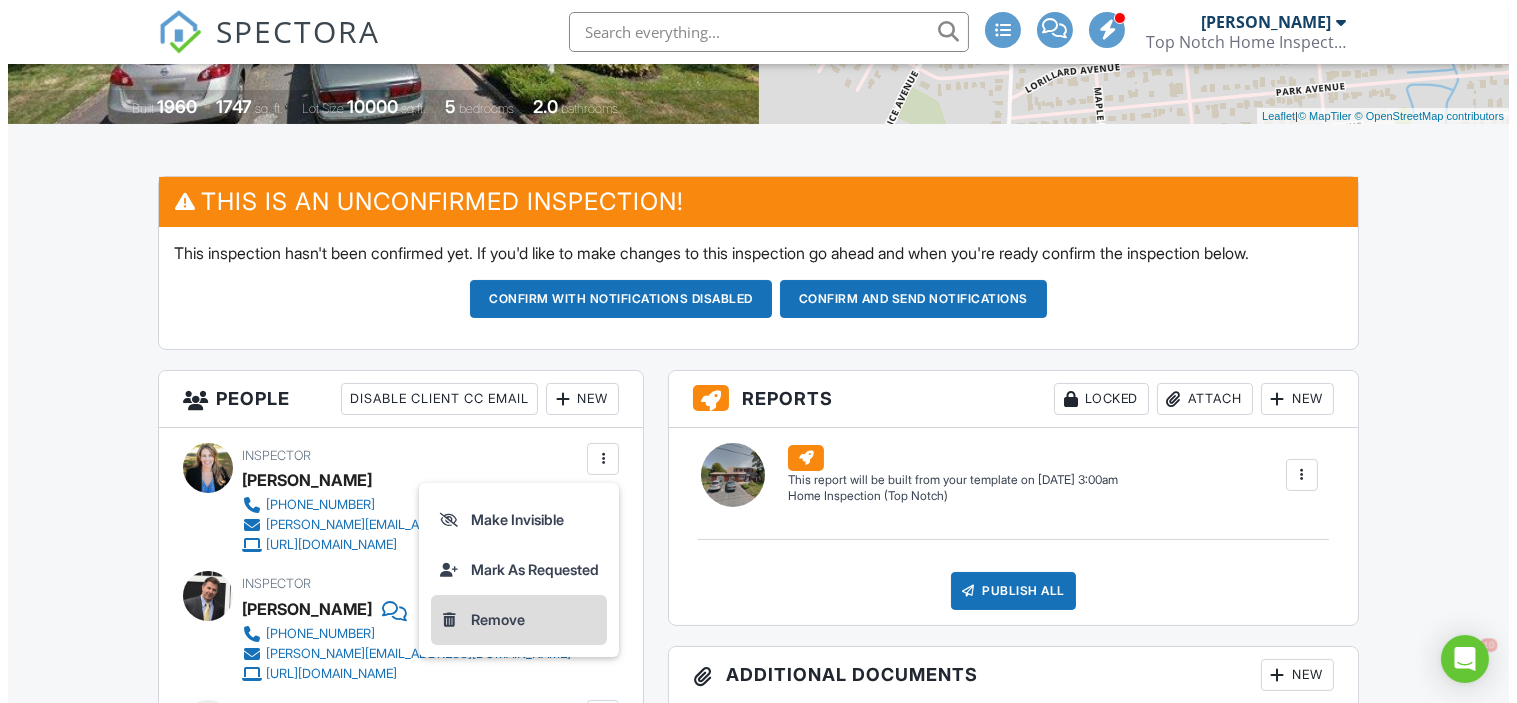 scroll, scrollTop: 0, scrollLeft: 0, axis: both 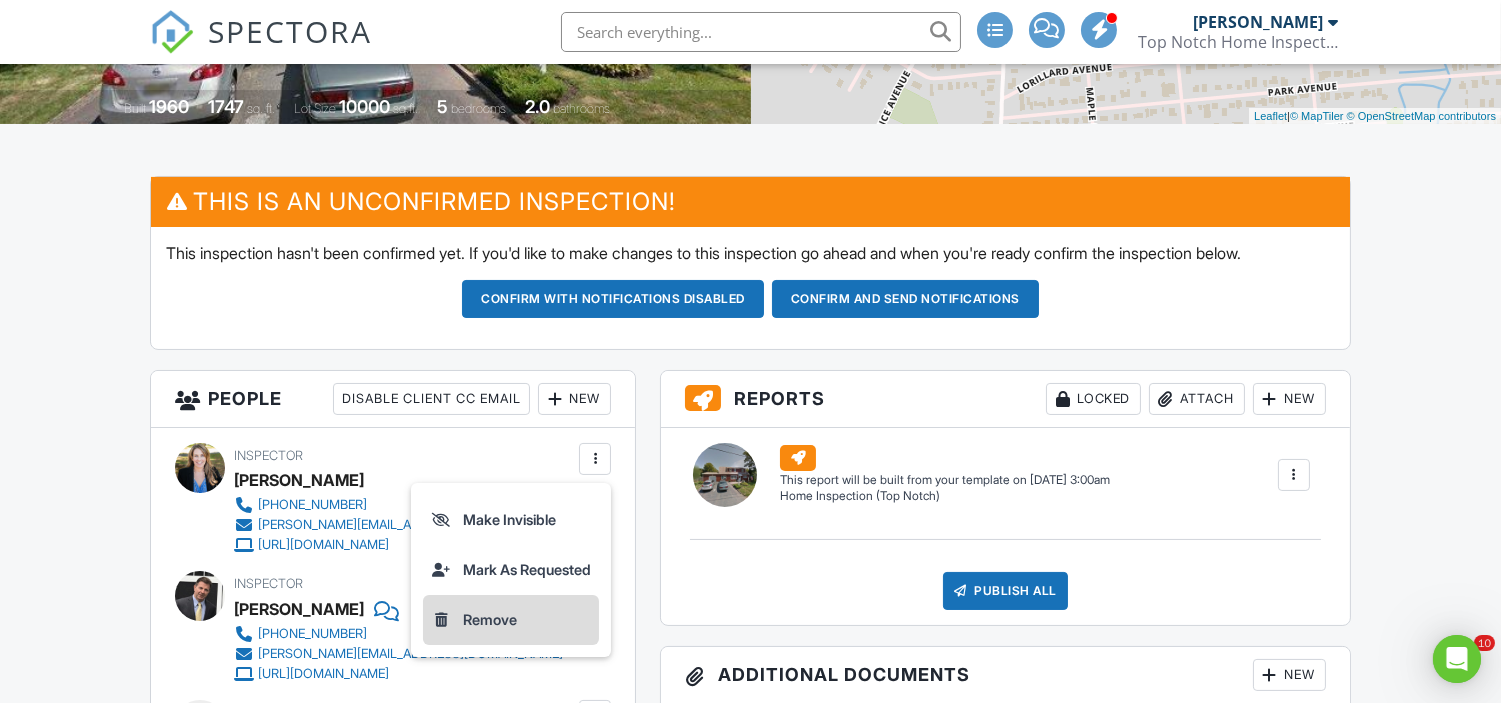 click on "Remove" at bounding box center [511, 620] 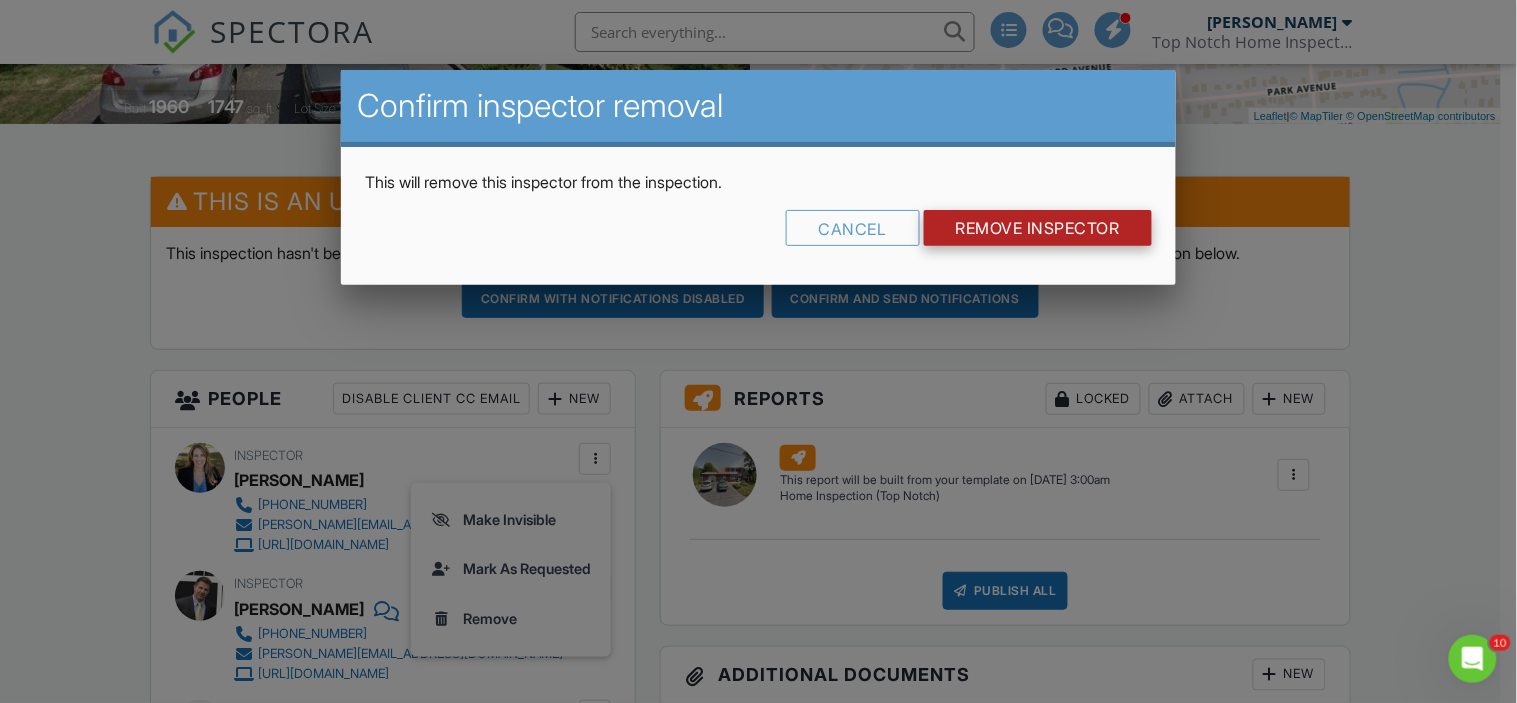 click on "Remove Inspector" at bounding box center (1038, 228) 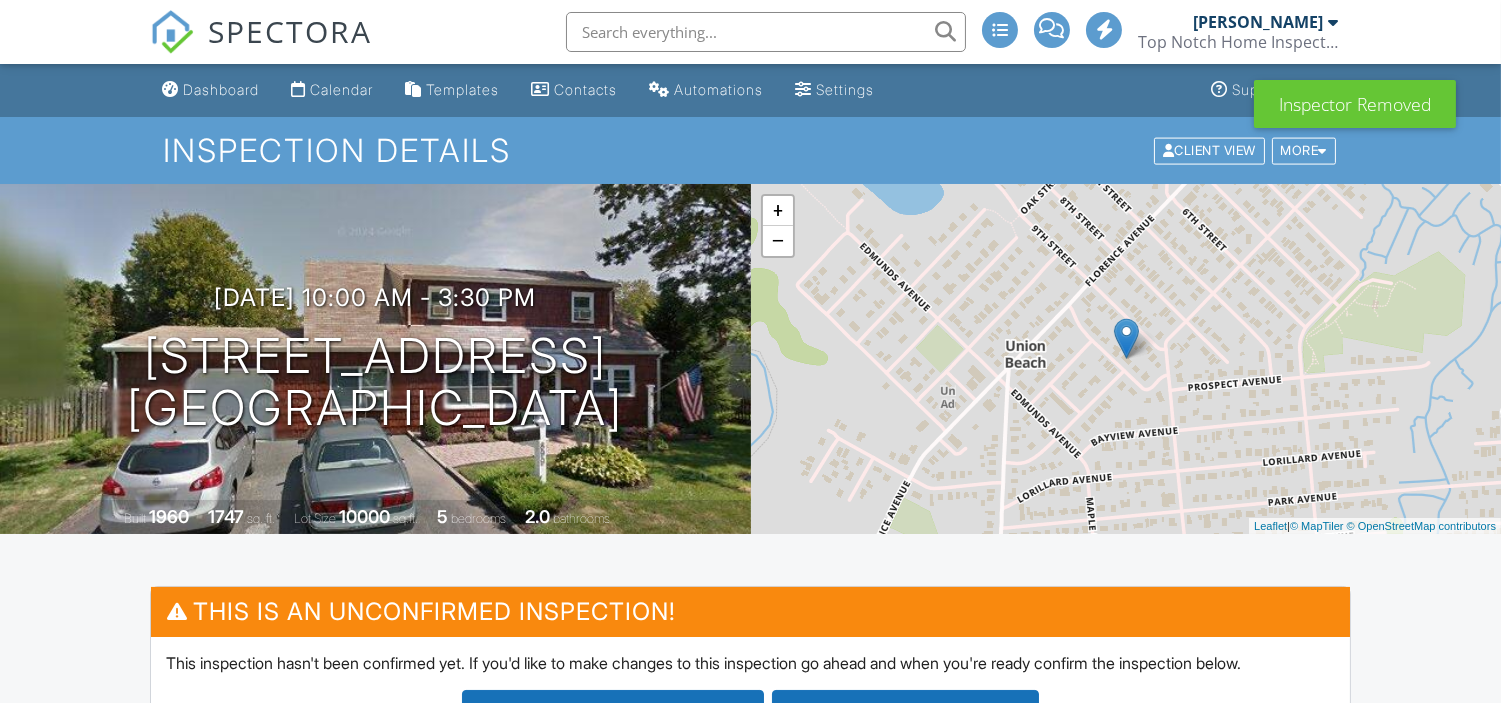 scroll, scrollTop: 417, scrollLeft: 0, axis: vertical 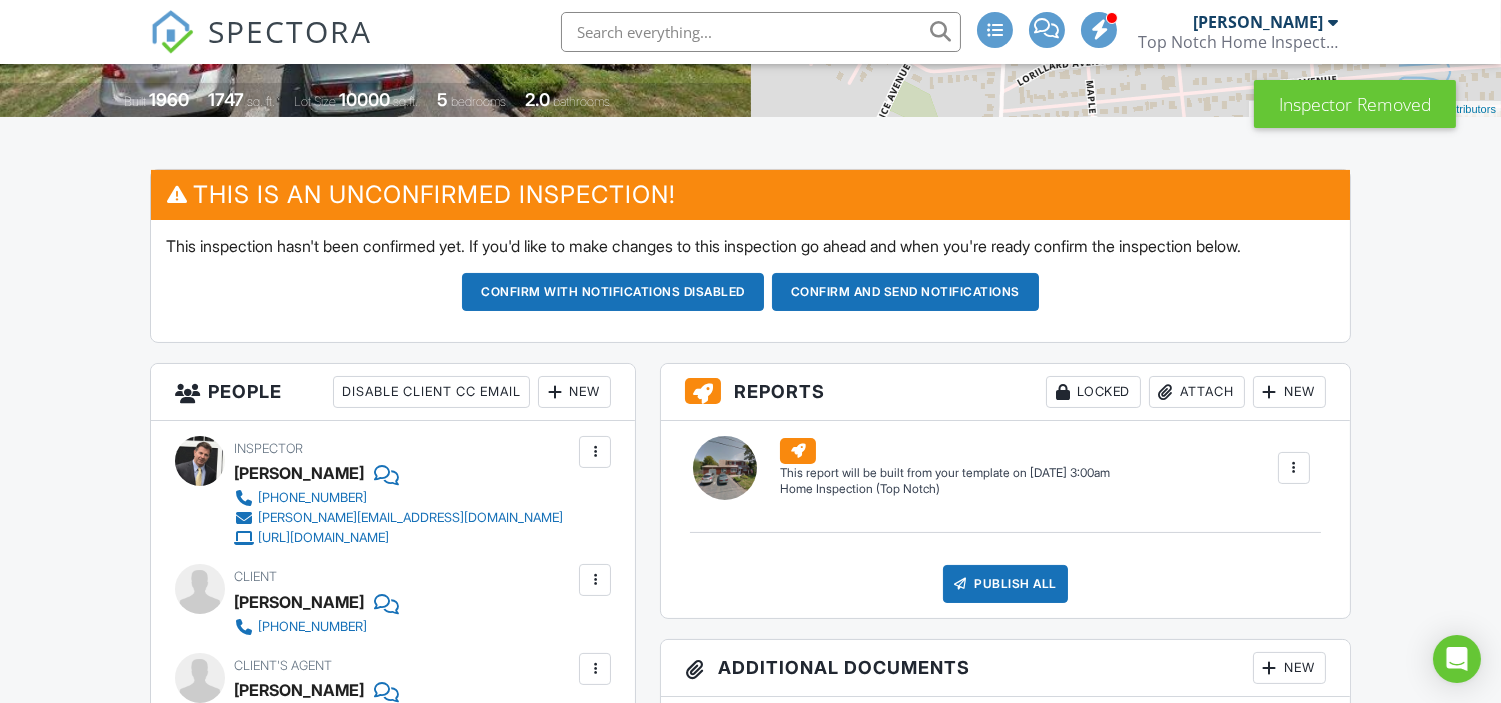 click 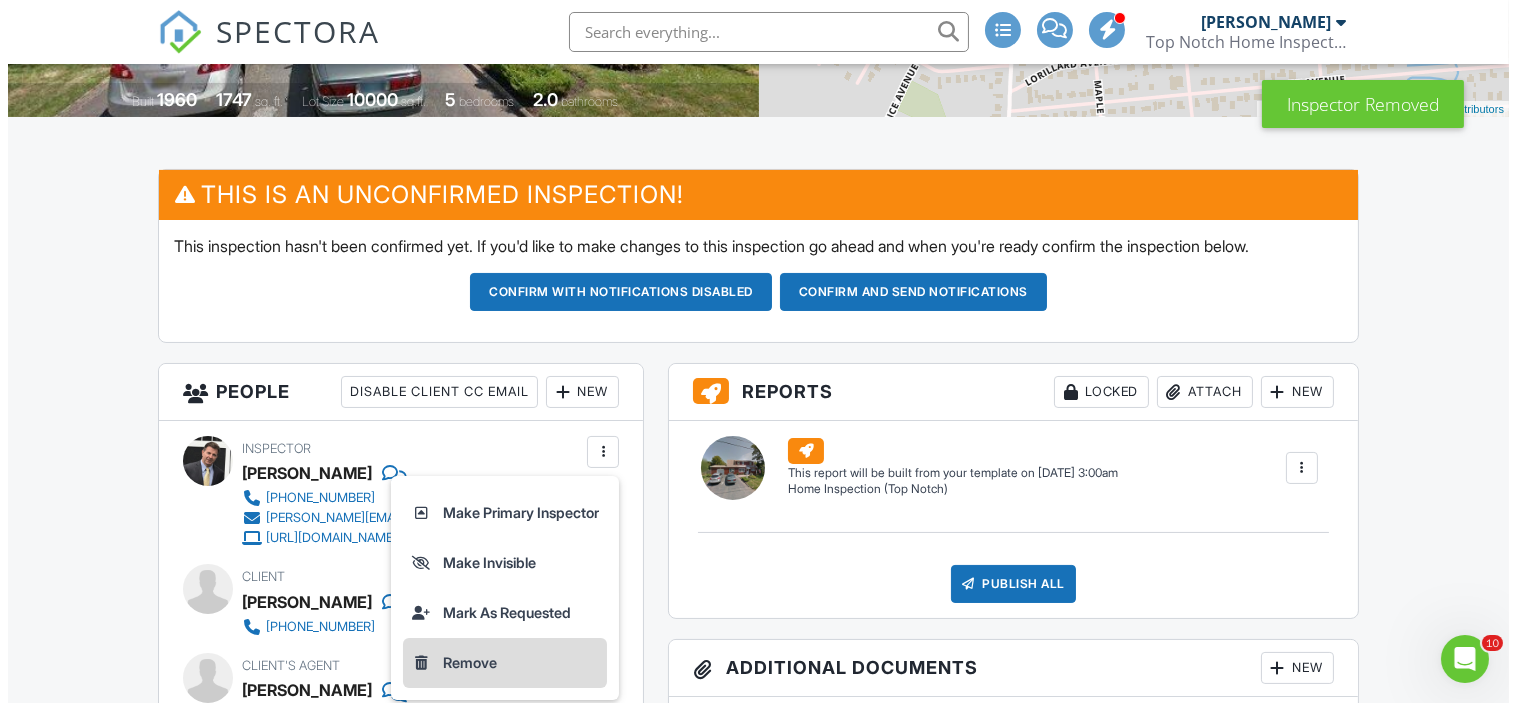 scroll, scrollTop: 0, scrollLeft: 0, axis: both 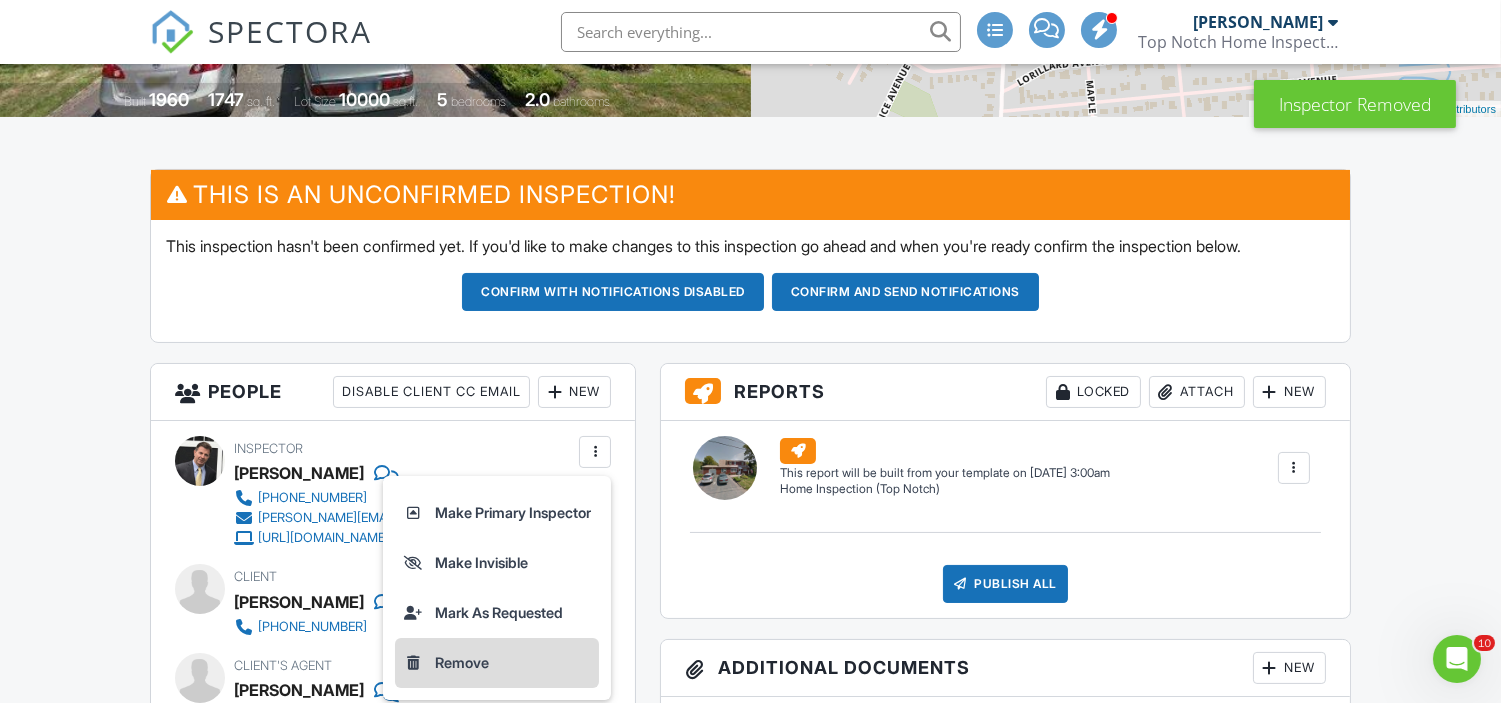 click on "Remove" 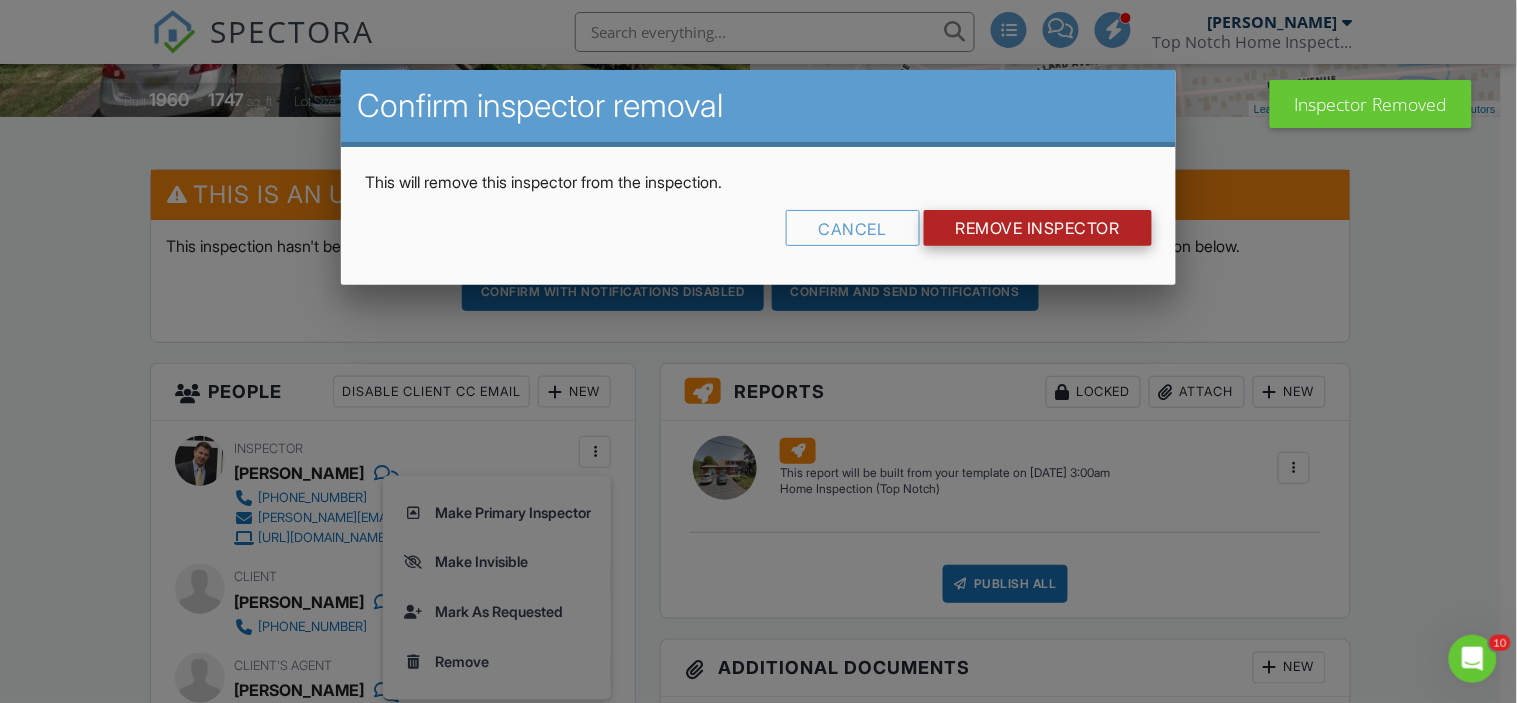 click on "Remove Inspector" 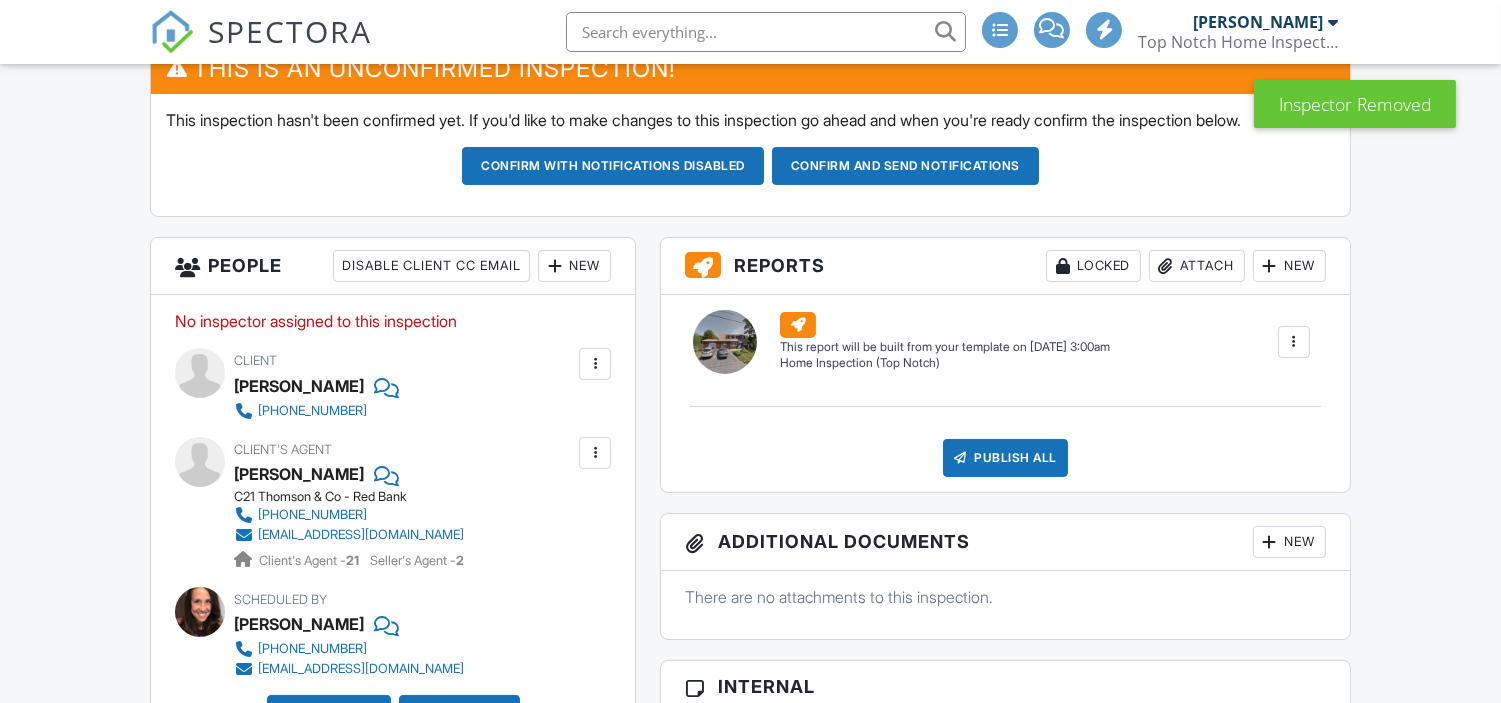 scroll, scrollTop: 544, scrollLeft: 0, axis: vertical 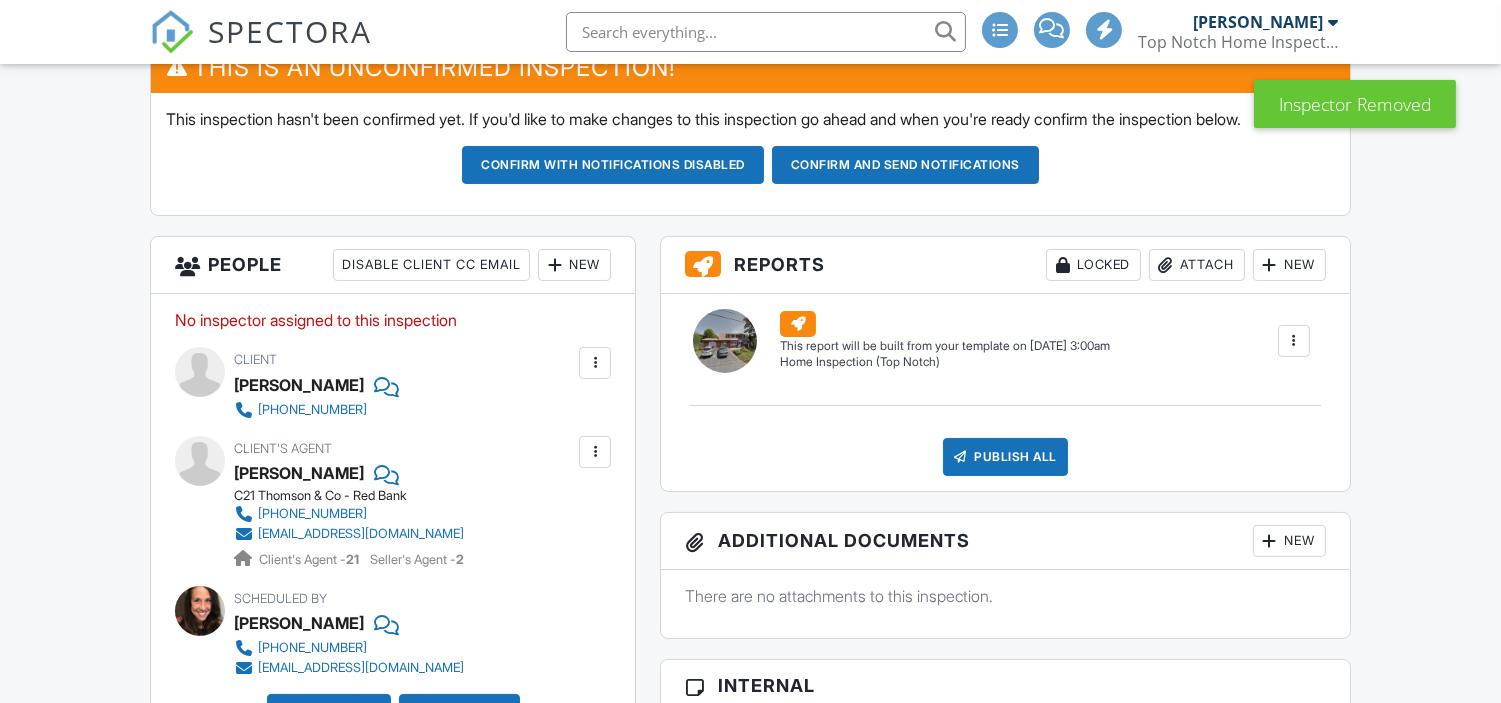 drag, startPoint x: 0, startPoint y: 0, endPoint x: 575, endPoint y: 262, distance: 631.8774 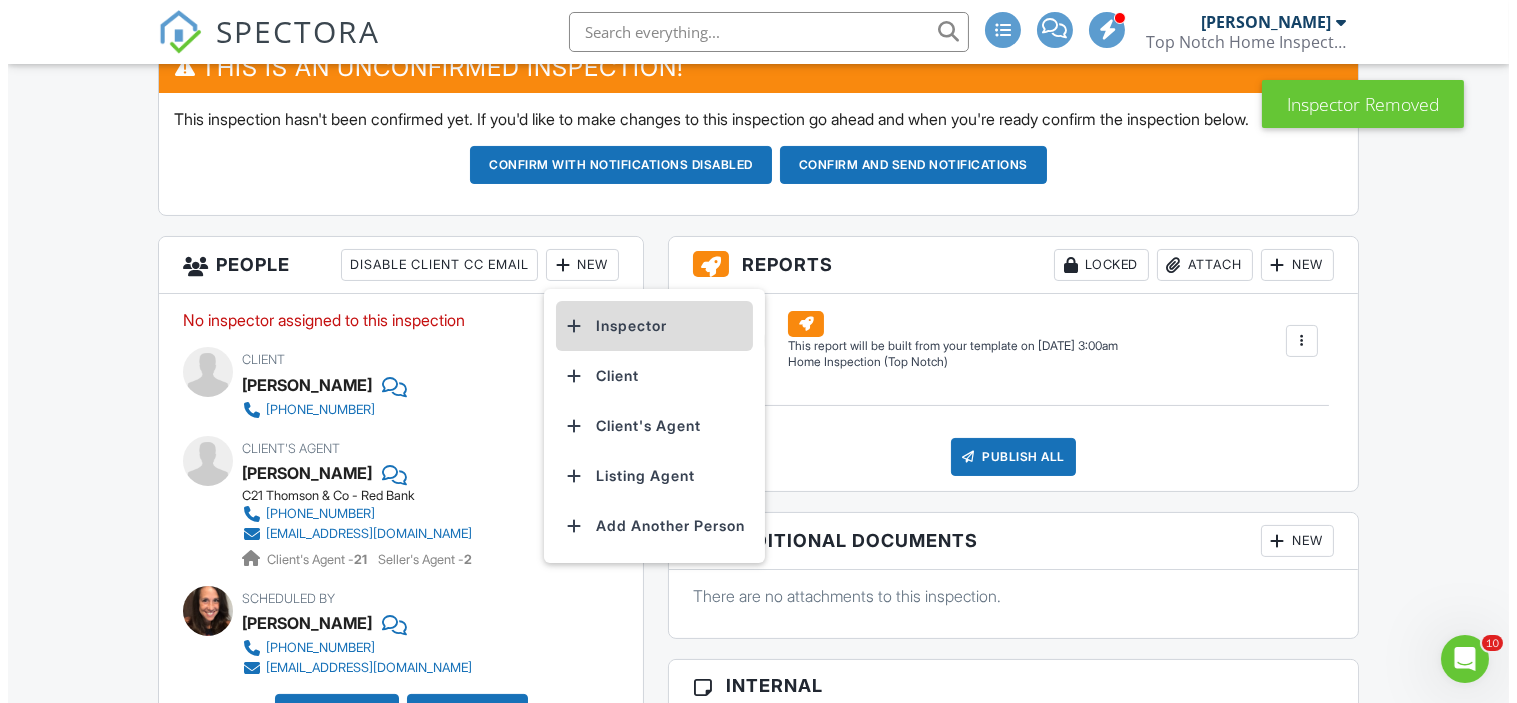 scroll, scrollTop: 0, scrollLeft: 0, axis: both 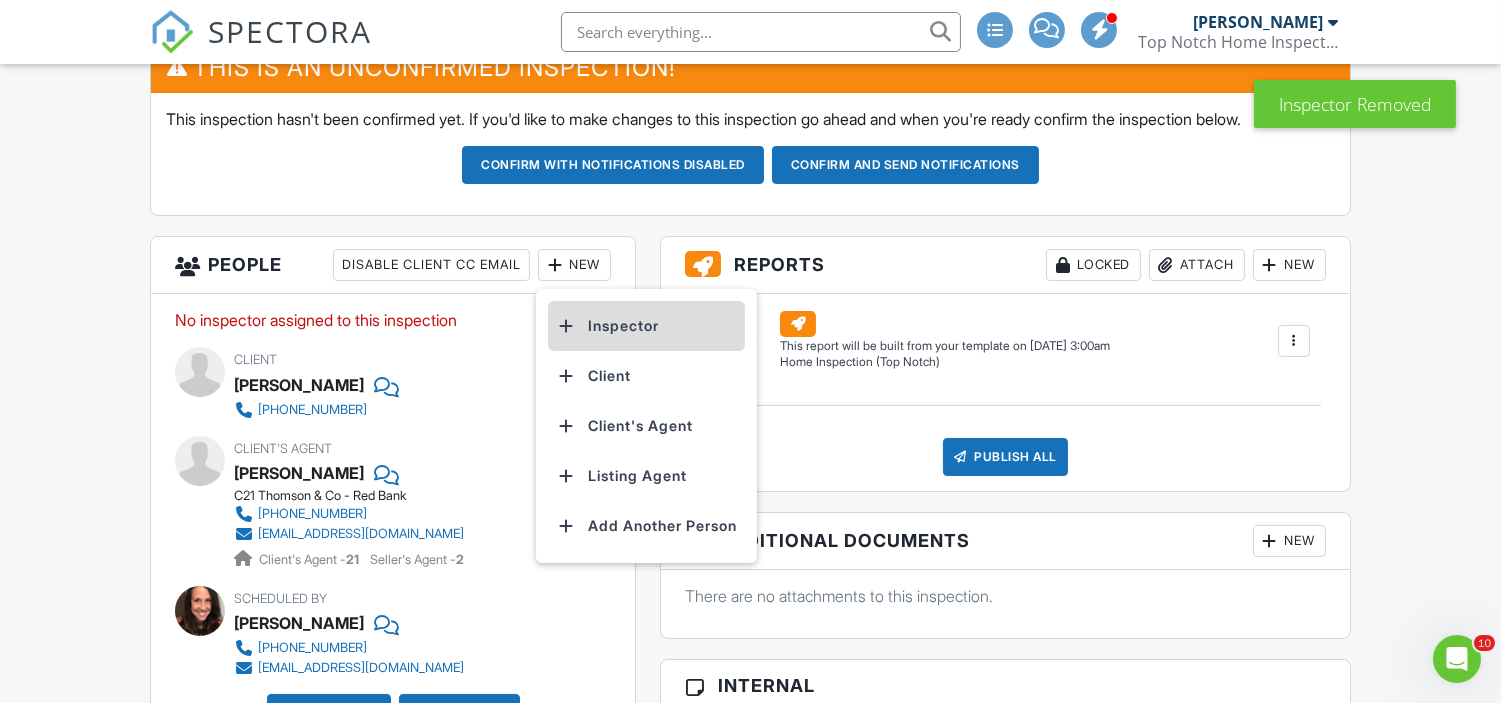 click on "Inspector" at bounding box center [646, 326] 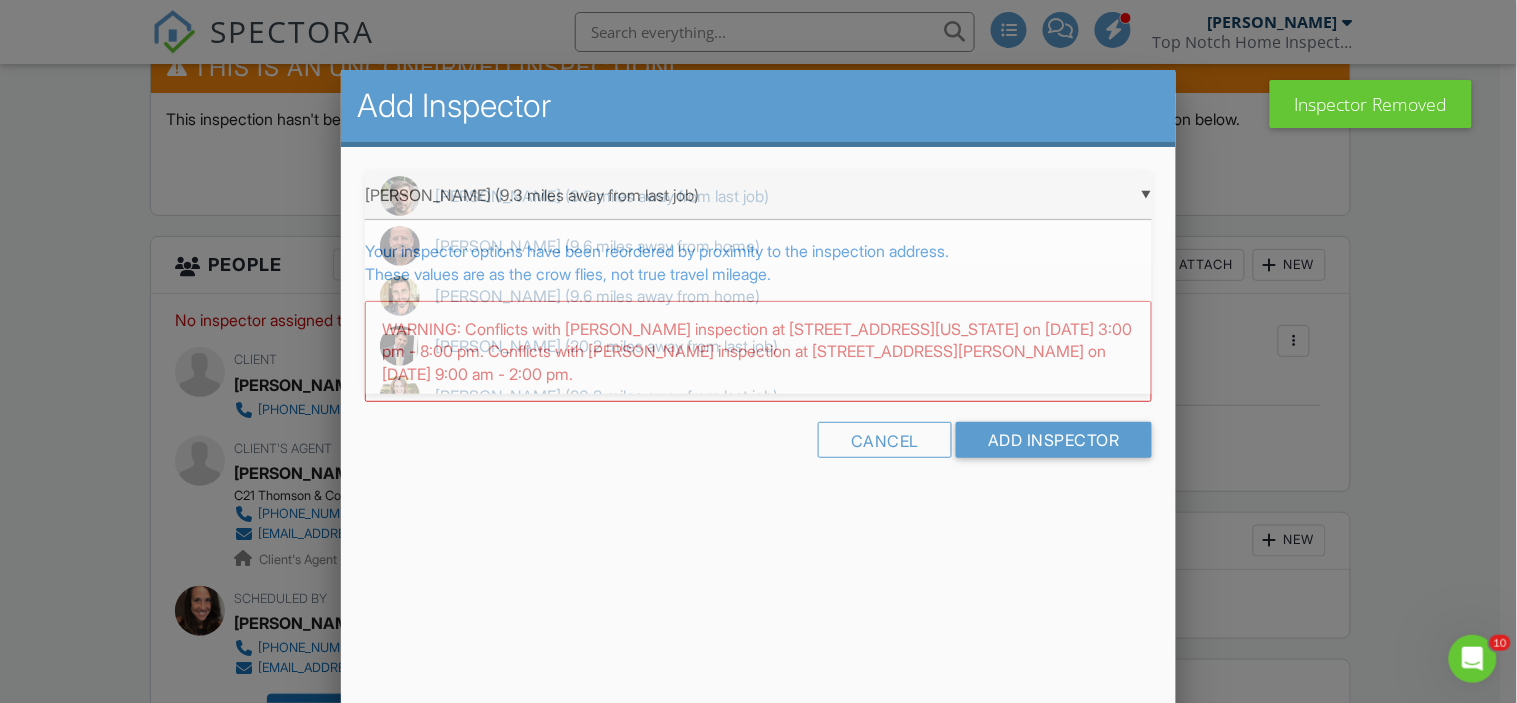 click on "▼ Carl Olivi (9.3 miles away from last job) Carl Olivi (9.3 miles away from last job) Mike Corrente (9.6 miles away from home) Tom Burke (9.6 miles away from home) James Ciatto (20.2 miles away from last job) Lee Nichols (20.2 miles away from last job) Richard Moscola (25.3 miles away from last job) David Seligson (32.1 miles away from home) Jon Arcomano (36.0 miles away from home) Carl Olivi (9.3 miles away from last job) Mike Corrente (9.6 miles away from home) Tom Burke (9.6 miles away from home) James Ciatto (20.2 miles away from last job) Lee Nichols (20.2 miles away from last job) Richard Moscola (25.3 miles away from last job) David Seligson (32.1 miles away from home) Jon Arcomano (36.0 miles away from home)" at bounding box center [758, 195] 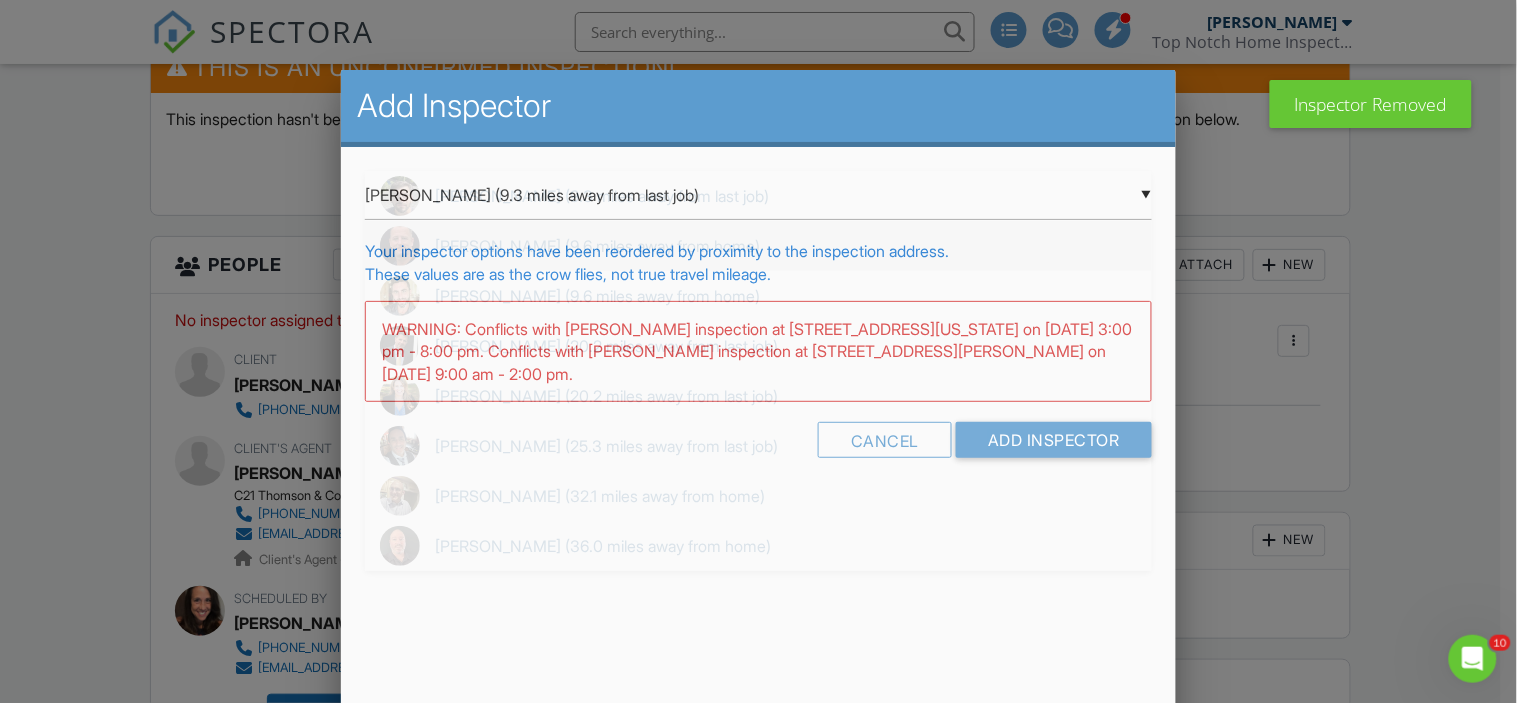 click on "Mike Corrente (9.6 miles away from home)" at bounding box center [758, 246] 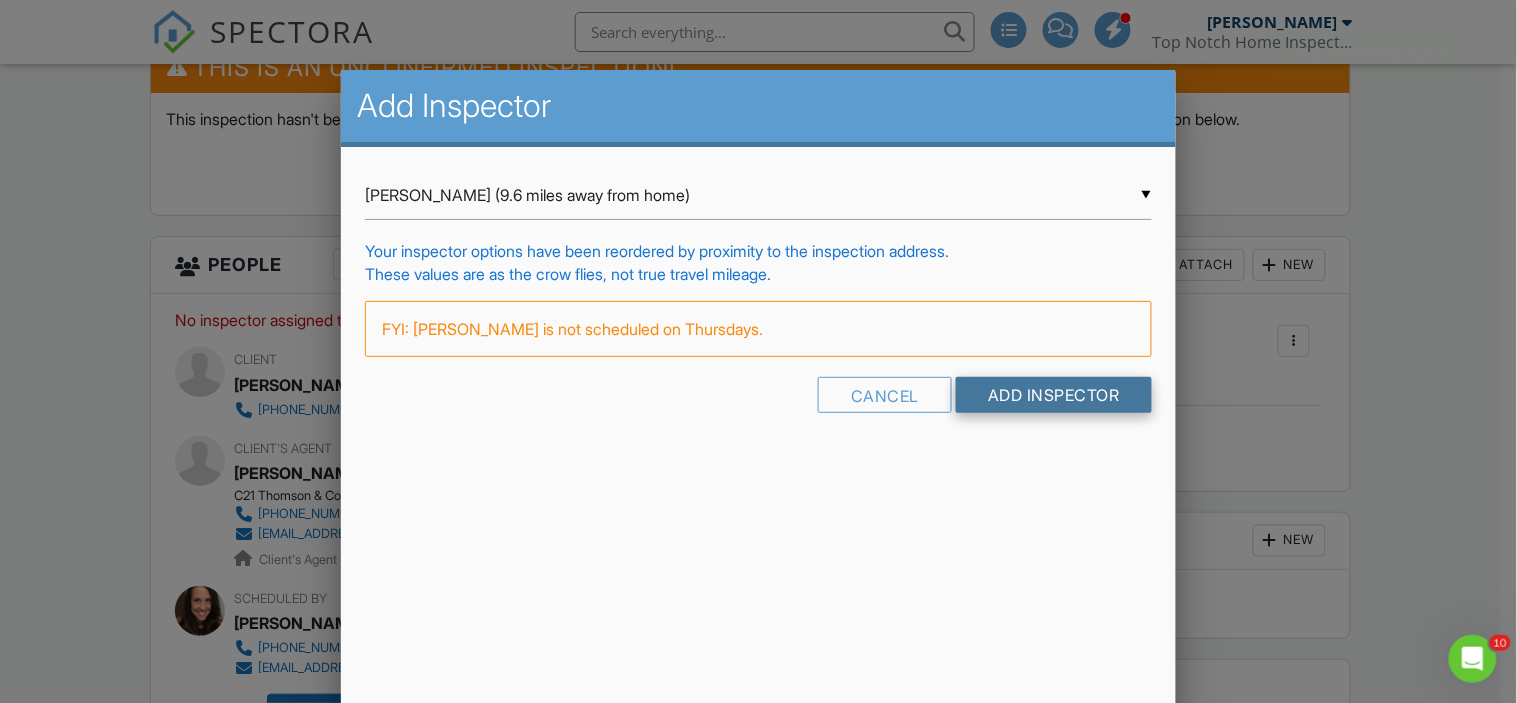 click on "Add Inspector" at bounding box center [1054, 395] 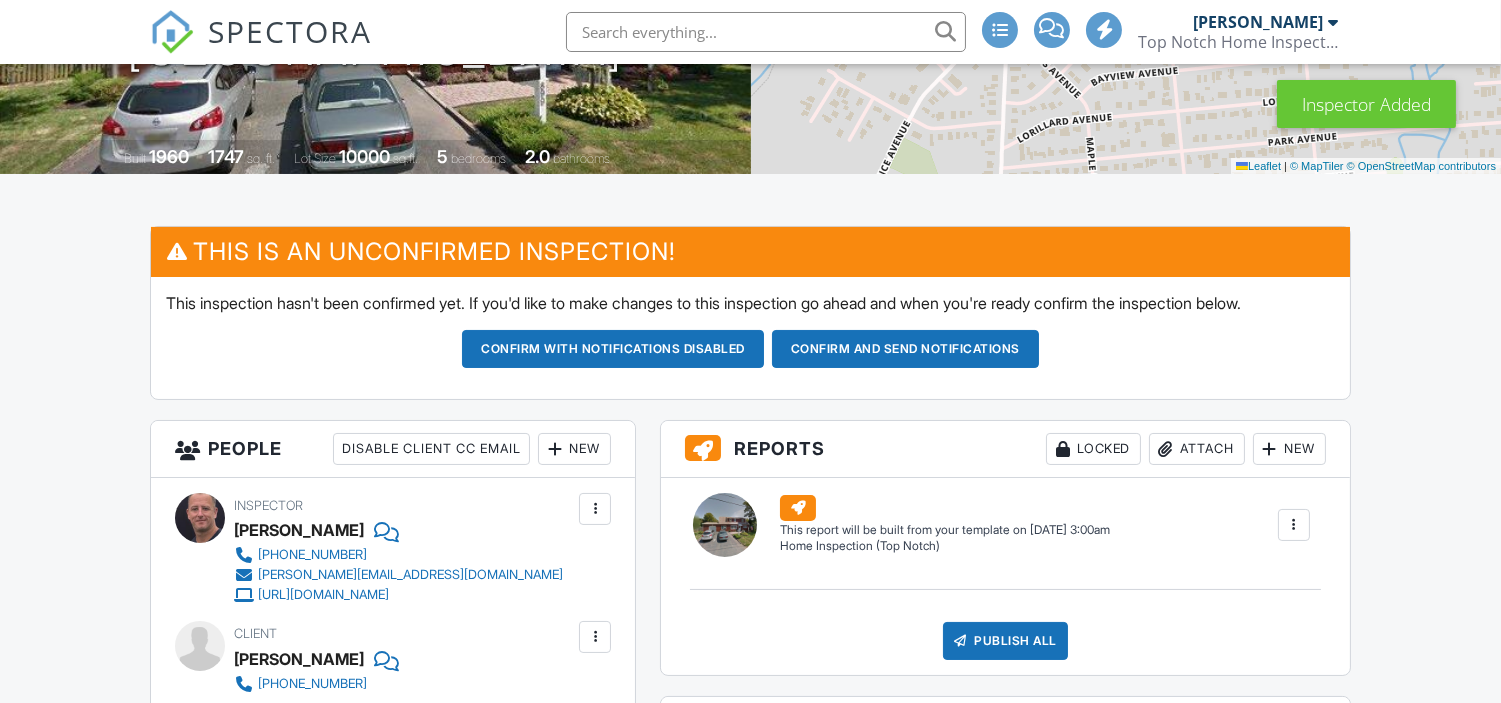 scroll, scrollTop: 665, scrollLeft: 0, axis: vertical 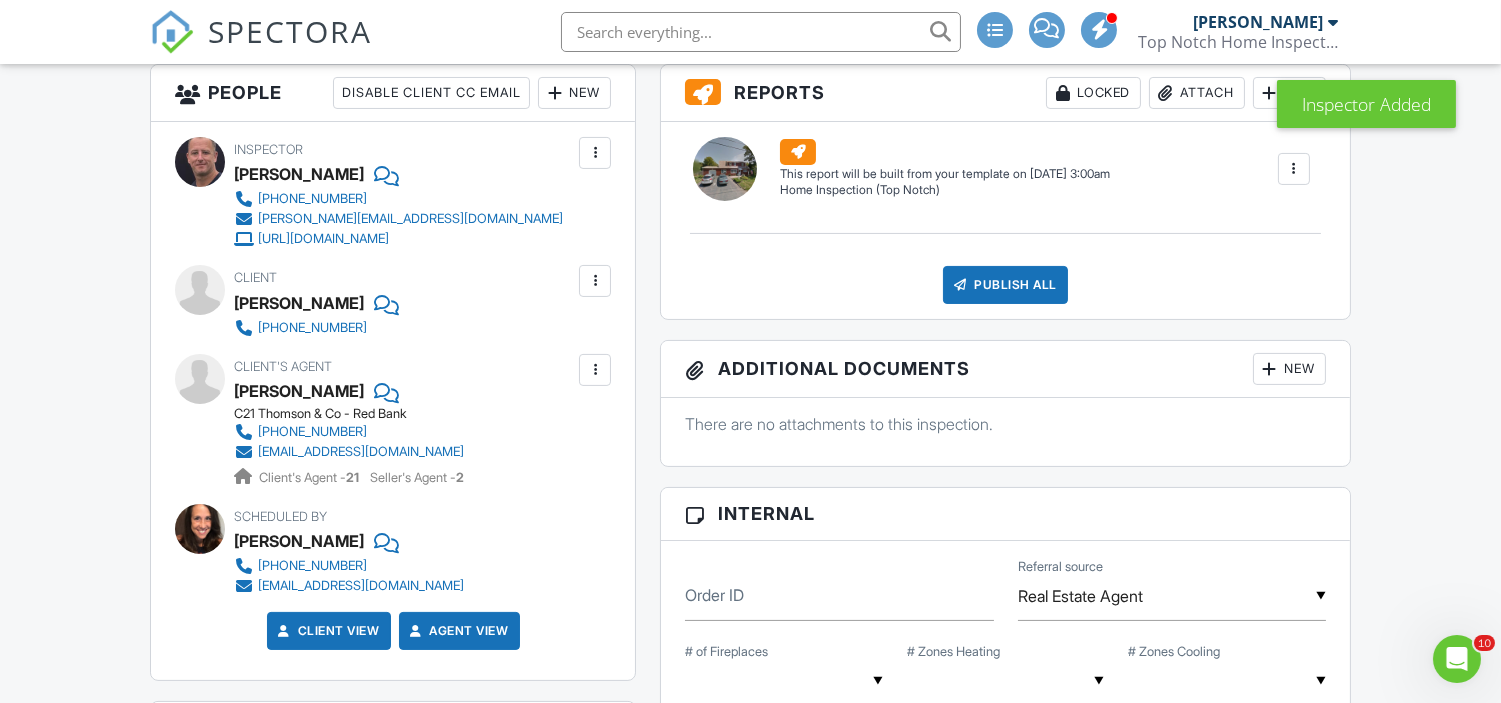 click at bounding box center (595, 281) 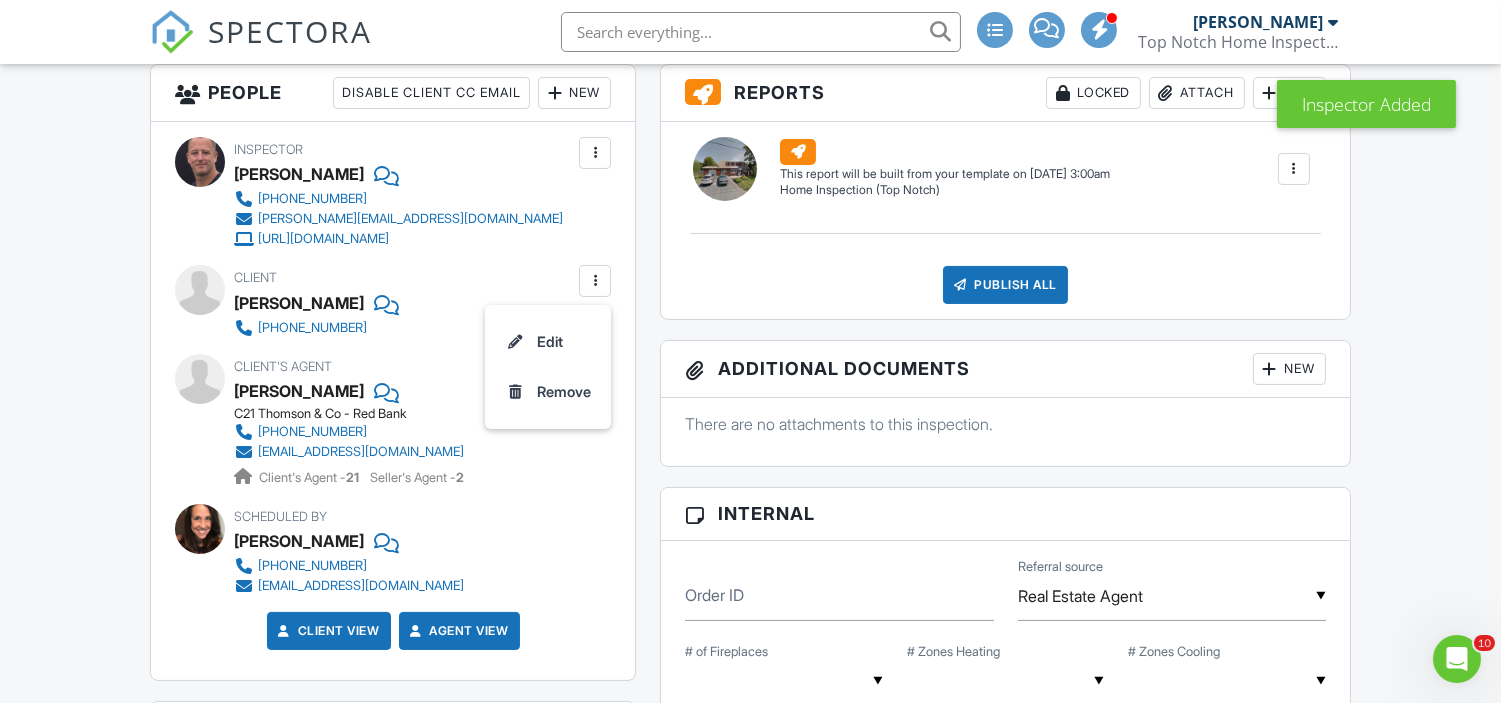 click on "New" at bounding box center (574, 93) 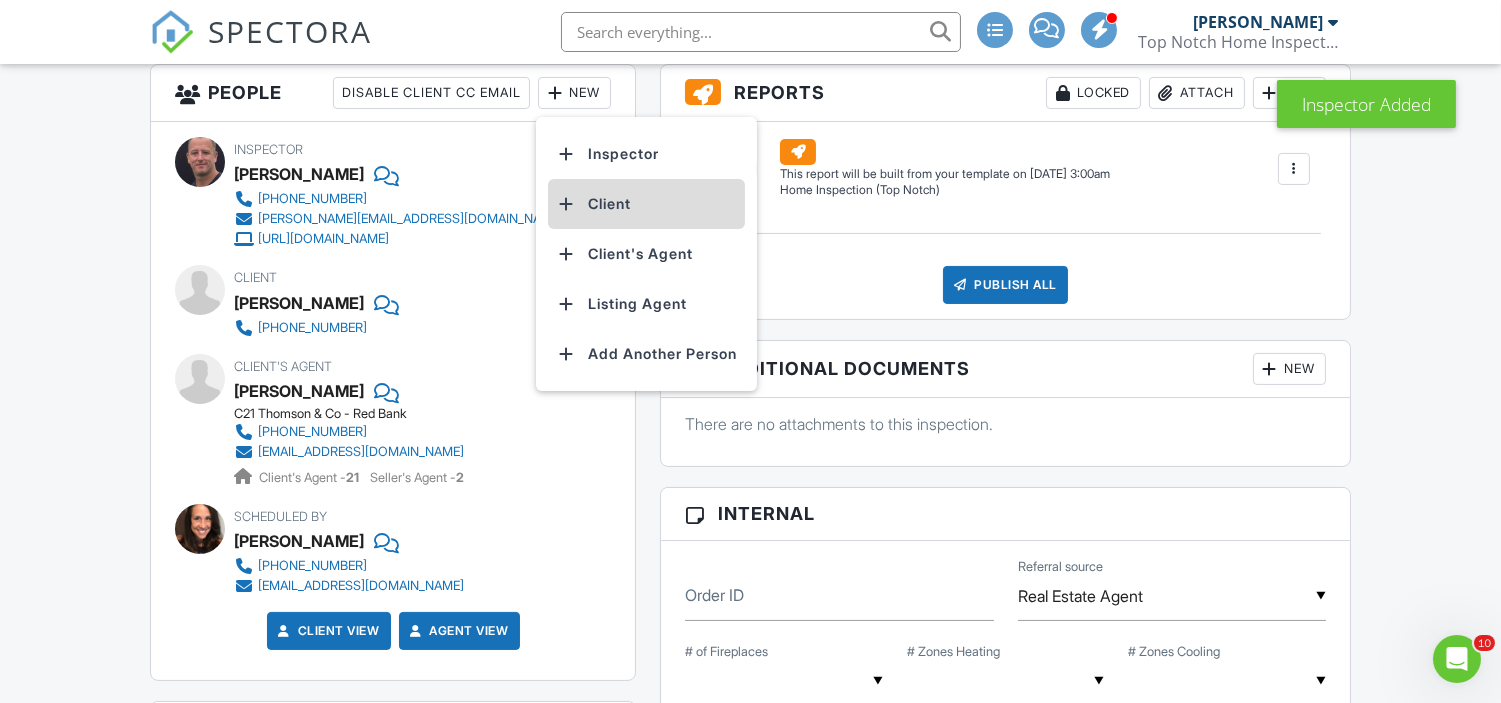 click on "Client" at bounding box center [646, 204] 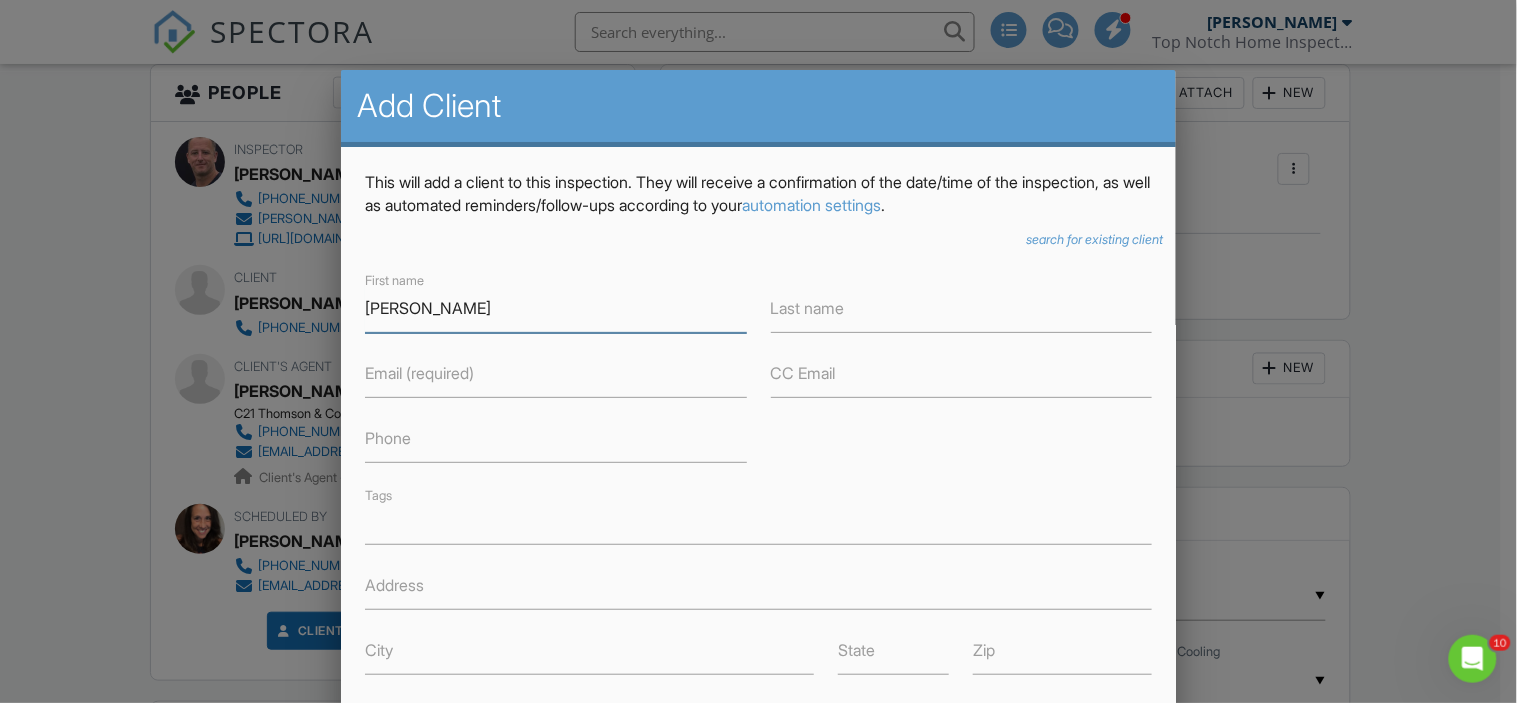 type on "[PERSON_NAME]" 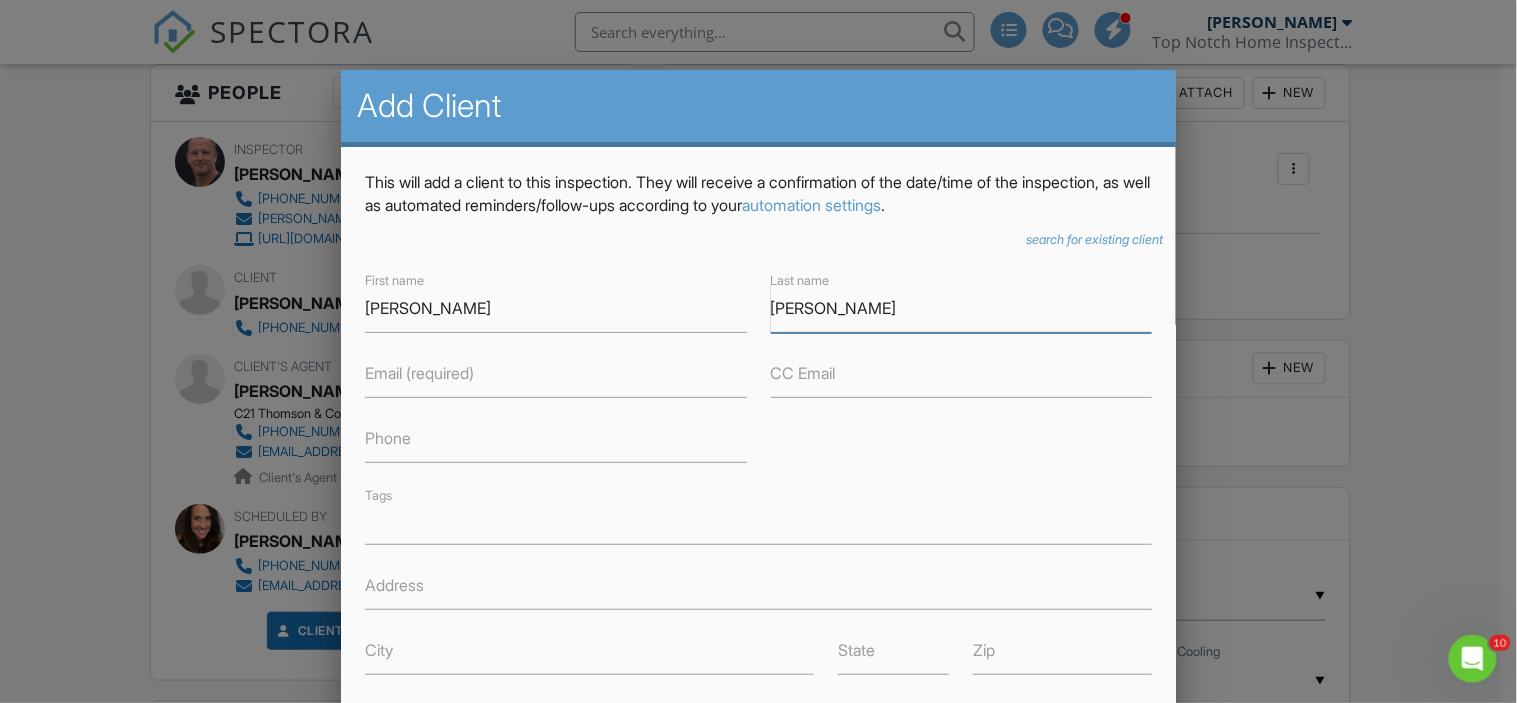 type on "[PERSON_NAME]" 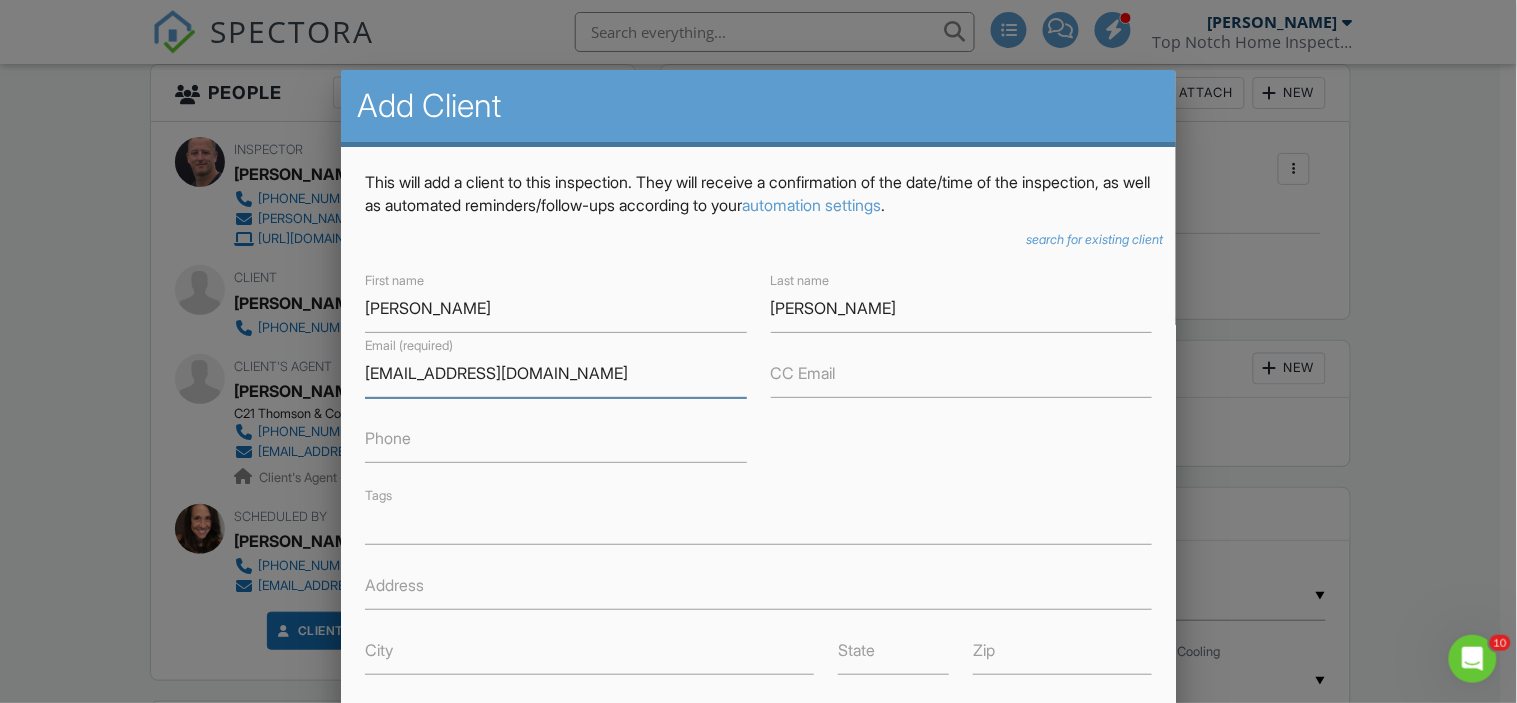 type on "[EMAIL_ADDRESS][DOMAIN_NAME]" 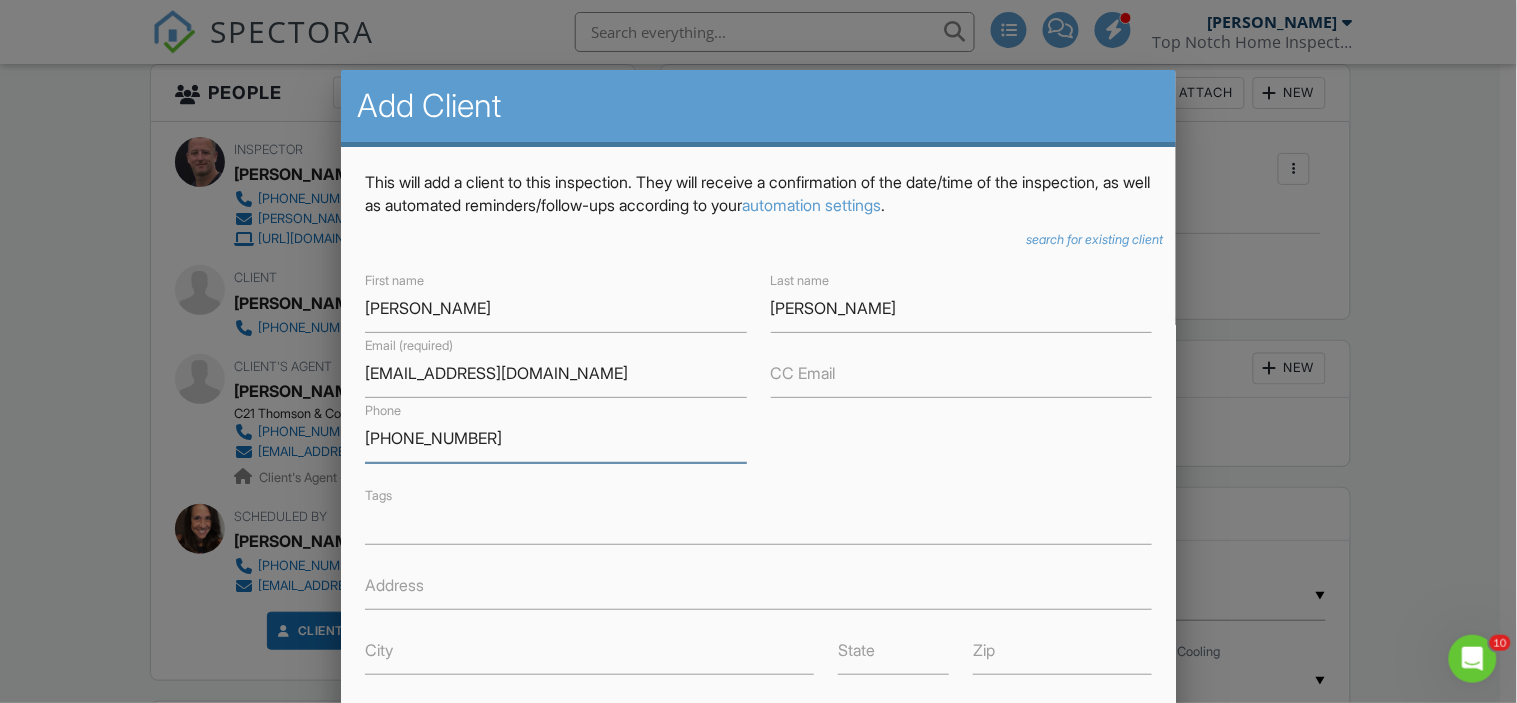 type on "[PHONE_NUMBER]" 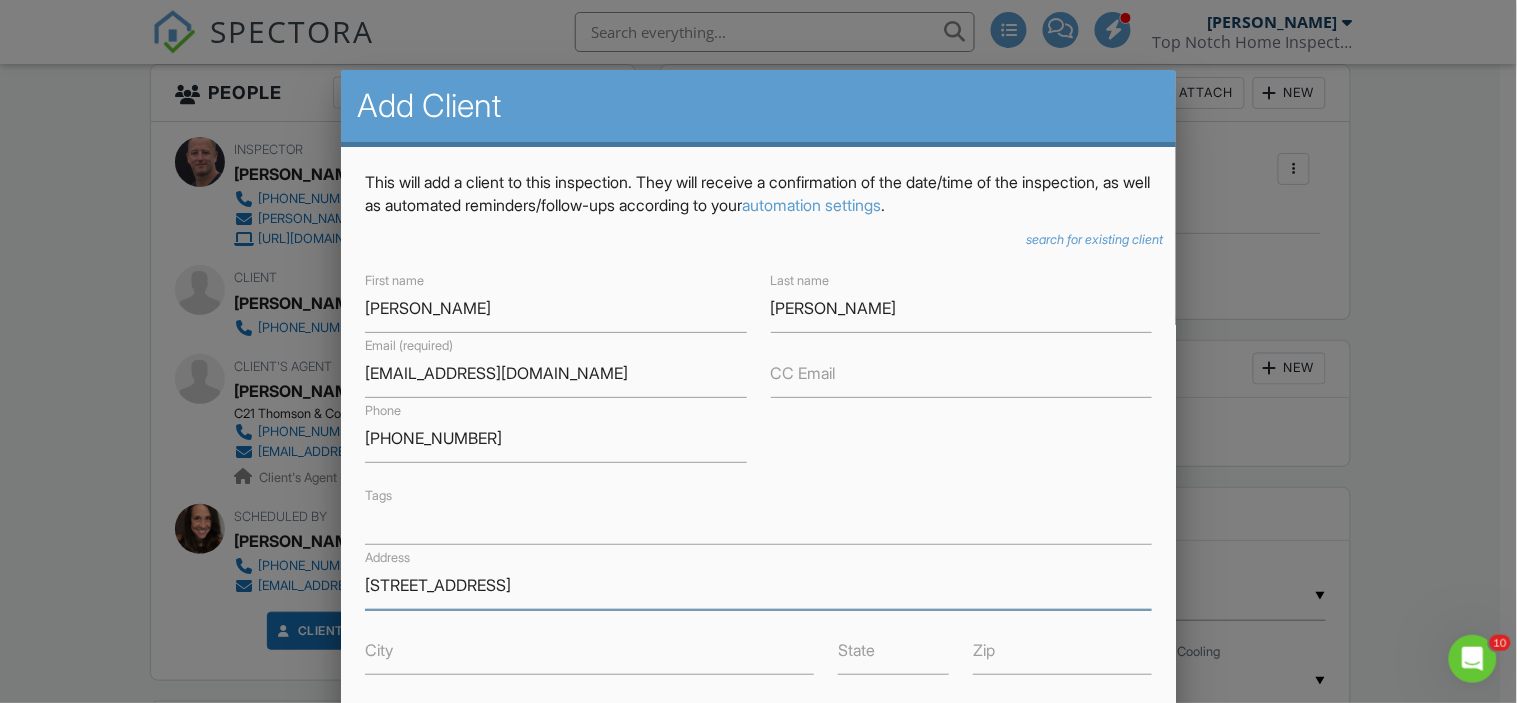 type on "[STREET_ADDRESS]" 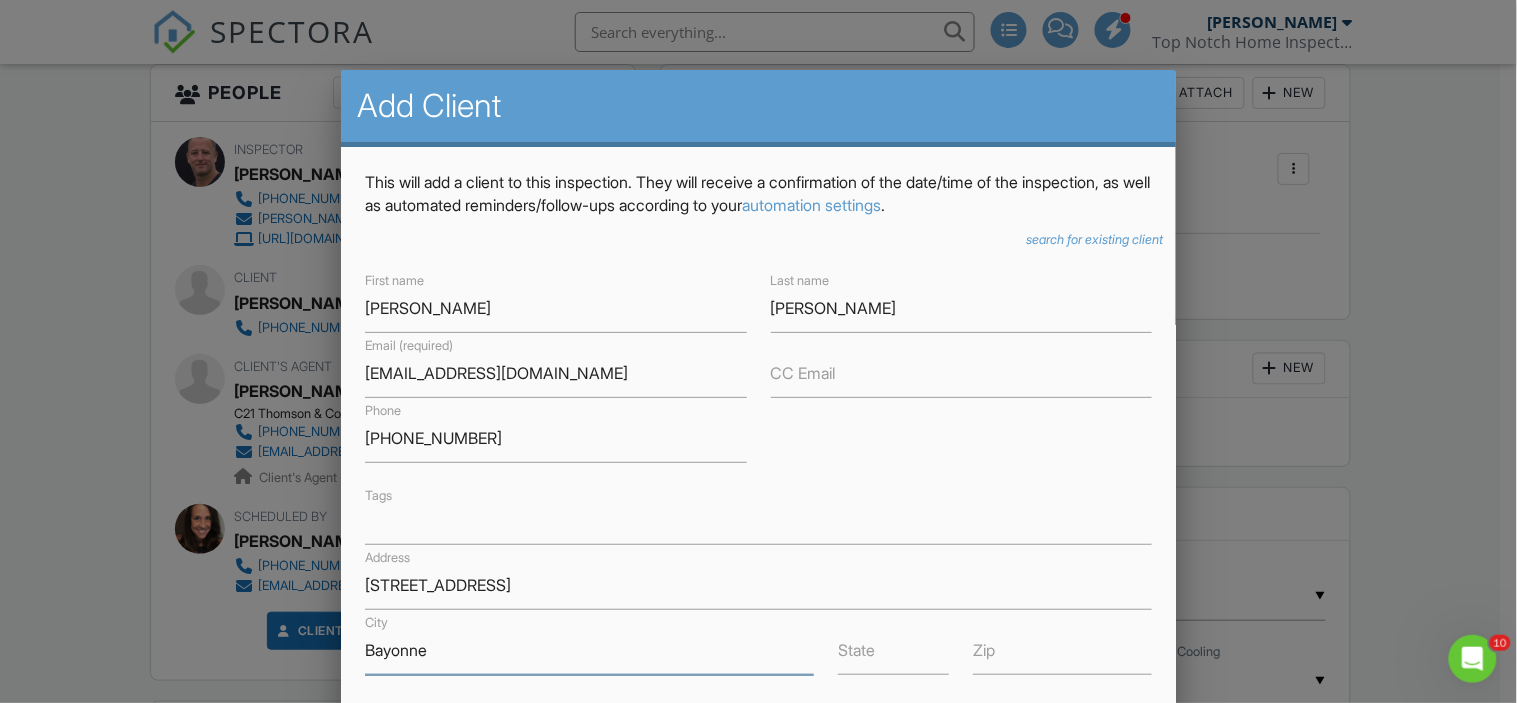 type on "Bayonne" 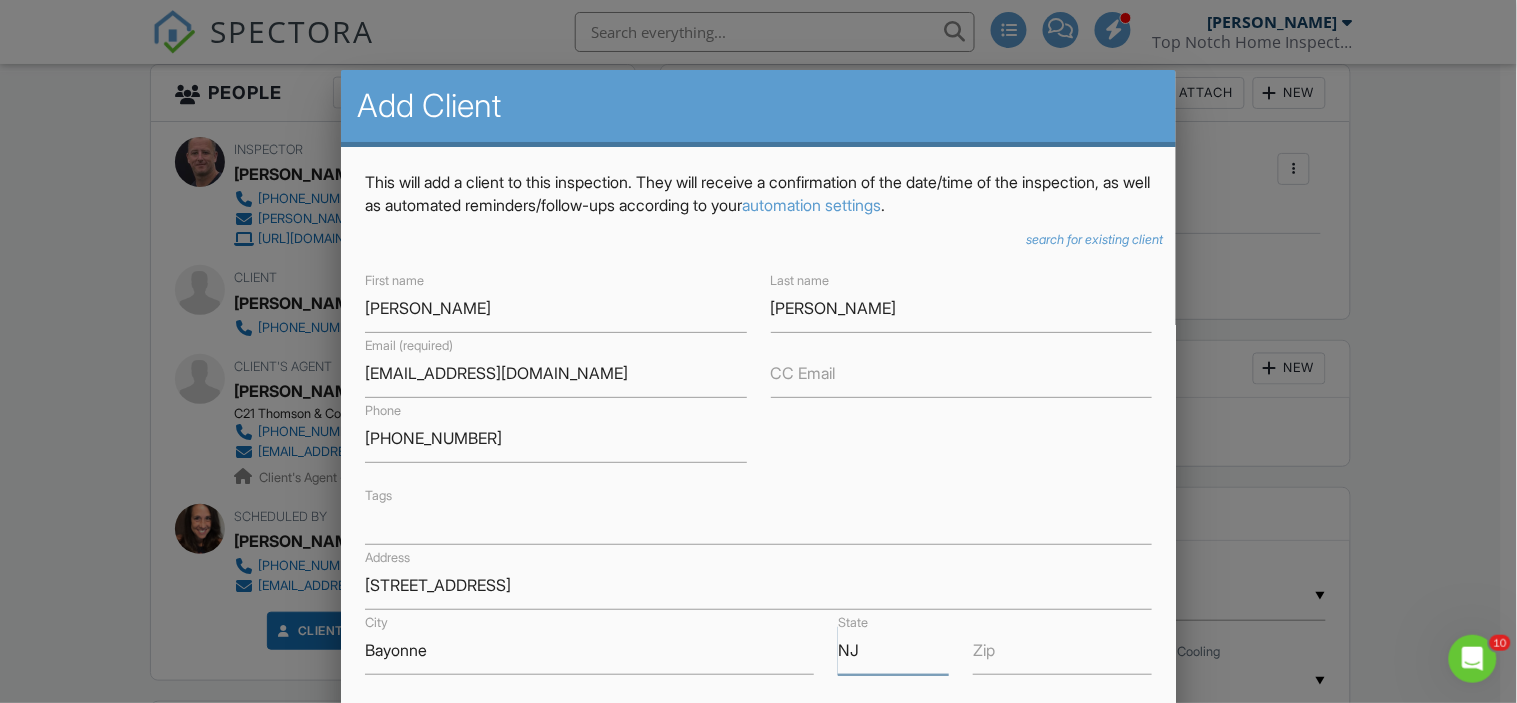 type on "NJ" 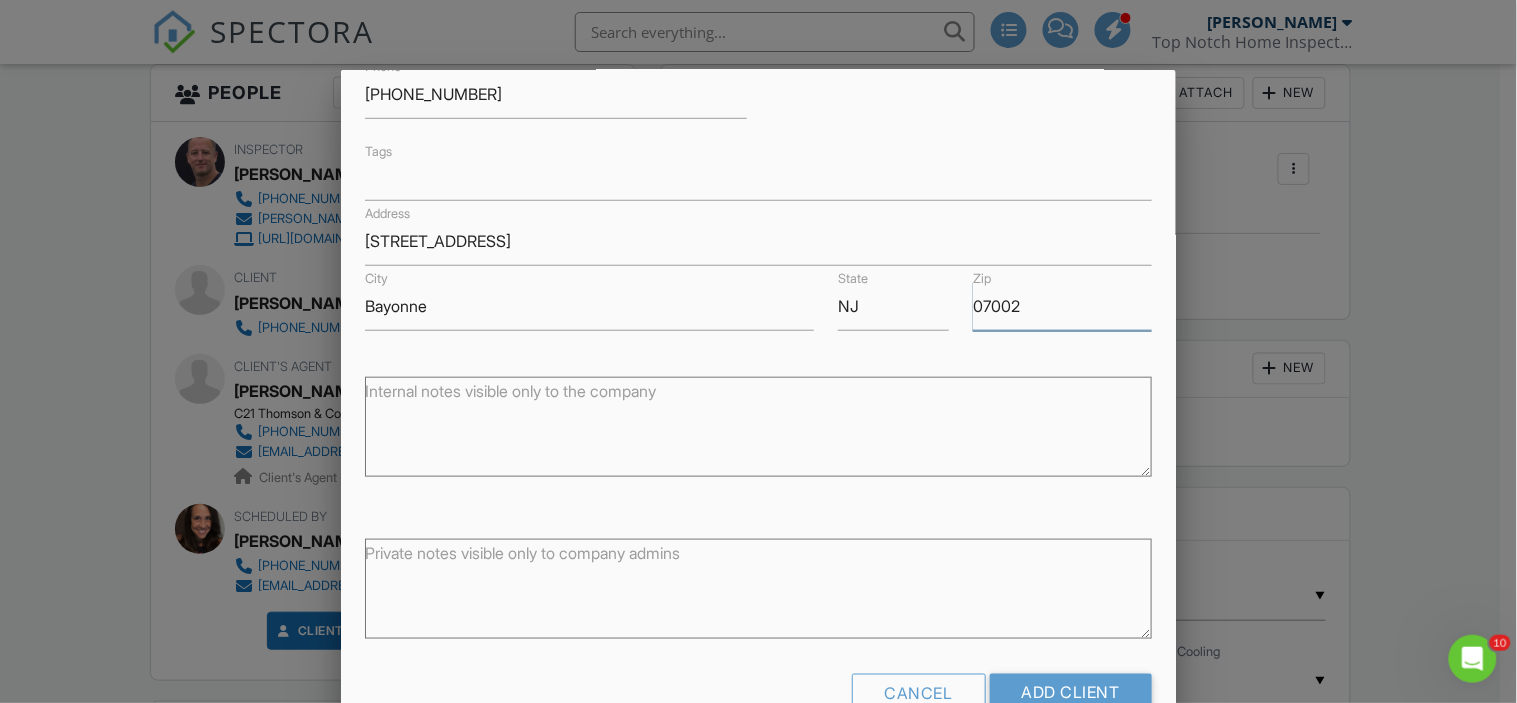 scroll, scrollTop: 347, scrollLeft: 0, axis: vertical 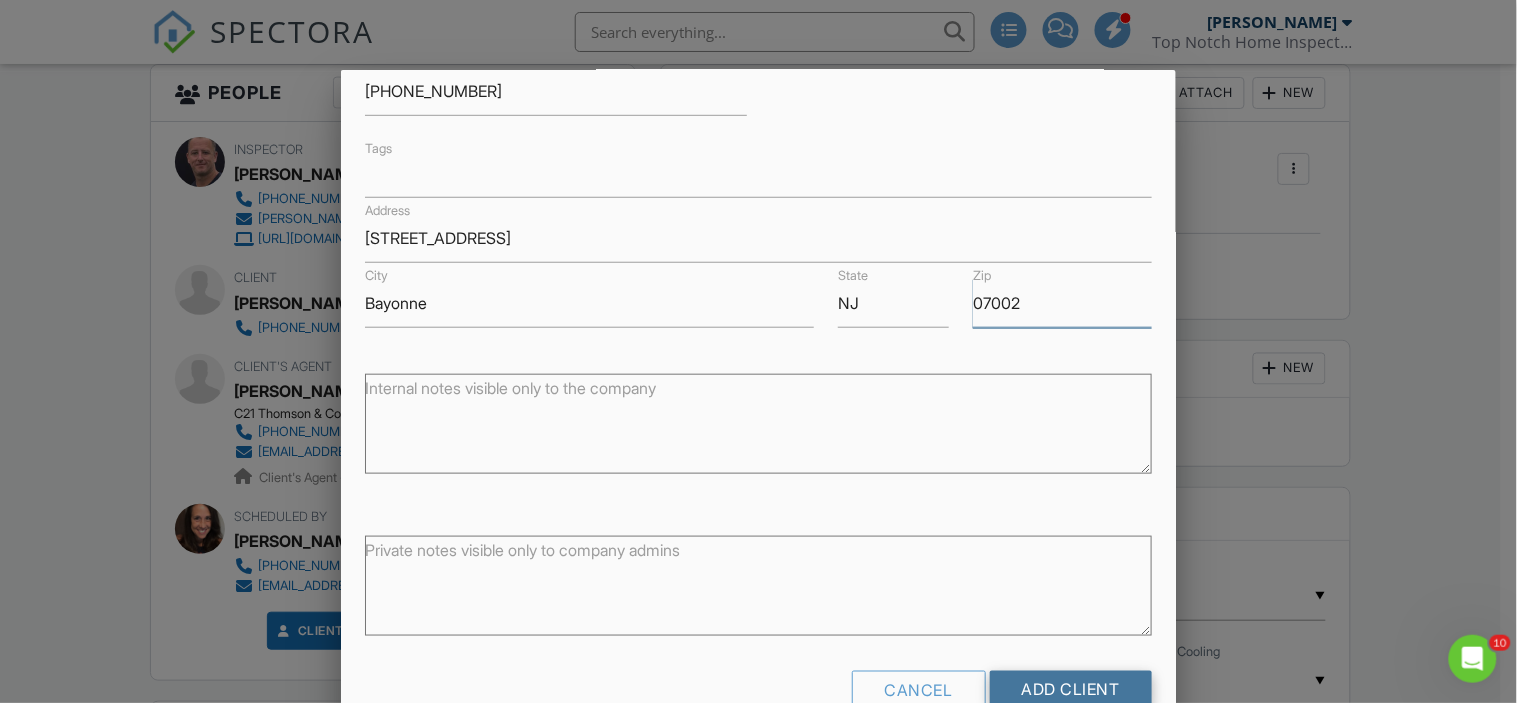 type on "07002" 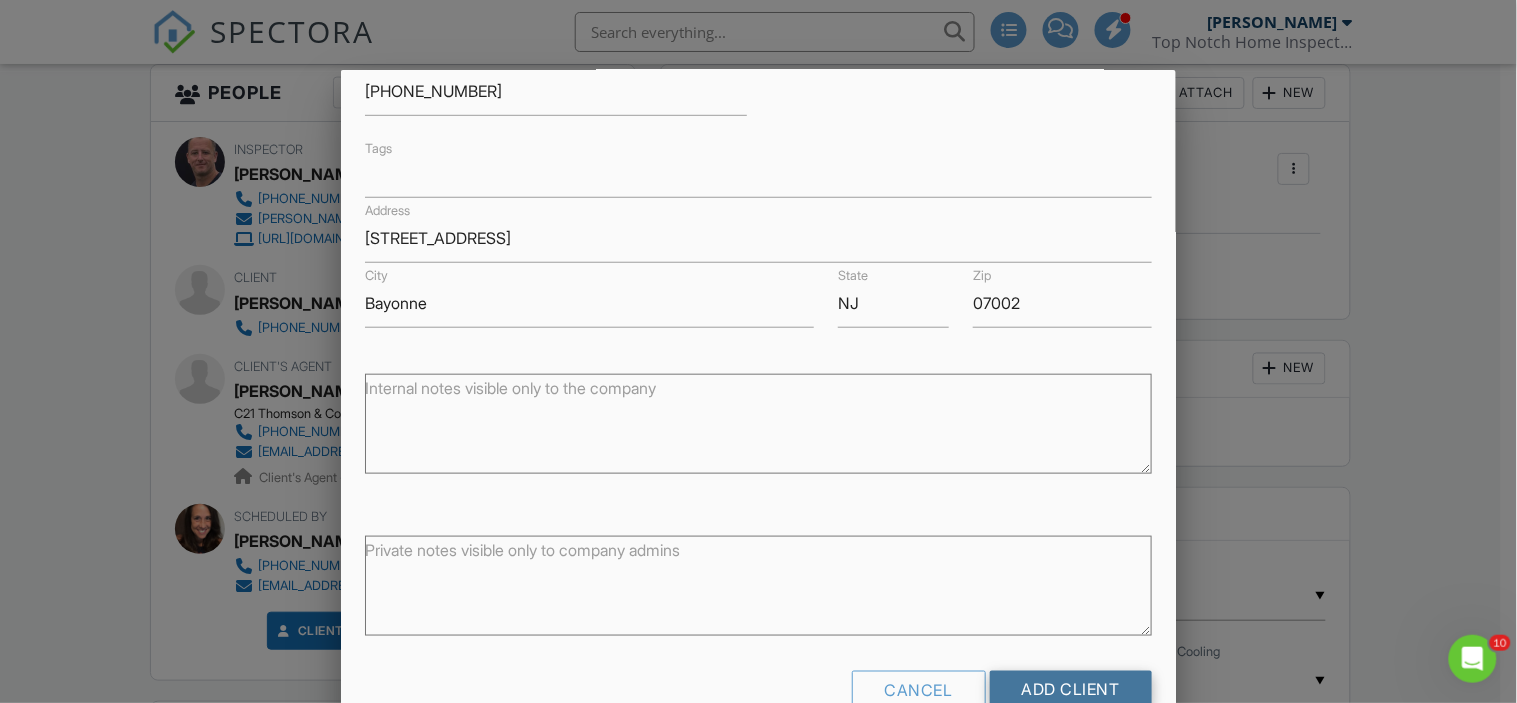 click on "Add Client" at bounding box center (1071, 689) 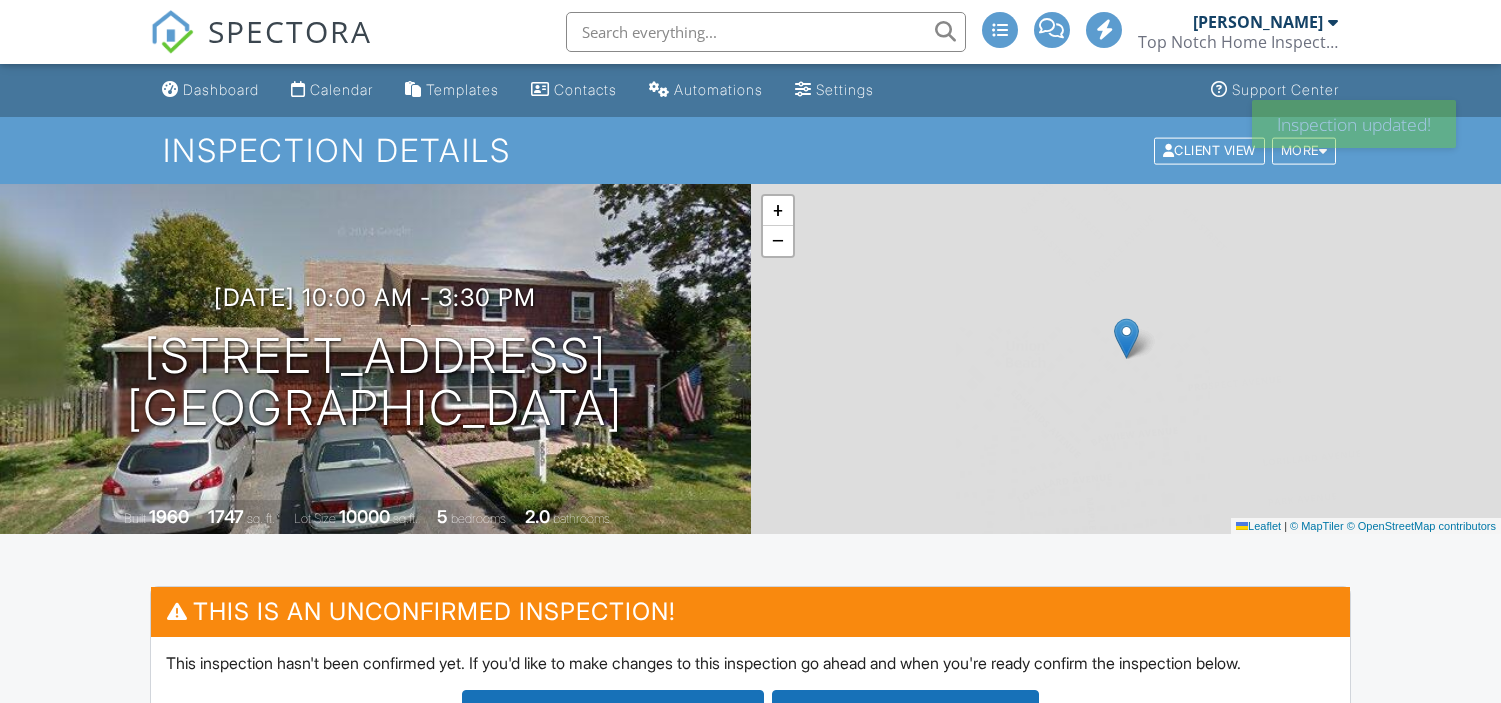 scroll, scrollTop: 0, scrollLeft: 0, axis: both 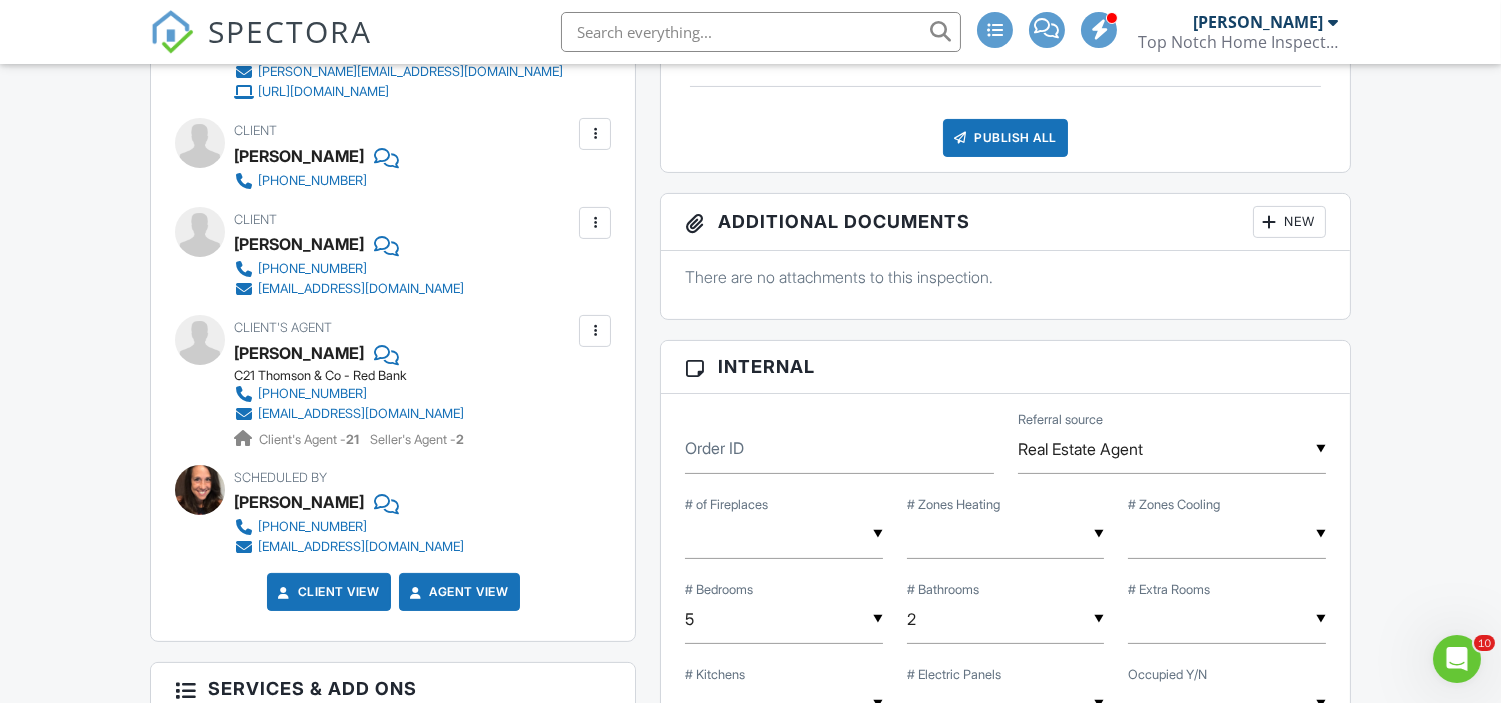 click at bounding box center [595, 134] 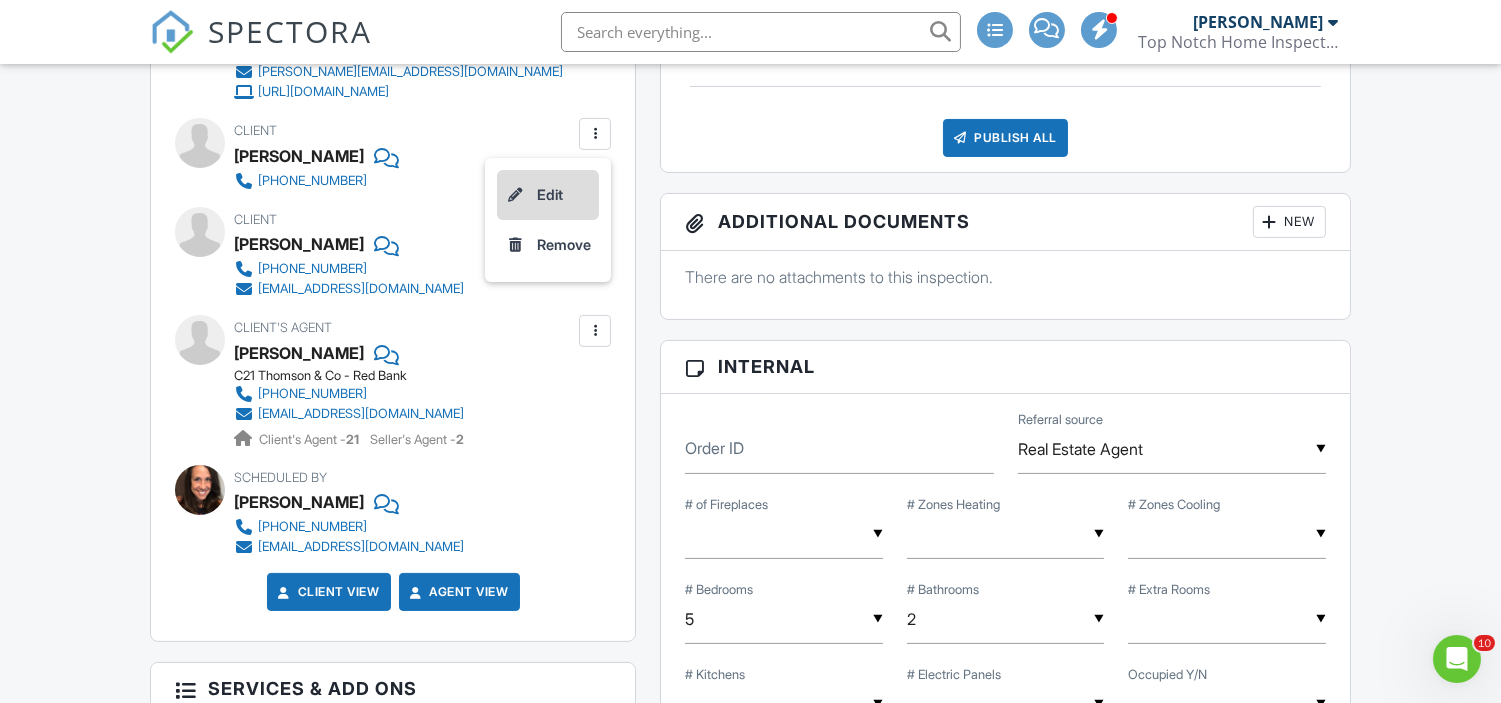 click on "Edit" at bounding box center (548, 195) 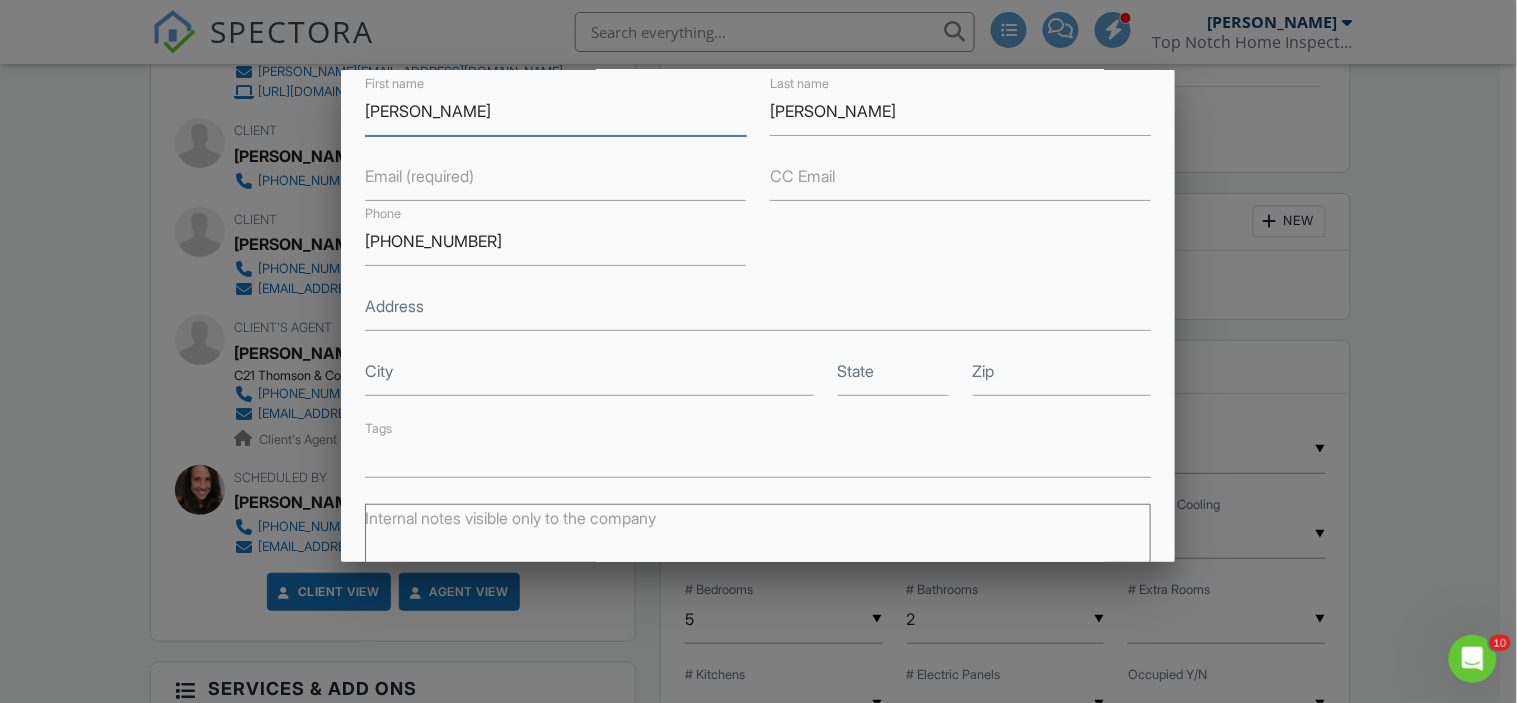 scroll, scrollTop: 102, scrollLeft: 0, axis: vertical 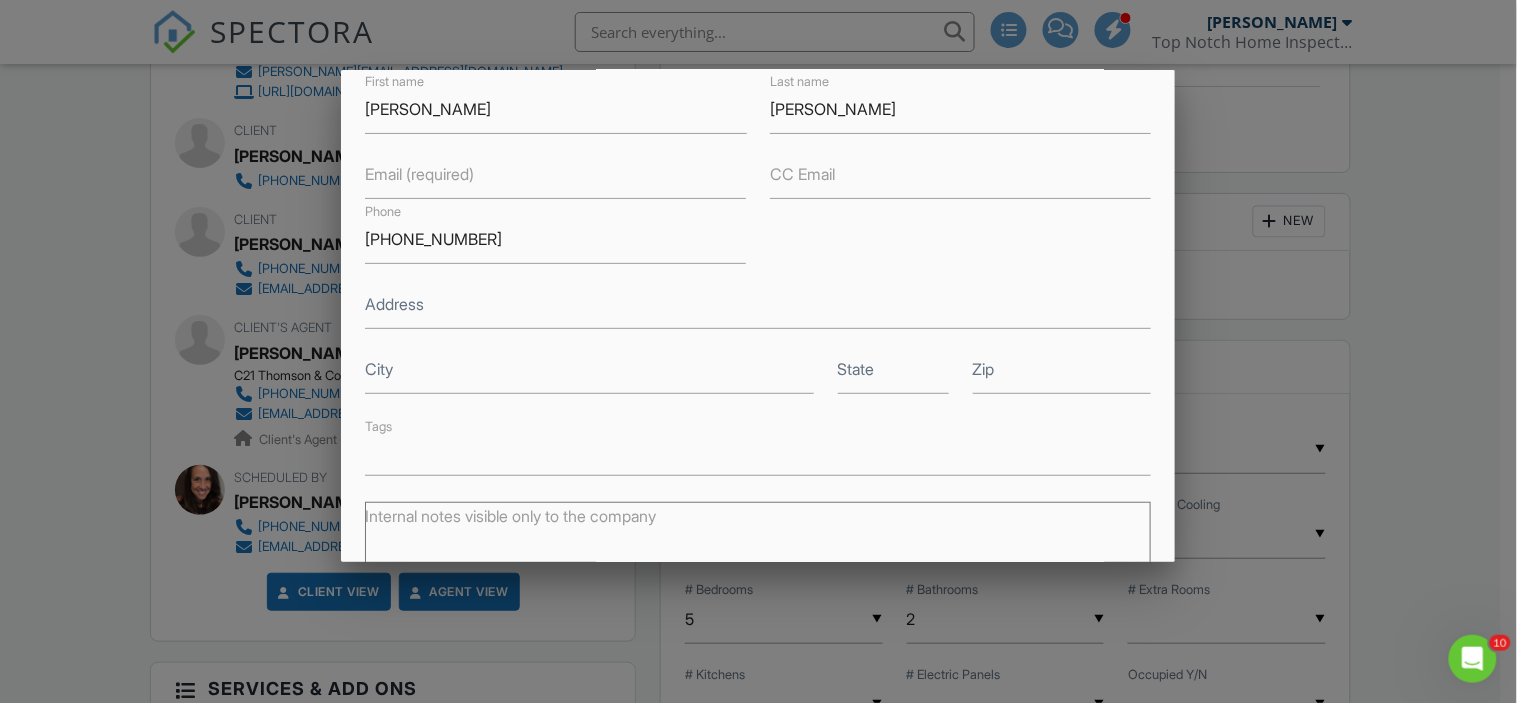 click on "Address" at bounding box center (394, 304) 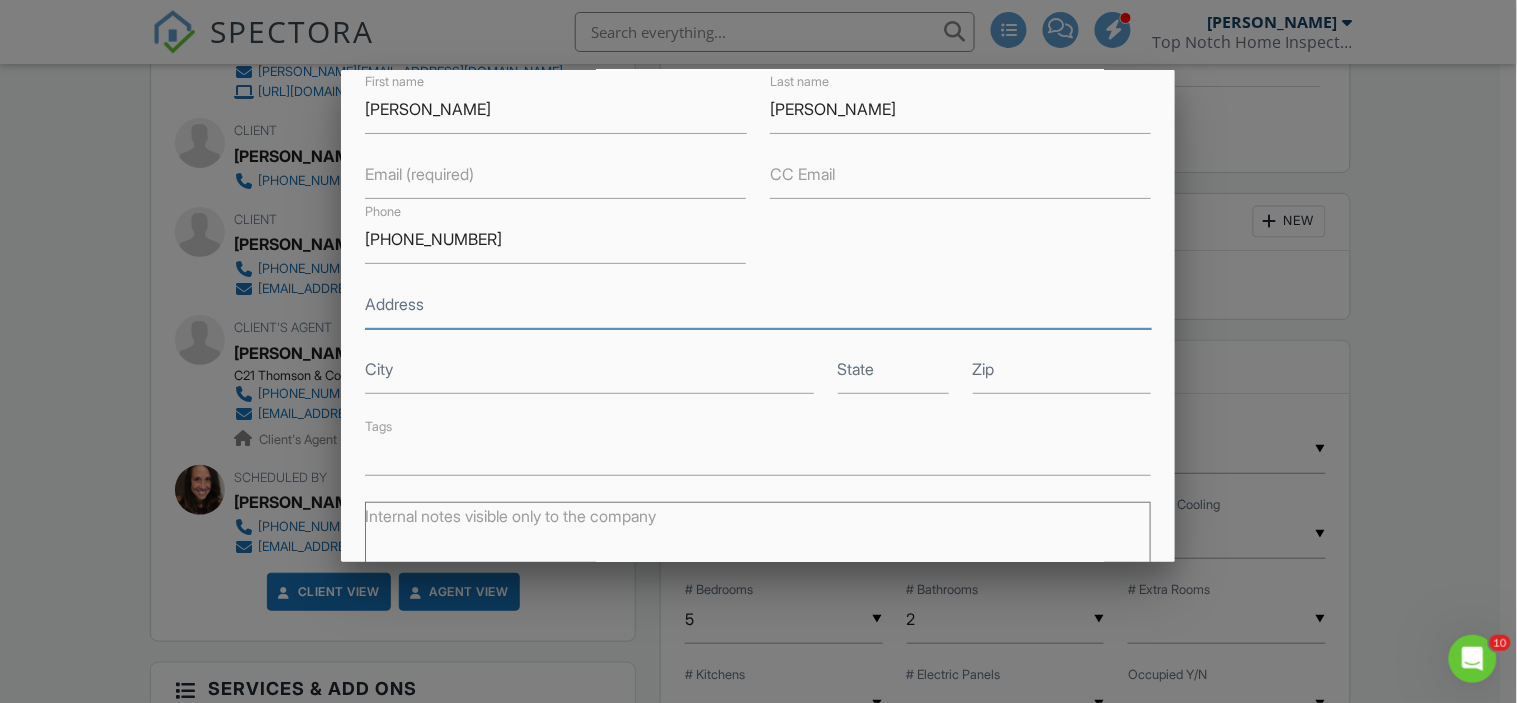 click on "Address" at bounding box center [758, 304] 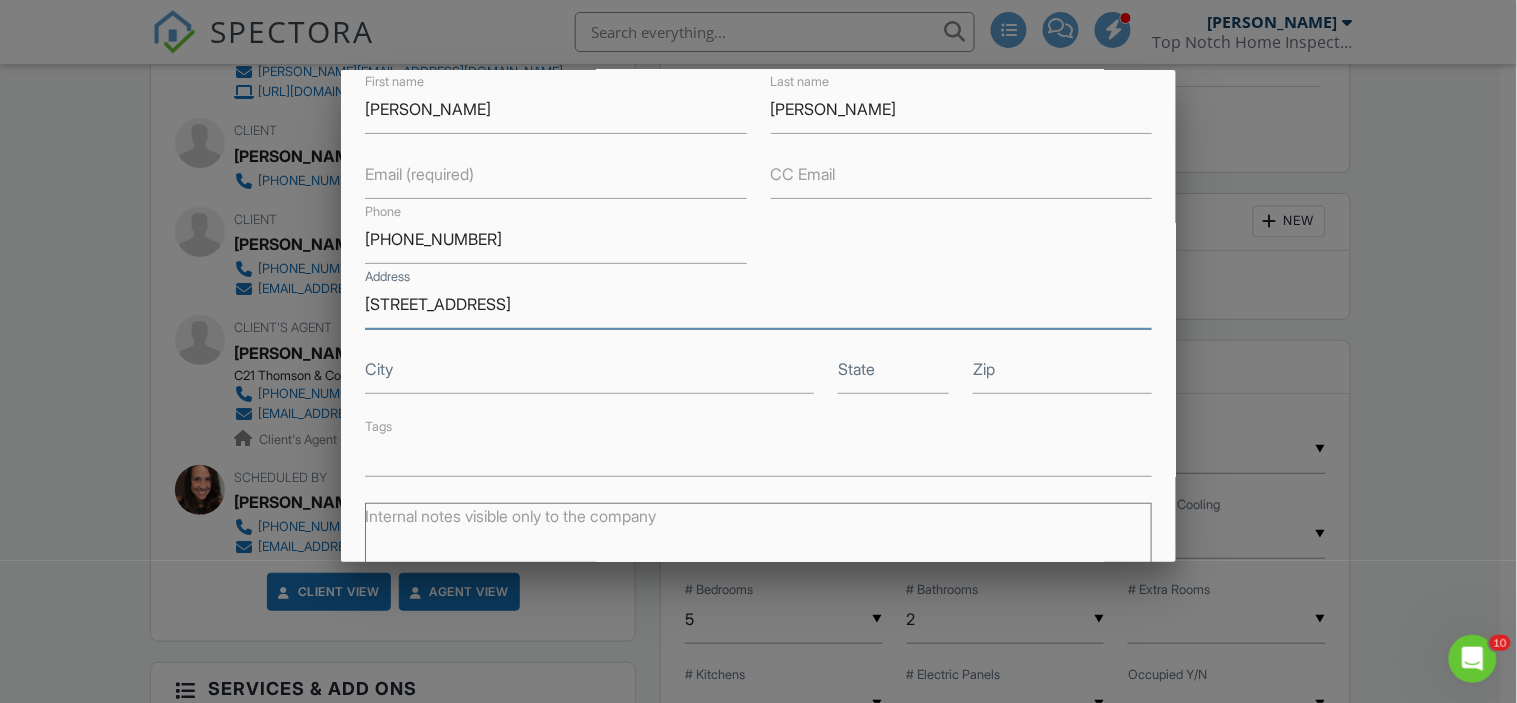 type on "[STREET_ADDRESS]" 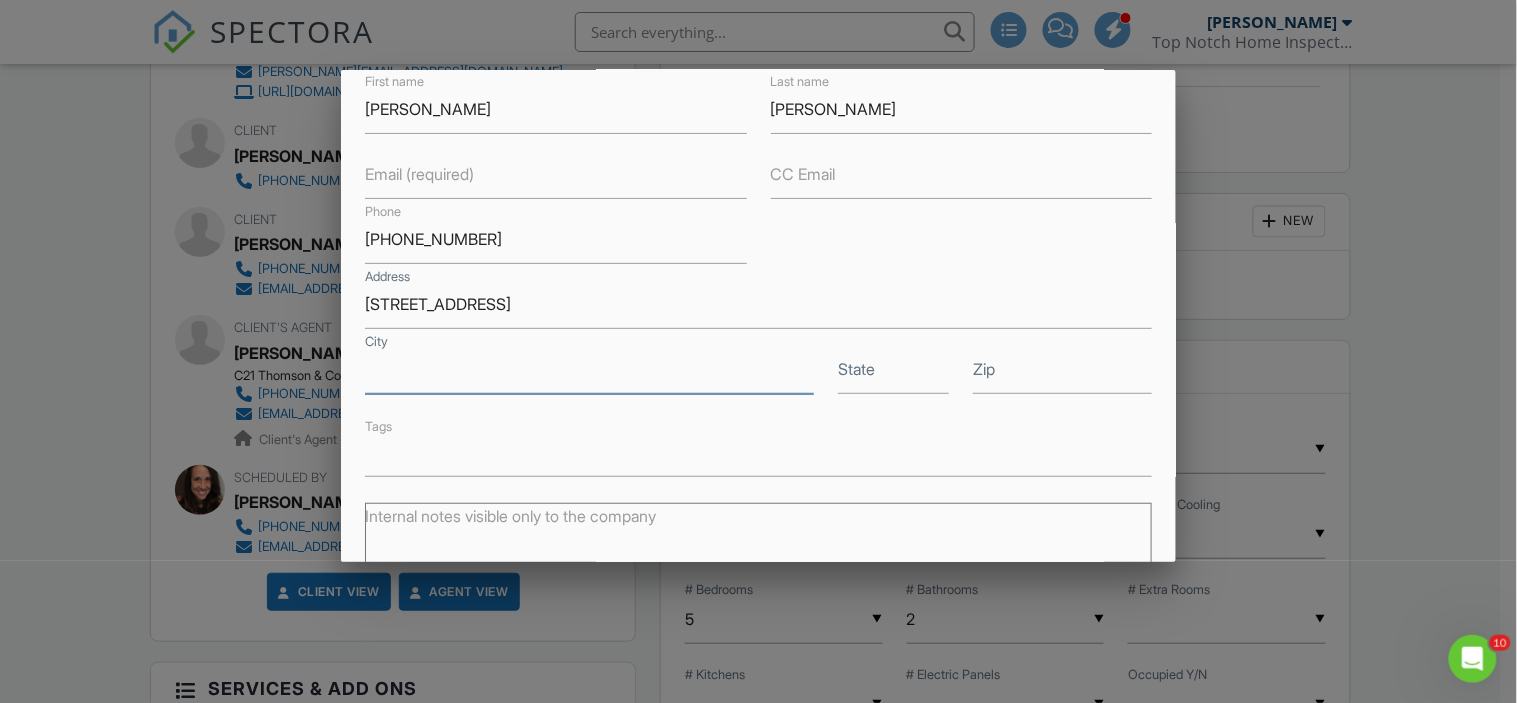 type on "a" 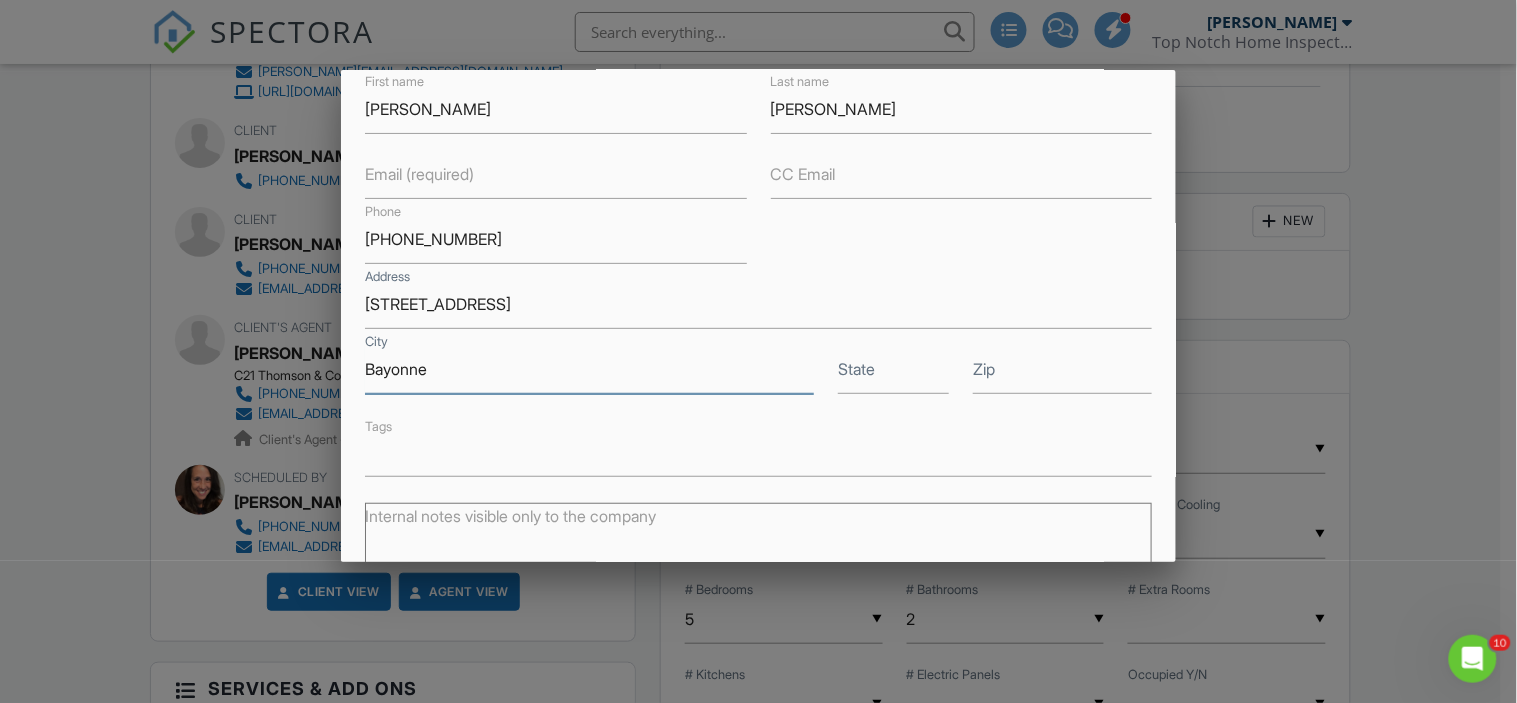type on "Bayonne" 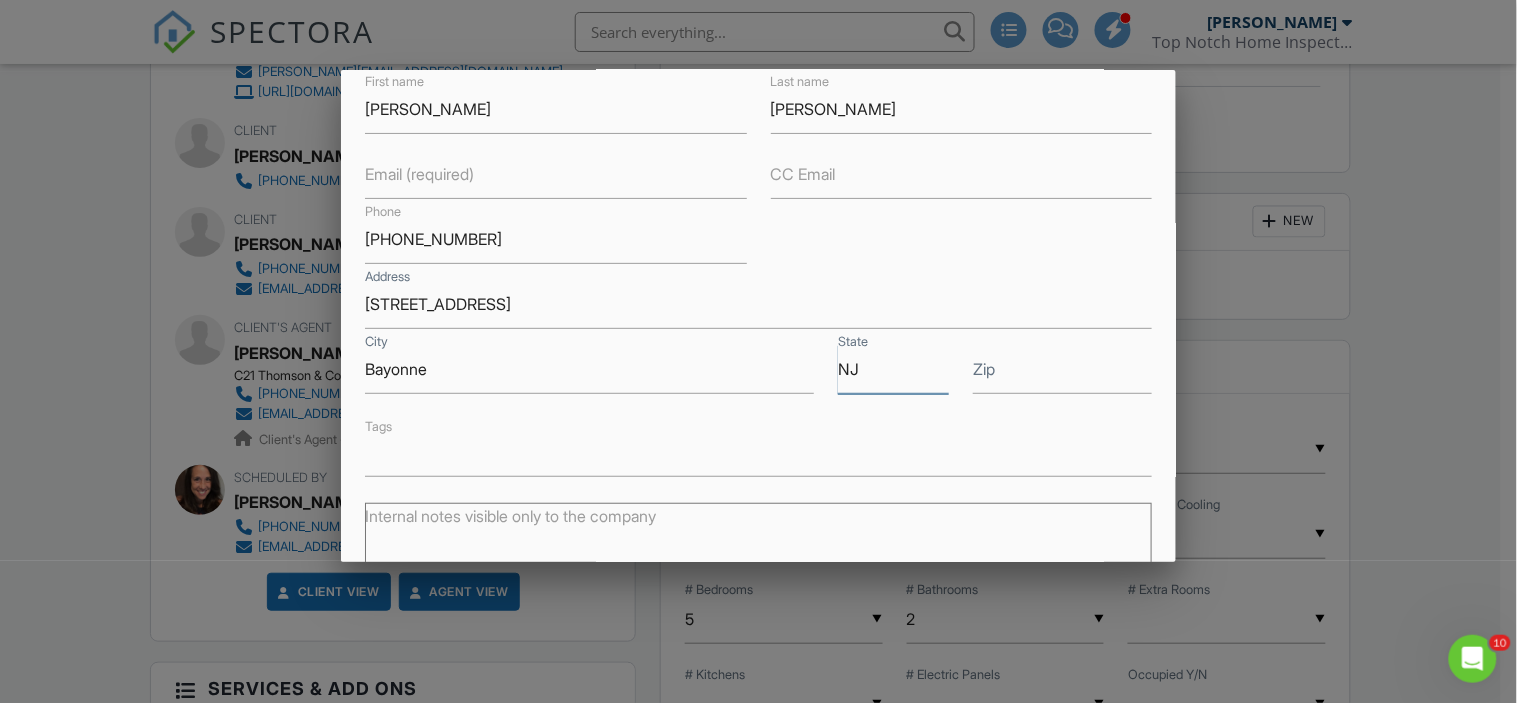 type on "NJ" 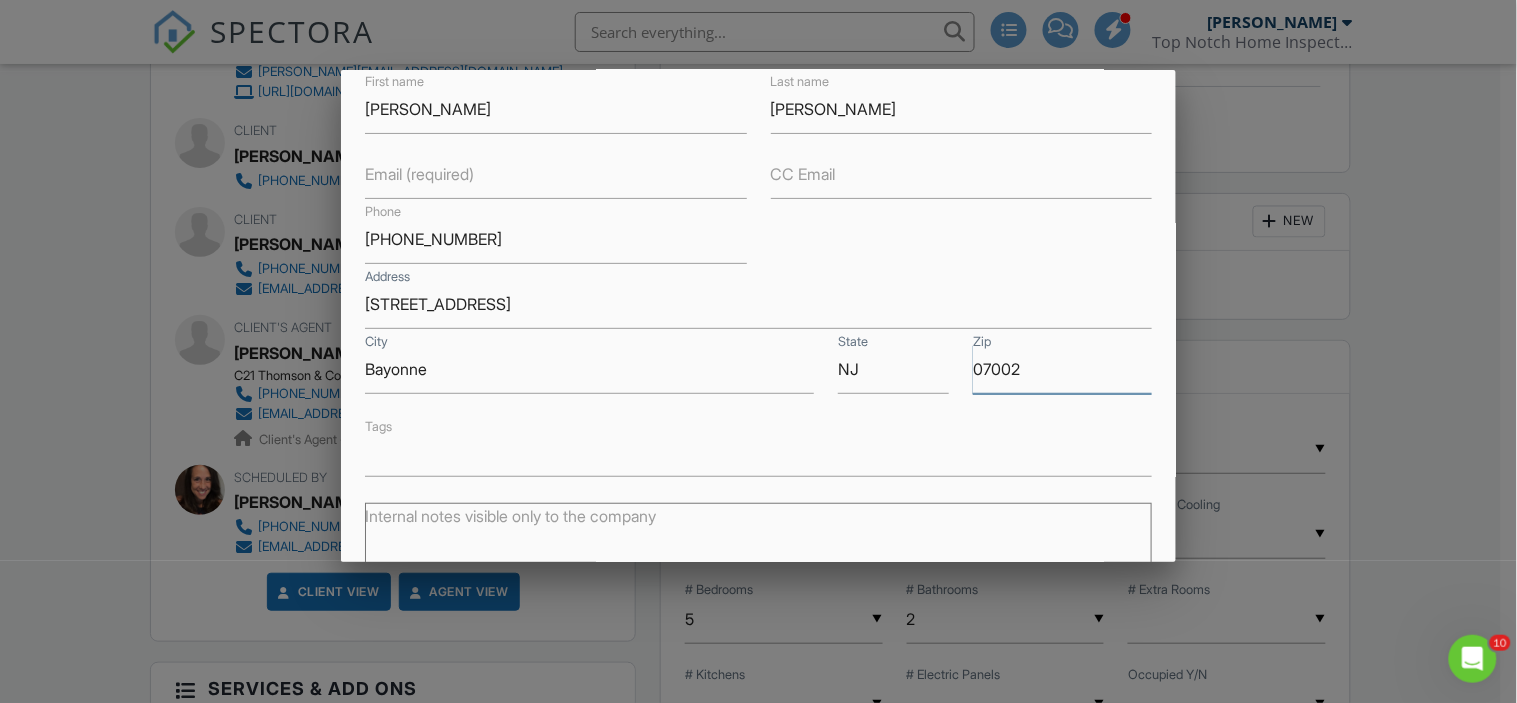 scroll, scrollTop: 374, scrollLeft: 0, axis: vertical 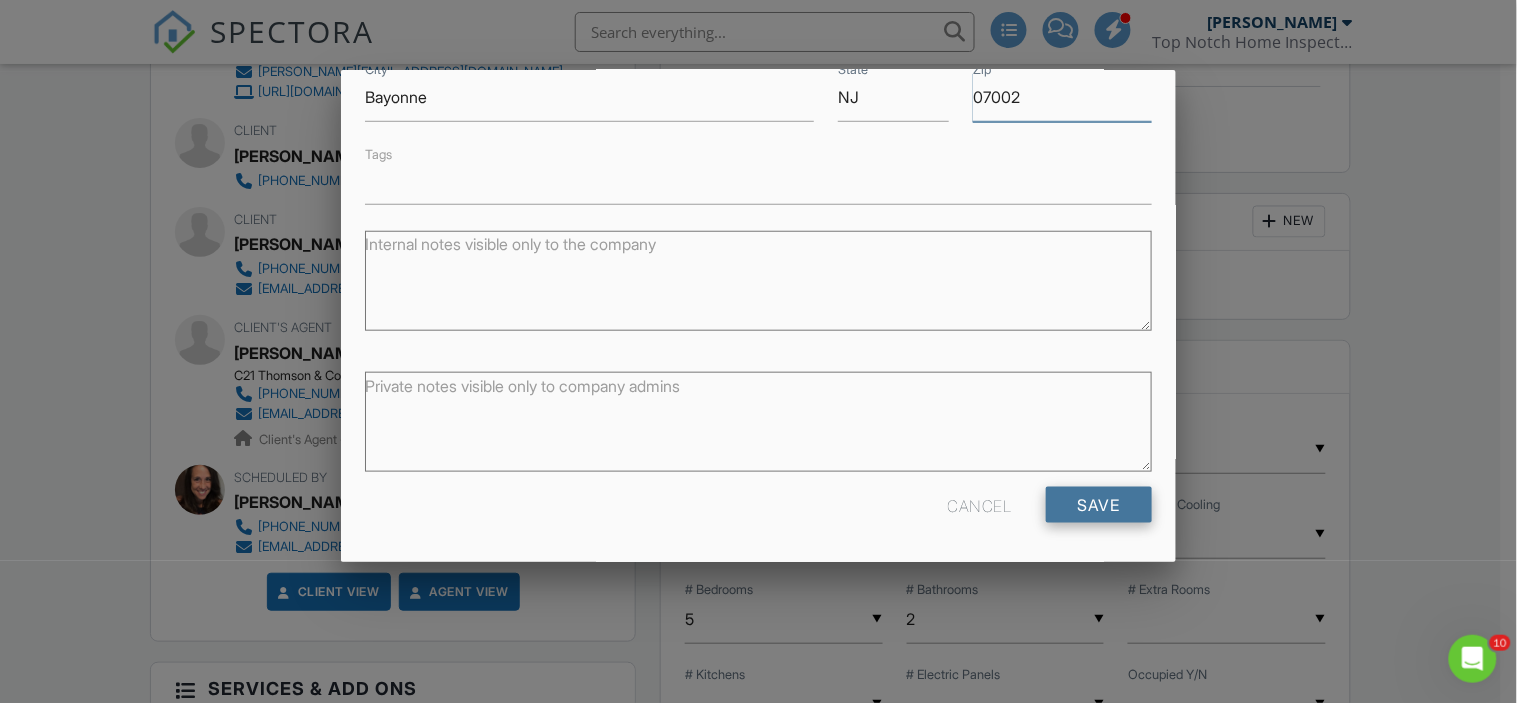 type on "07002" 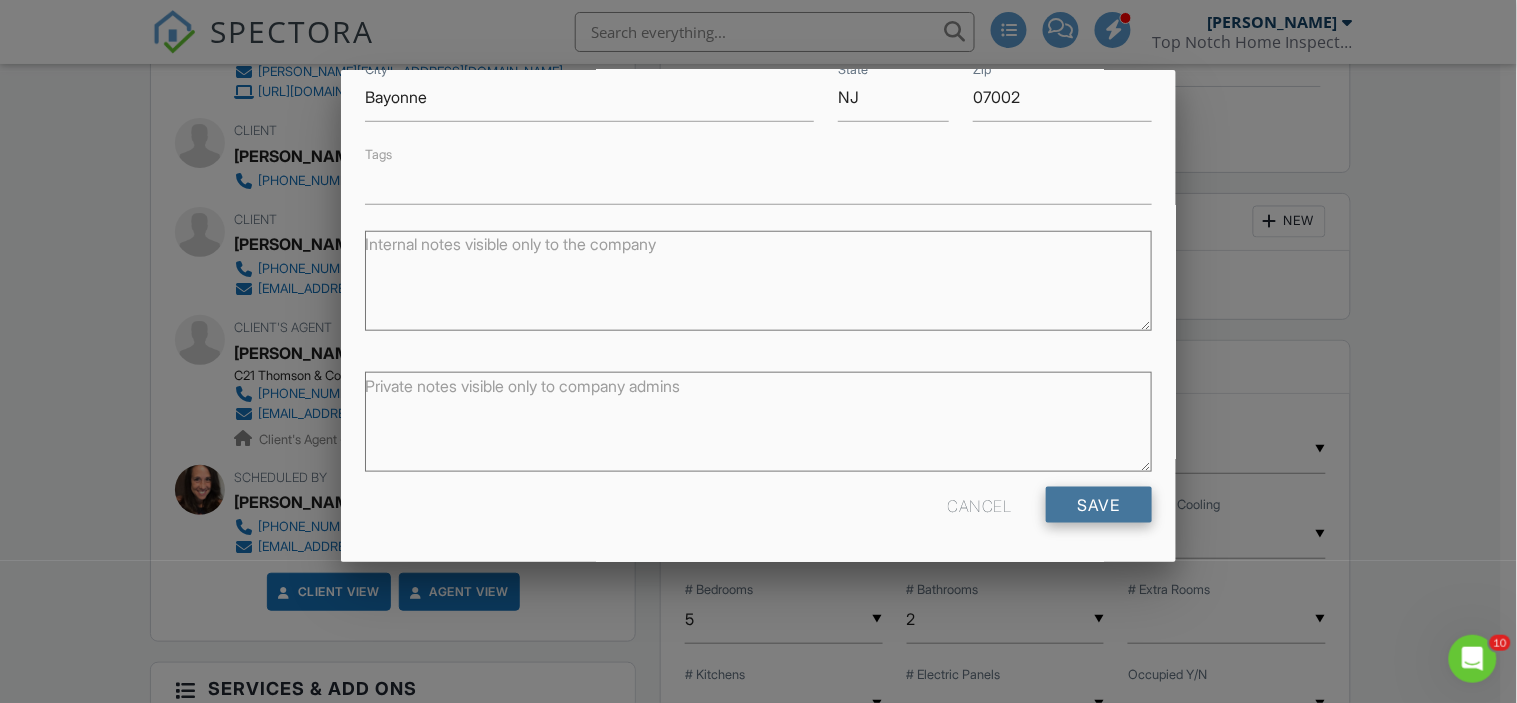 click on "Save" at bounding box center (1099, 505) 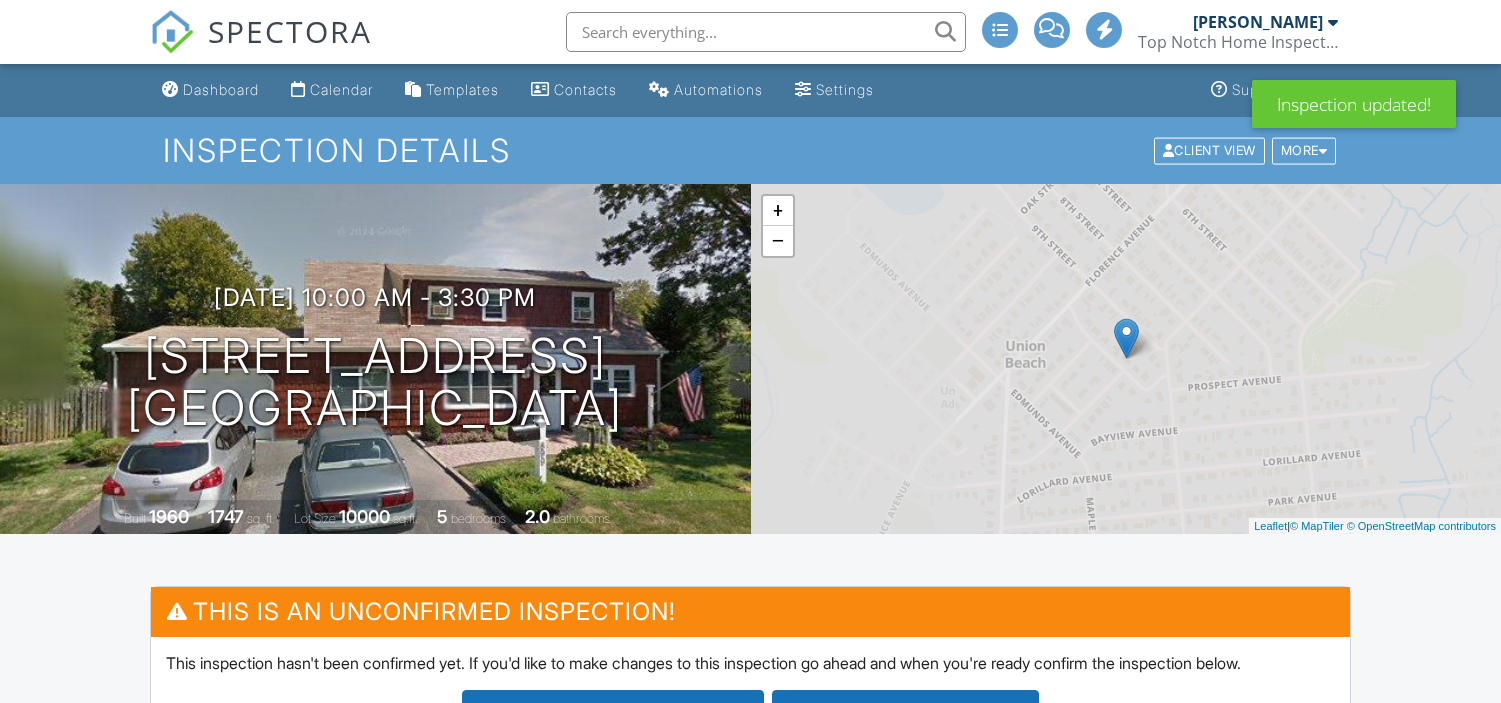 scroll, scrollTop: 0, scrollLeft: 0, axis: both 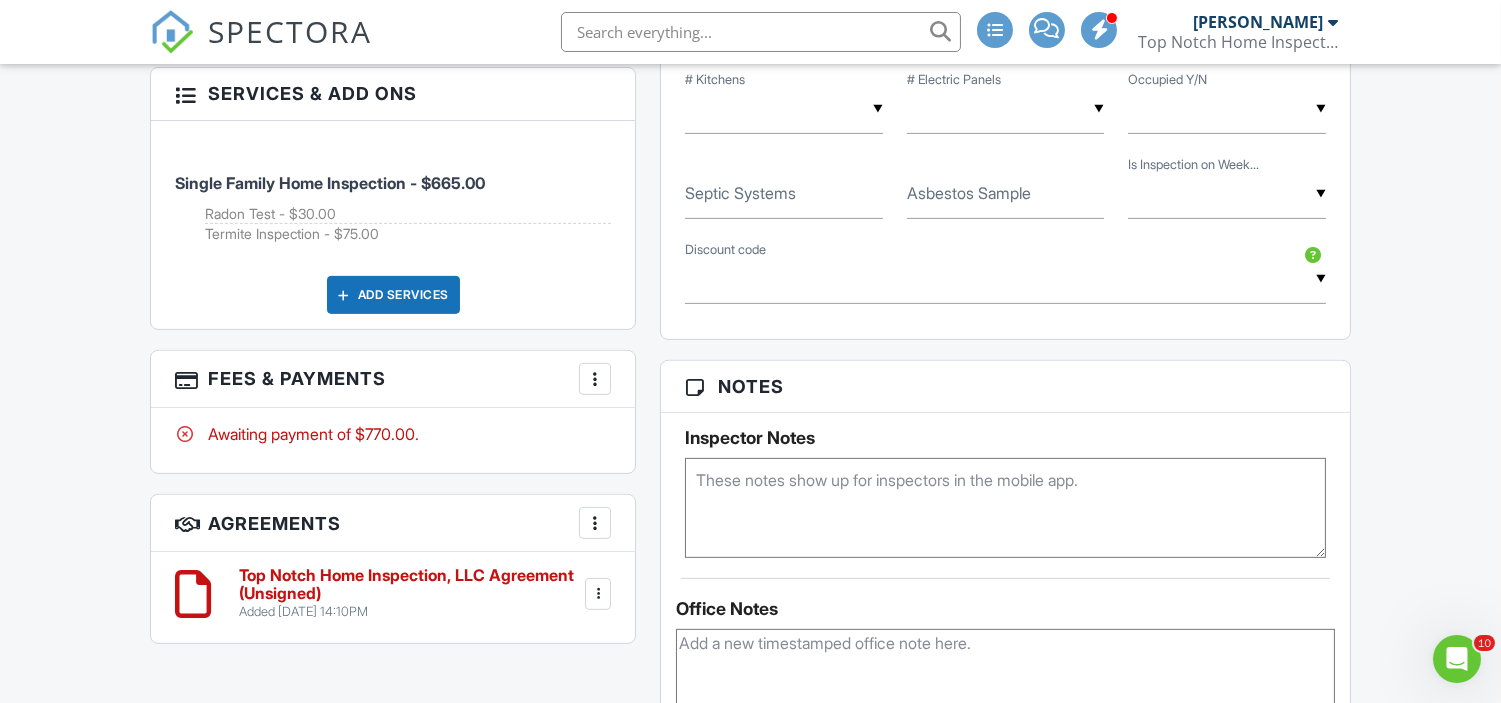 click at bounding box center (595, 379) 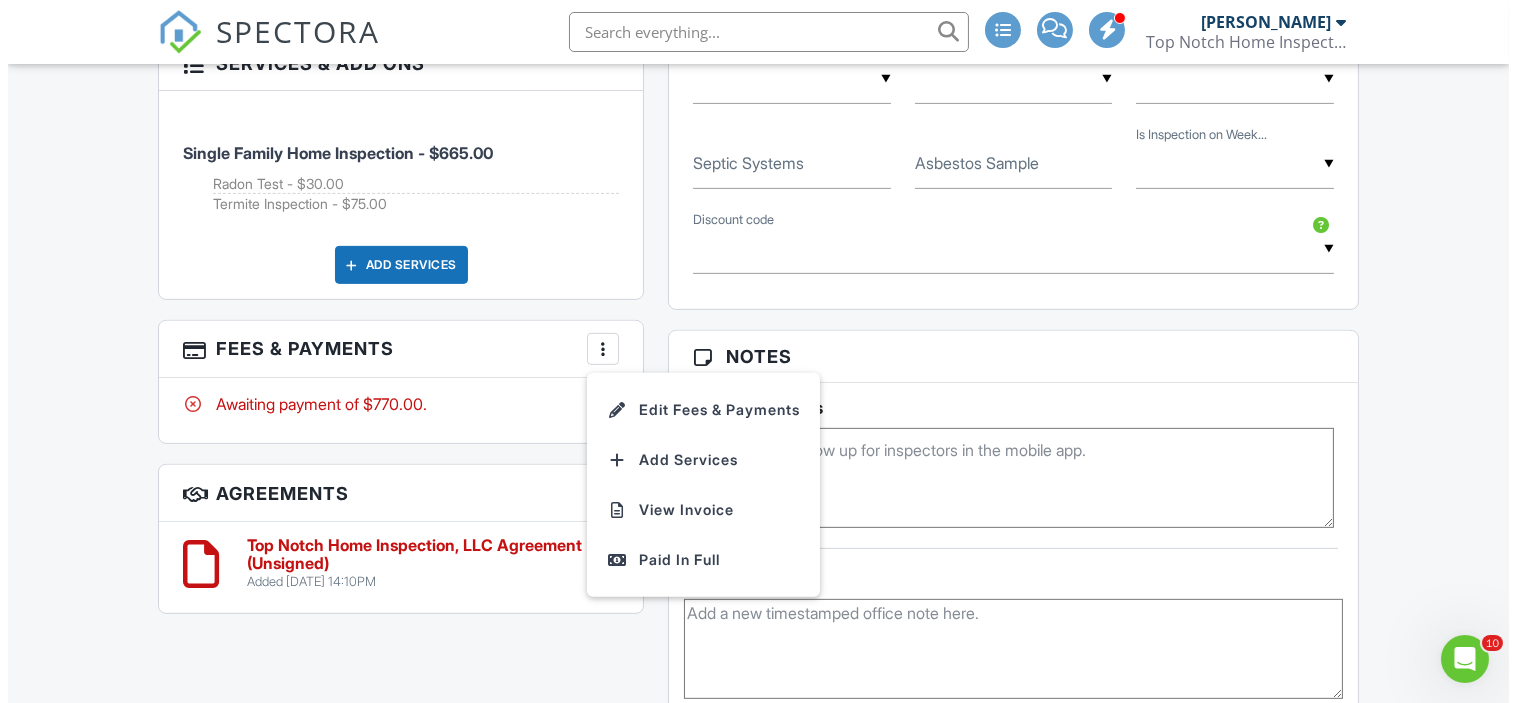 scroll, scrollTop: 1490, scrollLeft: 0, axis: vertical 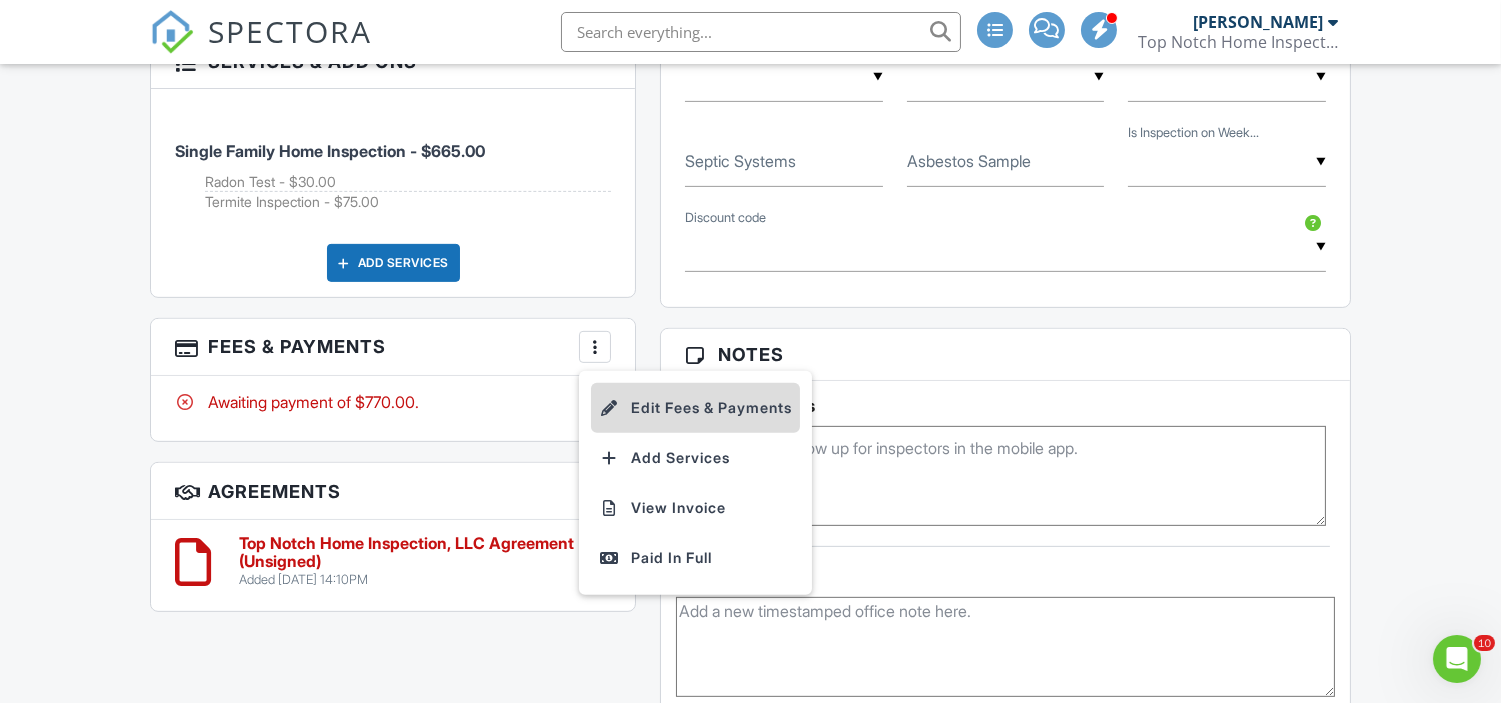 click on "Edit Fees & Payments" at bounding box center [695, 408] 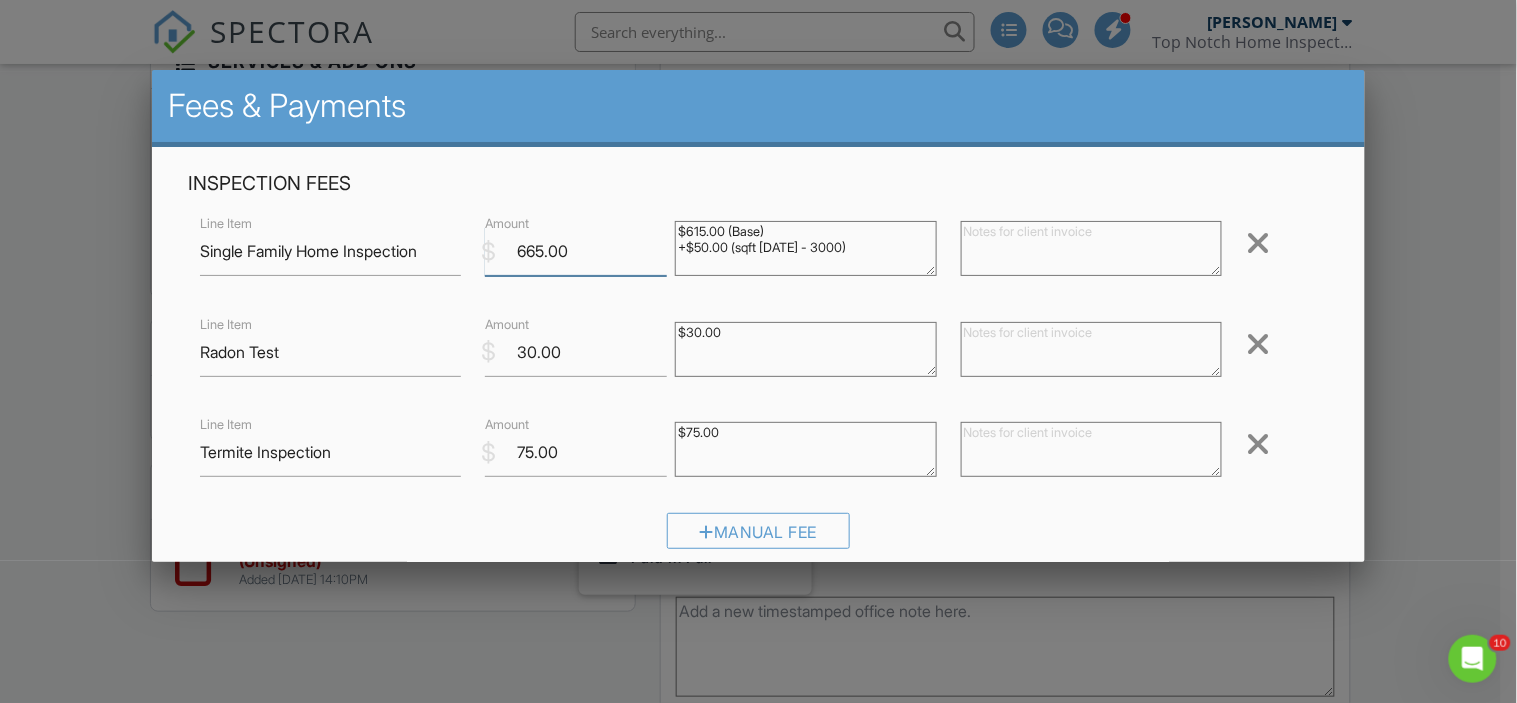 click on "665.00" at bounding box center (576, 251) 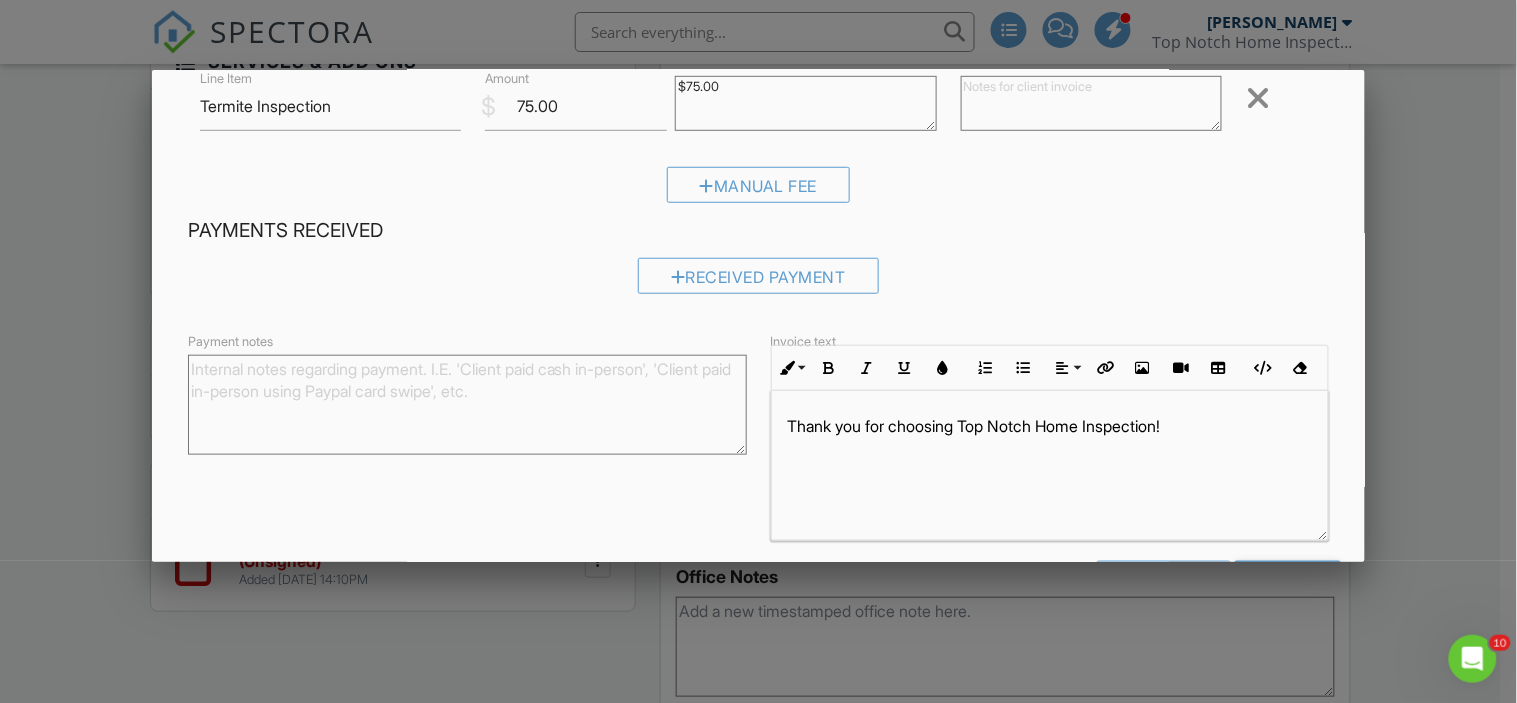 scroll, scrollTop: 420, scrollLeft: 0, axis: vertical 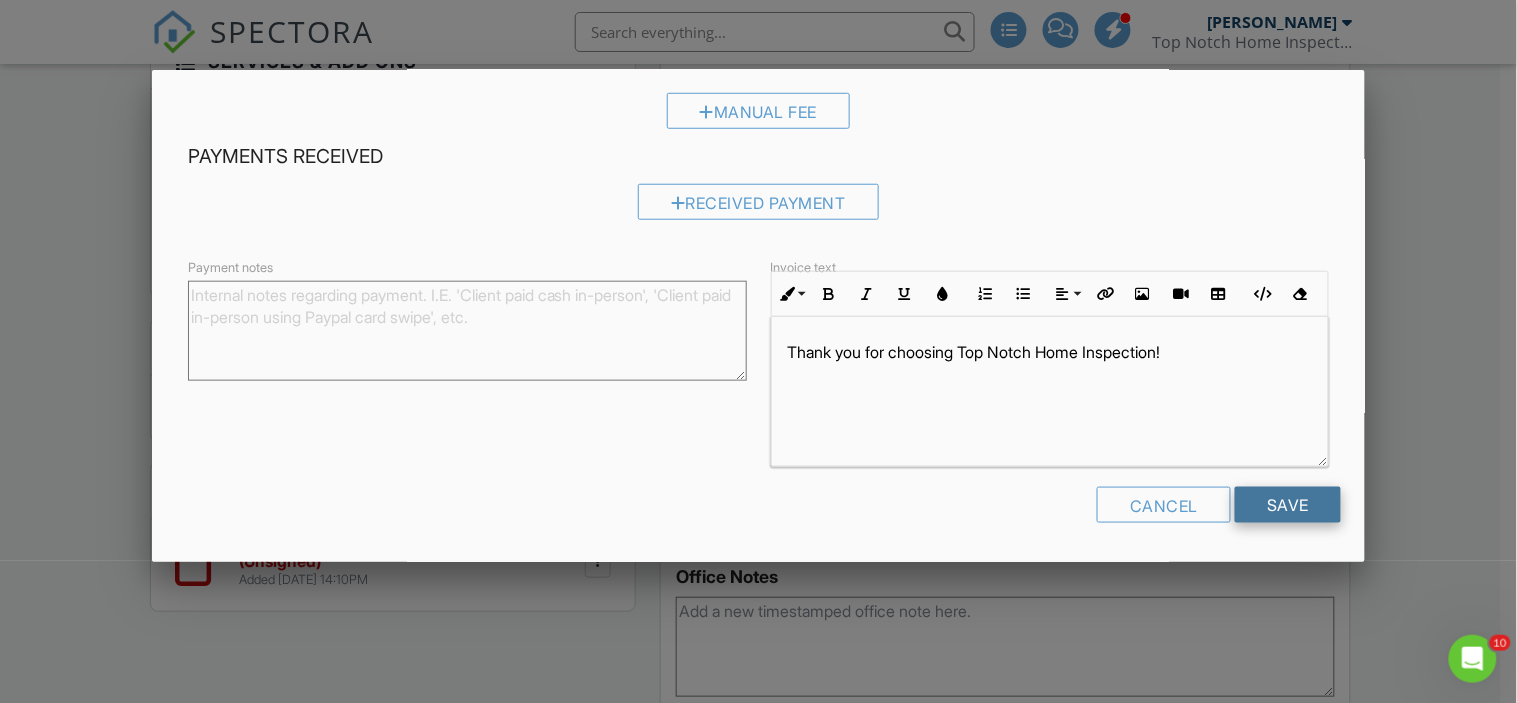 type on "685.00" 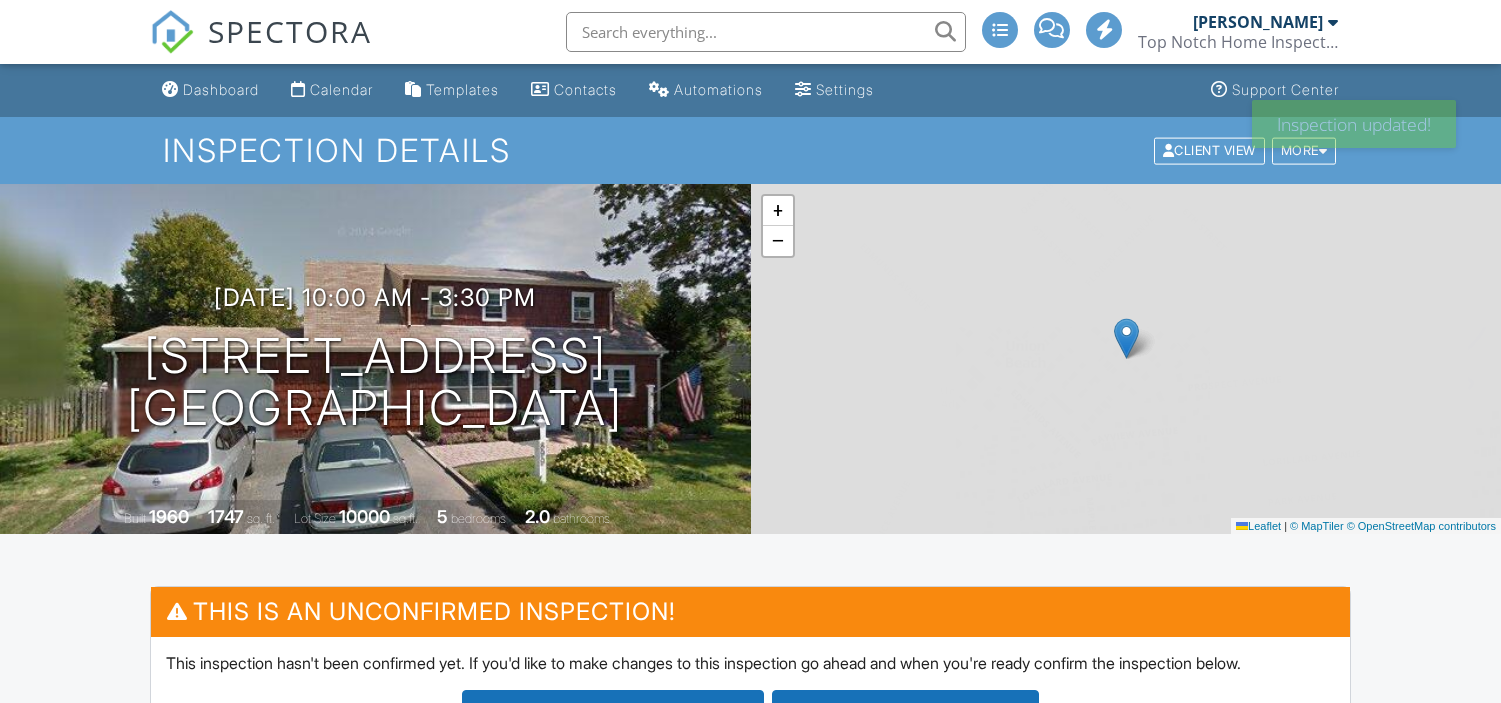 scroll, scrollTop: 0, scrollLeft: 0, axis: both 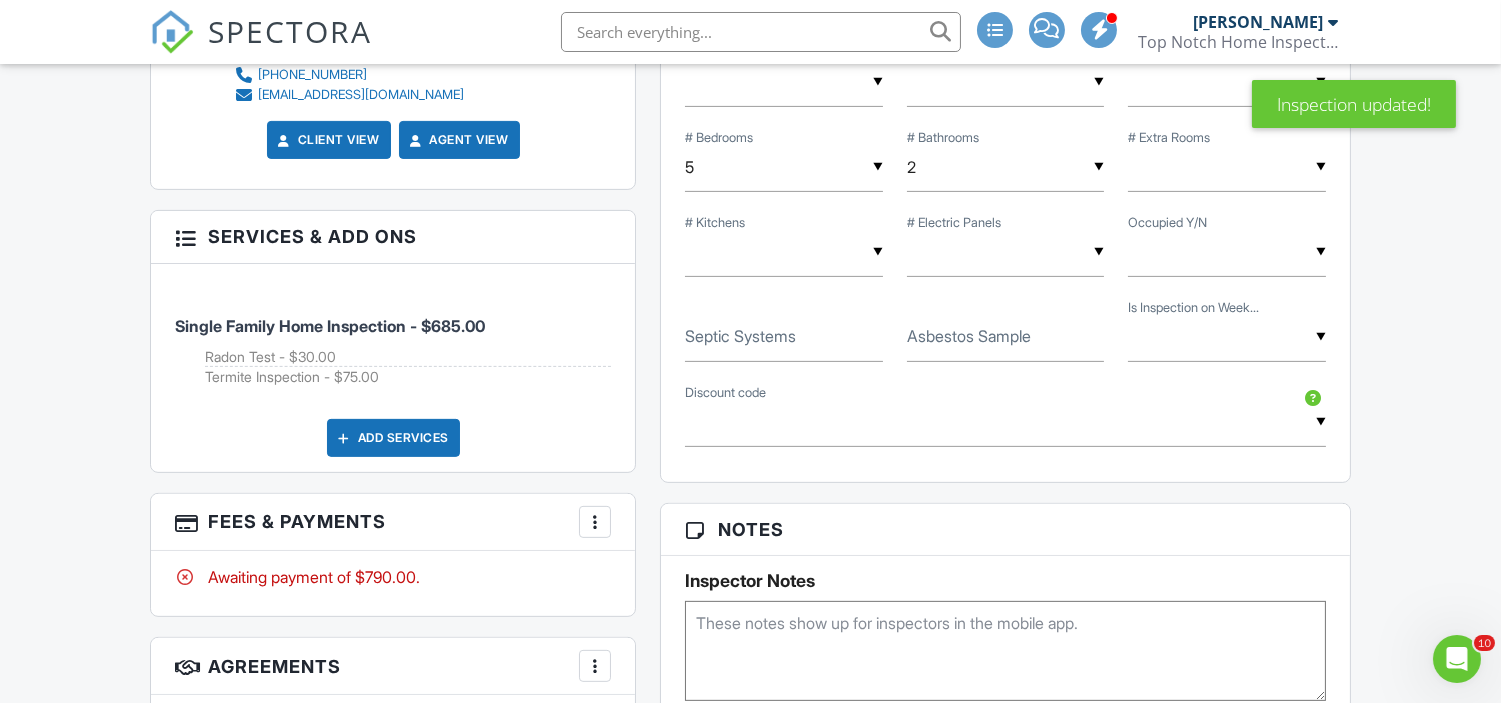 click at bounding box center (595, 522) 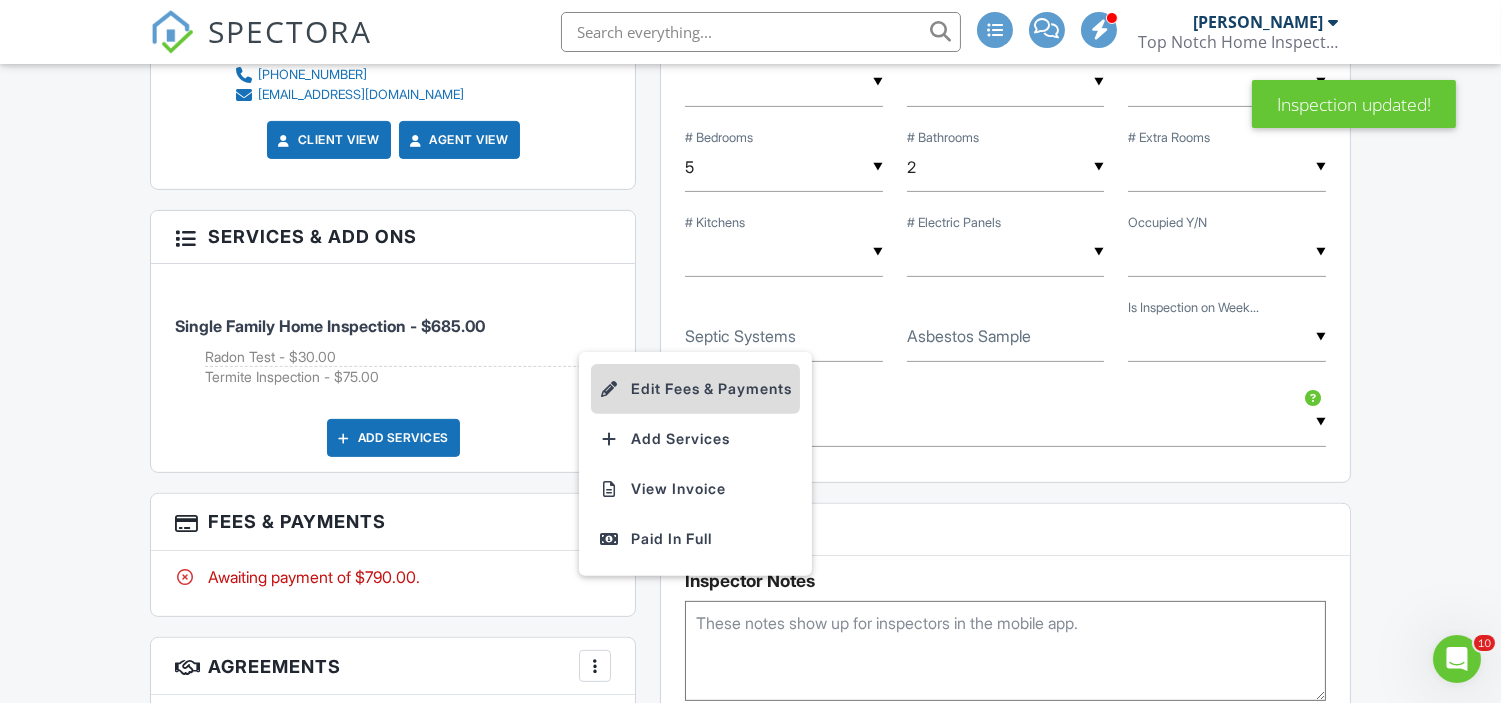 click on "Edit Fees & Payments" at bounding box center (695, 389) 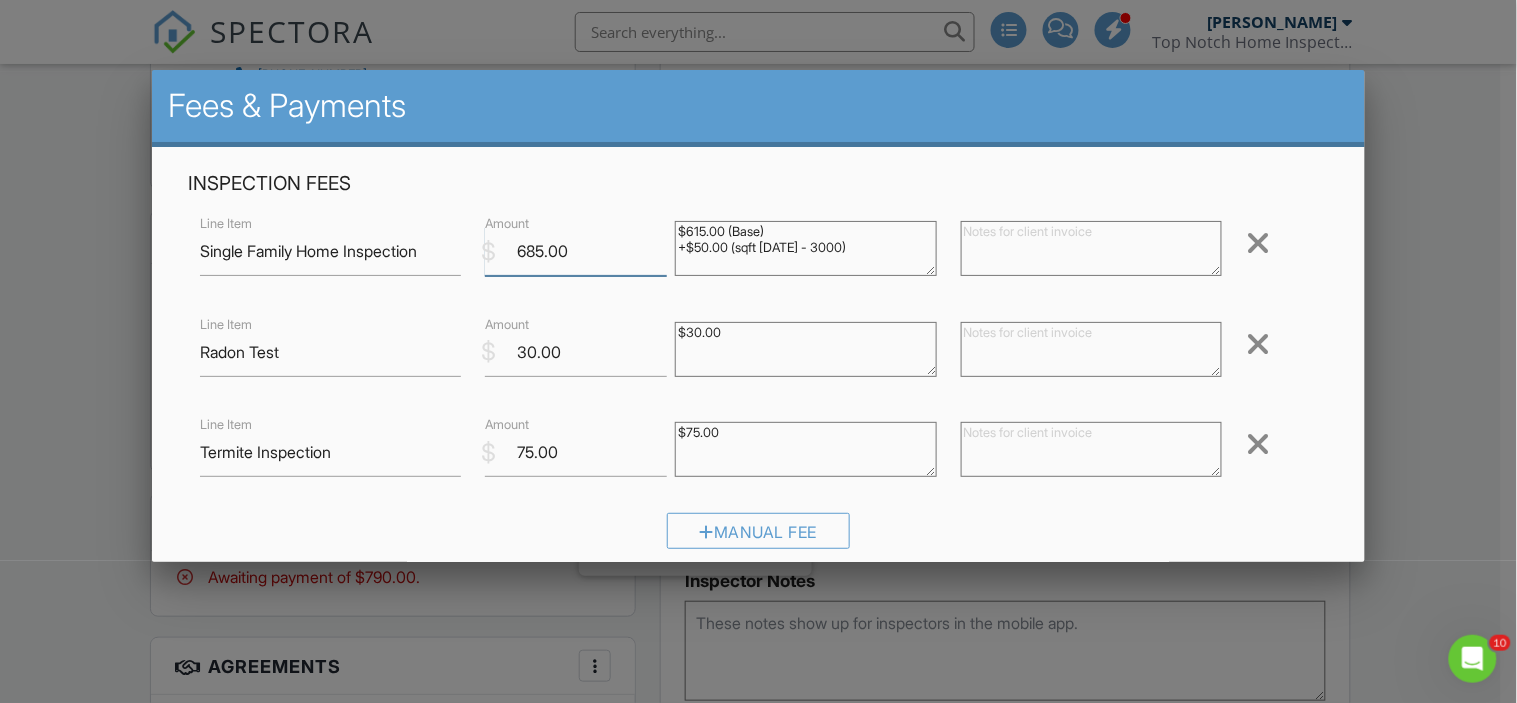 click on "685.00" at bounding box center [576, 251] 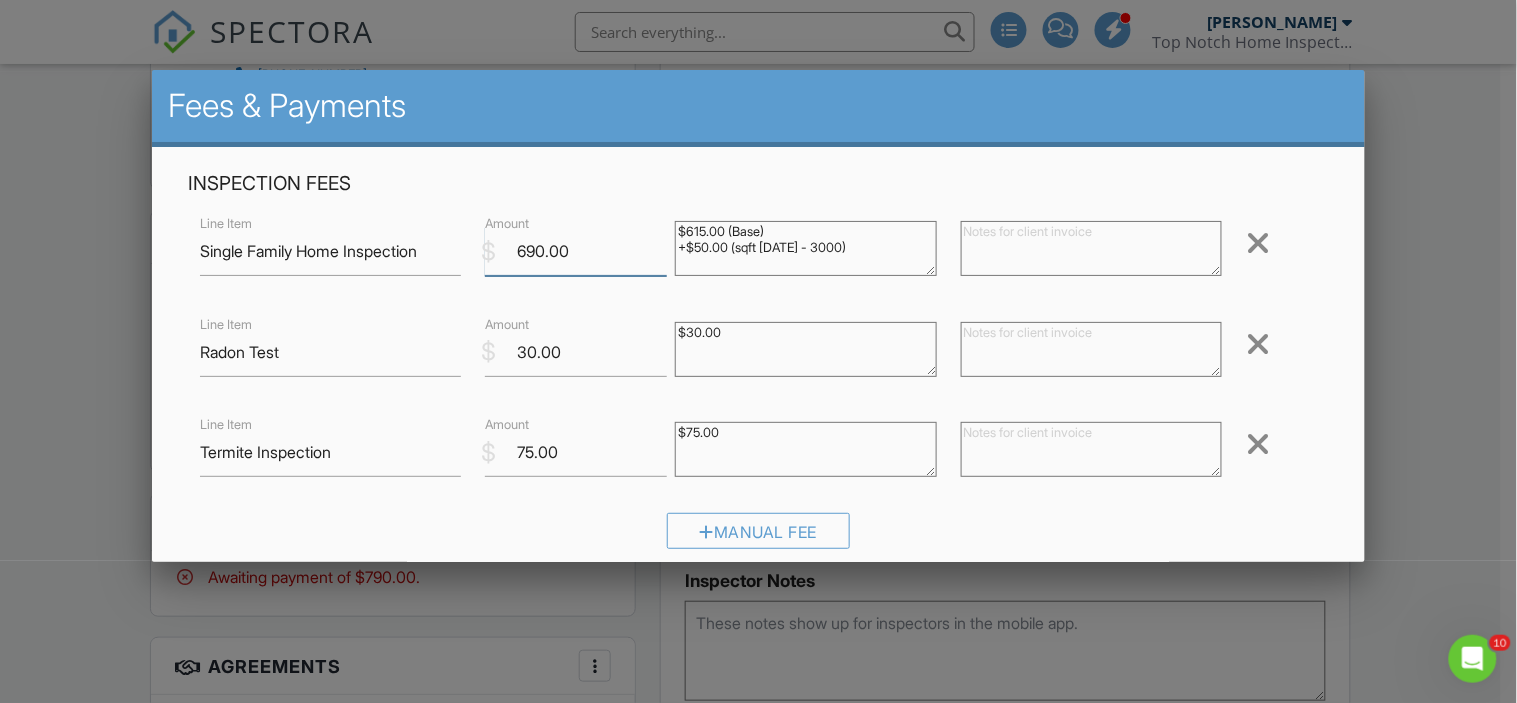 type on "690.00" 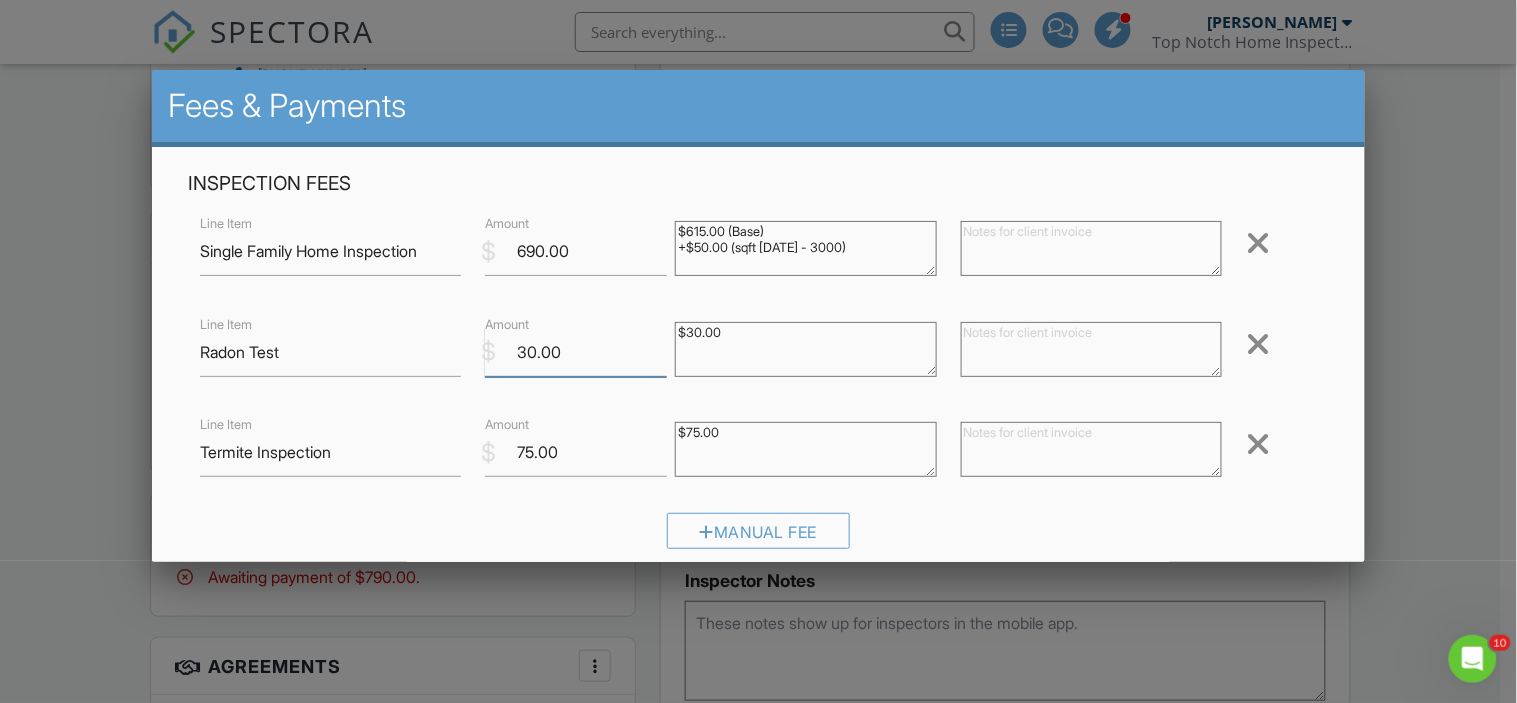 click on "30.00" at bounding box center (576, 352) 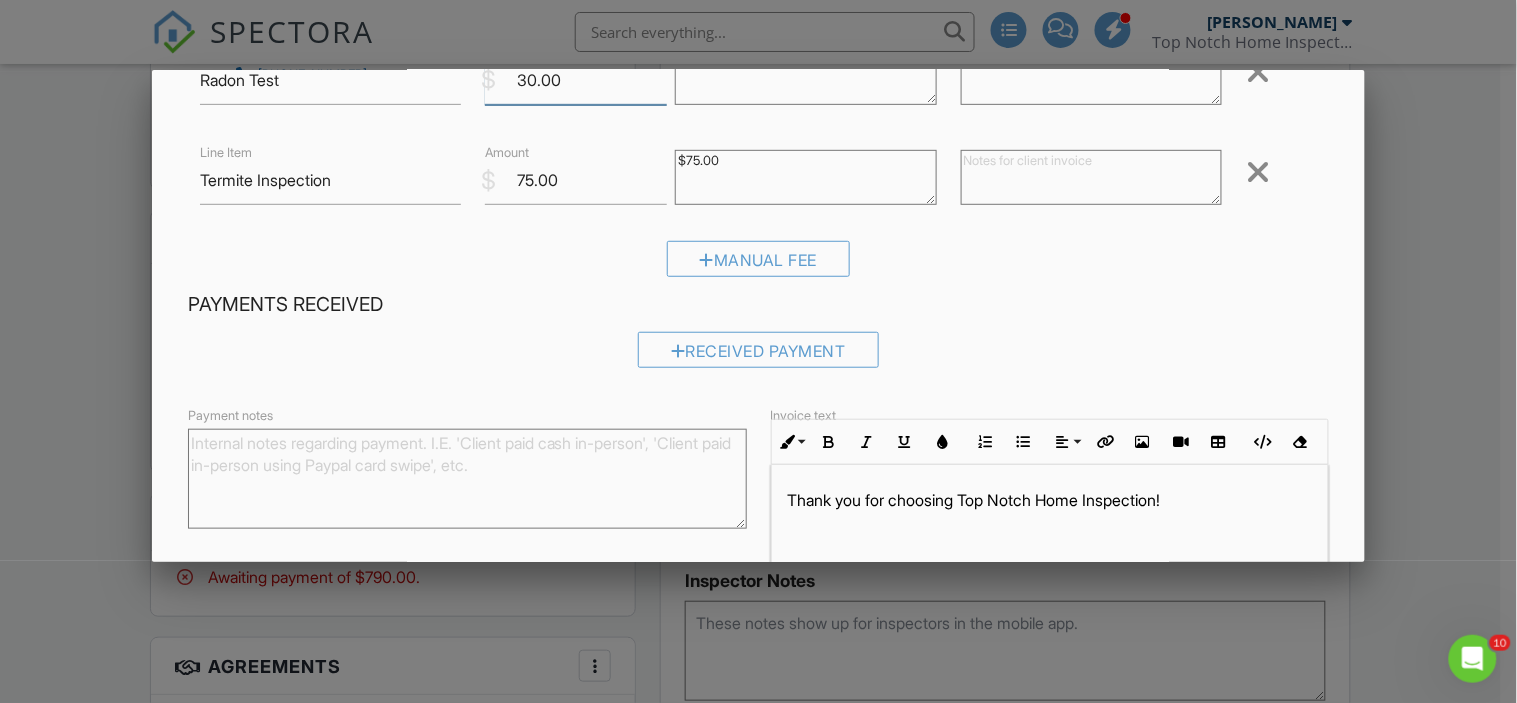 scroll, scrollTop: 420, scrollLeft: 0, axis: vertical 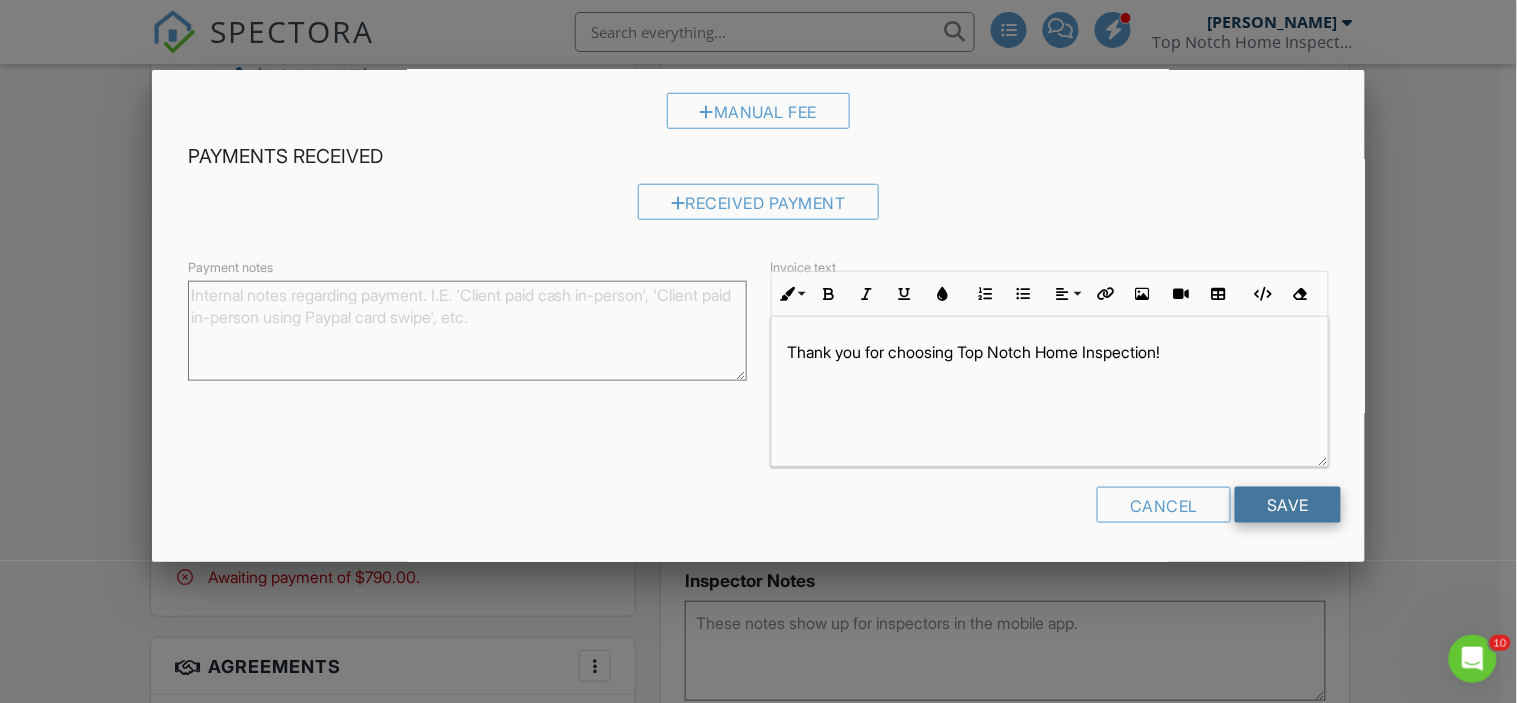 click on "Save" at bounding box center [1288, 505] 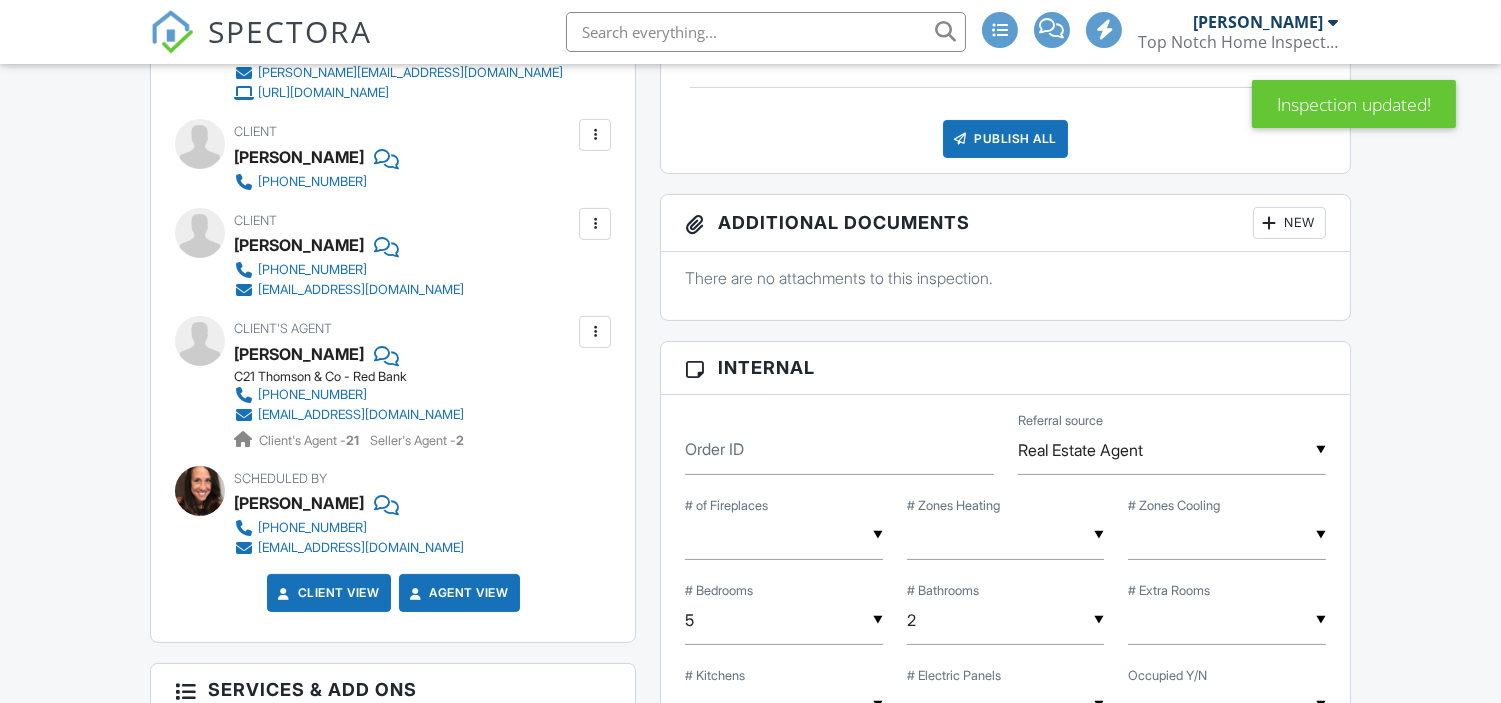 scroll, scrollTop: 1640, scrollLeft: 0, axis: vertical 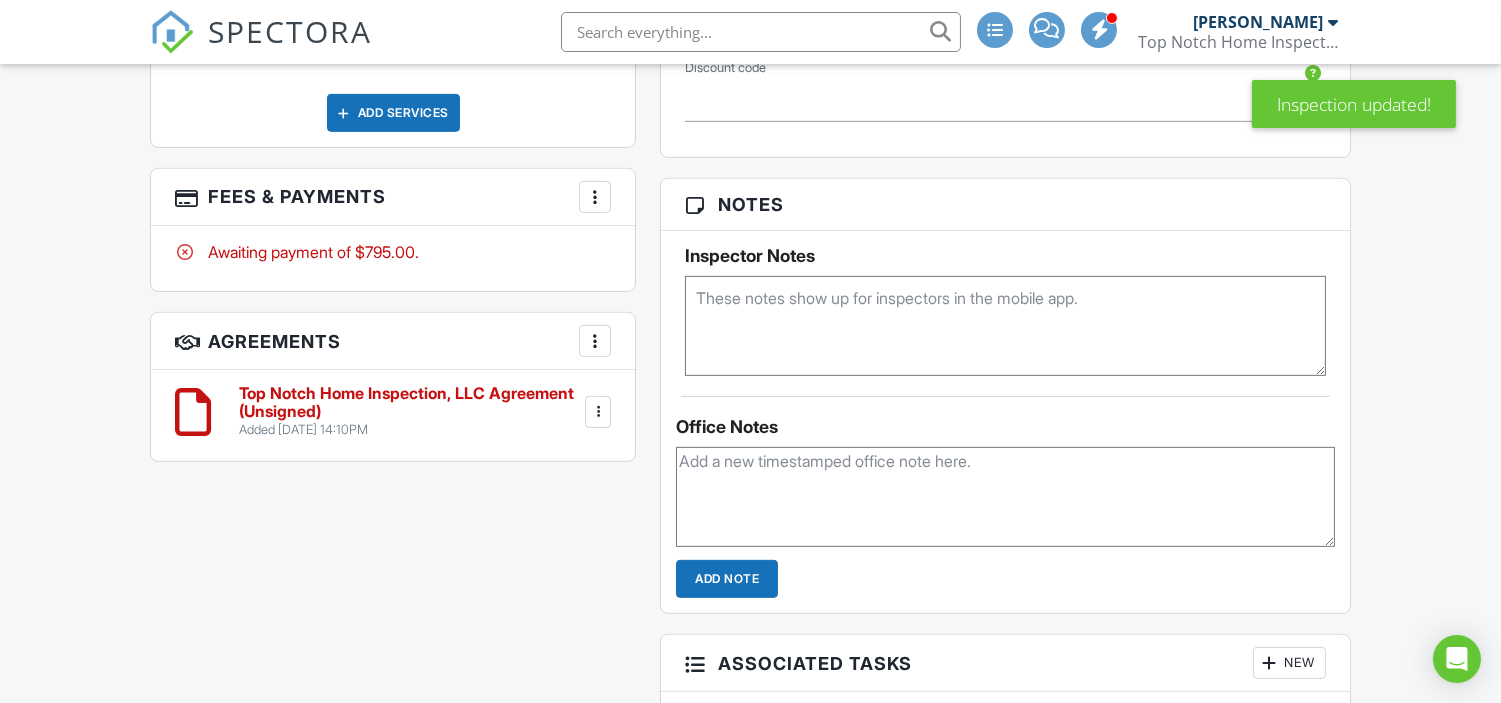 click at bounding box center [1005, 326] 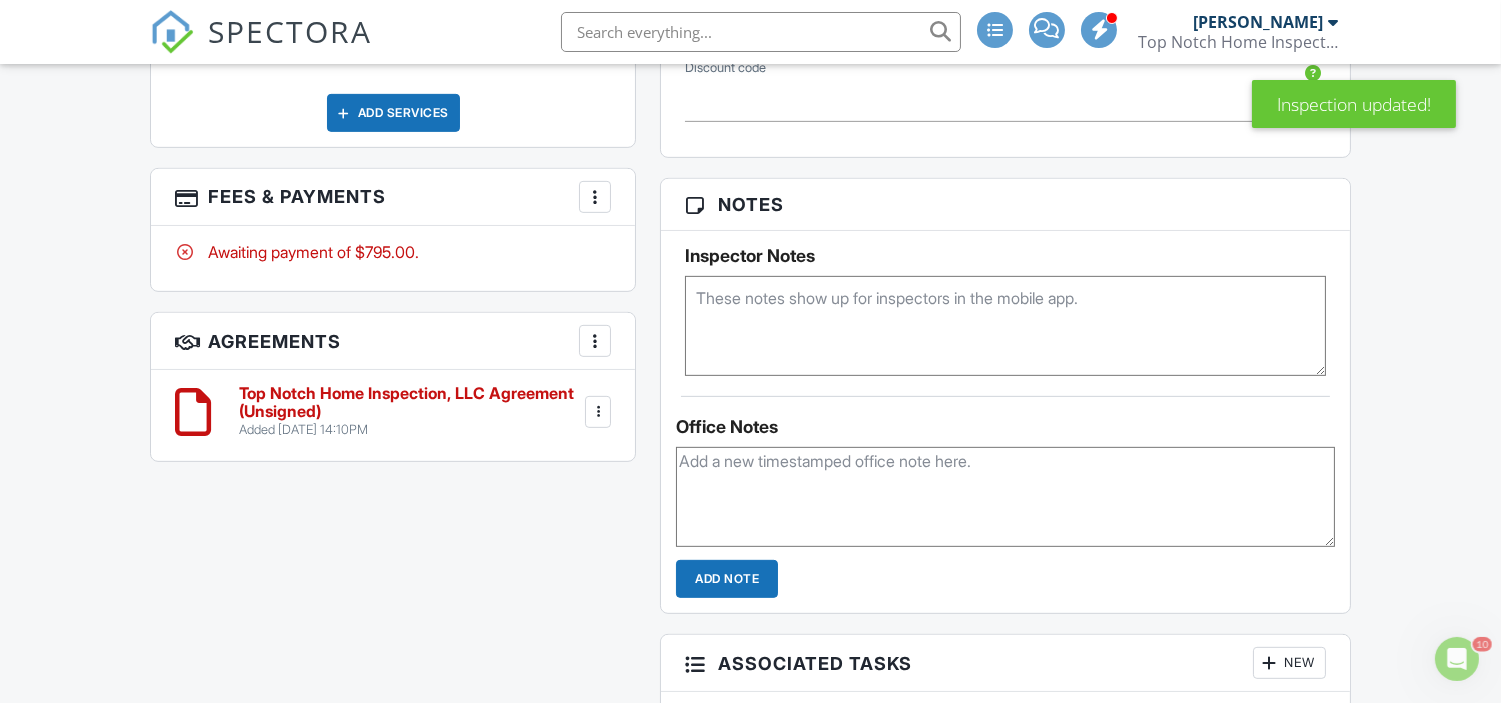 scroll, scrollTop: 0, scrollLeft: 0, axis: both 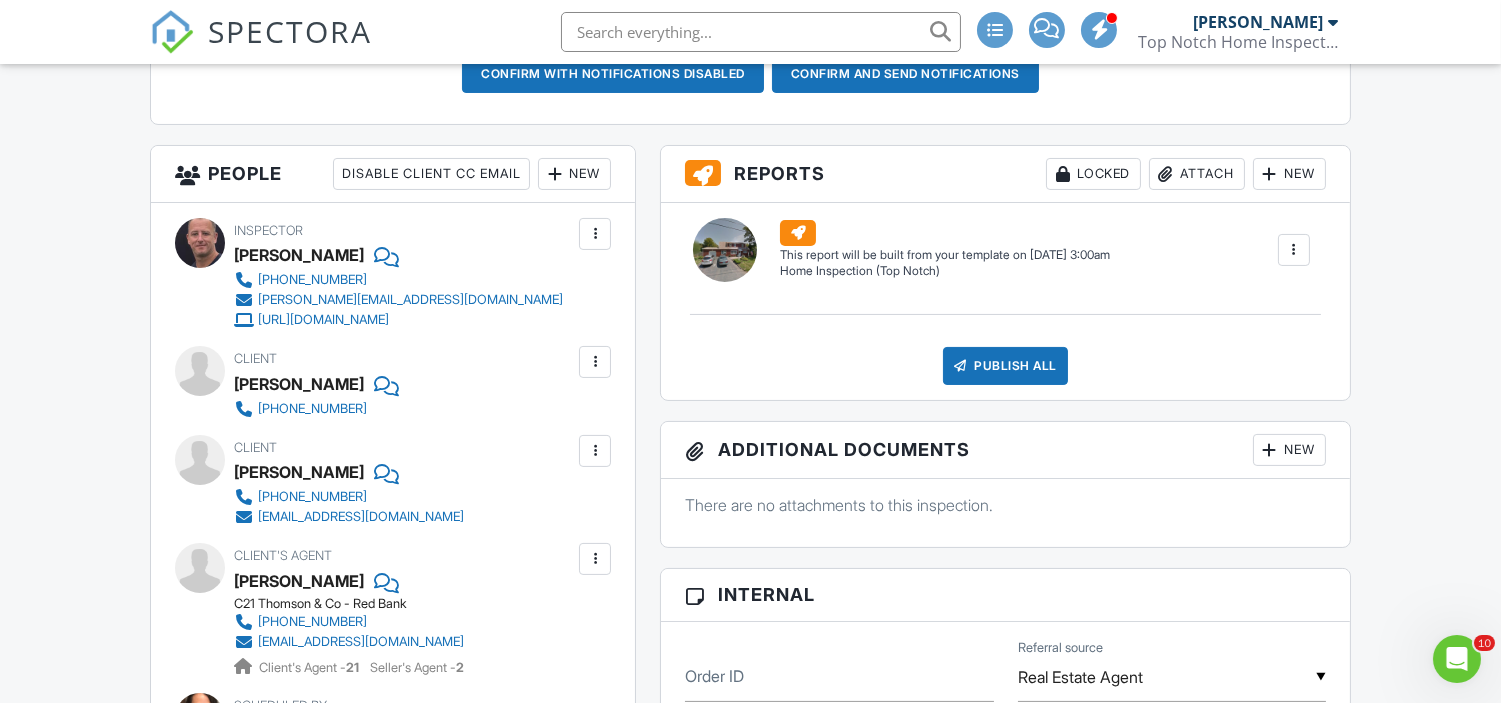 type on "Vacant, S/T/R, Checking on other inspections." 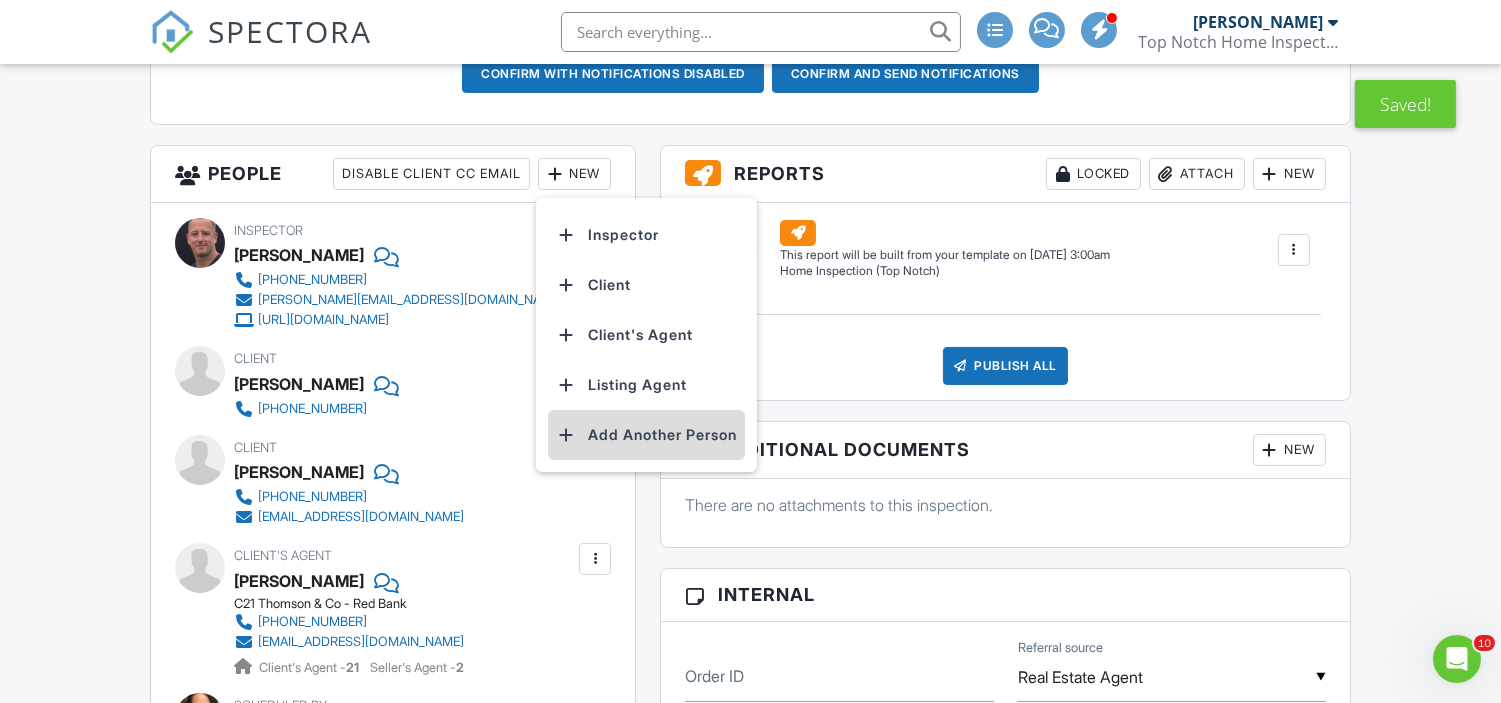 click on "Add Another Person" at bounding box center (646, 435) 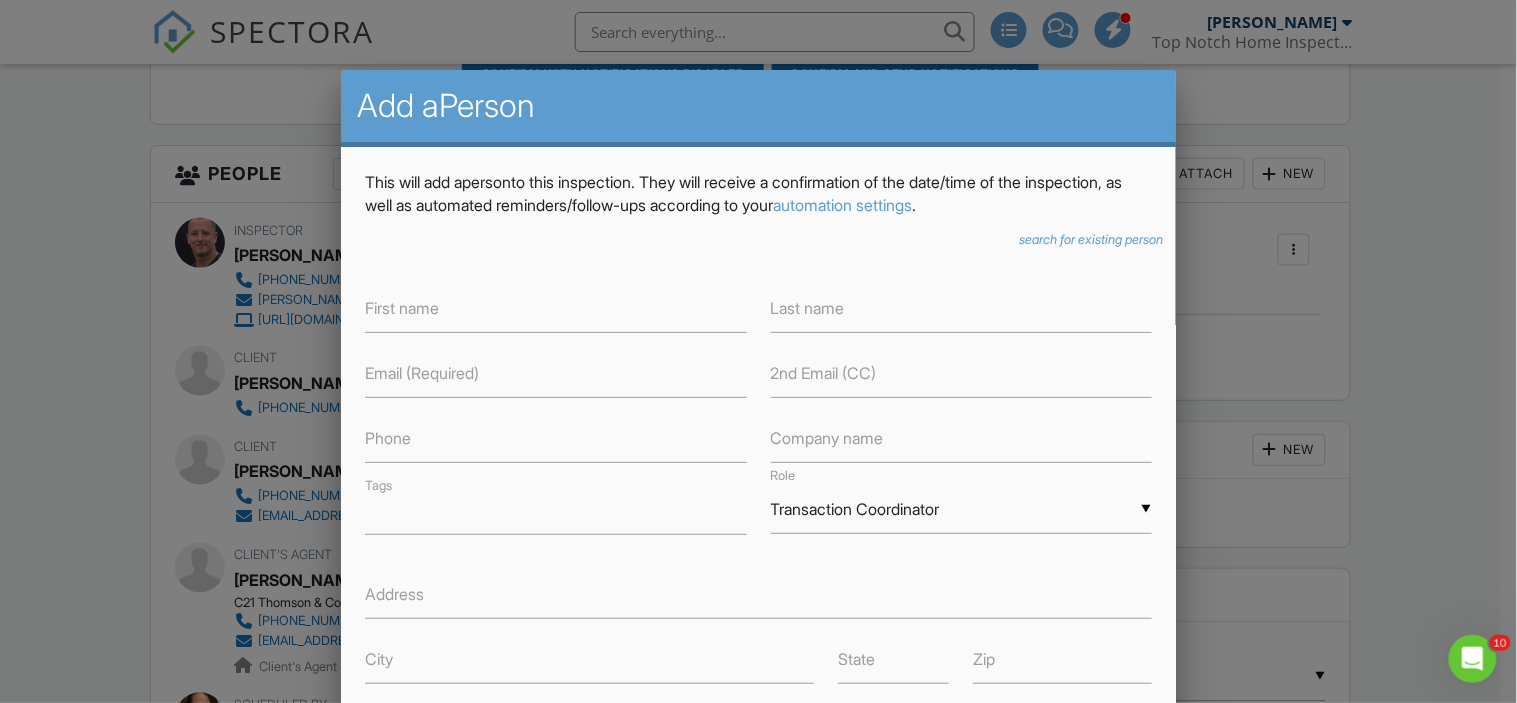 click on "search for existing person
▼ Attorney Attorney Insurance Agent Transaction Coordinator Title Company Other Attorney
Insurance Agent
Transaction Coordinator
Title Company
Other
First name
Last name
Email (Required)
2nd Email (CC)
Phone
Company name
Tags
Role
▼ Transaction Coordinator Attorney Insurance Agent Transaction Coordinator Title Company Other Attorney
Insurance Agent
Transaction Coordinator
Title Company
Other
Address
City
State
Zip
Internal notes visible only to the company
Private notes visible only to company admins
Cancel
Add Person" at bounding box center [758, 655] 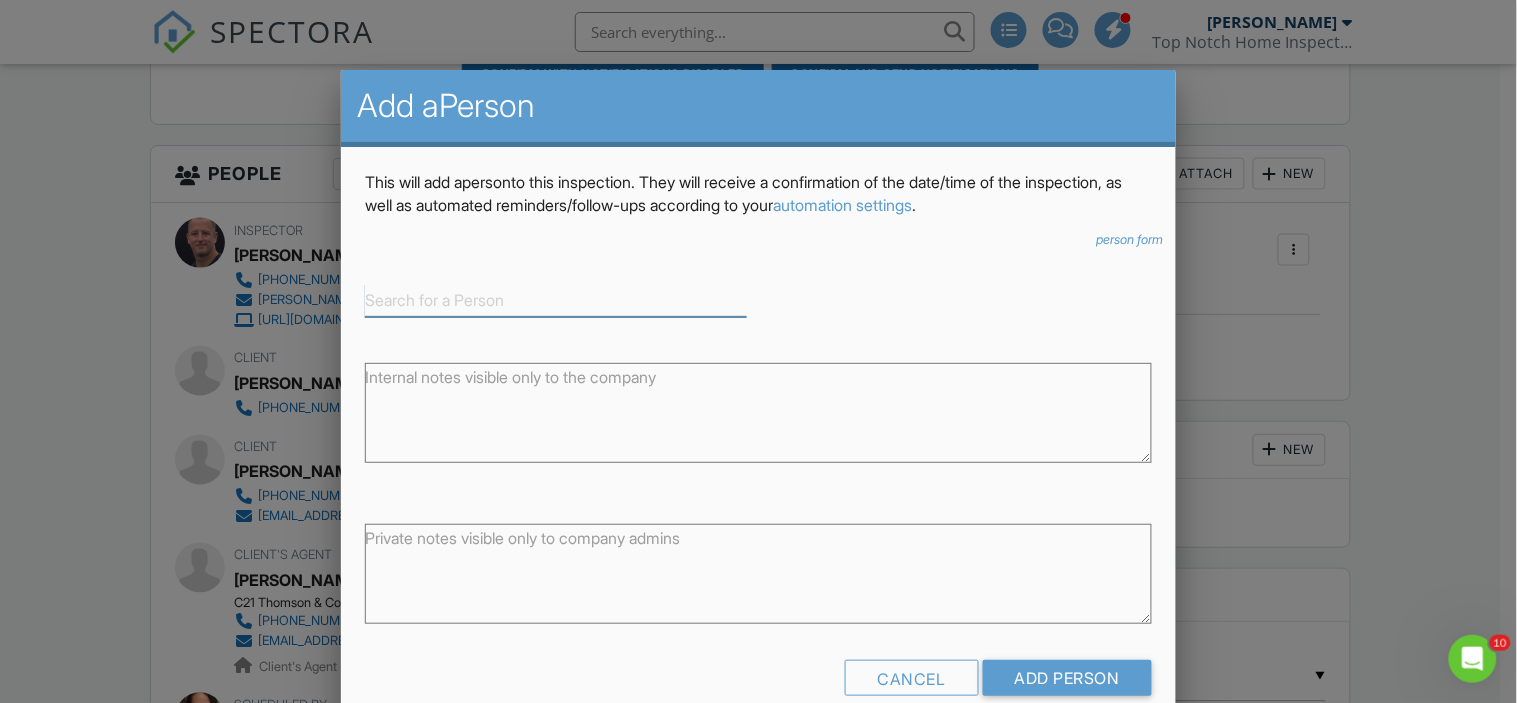 click at bounding box center [555, 300] 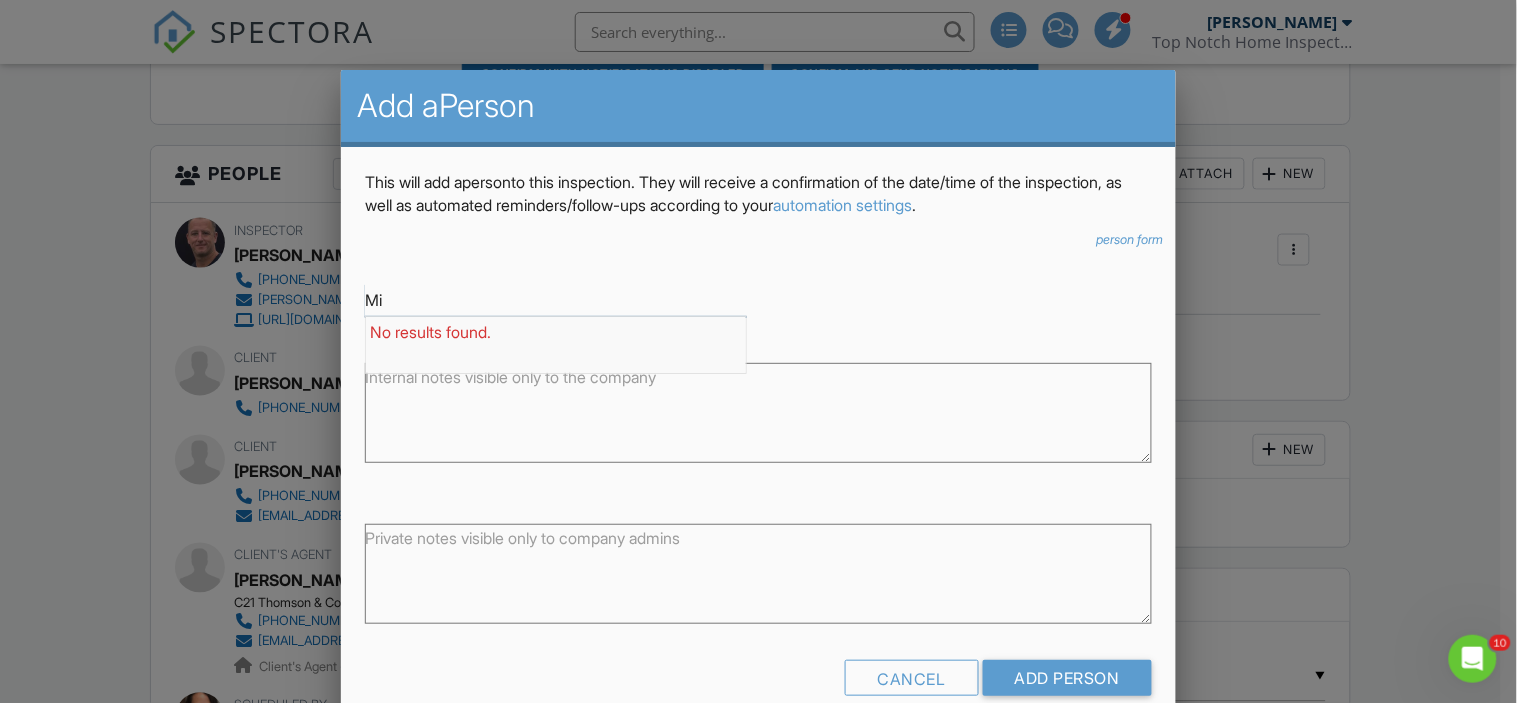 type on "M" 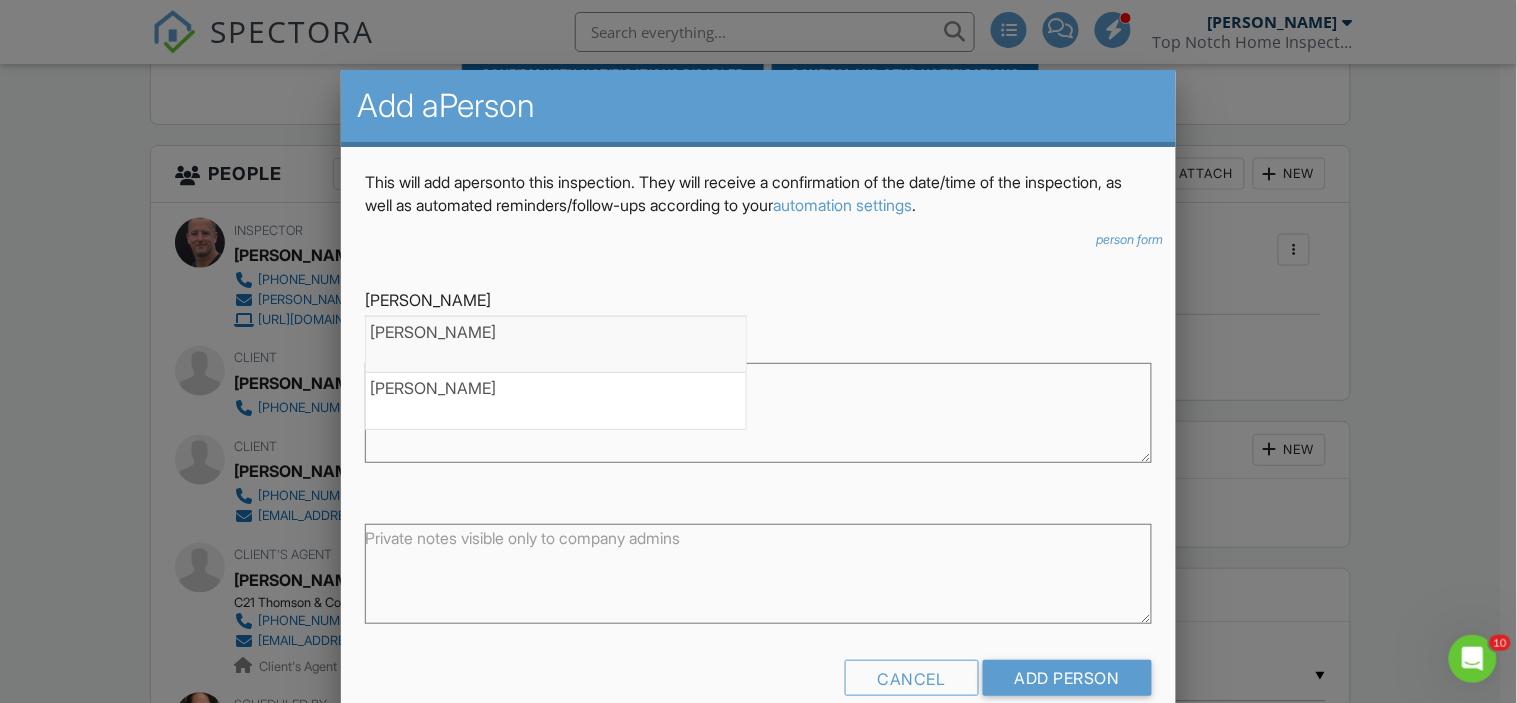 click on "[PERSON_NAME]" at bounding box center [555, 345] 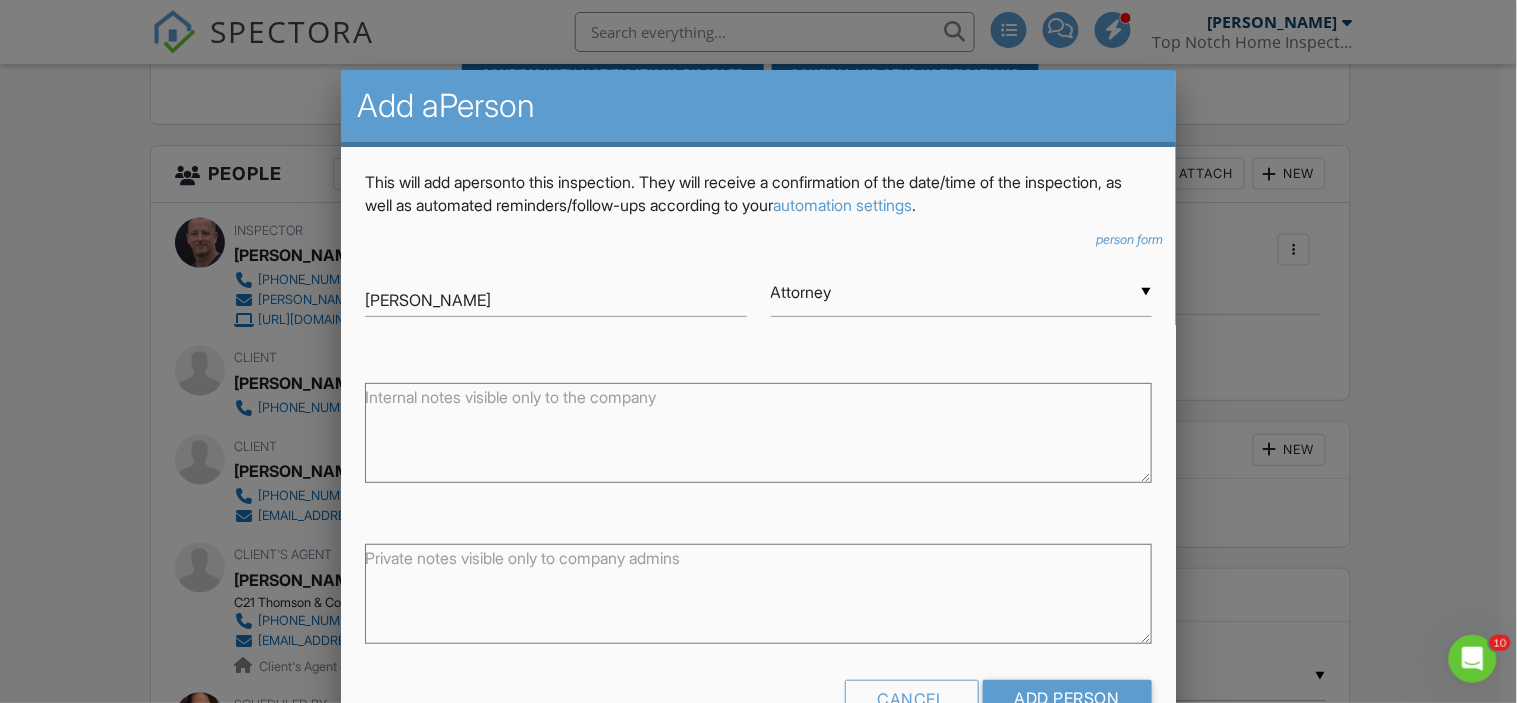 scroll, scrollTop: 8, scrollLeft: 0, axis: vertical 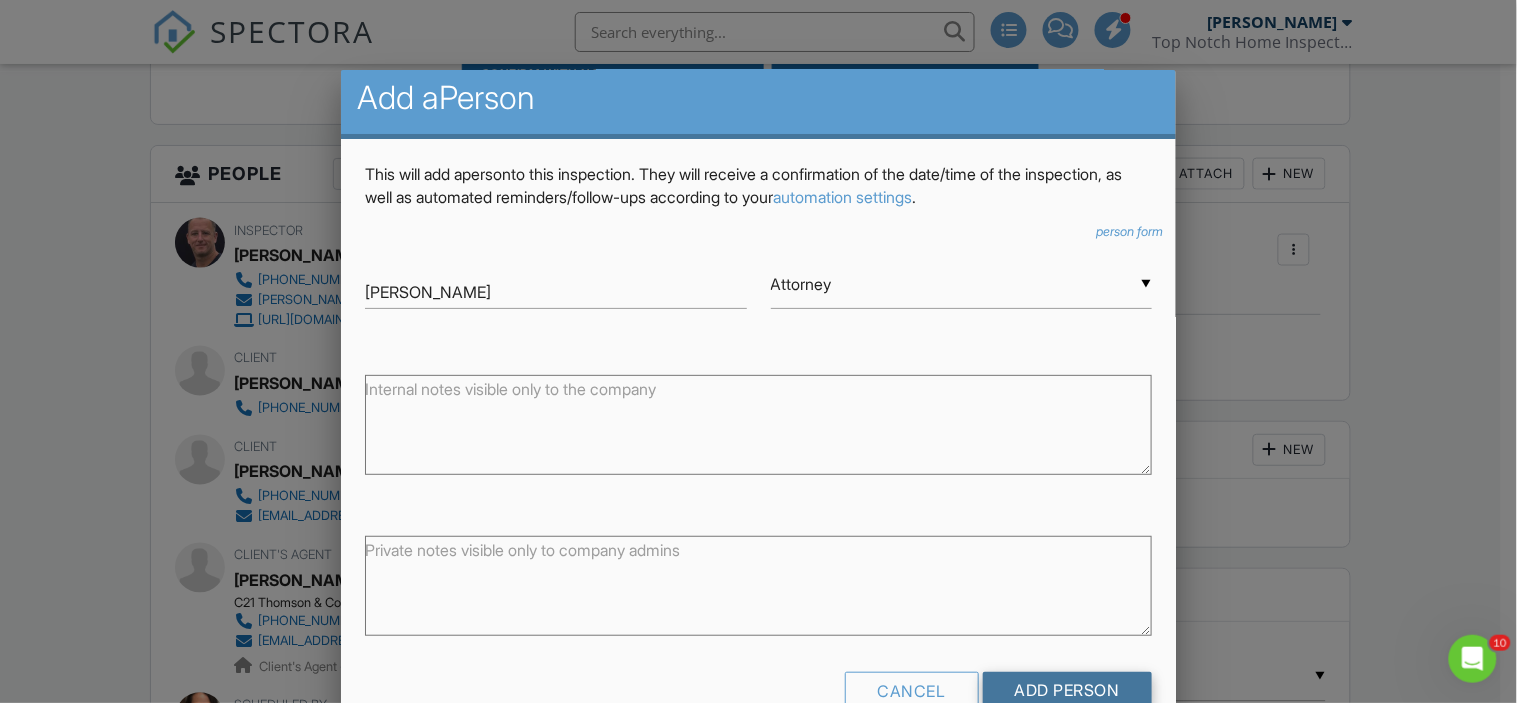 click on "Add Person" at bounding box center [1067, 690] 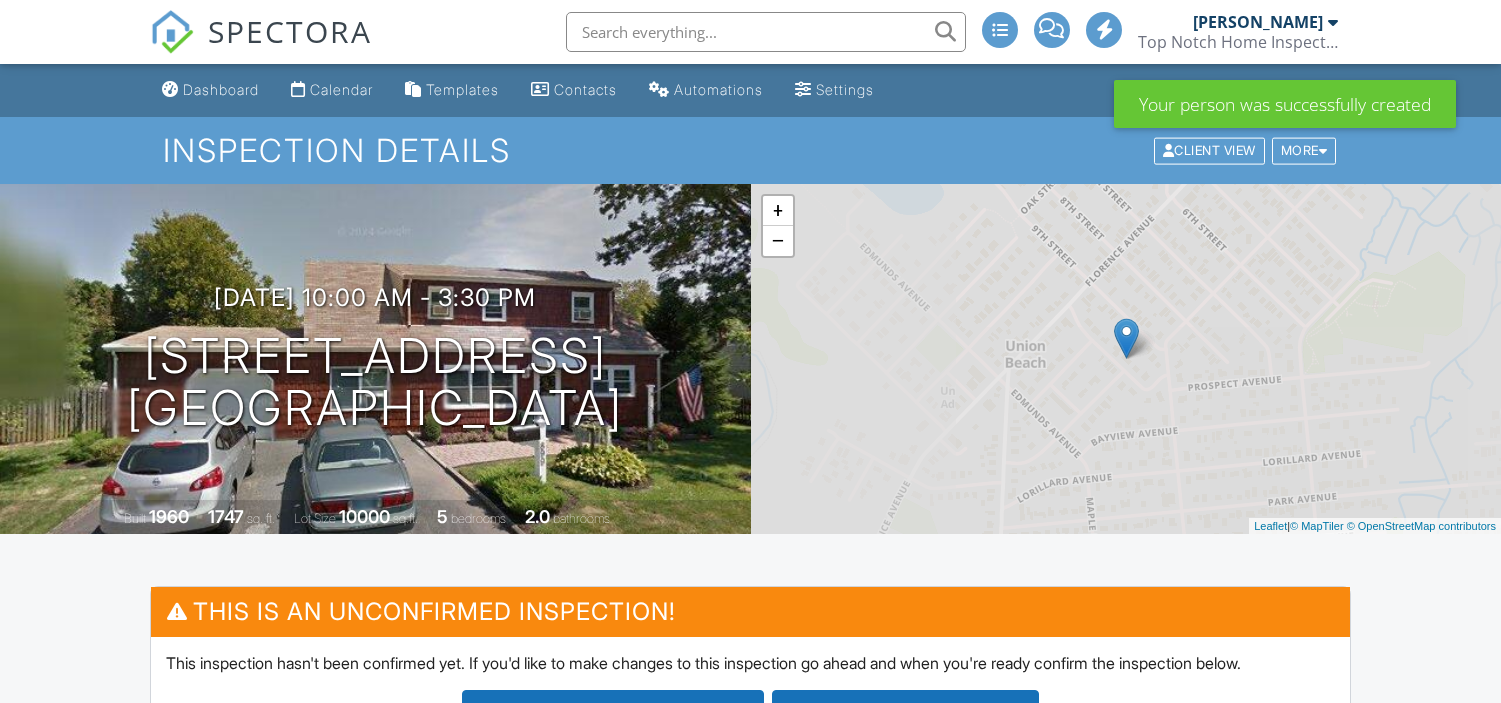 scroll, scrollTop: 0, scrollLeft: 0, axis: both 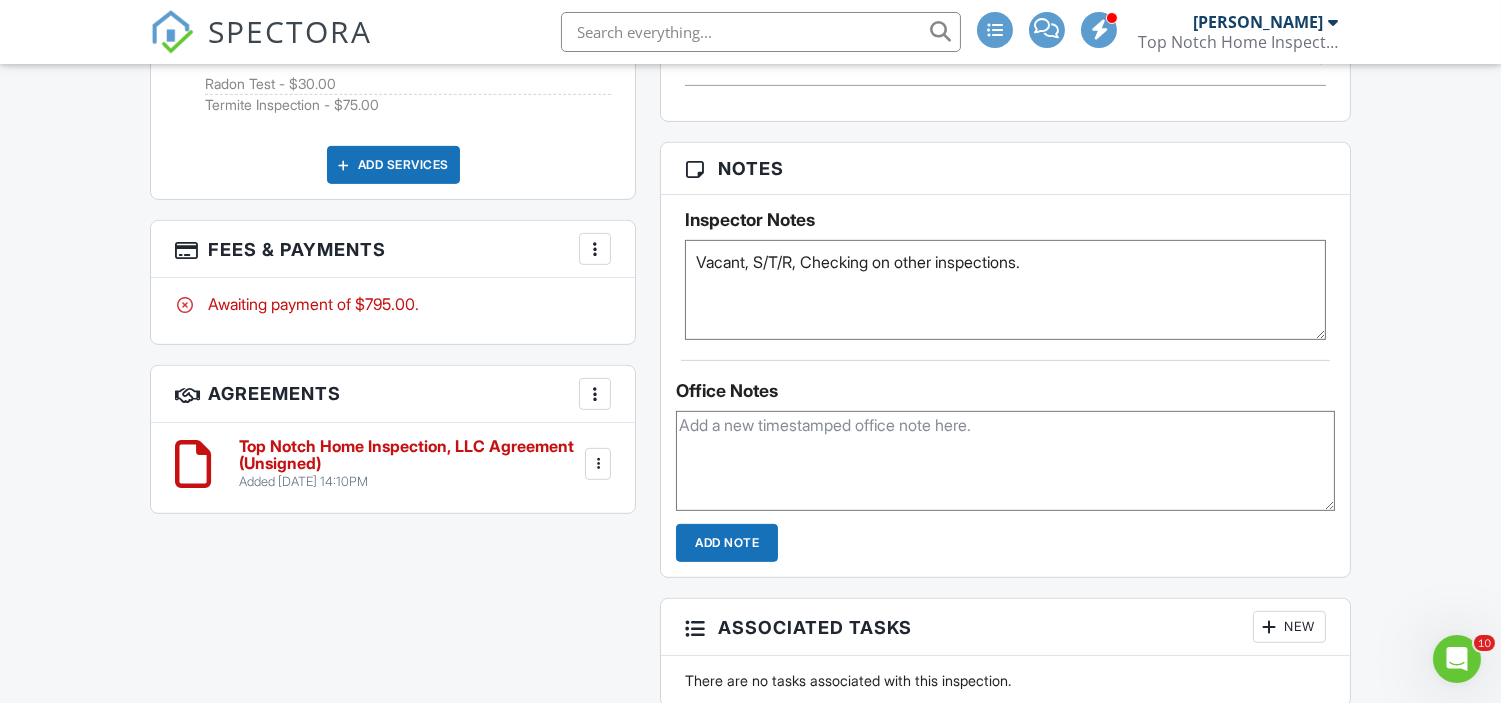 click at bounding box center (598, 464) 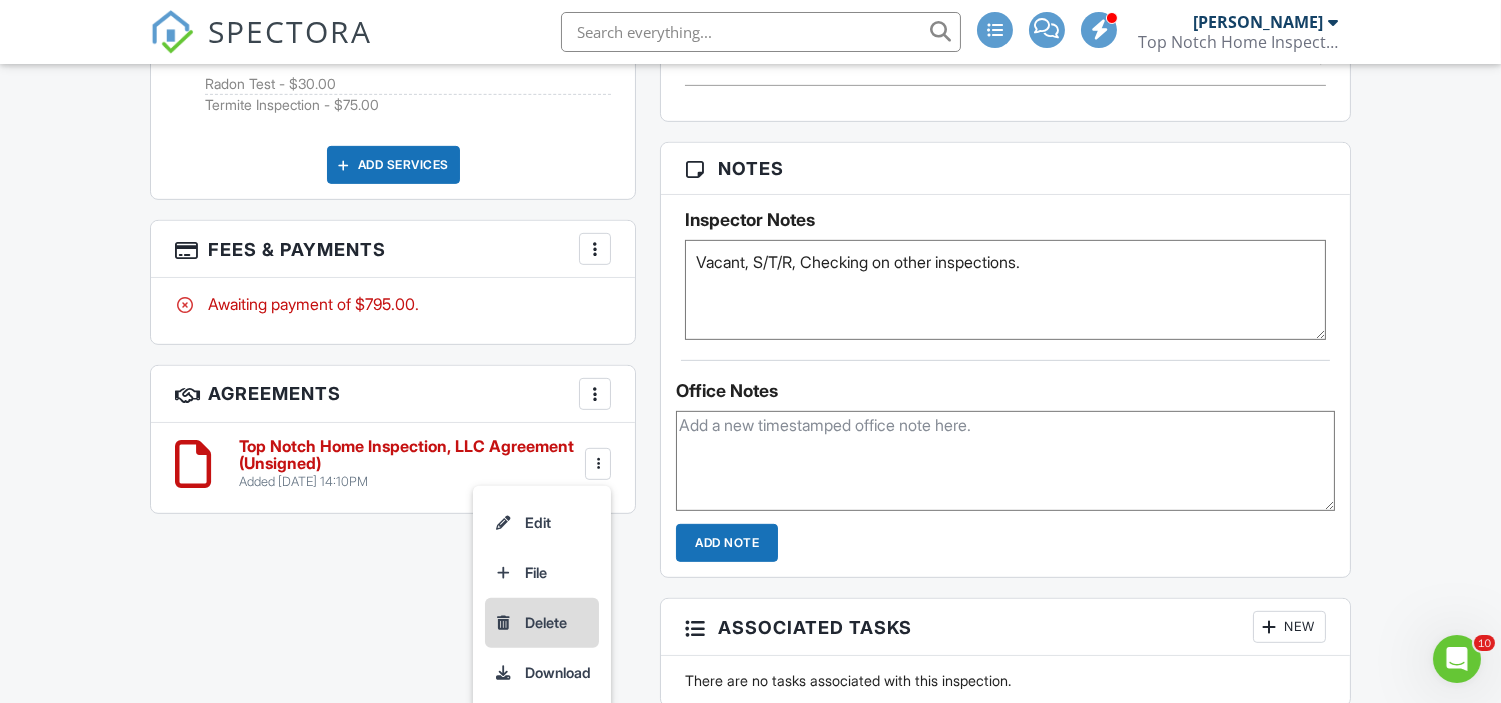click on "Delete" at bounding box center [542, 623] 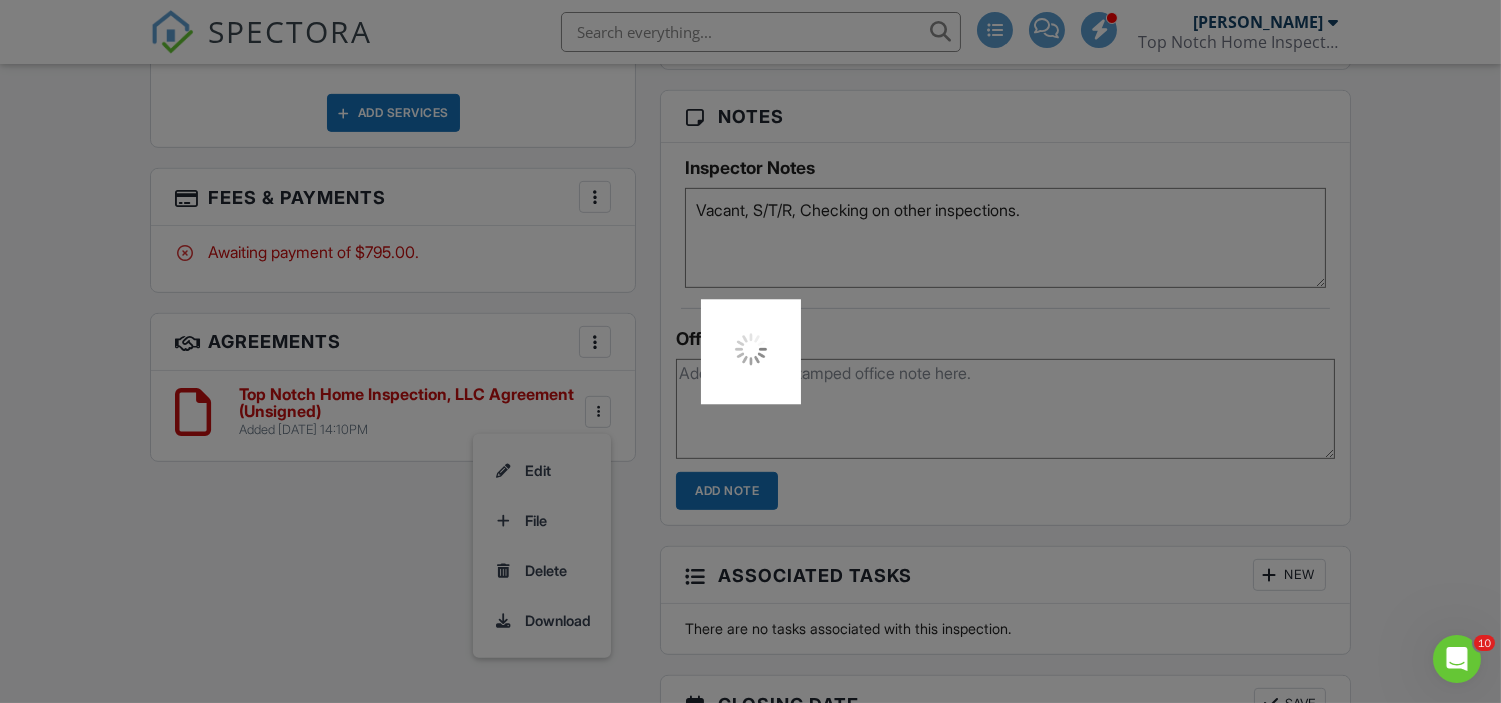 scroll, scrollTop: 1730, scrollLeft: 0, axis: vertical 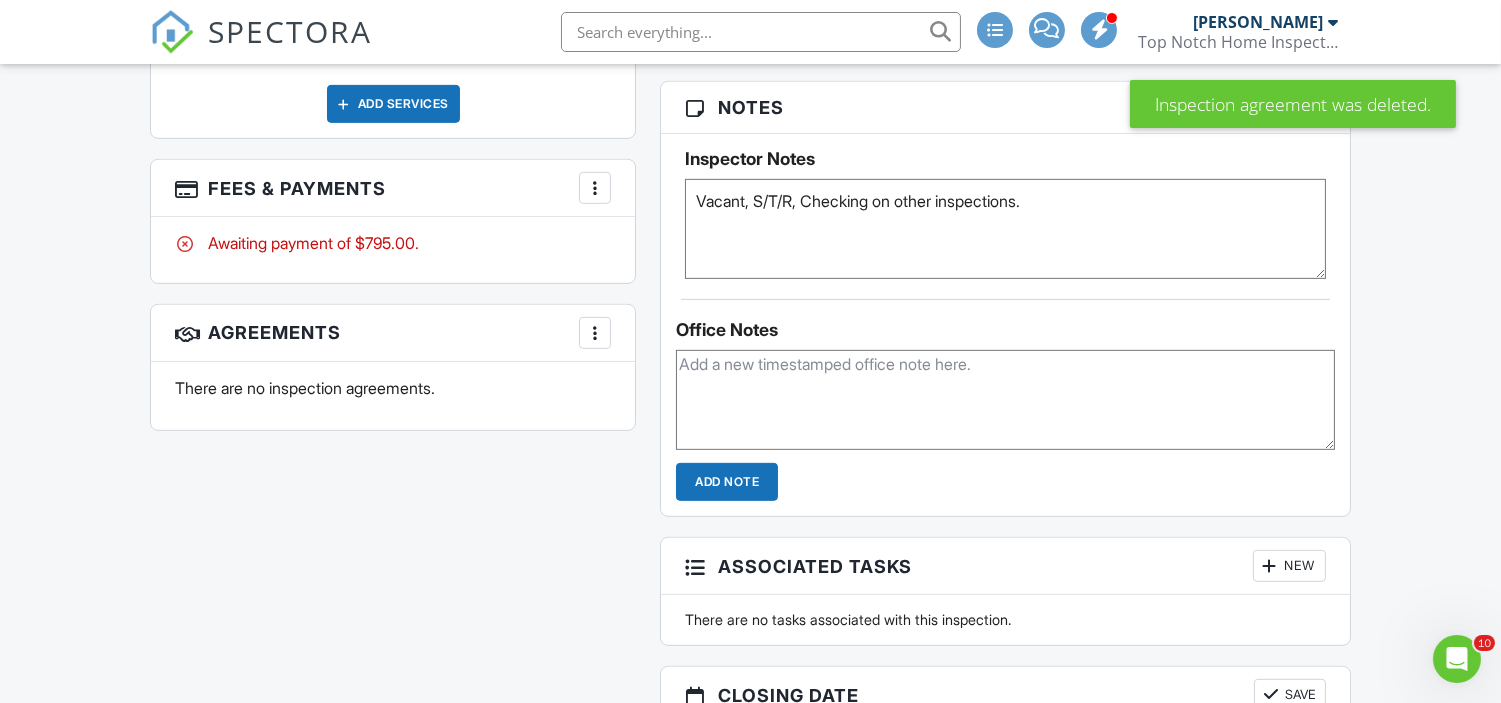 click on "More" at bounding box center (595, 333) 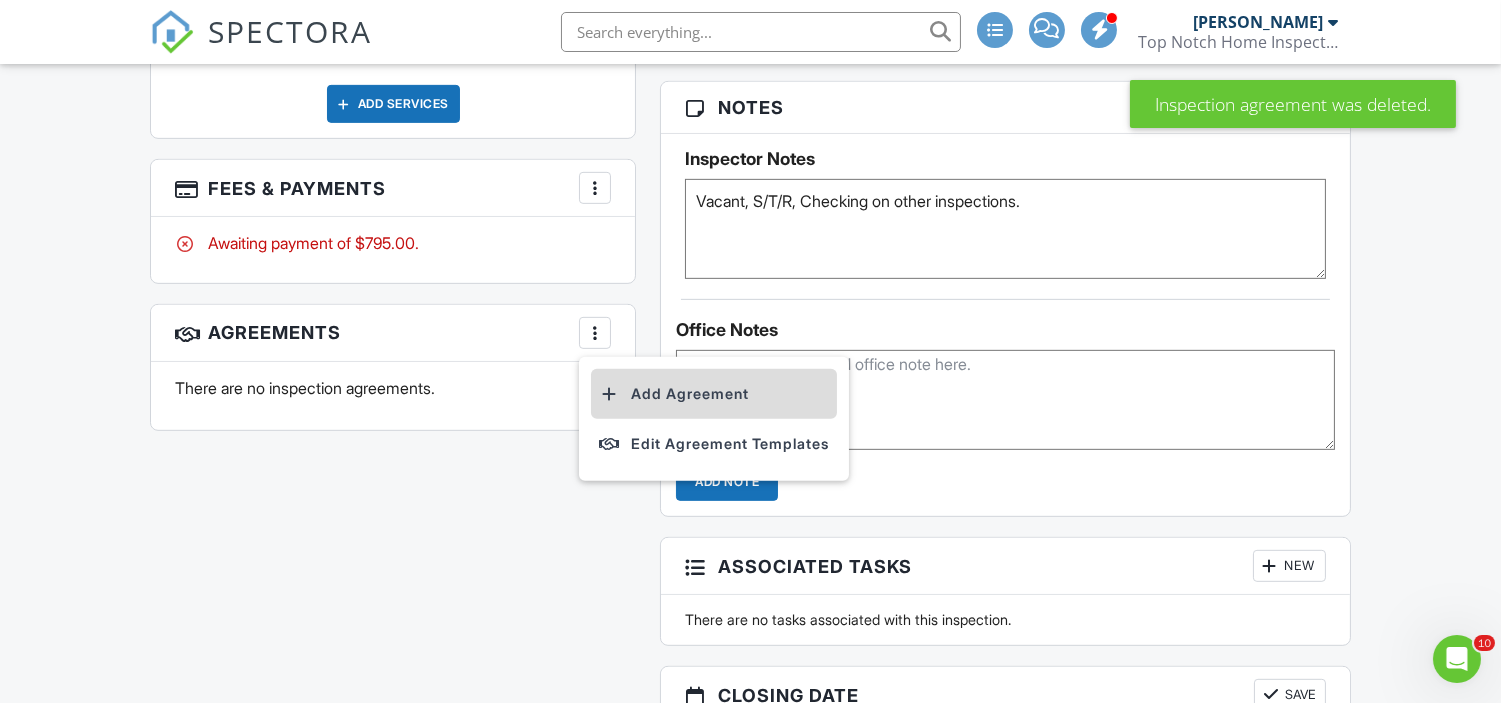 click on "Add Agreement" at bounding box center [714, 394] 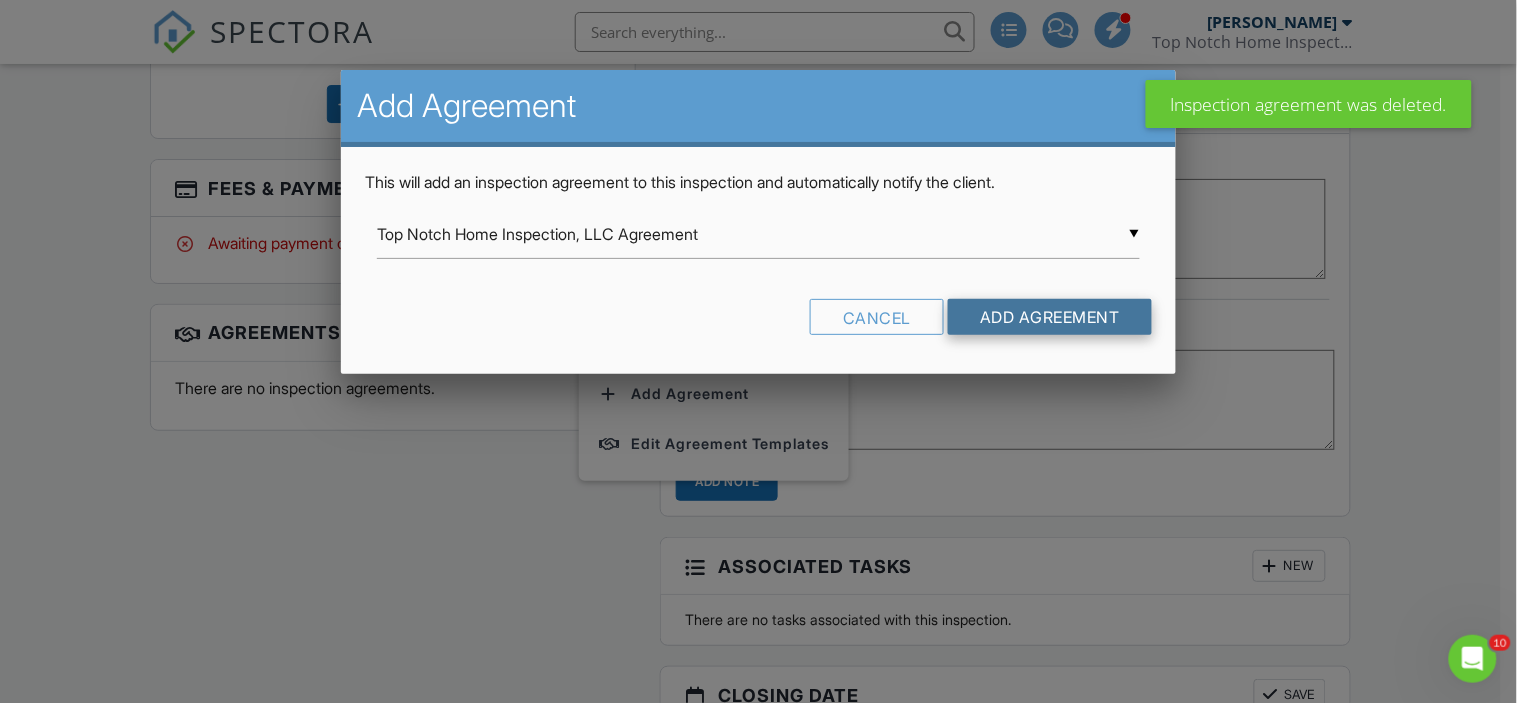 click on "Add Agreement" at bounding box center (1050, 317) 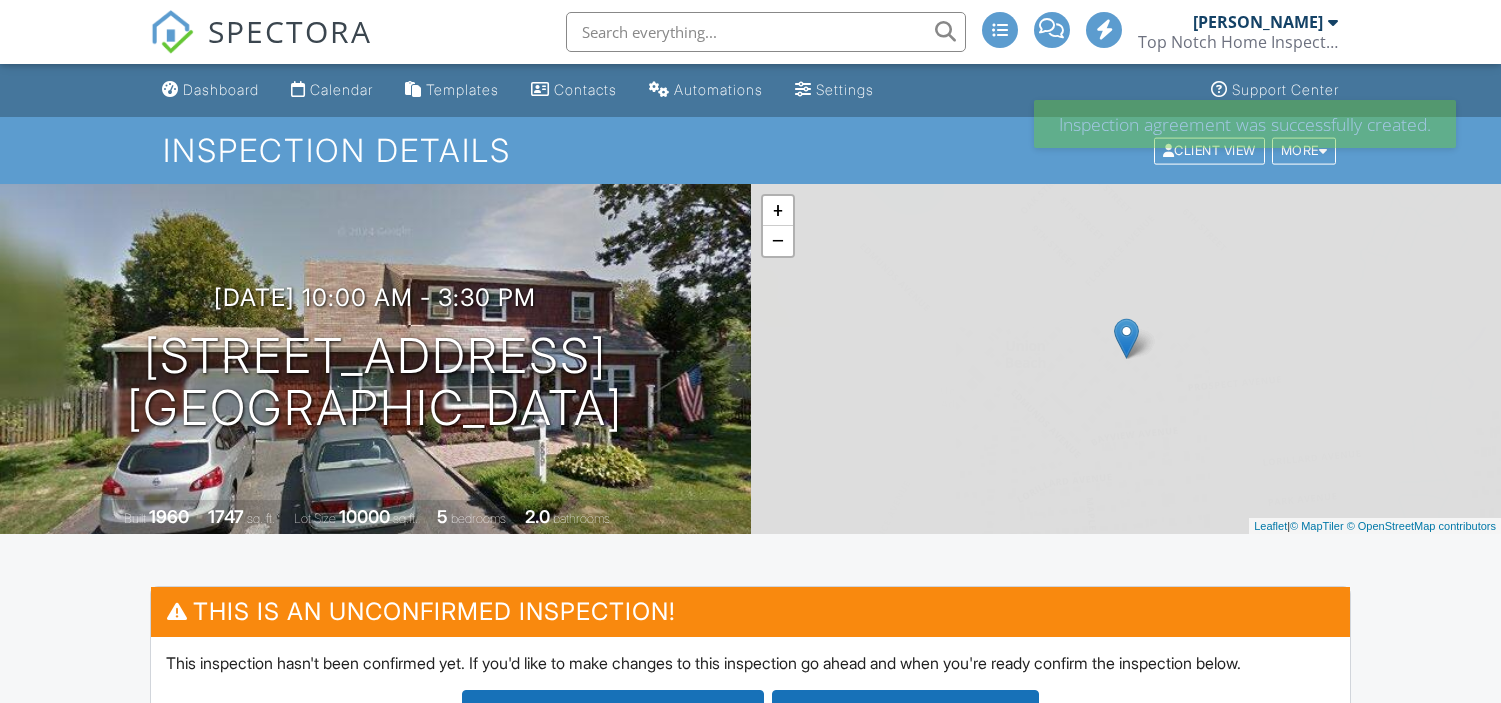 scroll, scrollTop: 0, scrollLeft: 0, axis: both 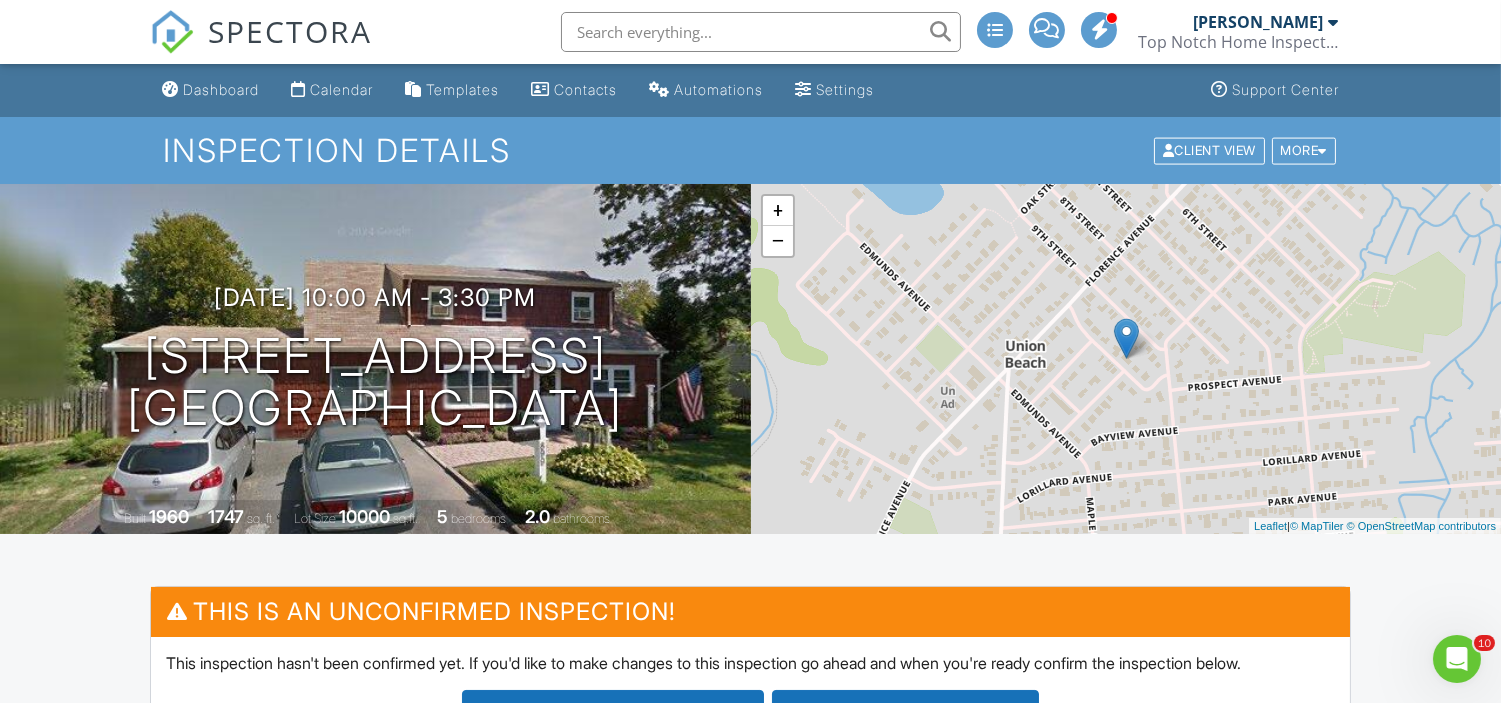 click at bounding box center [761, 32] 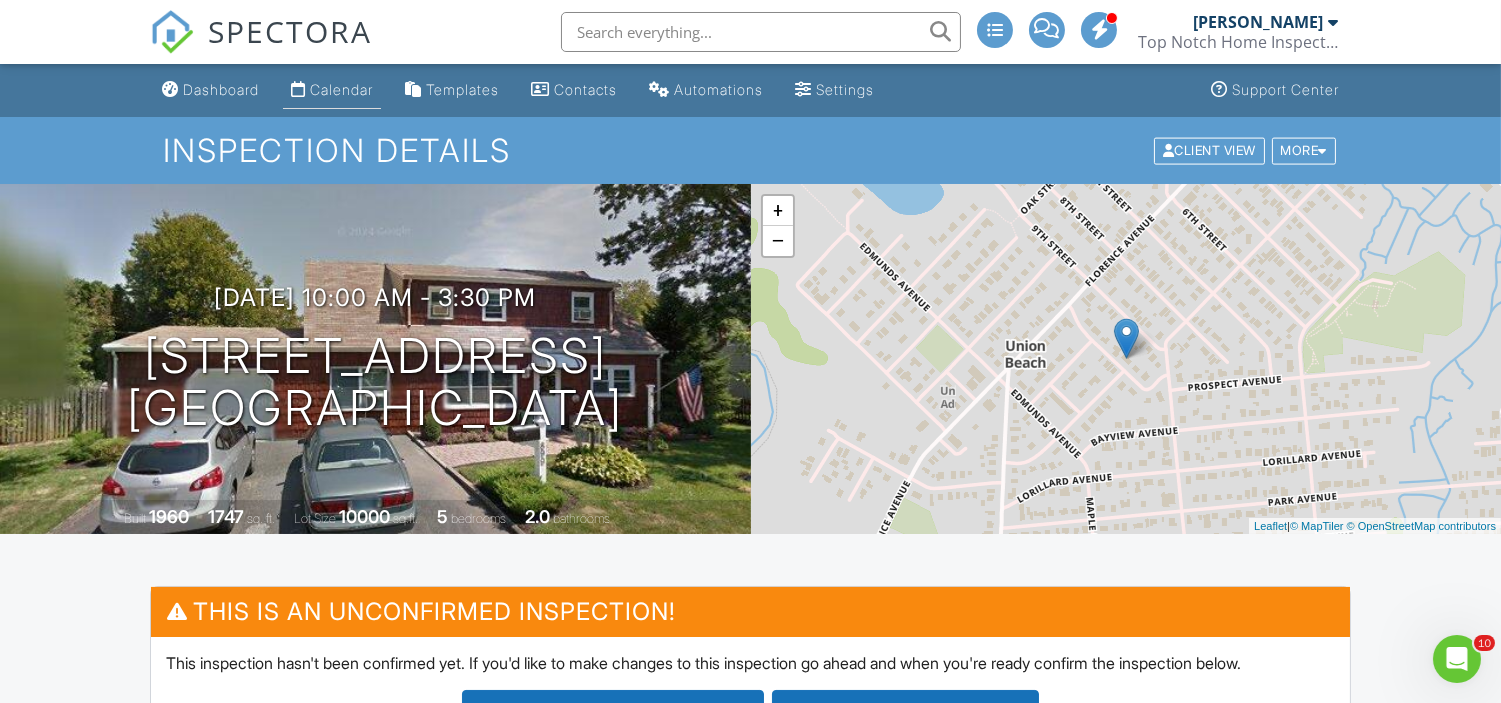 click on "Calendar" at bounding box center (341, 89) 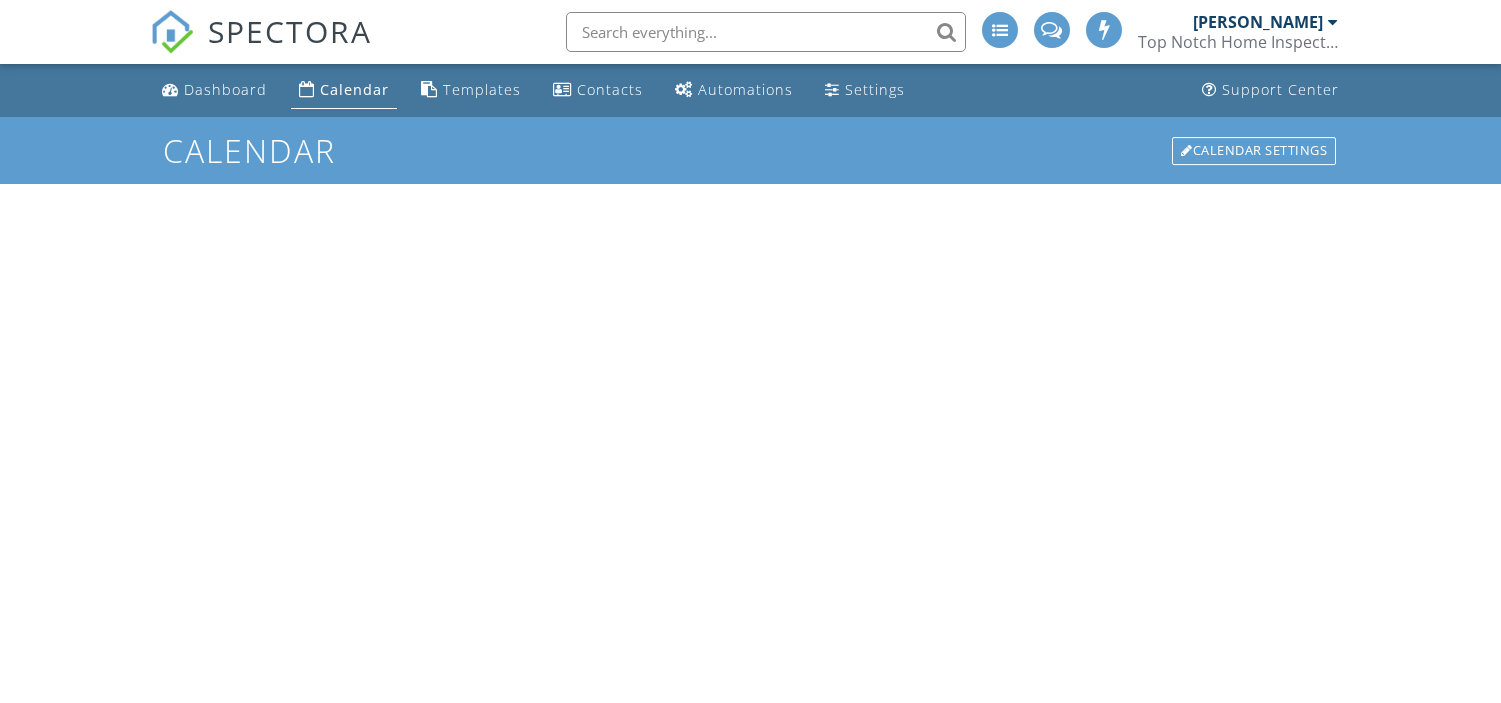 scroll, scrollTop: 0, scrollLeft: 0, axis: both 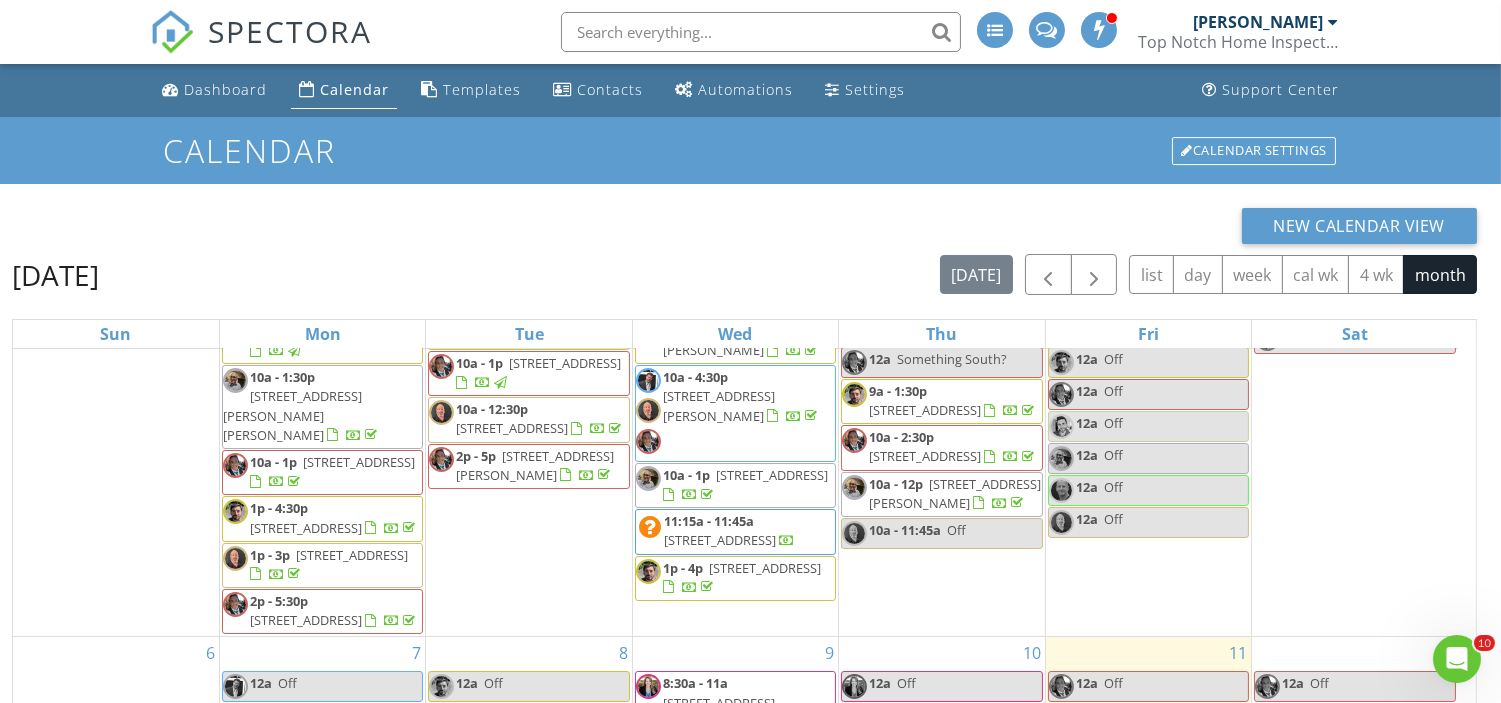 click at bounding box center (761, 32) 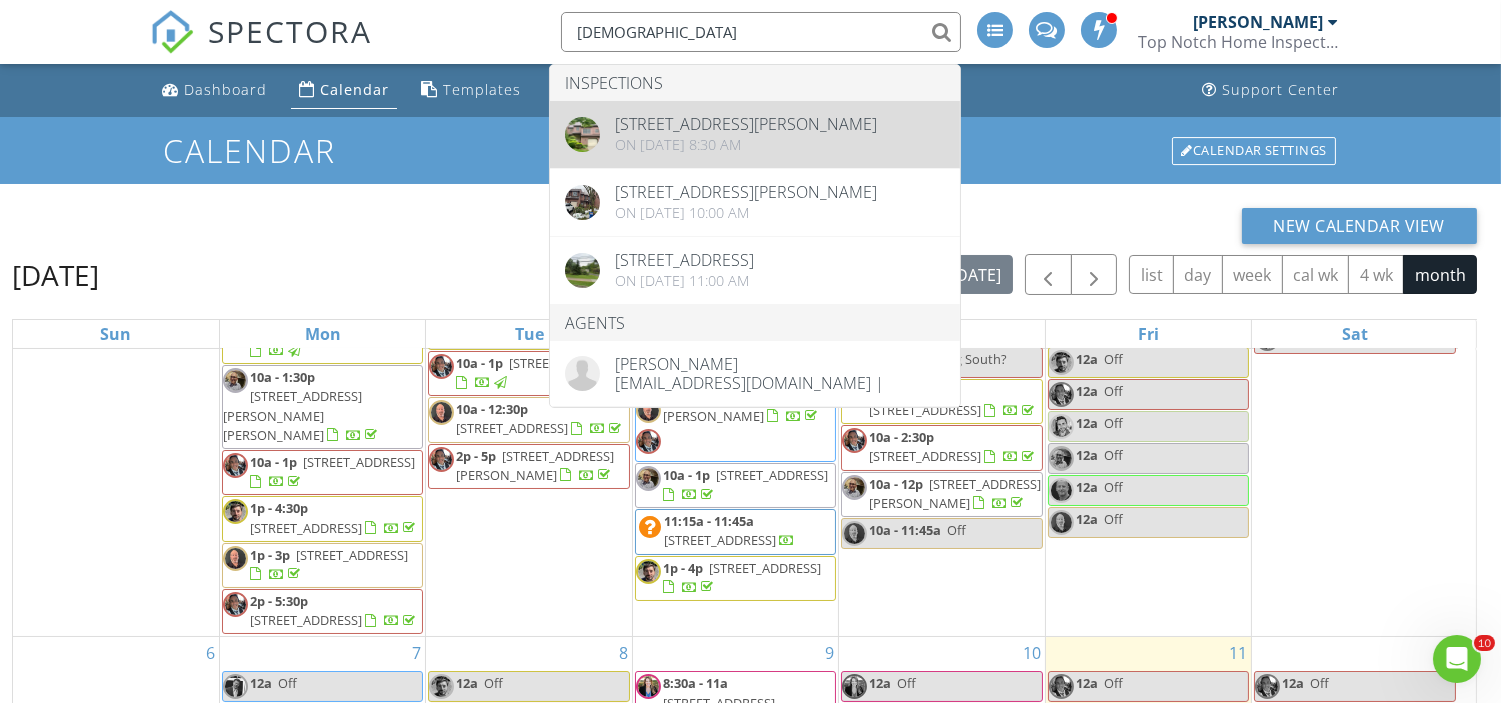type on "pape" 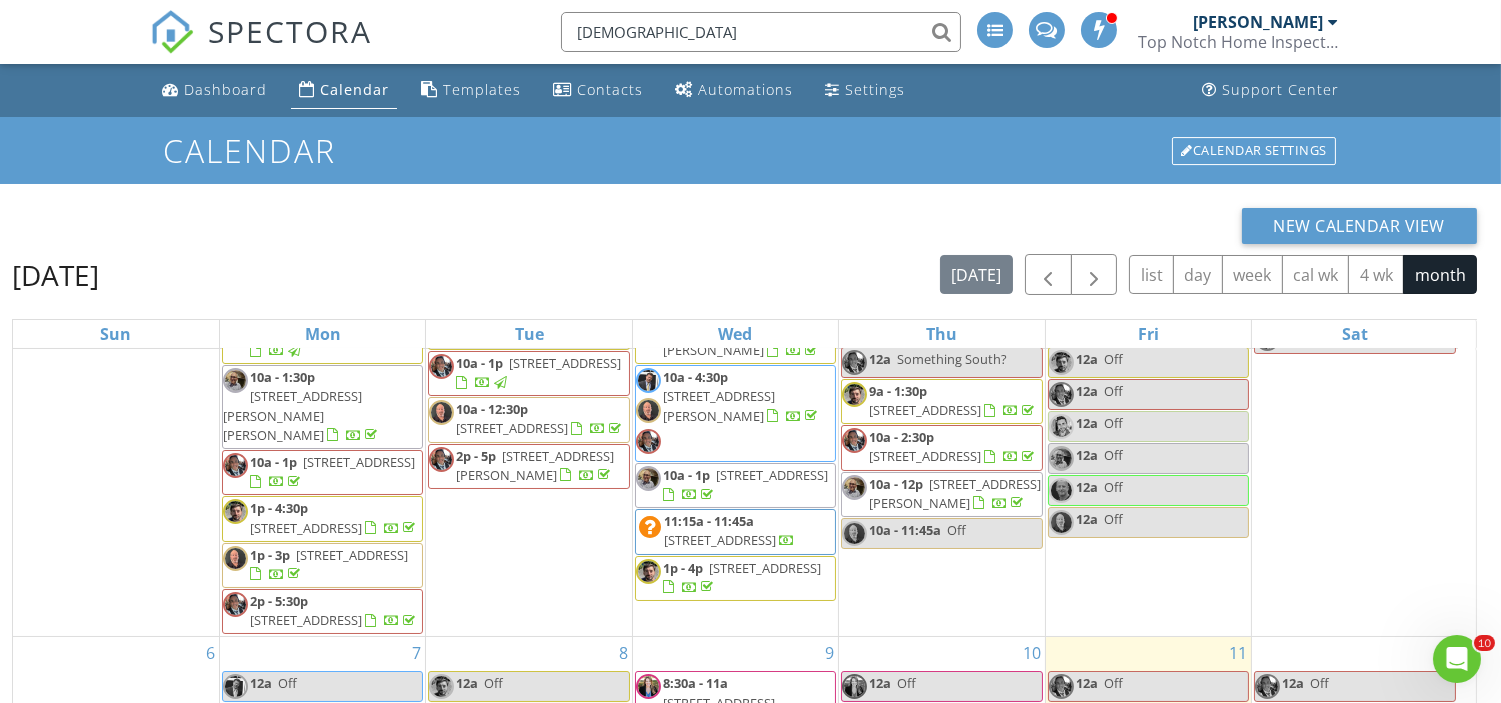 type 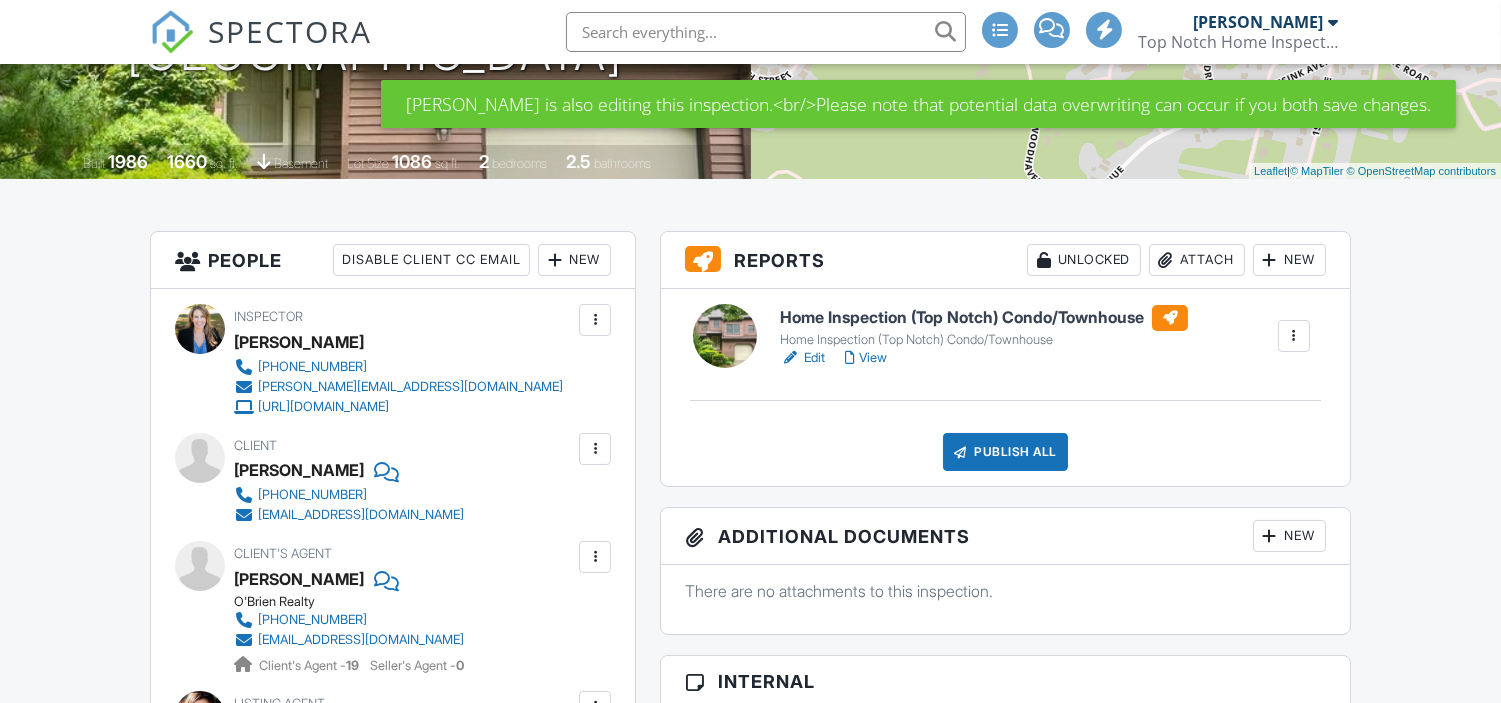 scroll, scrollTop: 0, scrollLeft: 0, axis: both 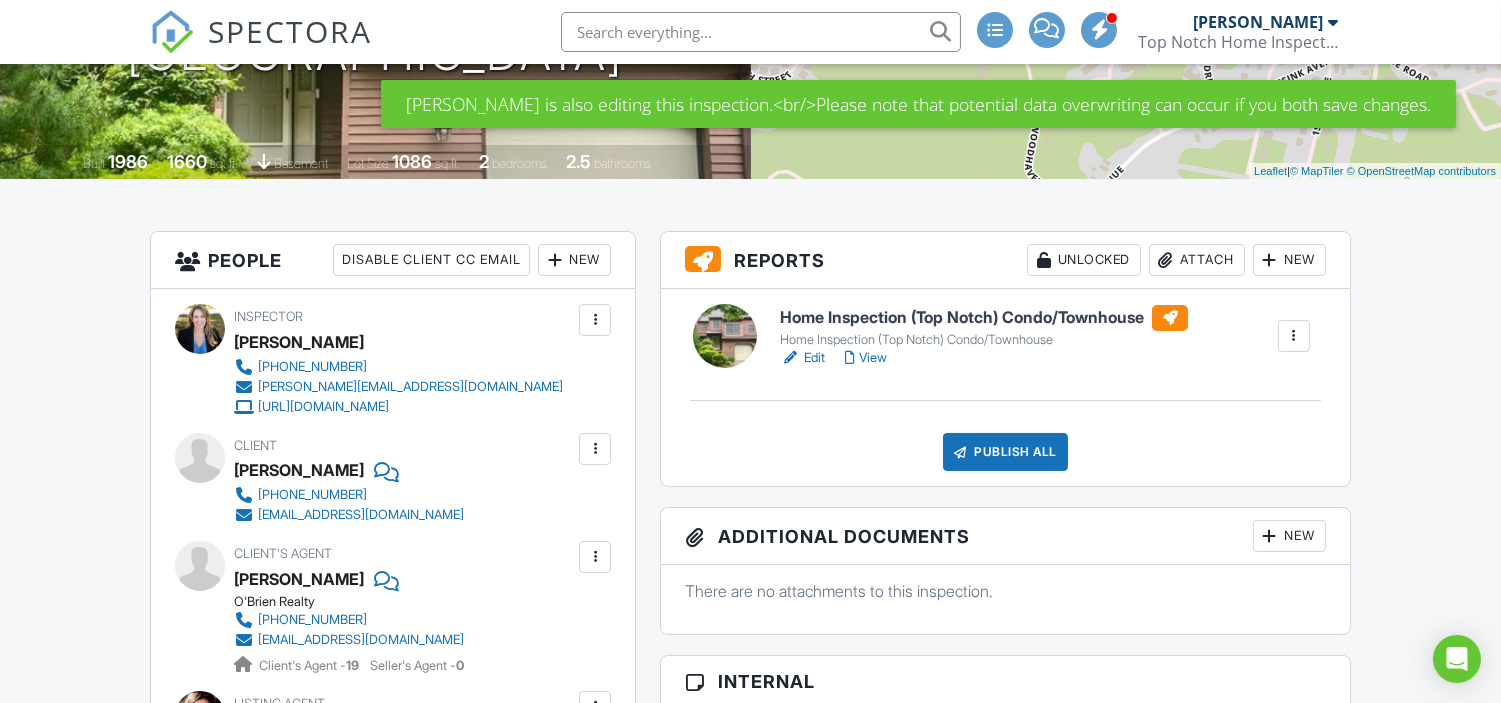 click on "Edit" at bounding box center [802, 358] 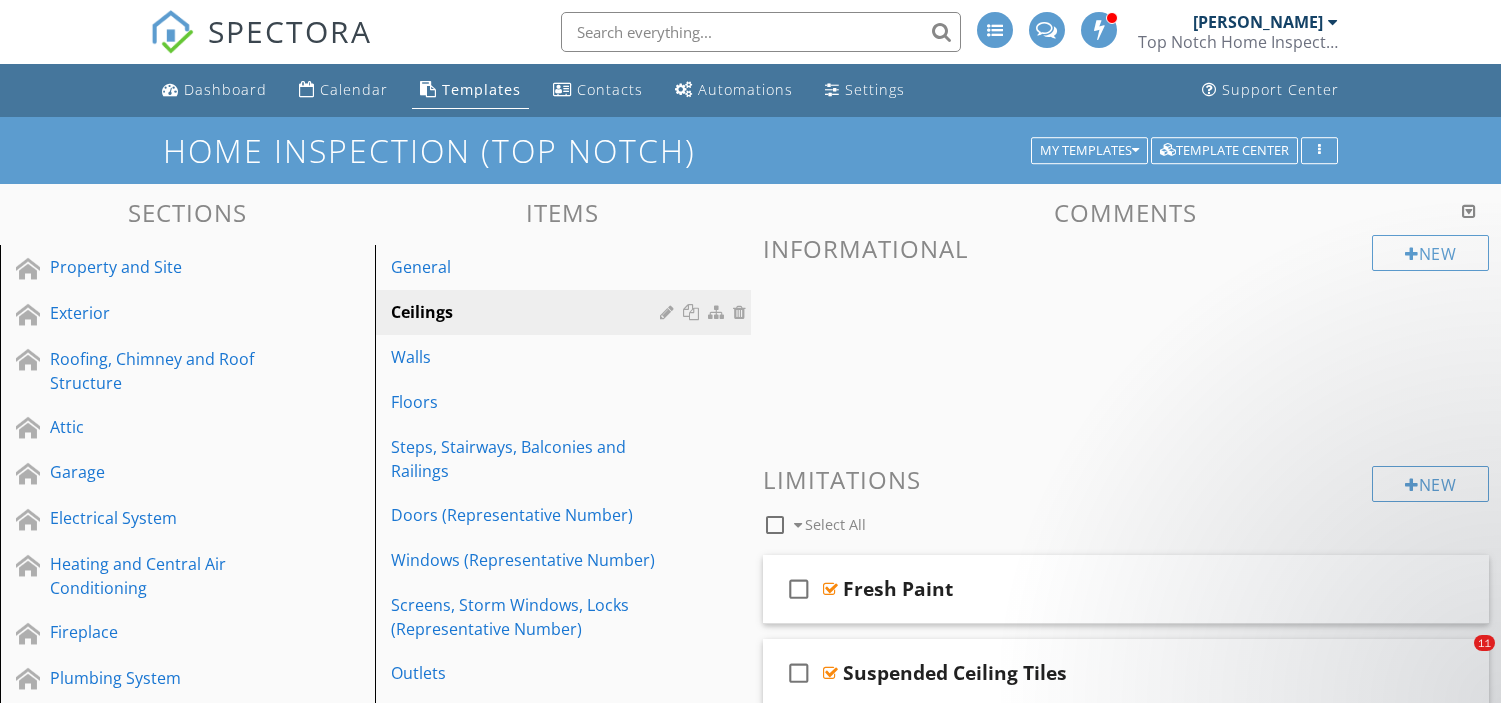 scroll, scrollTop: 831, scrollLeft: 0, axis: vertical 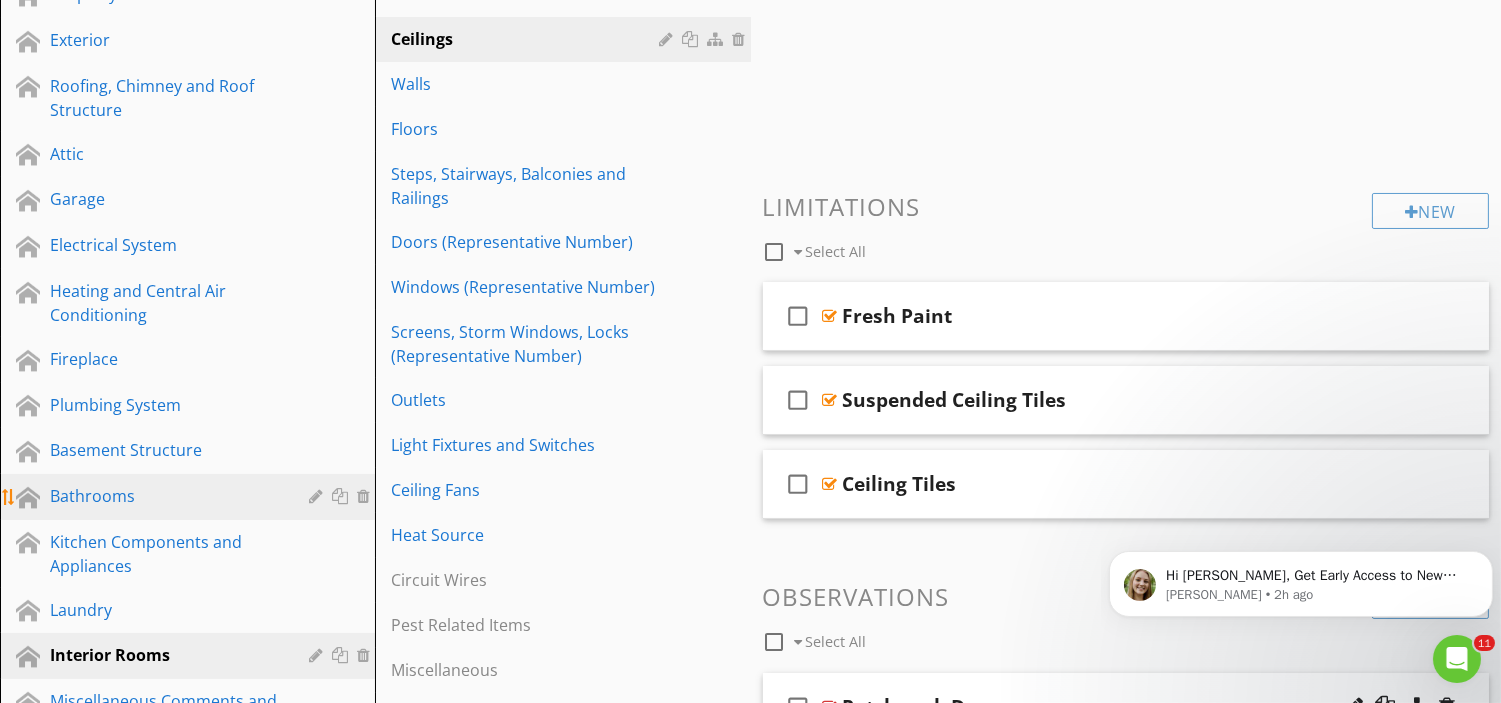 click on "Bathrooms" at bounding box center (165, 496) 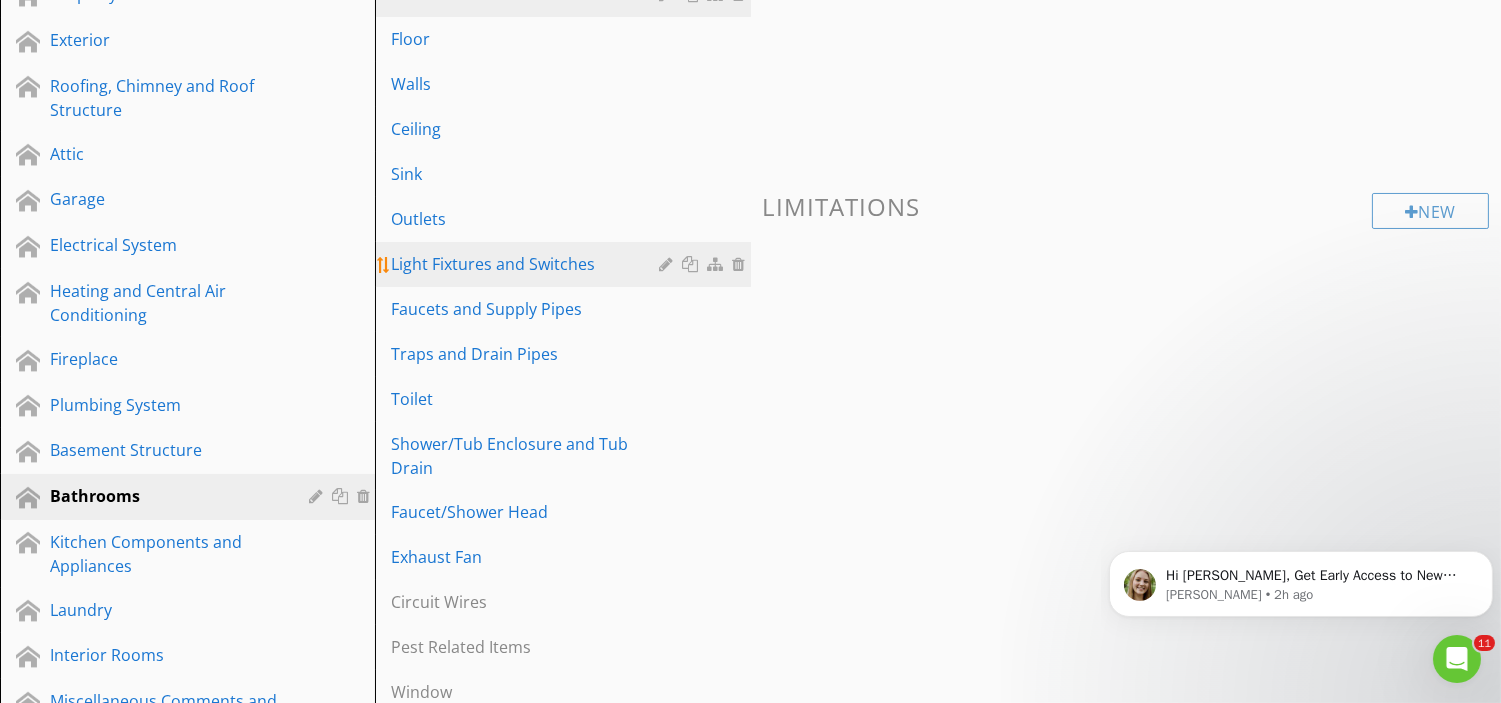 click on "Light Fixtures and Switches" at bounding box center [528, 264] 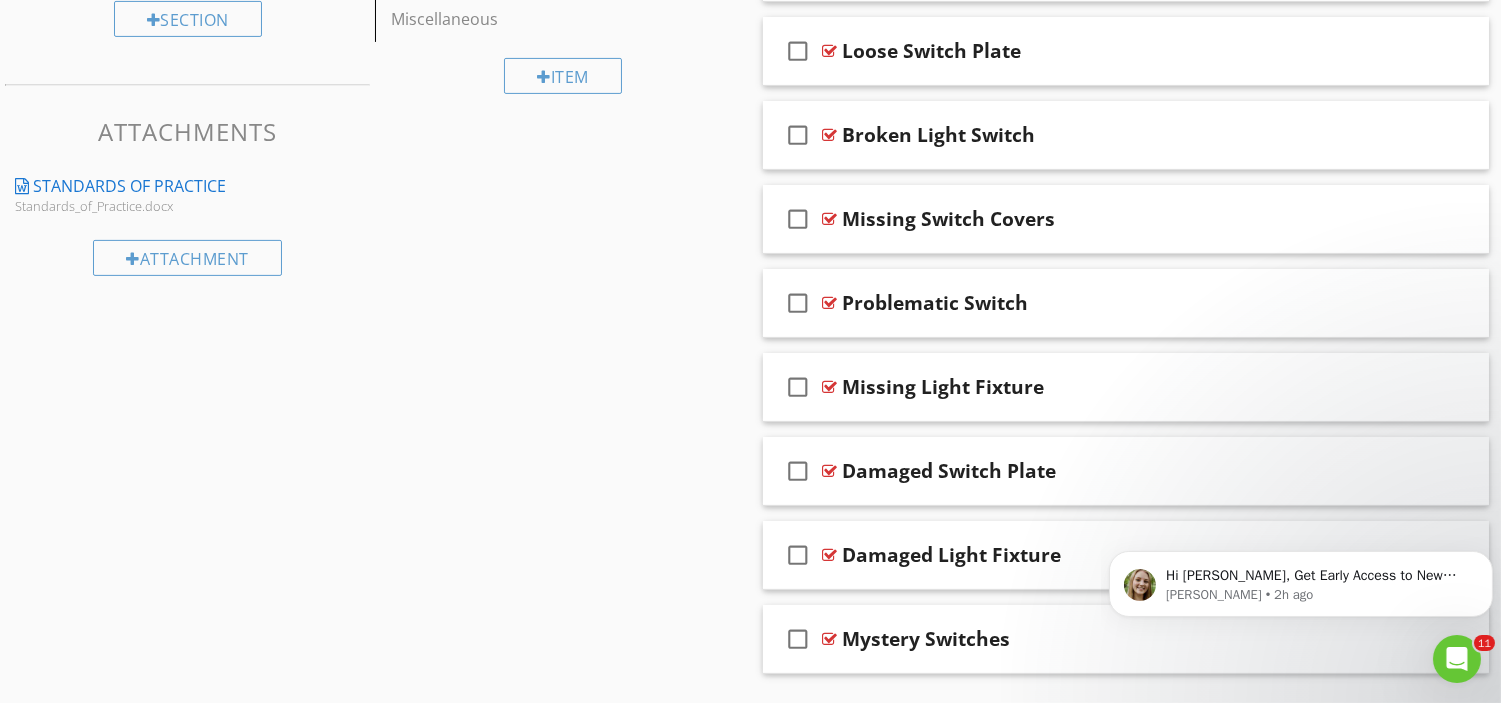 scroll, scrollTop: 1091, scrollLeft: 0, axis: vertical 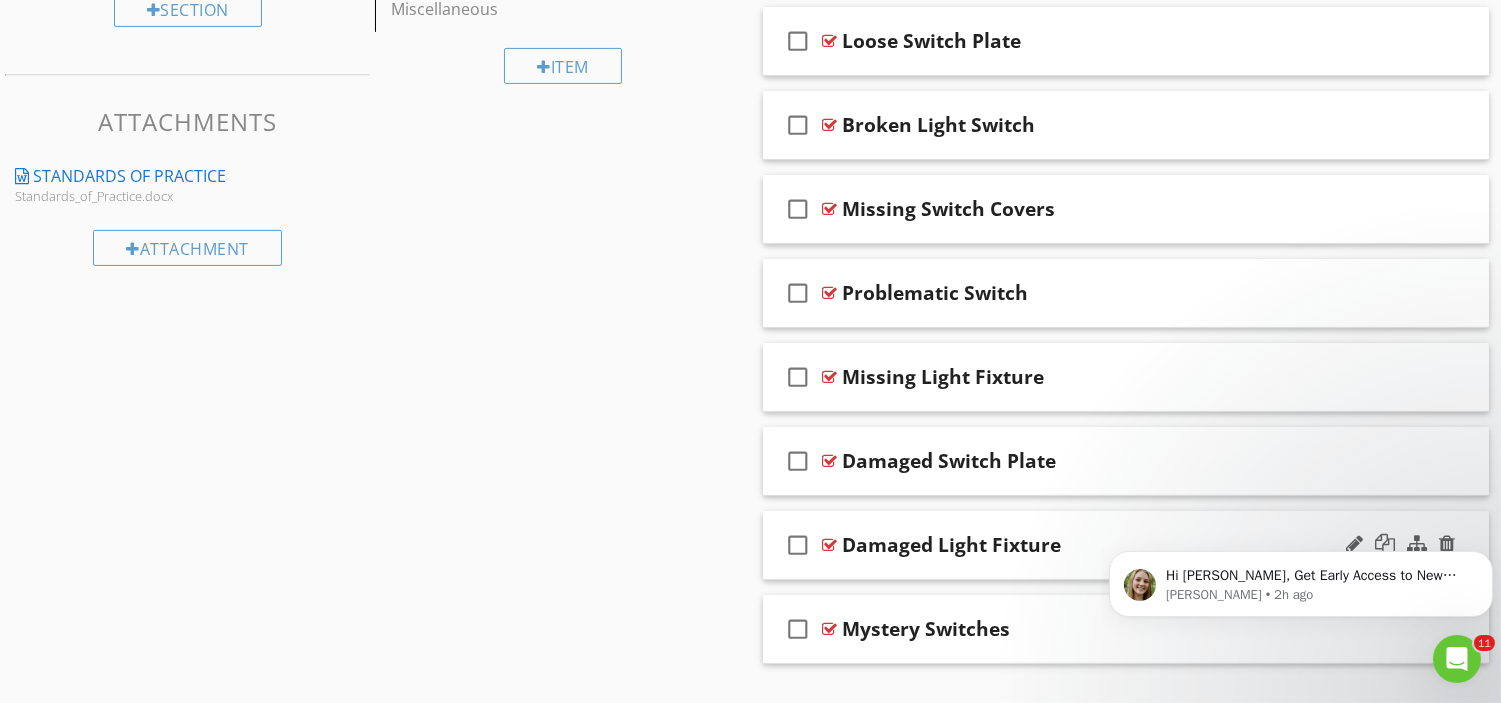 click on "Damaged Light Fixture" at bounding box center (1100, 545) 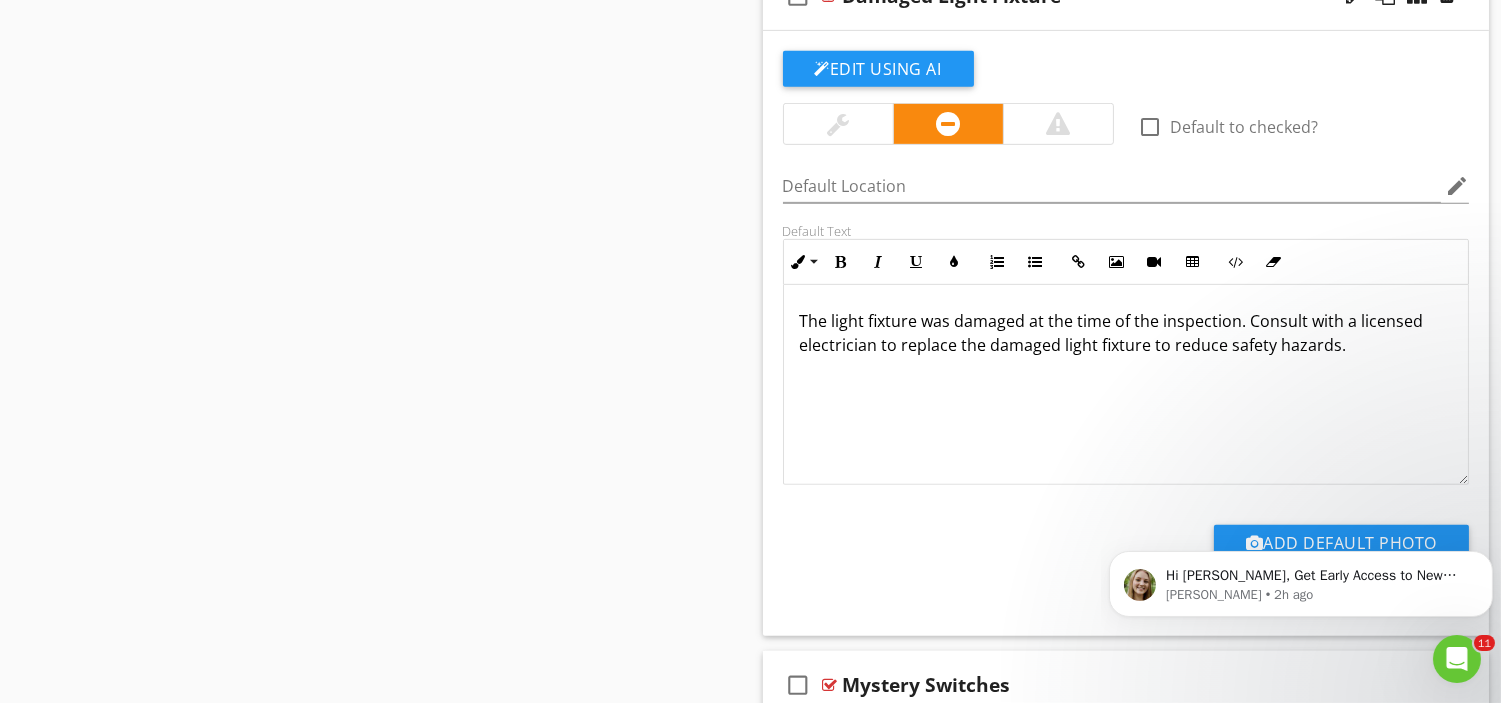 scroll, scrollTop: 1641, scrollLeft: 0, axis: vertical 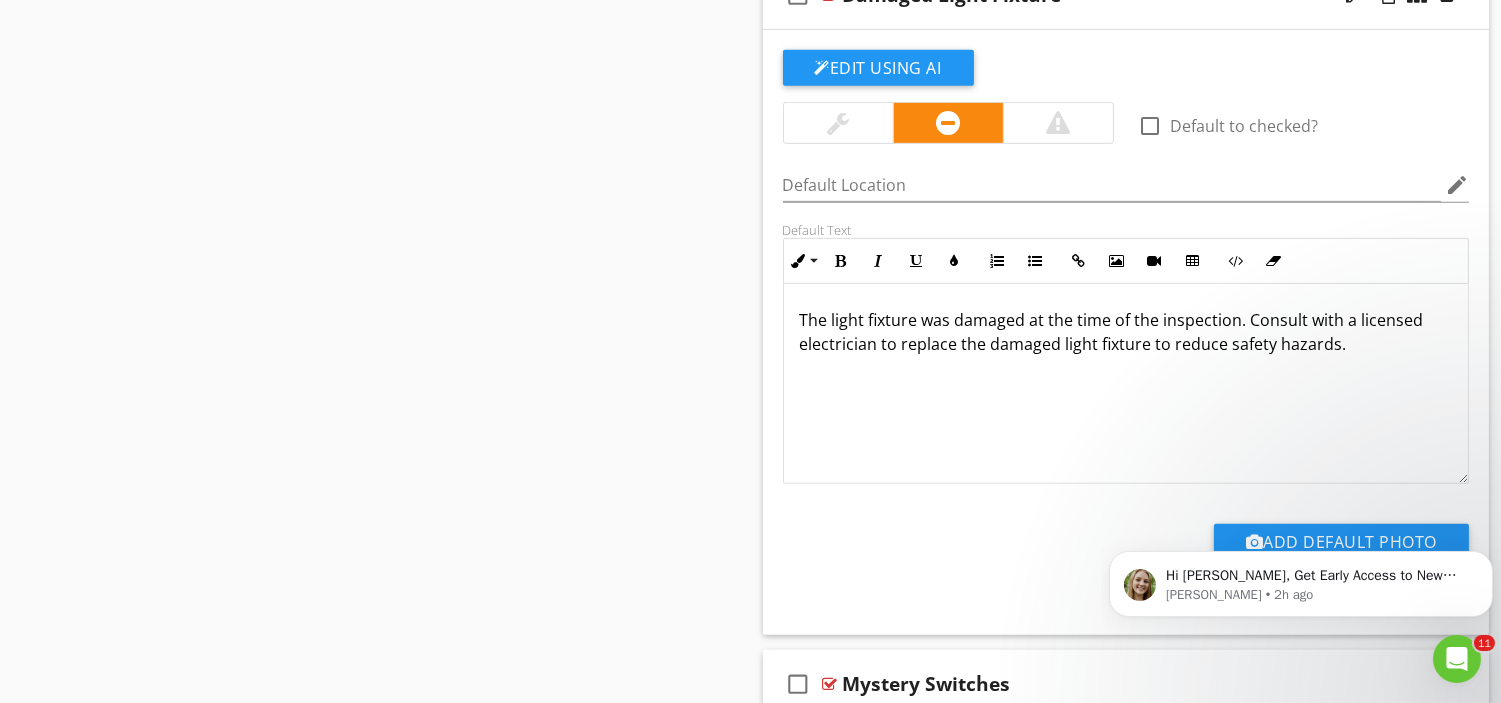 click on "The light fixture was damaged at the time of the inspection. Consult with a licensed electrician to replace the damaged light fixture to reduce safety hazards." at bounding box center [1126, 332] 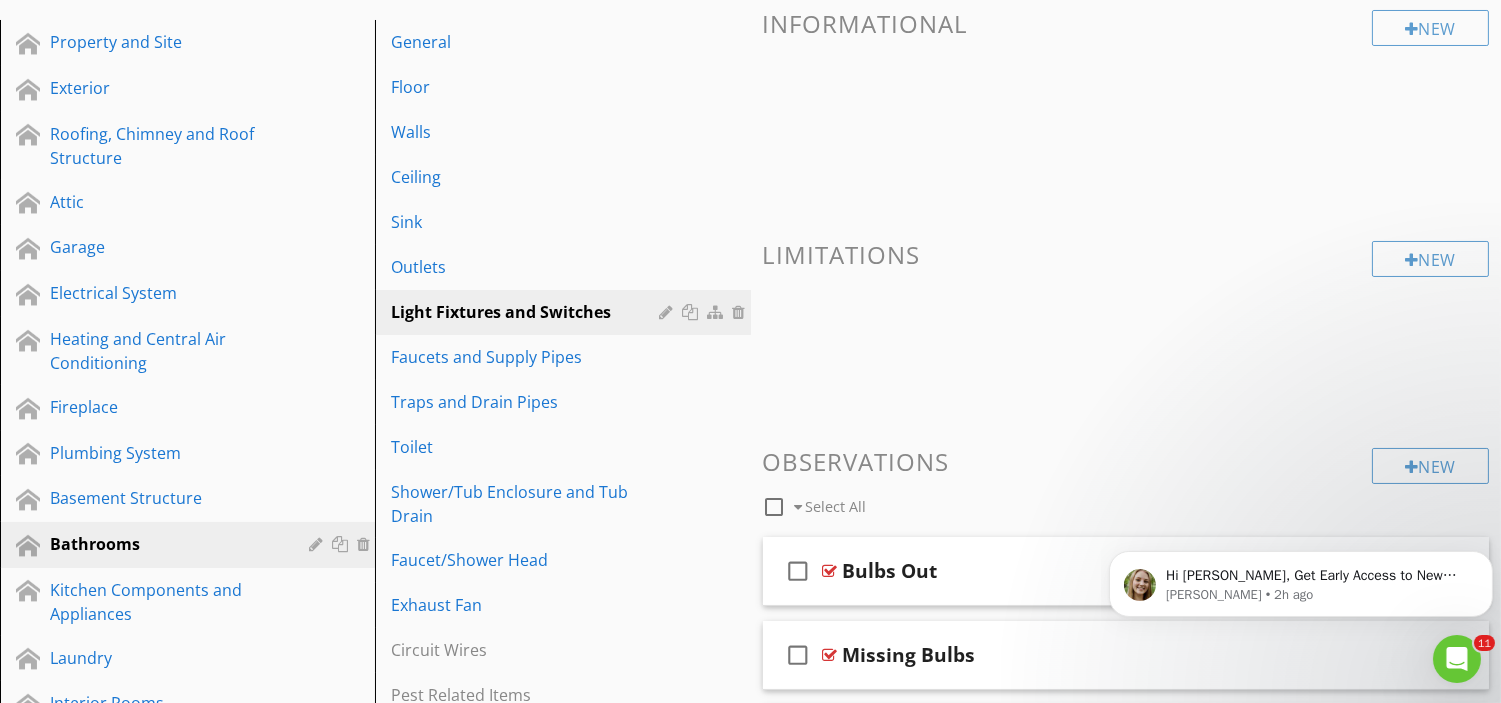scroll, scrollTop: 0, scrollLeft: 0, axis: both 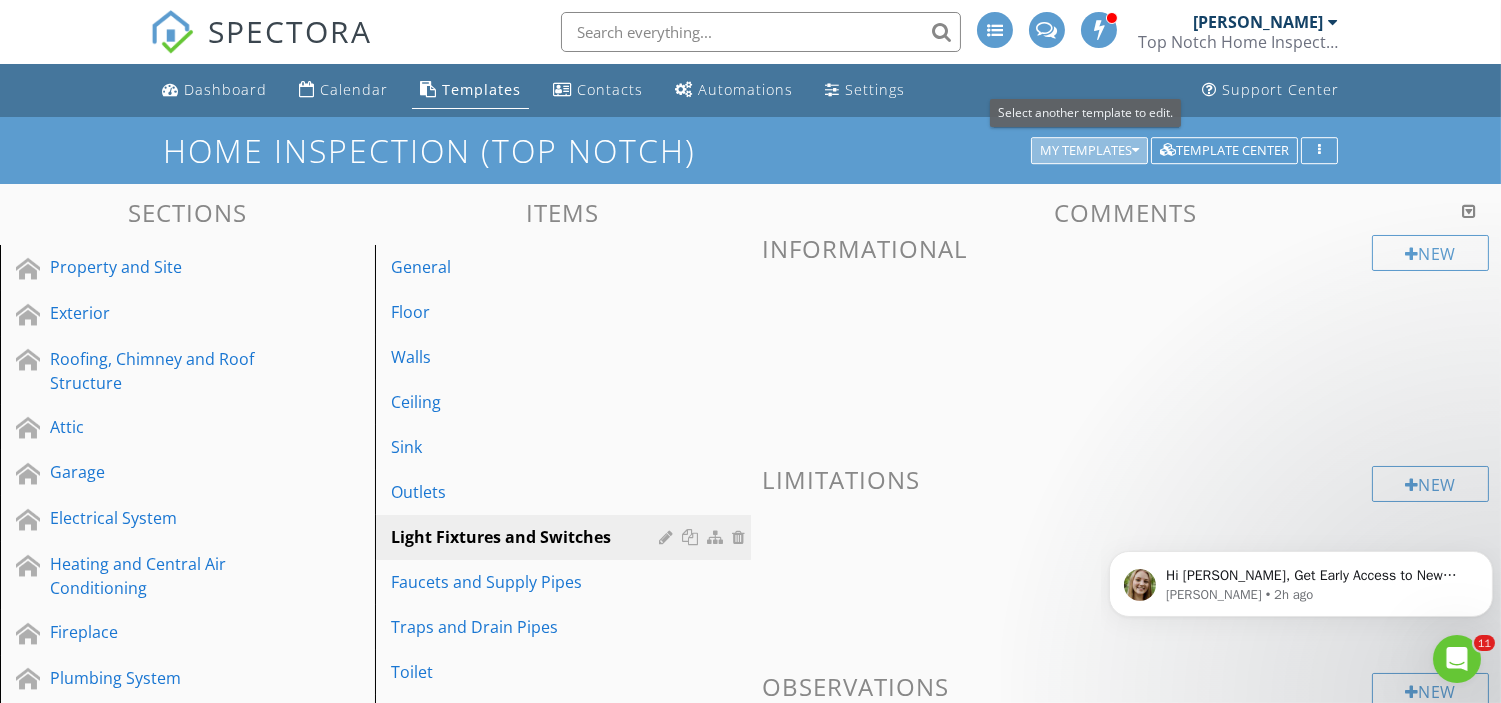 click on "My Templates" at bounding box center [1089, 151] 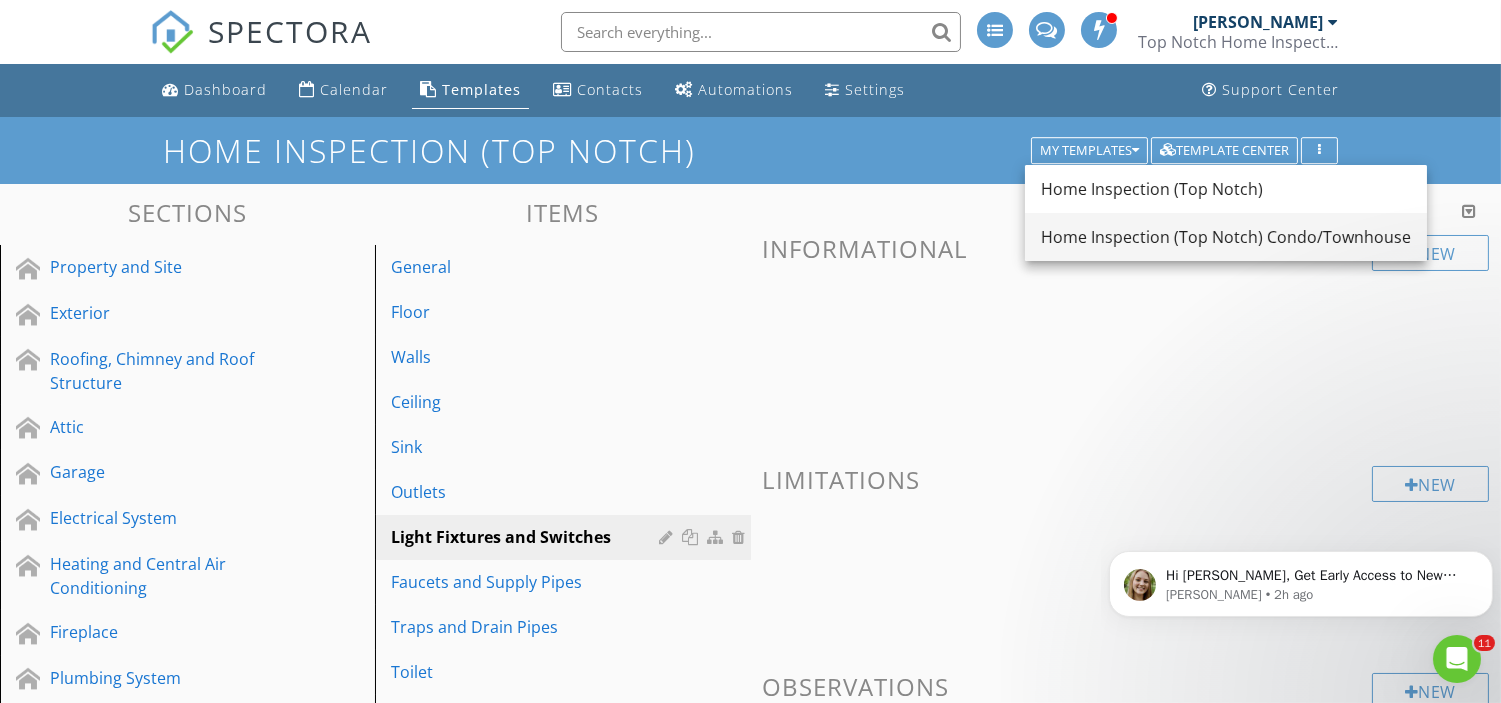 click on "Home Inspection (Top Notch) Condo/Townhouse" at bounding box center (1226, 237) 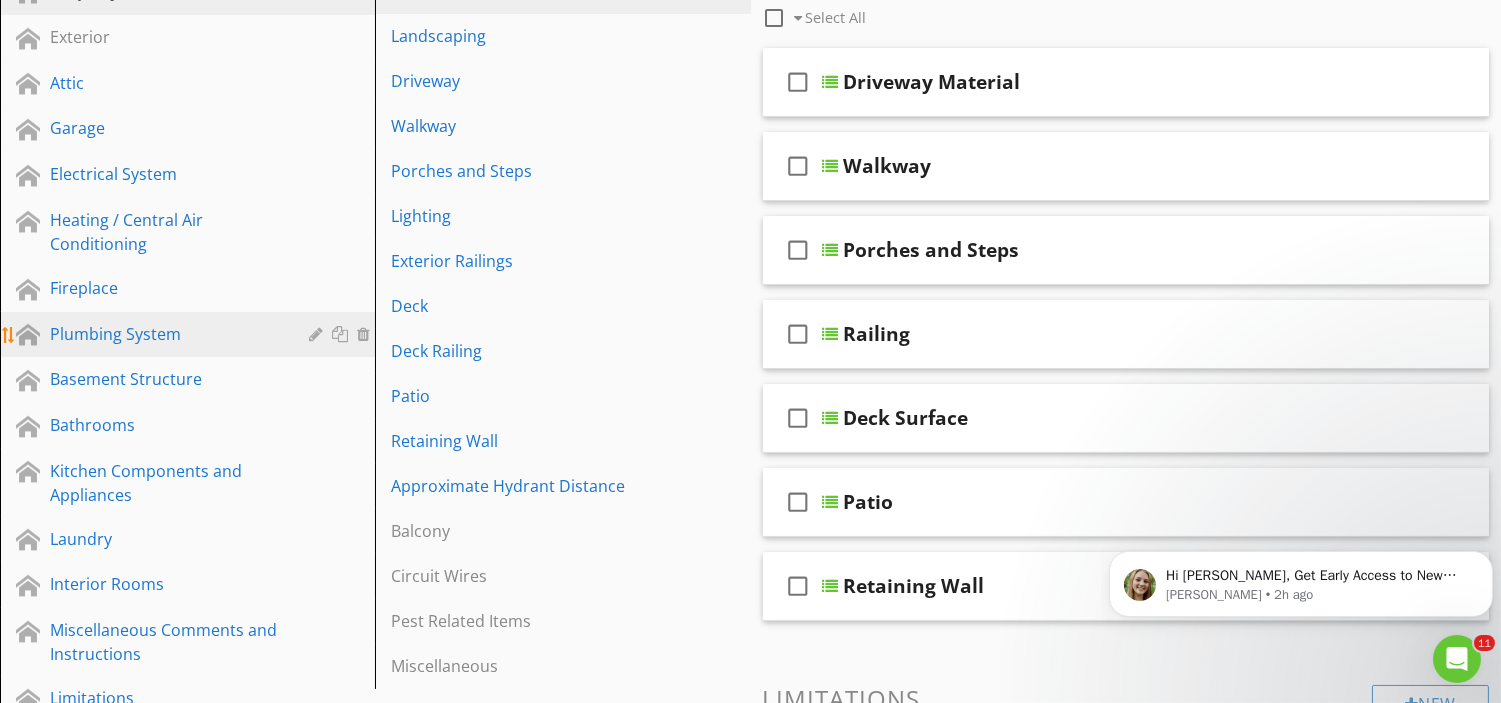scroll, scrollTop: 278, scrollLeft: 0, axis: vertical 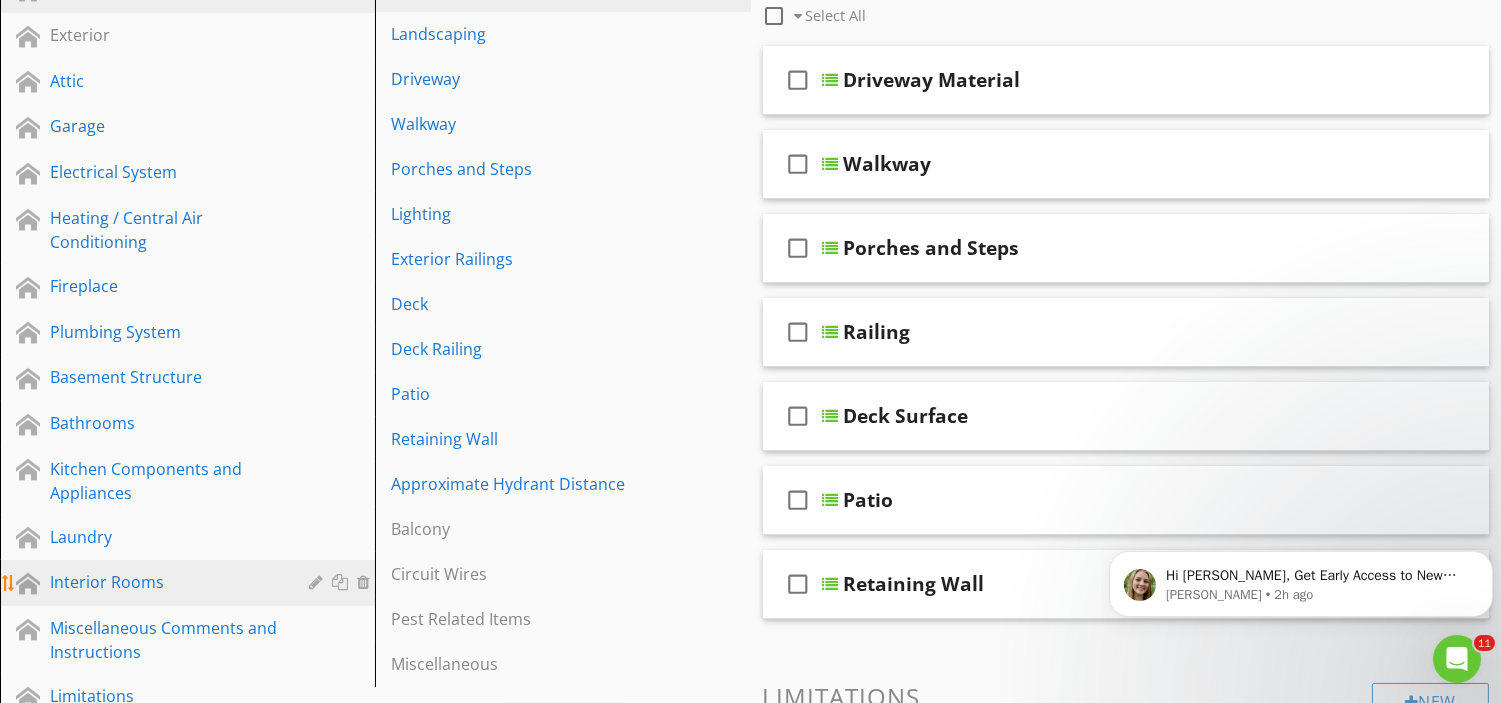 click on "Interior Rooms" at bounding box center (165, 582) 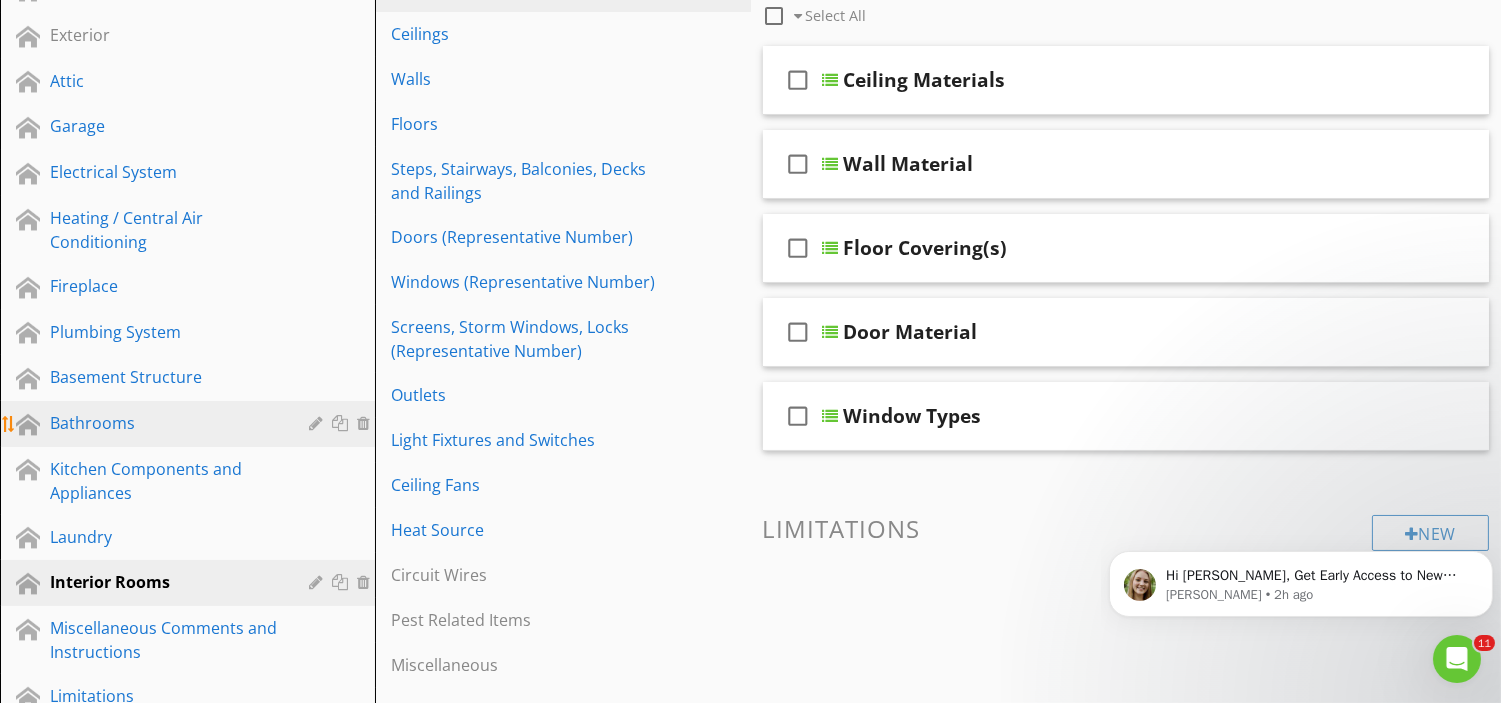 click on "Bathrooms" at bounding box center (165, 423) 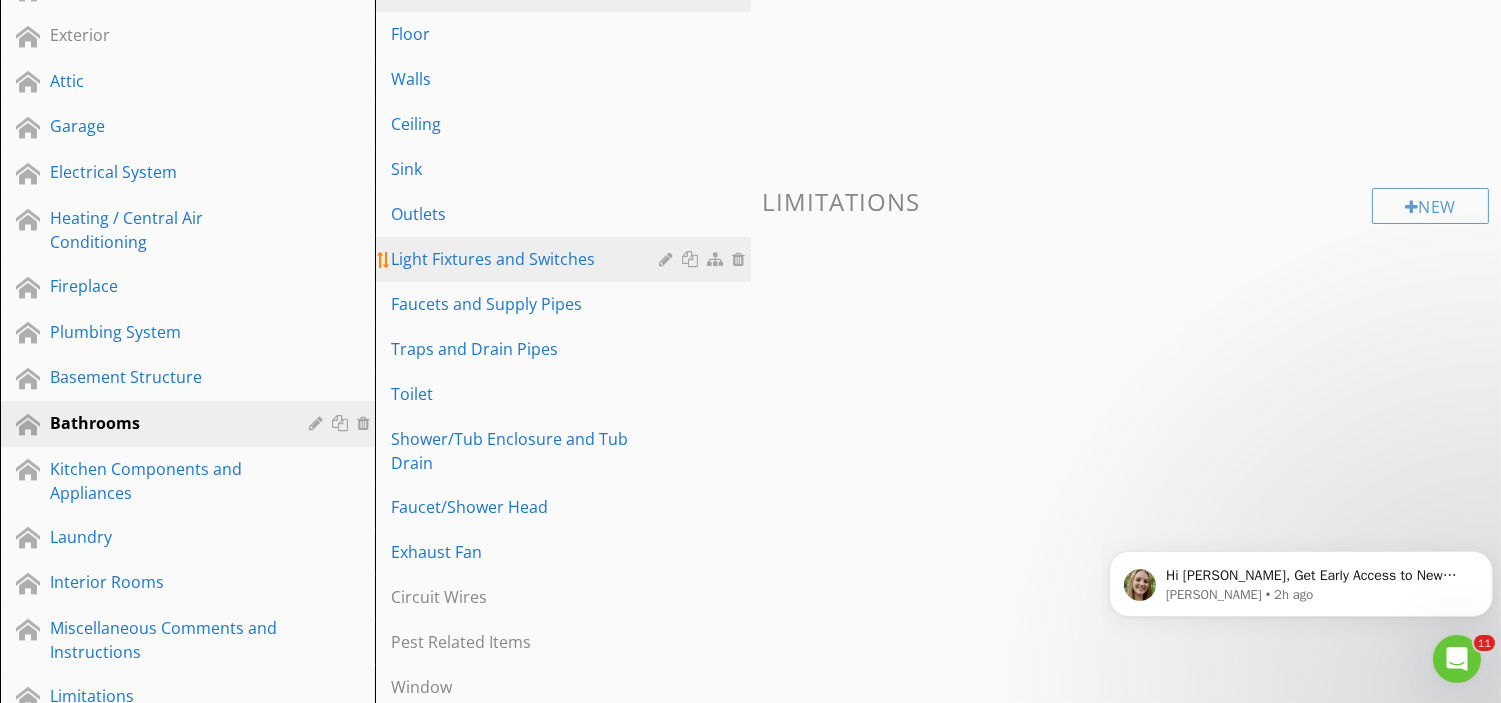 click on "Light Fixtures and Switches" at bounding box center (528, 259) 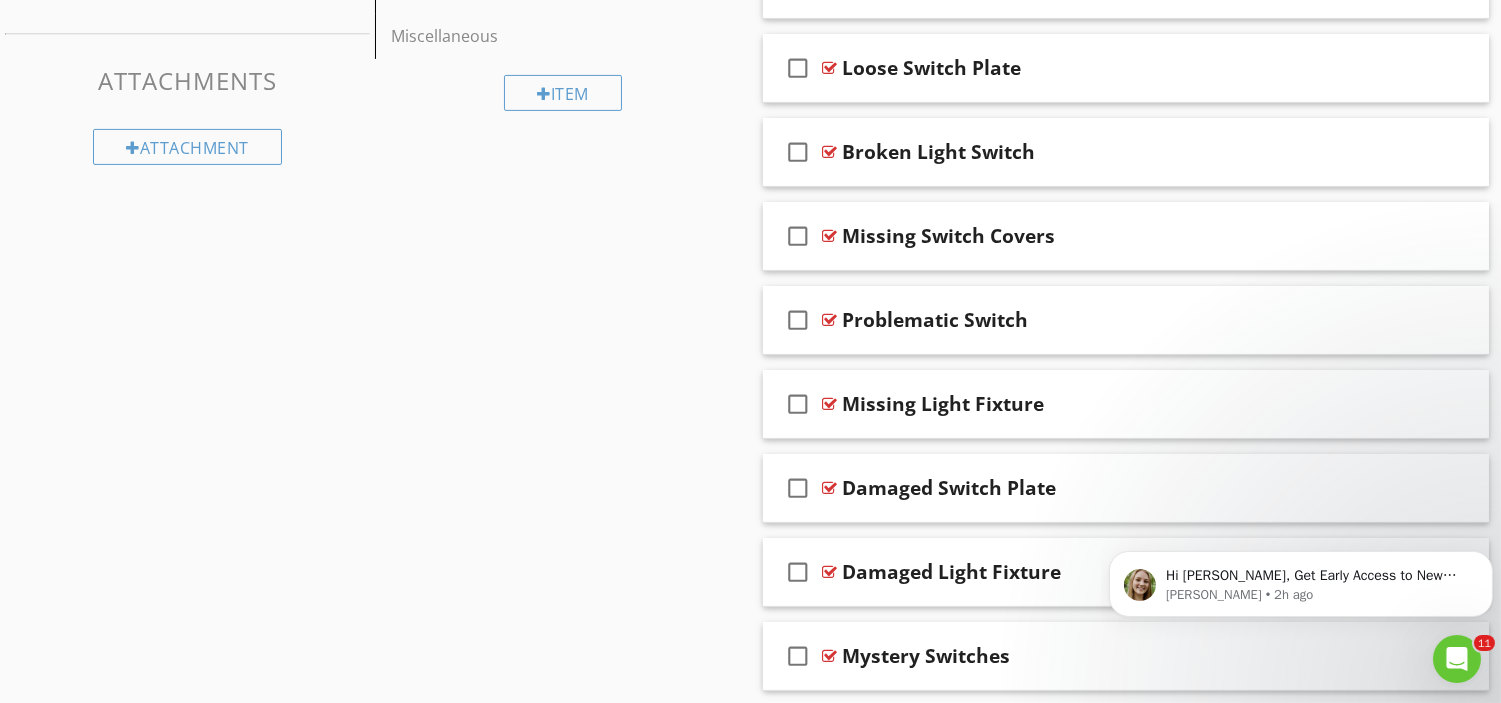 scroll, scrollTop: 1137, scrollLeft: 0, axis: vertical 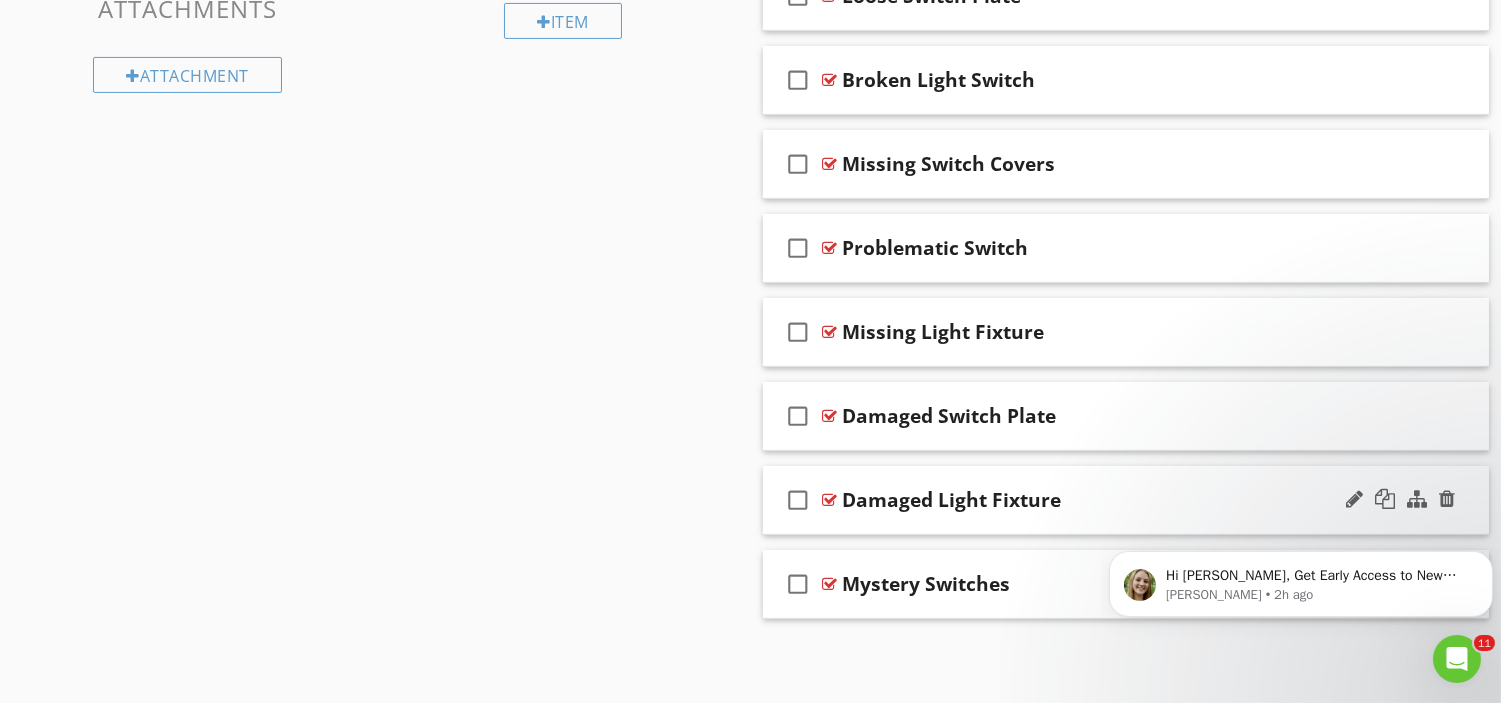 click on "check_box_outline_blank
Damaged Light Fixture" at bounding box center [1126, 500] 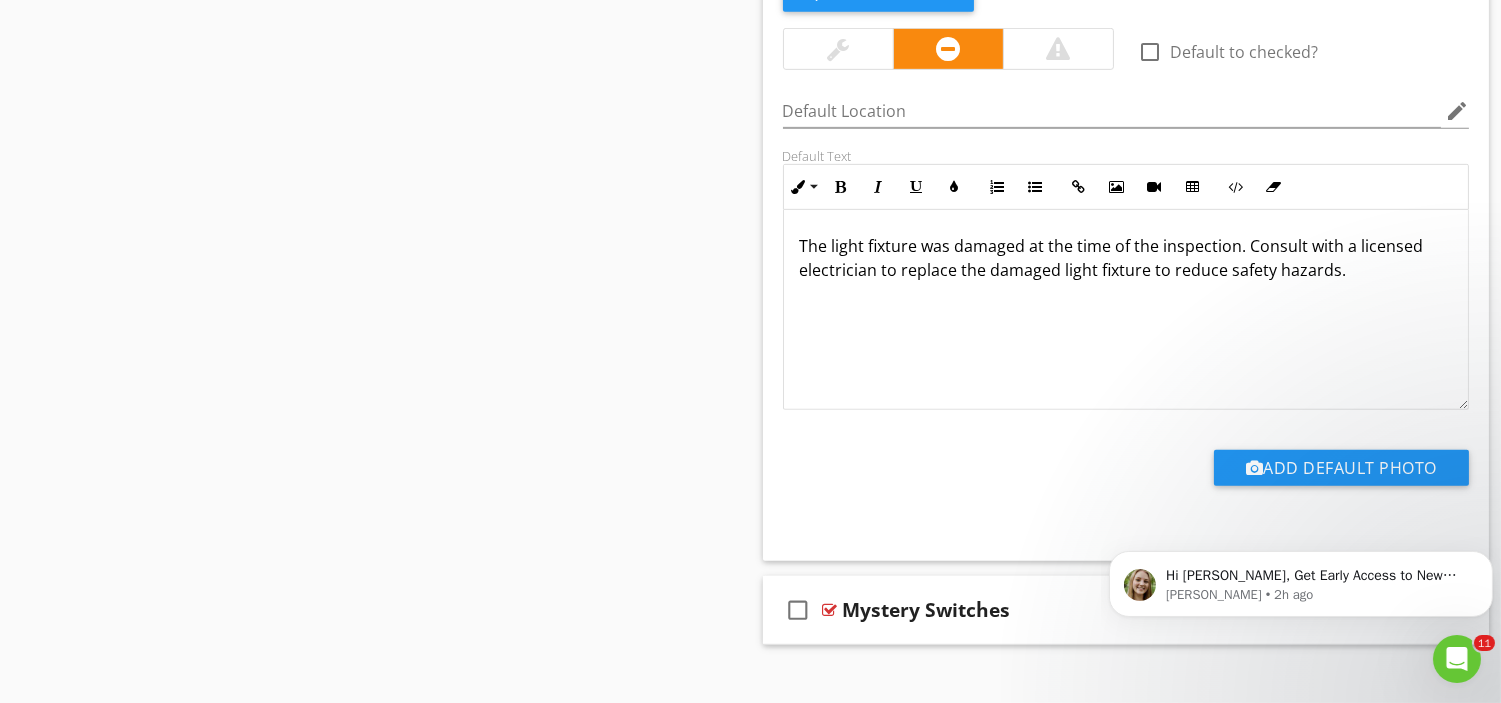 scroll, scrollTop: 1742, scrollLeft: 0, axis: vertical 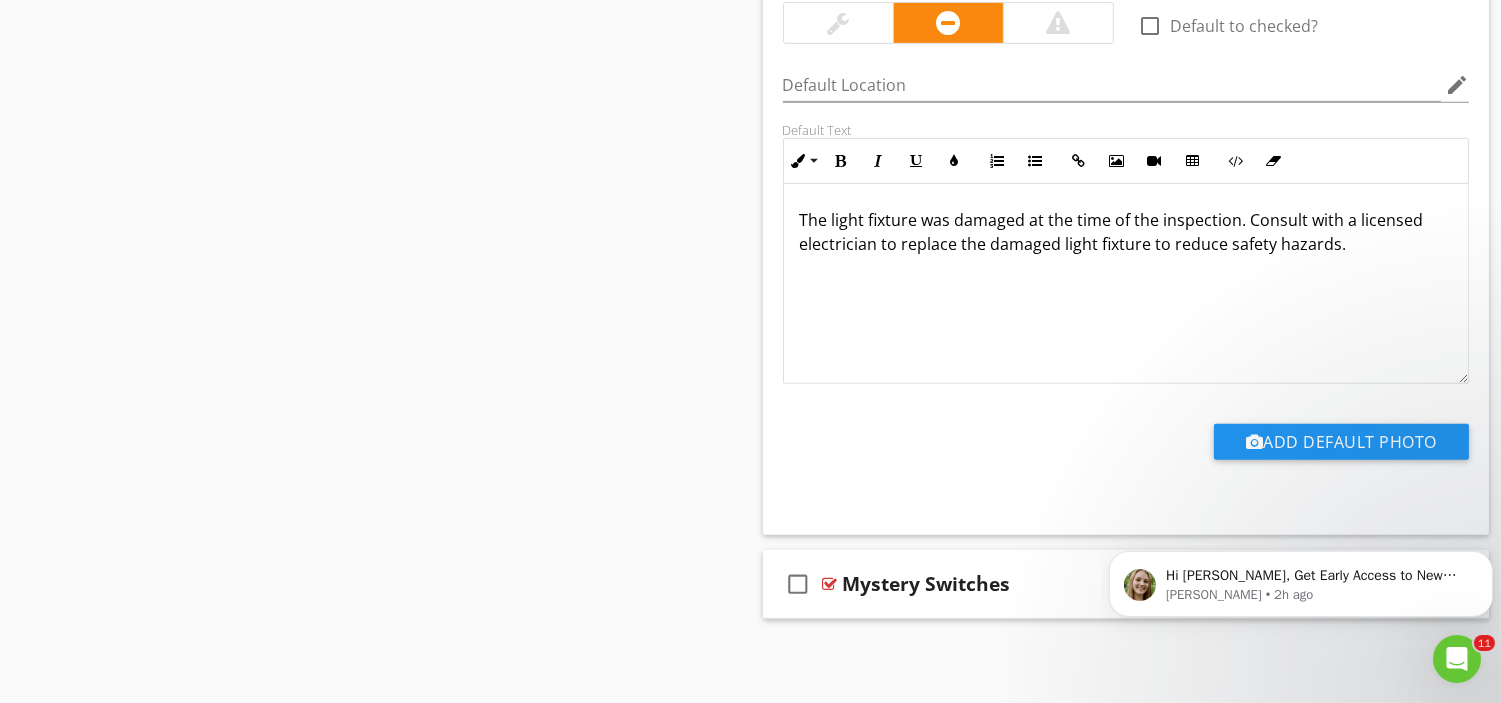 click on "The light fixture was damaged at the time of the inspection. Consult with a licensed electrician to replace the damaged light fixture to reduce safety hazards." at bounding box center [1126, 232] 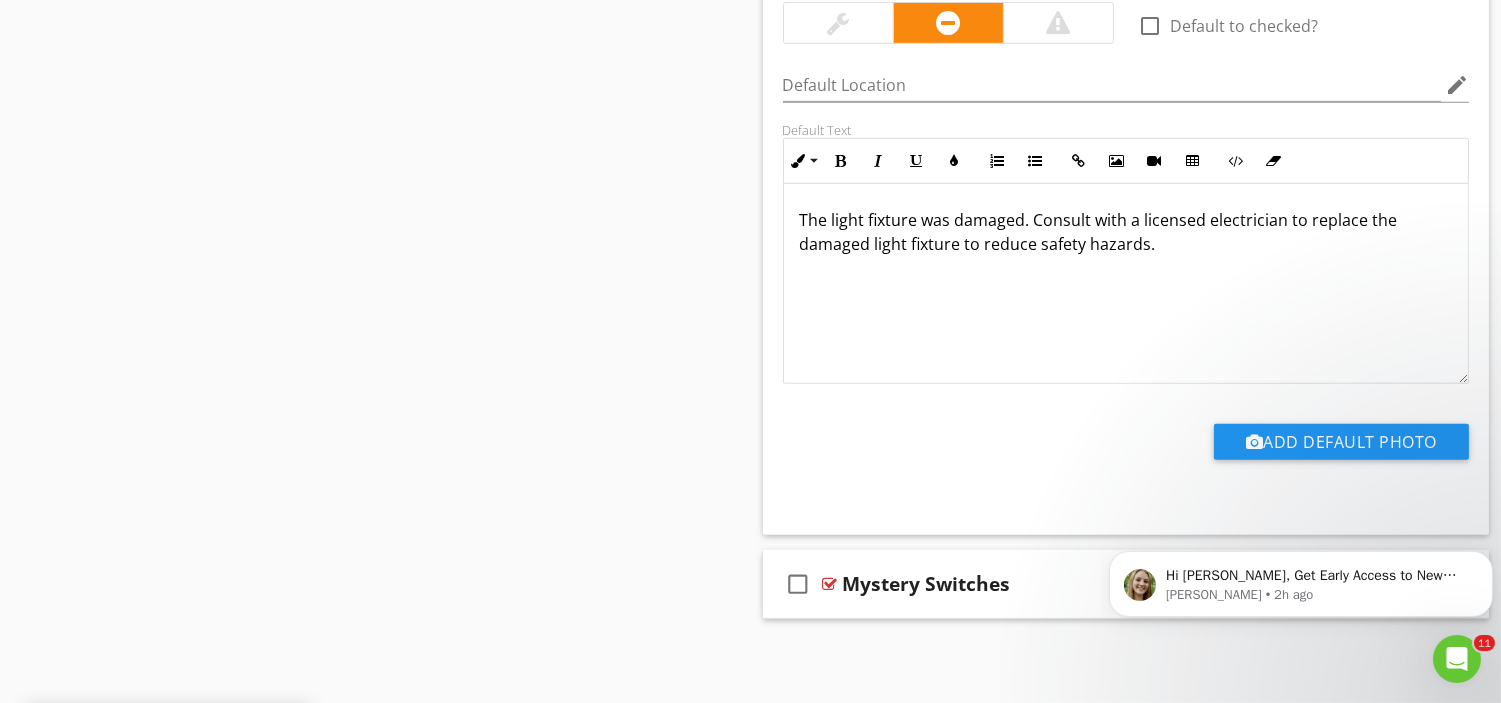 click on "Sections
Property and Site           Exterior           Attic           Garage           Electrical System           Heating / Central Air Conditioning           Fireplace           Plumbing System           Basement Structure           Bathrooms           Kitchen Components and Appliances           Laundry           Interior Rooms           Miscellaneous Comments and Instructions           Limitations
Section
Attachments
Attachment
Items
General           Floor           Walls           Ceiling           Sink           Outlets            Light Fixtures and Switches           Faucets and Supply Pipes           Traps and Drain Pipes           Toilet           Shower/Tub Enclosure and Tub Drain           Faucet/Shower Head           Exhaust Fan           Circuit Wires            Pest Related Items           Window           Jetted Tub           Steam Shower" at bounding box center (750, -437) 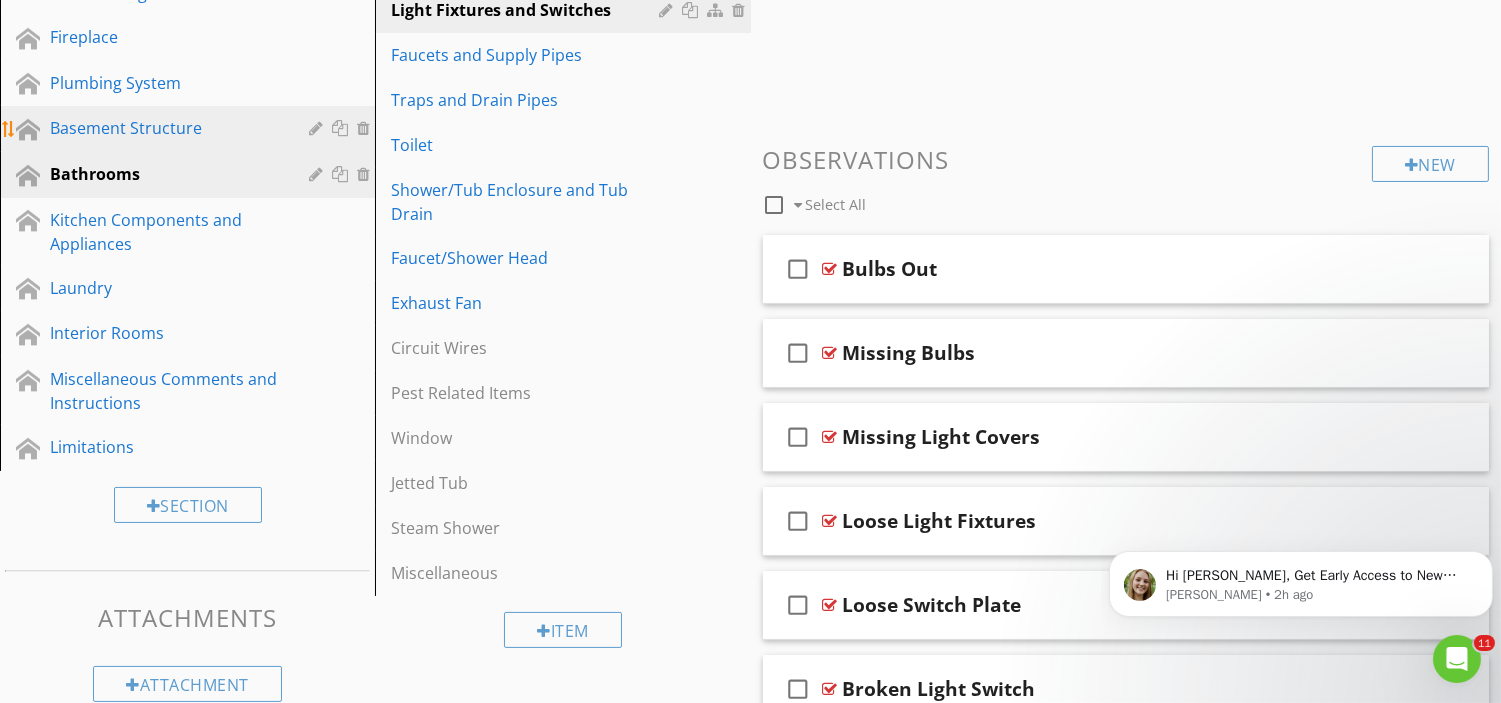 scroll, scrollTop: 538, scrollLeft: 0, axis: vertical 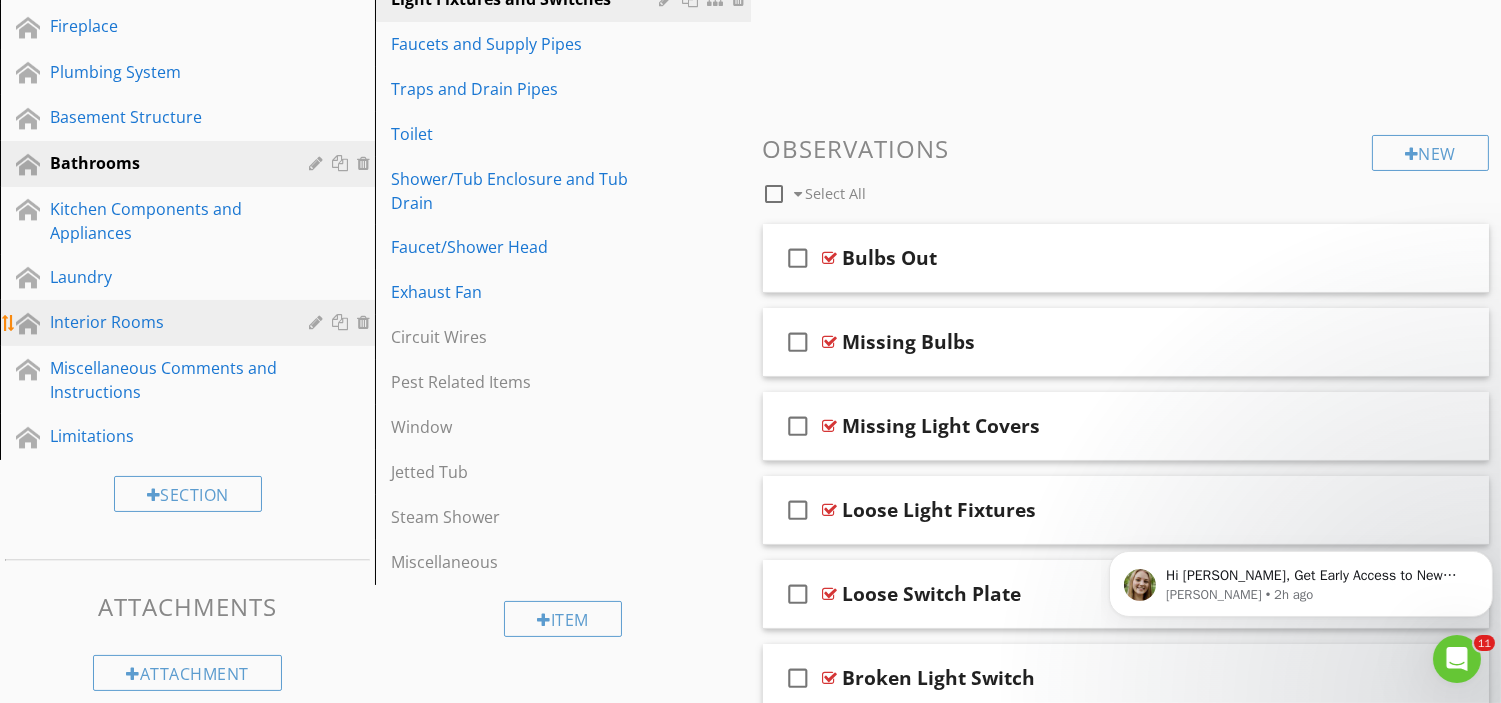 click on "Interior Rooms" at bounding box center [165, 322] 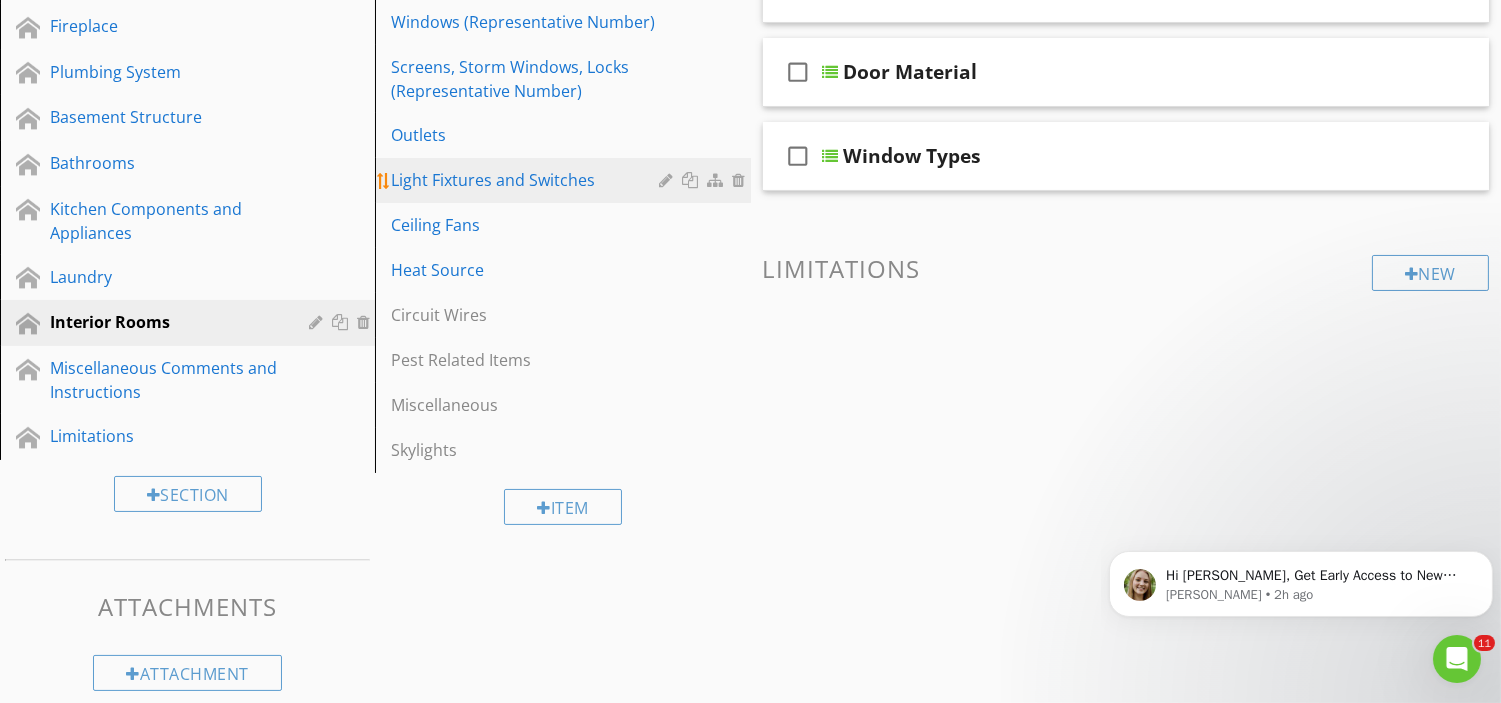 drag, startPoint x: 495, startPoint y: 225, endPoint x: 523, endPoint y: 190, distance: 44.82187 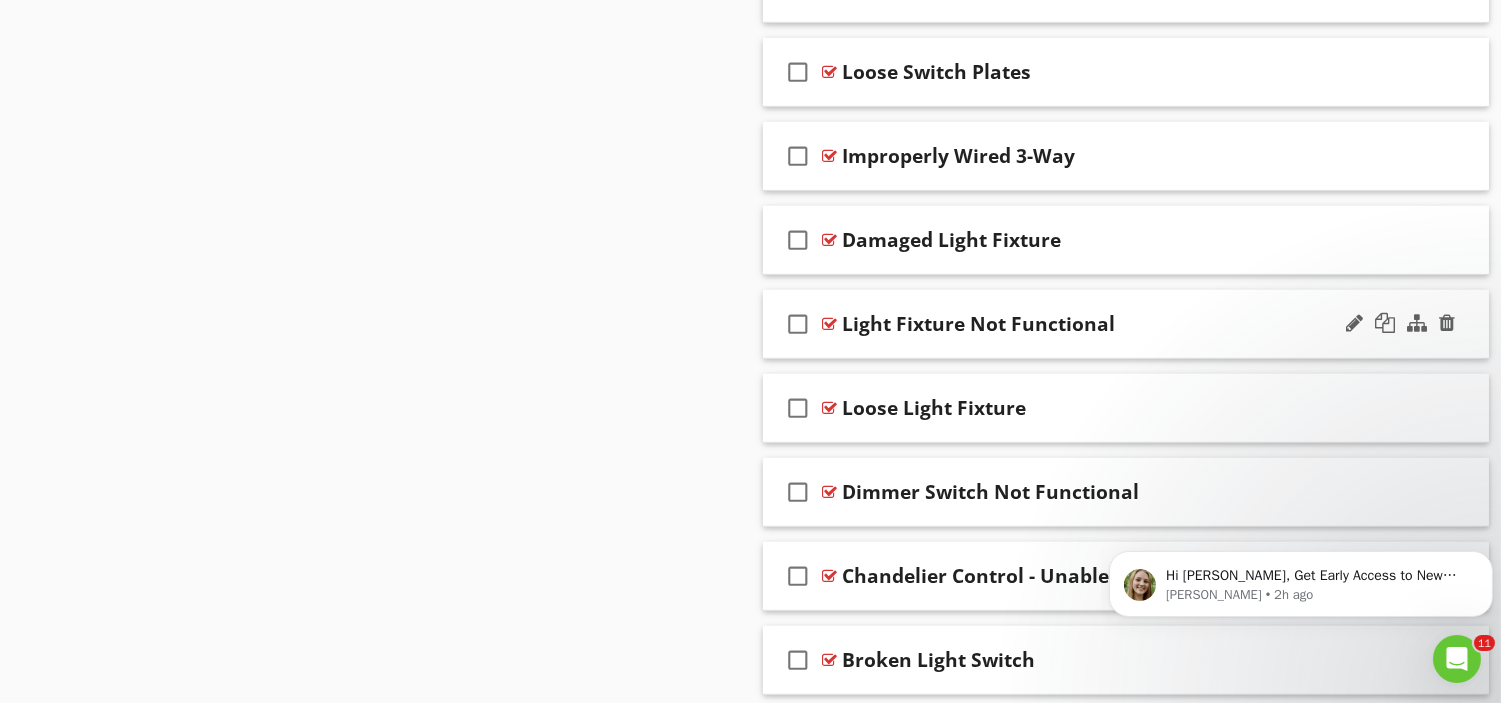 scroll, scrollTop: 1588, scrollLeft: 0, axis: vertical 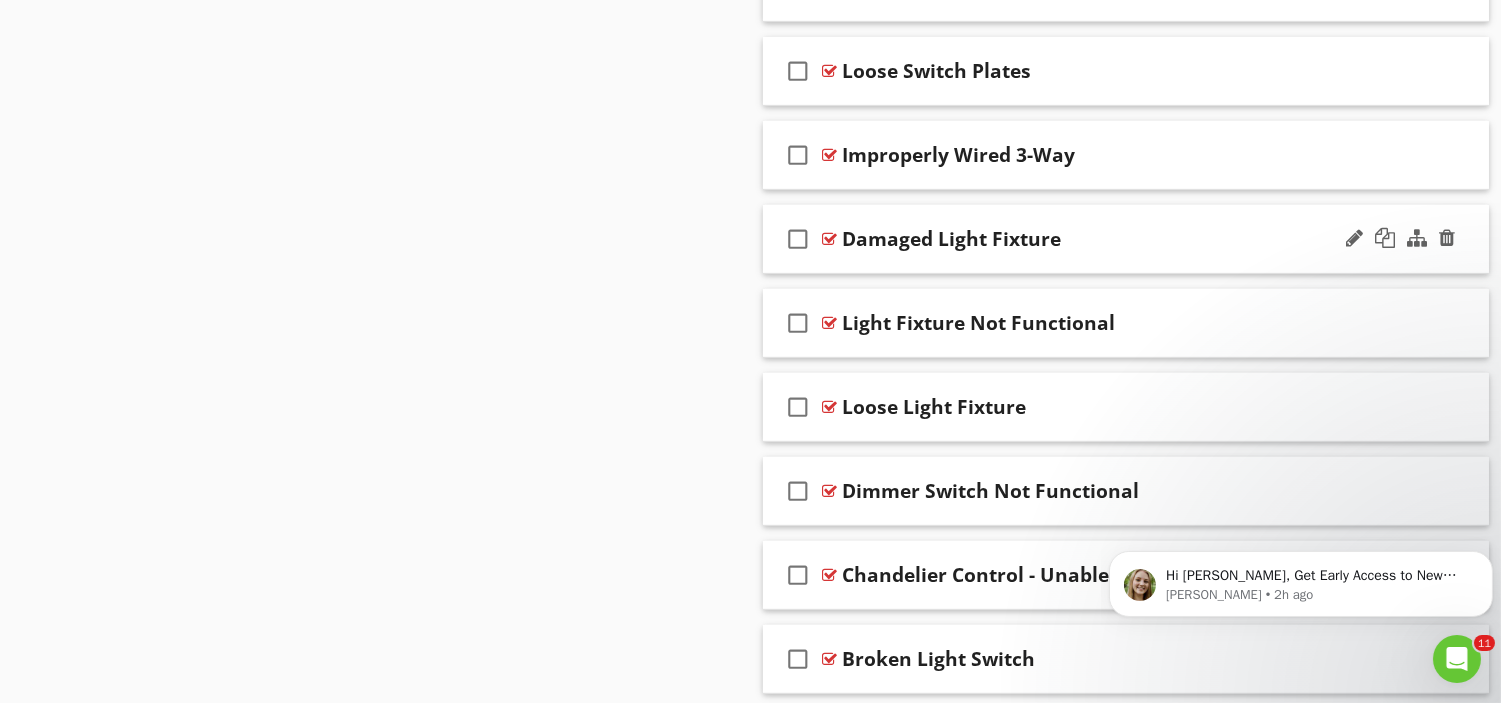 click on "Damaged Light Fixture" at bounding box center [1100, 239] 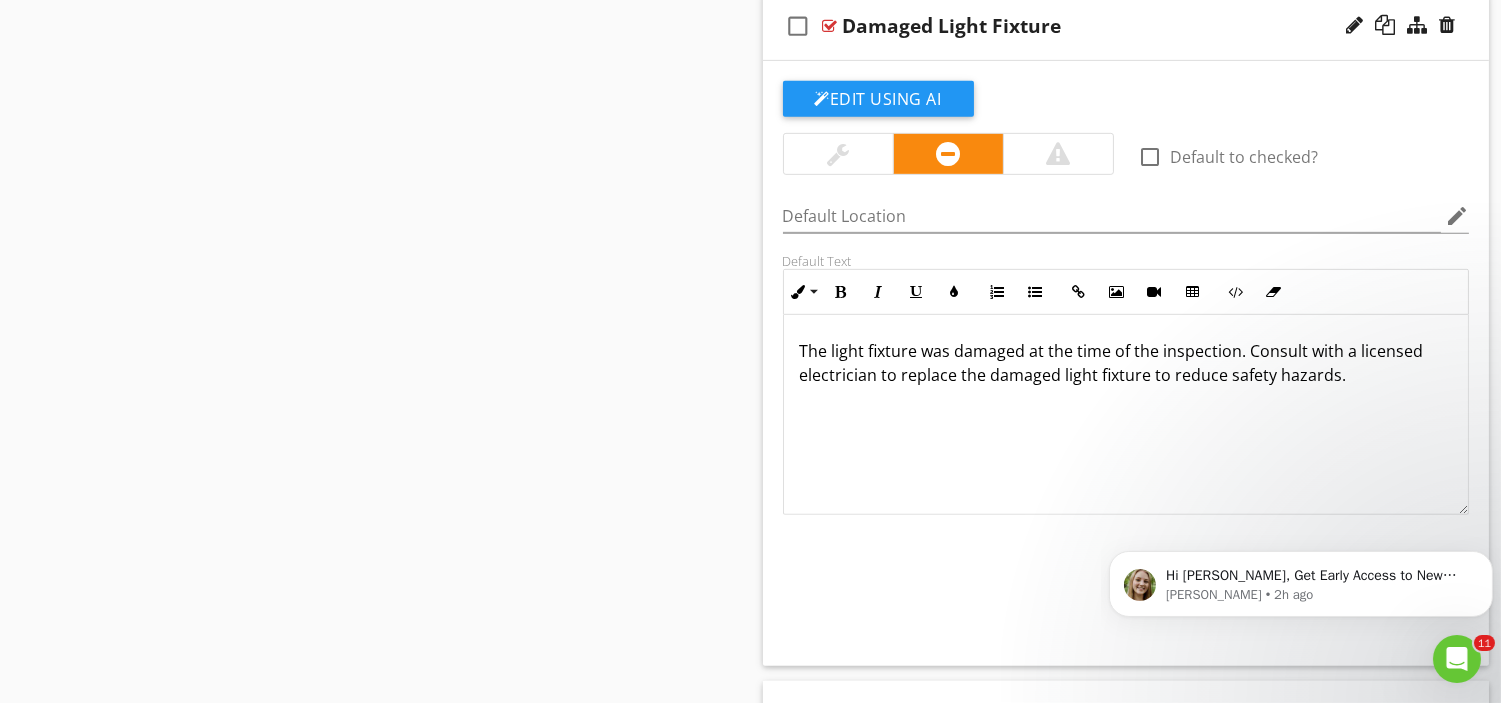 scroll, scrollTop: 1803, scrollLeft: 0, axis: vertical 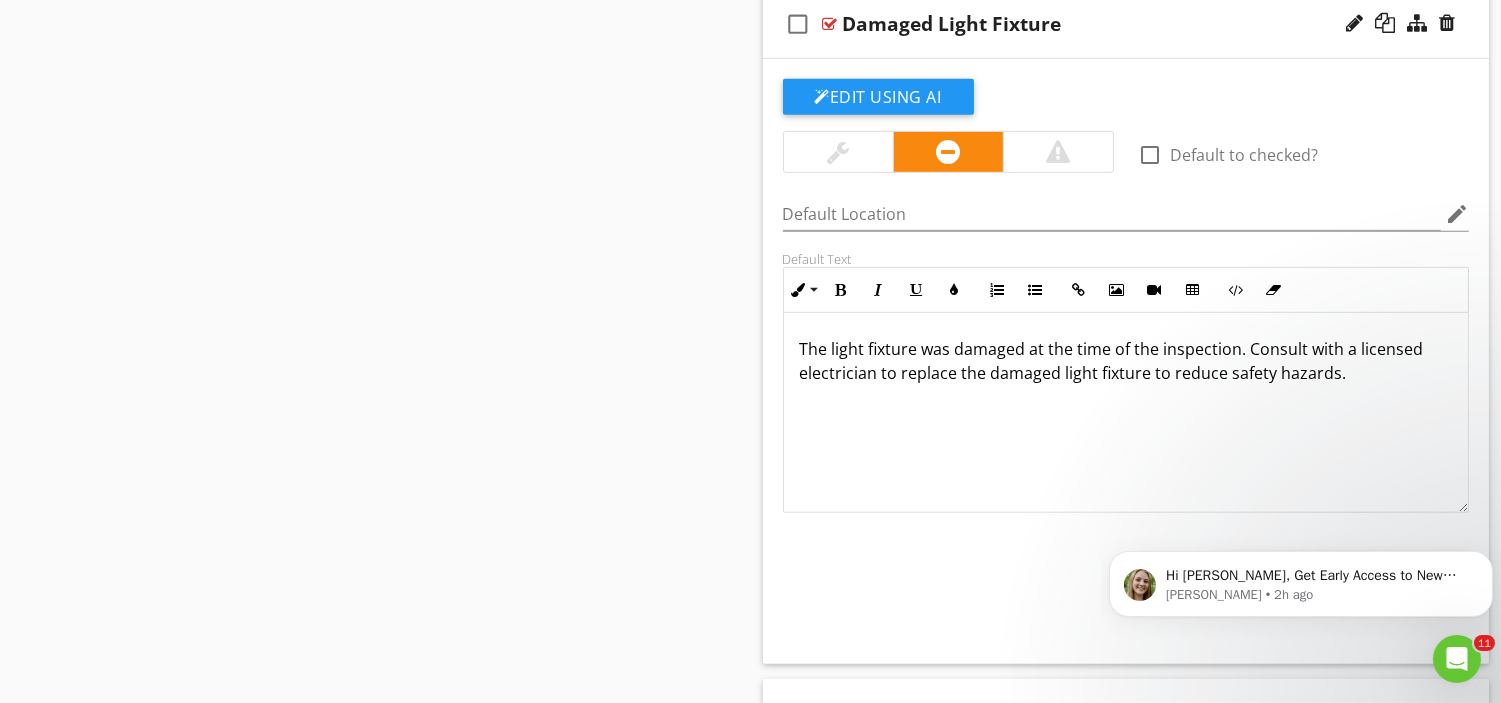 click on "The light fixture was damaged at the time of the inspection. Consult with a licensed electrician to replace the damaged light fixture to reduce safety hazards." at bounding box center (1126, 361) 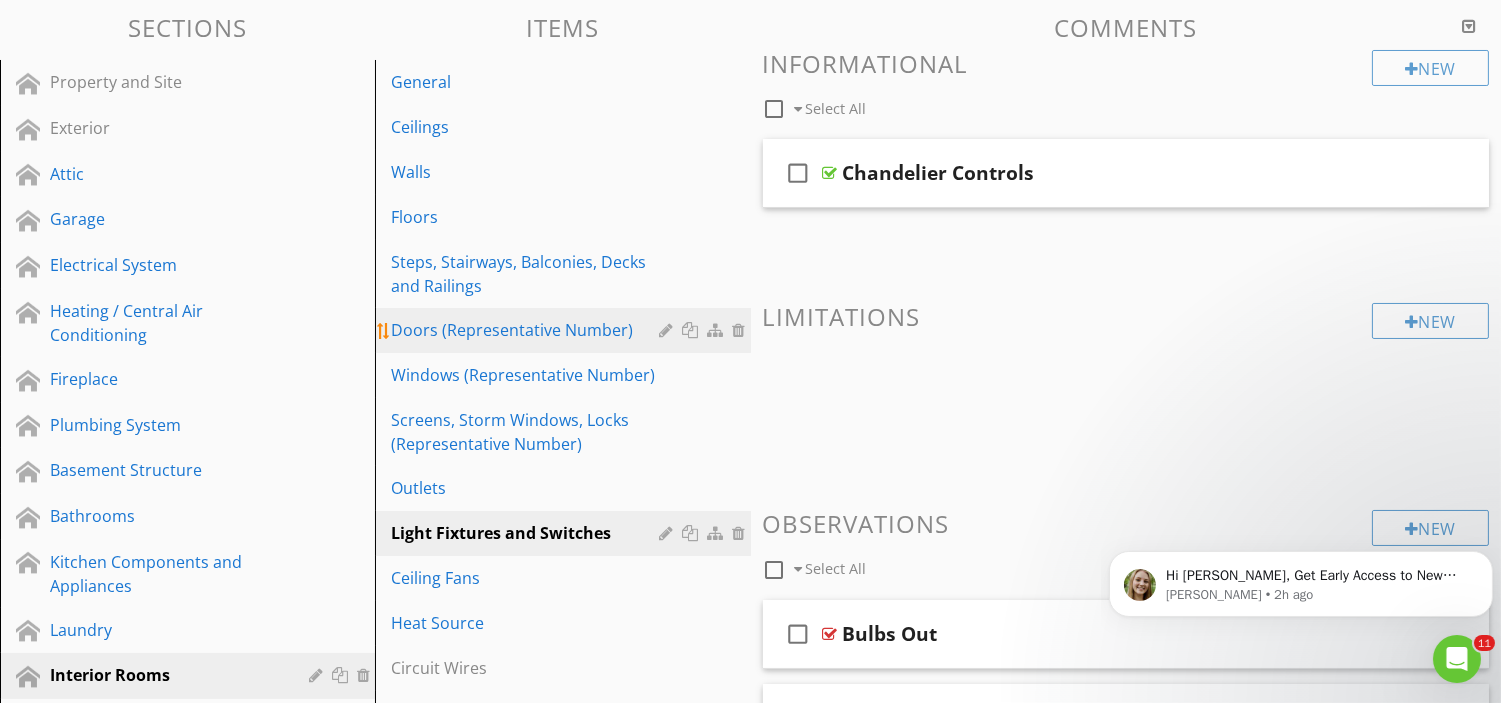 scroll, scrollTop: 187, scrollLeft: 0, axis: vertical 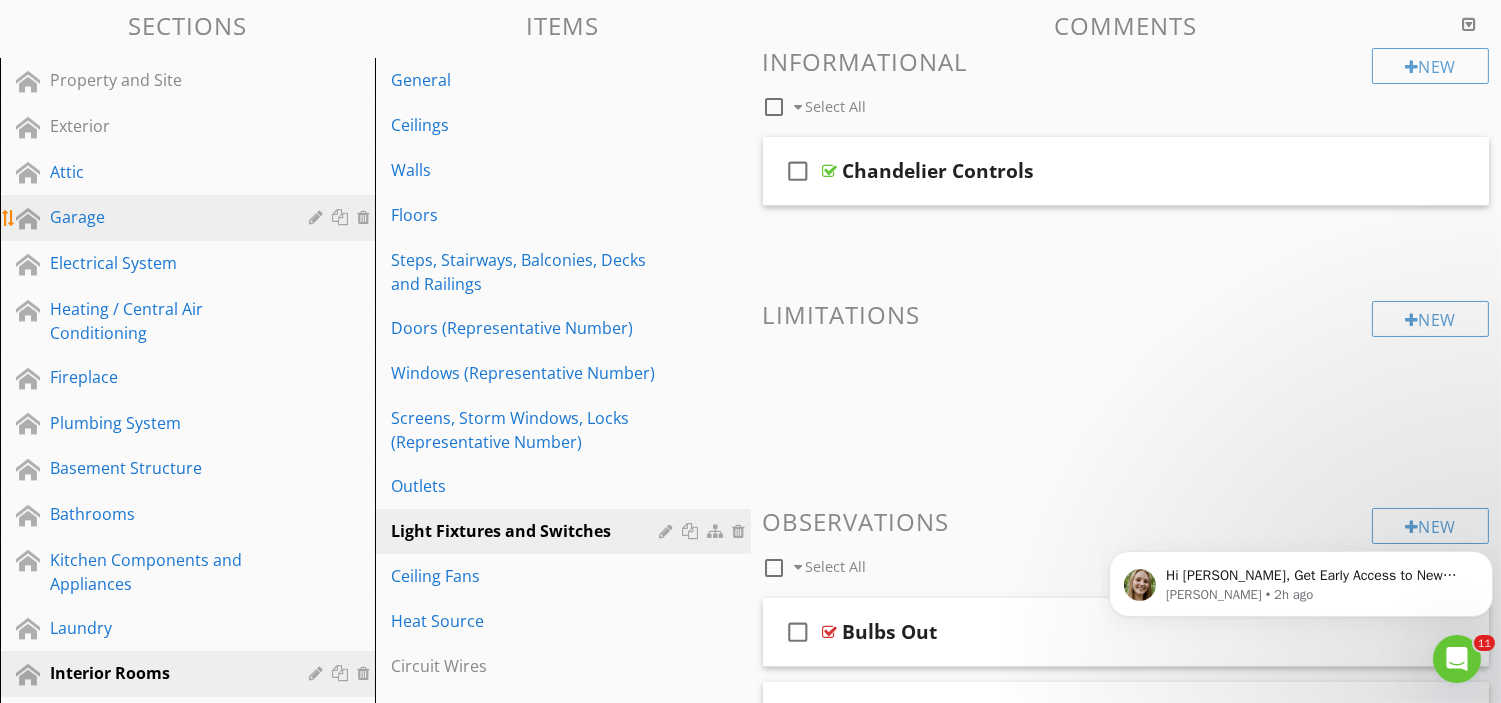 click on "Garage" at bounding box center (165, 217) 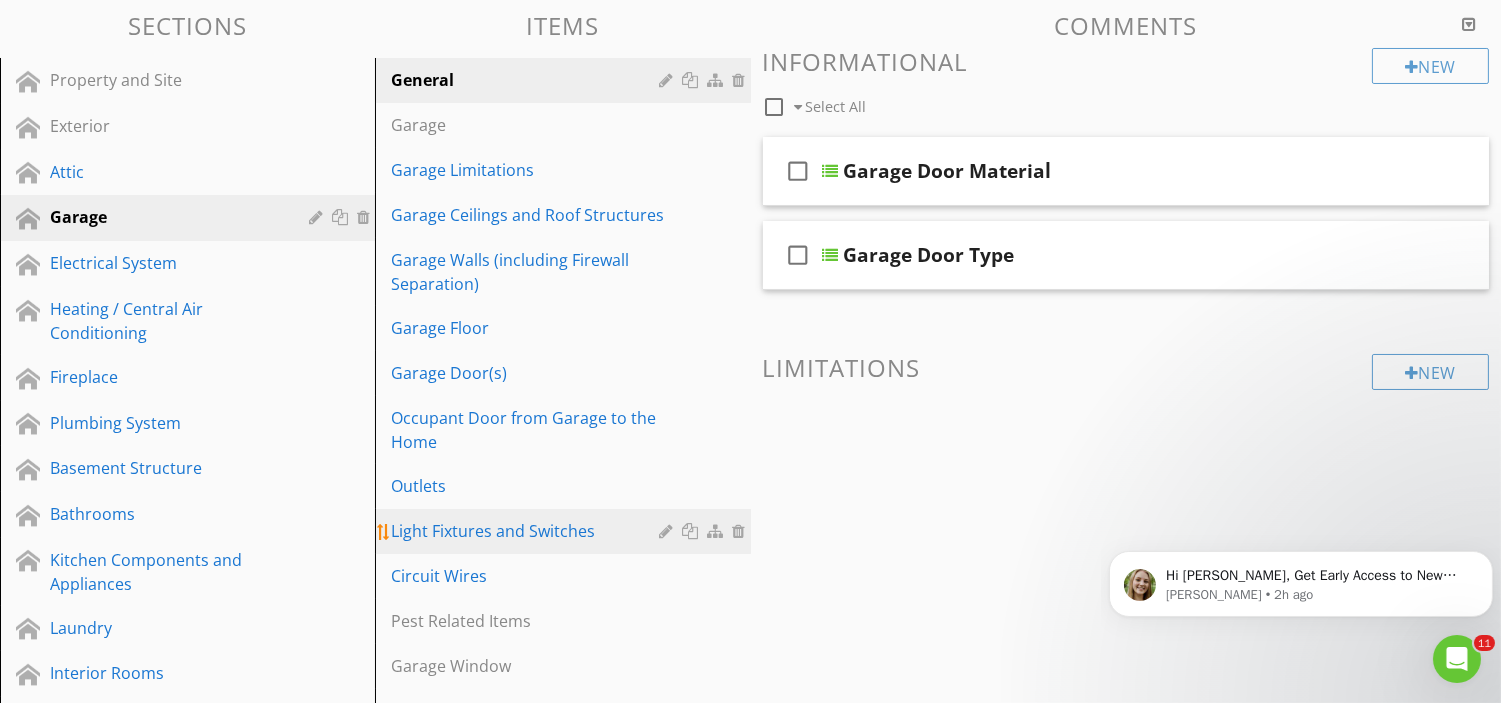 click on "Light Fixtures and Switches" at bounding box center [528, 531] 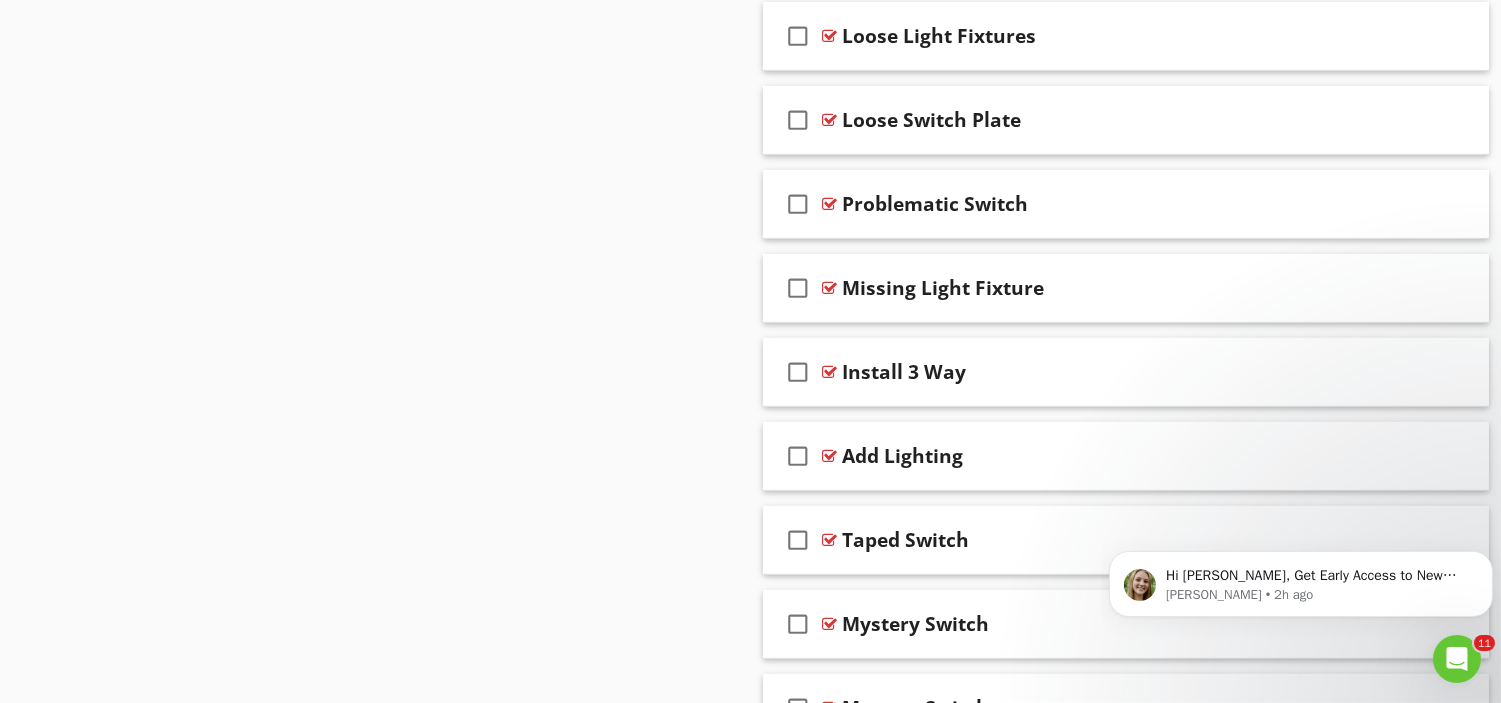 scroll, scrollTop: 1557, scrollLeft: 0, axis: vertical 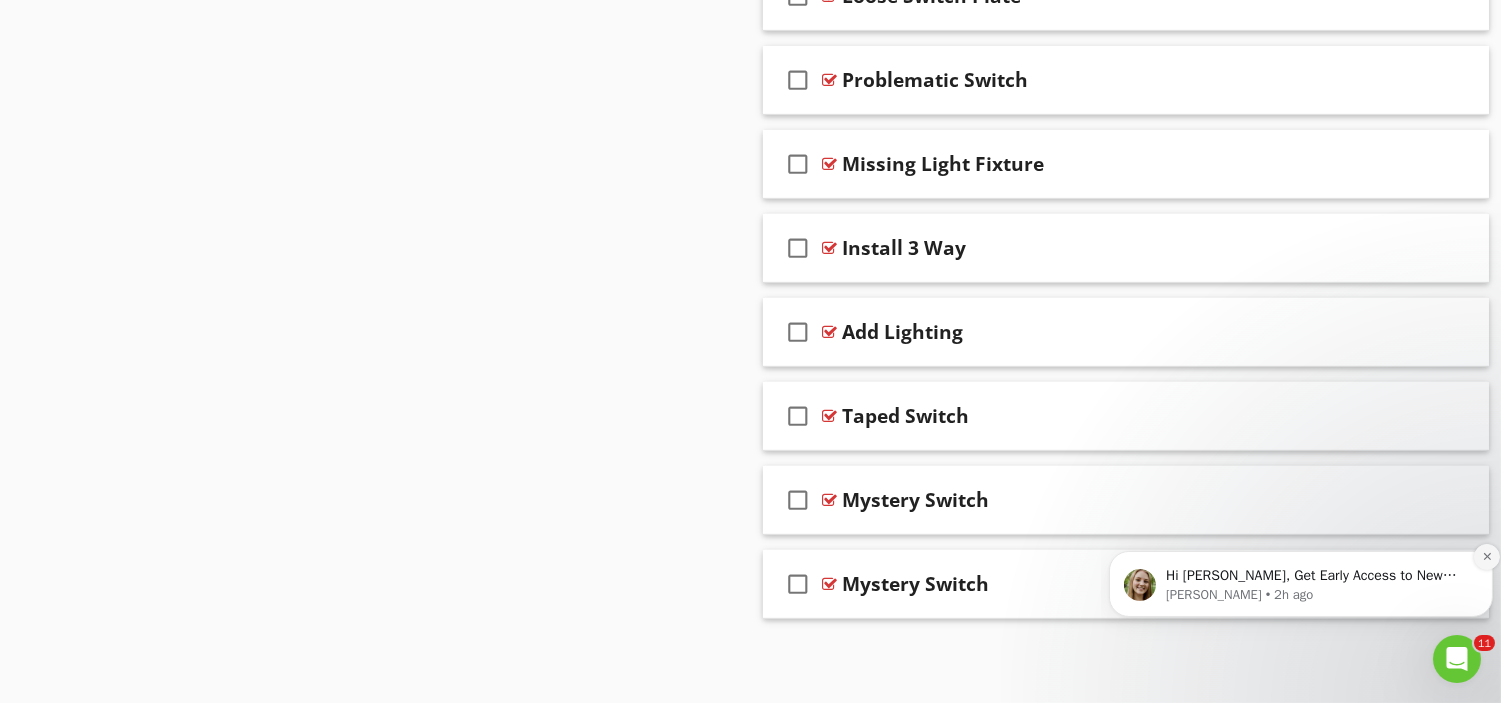 click 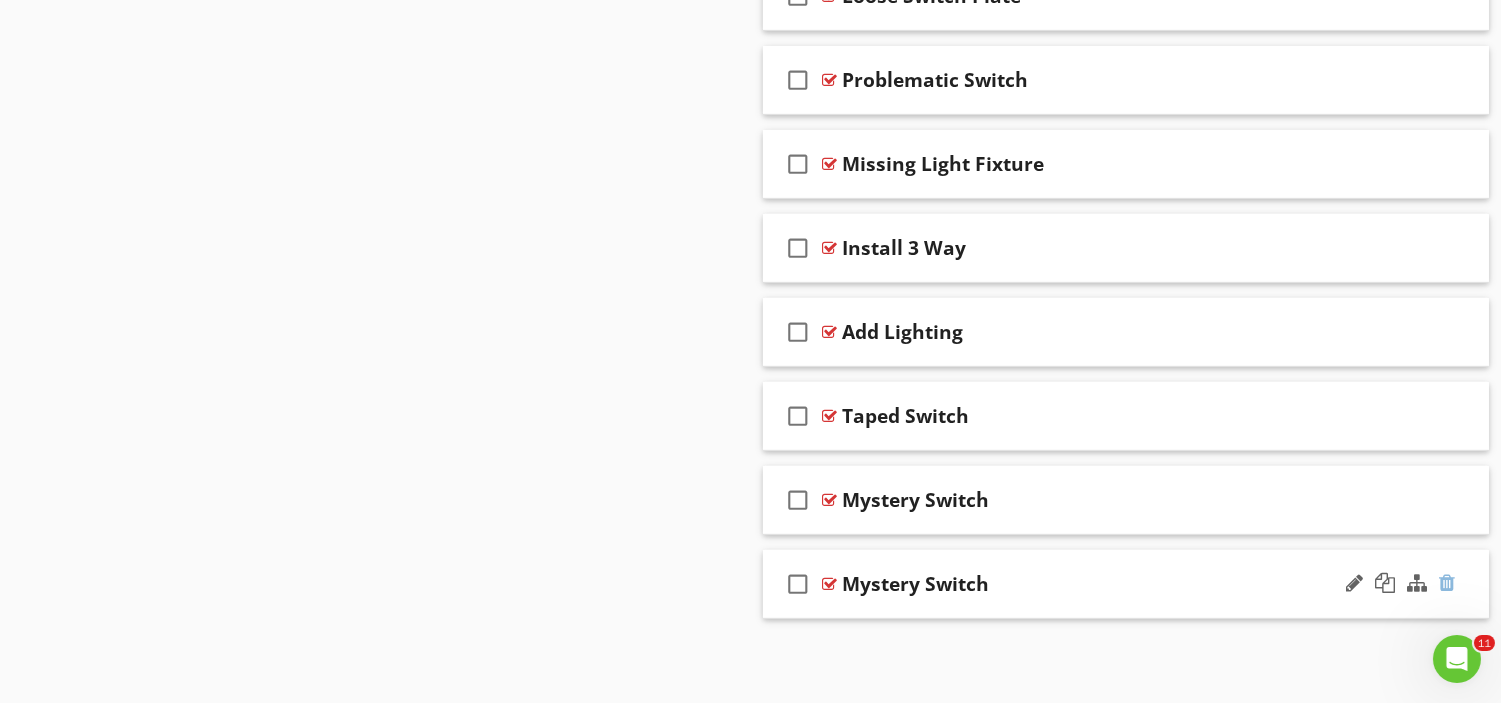 click at bounding box center [1447, 583] 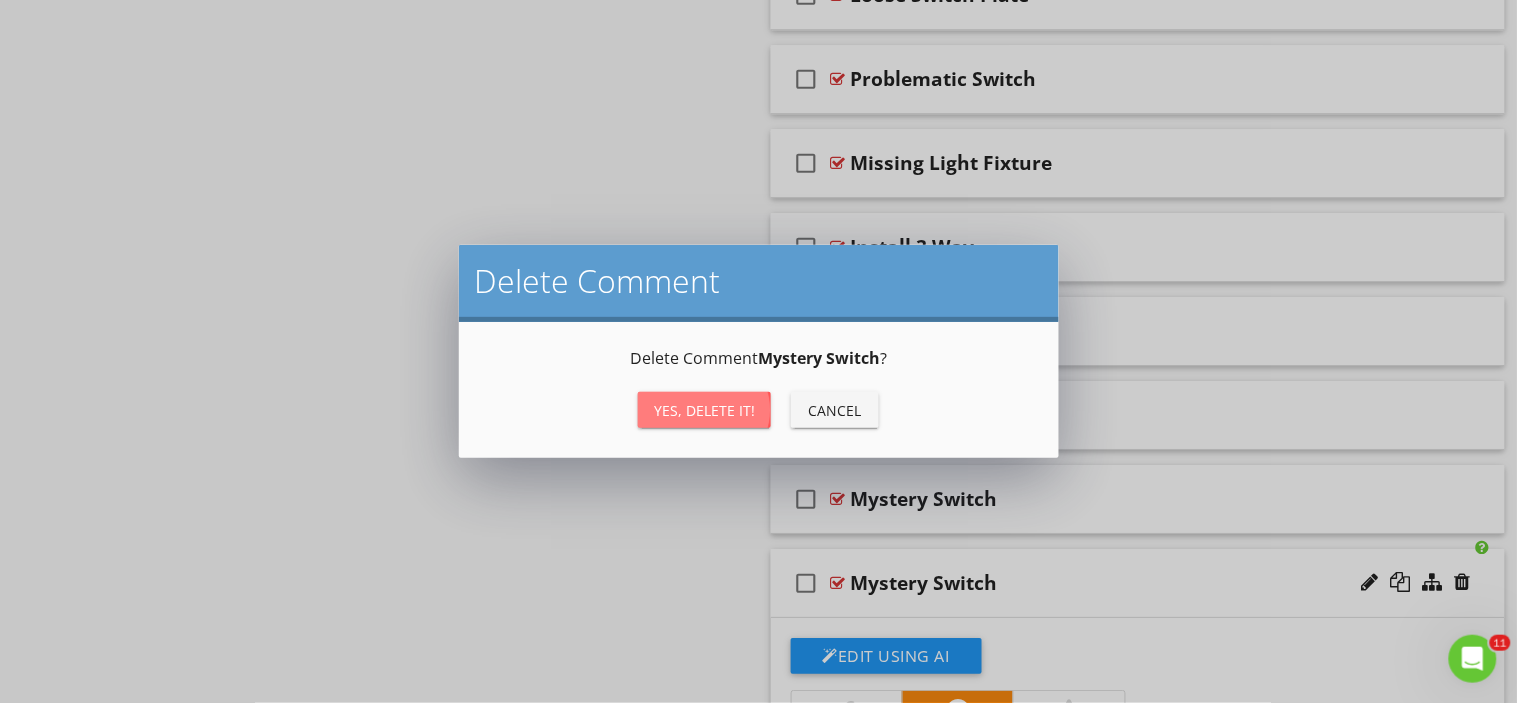 click on "Yes, Delete it!" at bounding box center (704, 410) 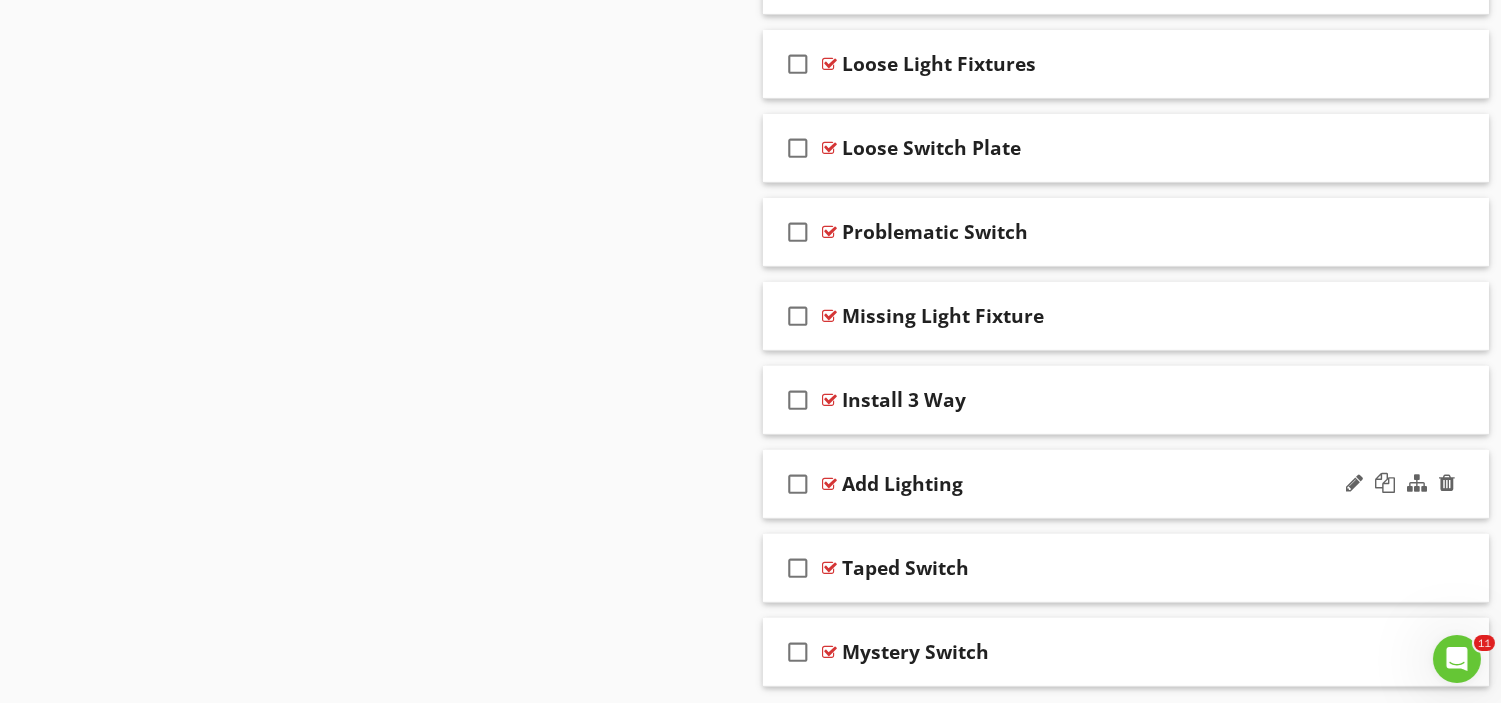 scroll, scrollTop: 1473, scrollLeft: 0, axis: vertical 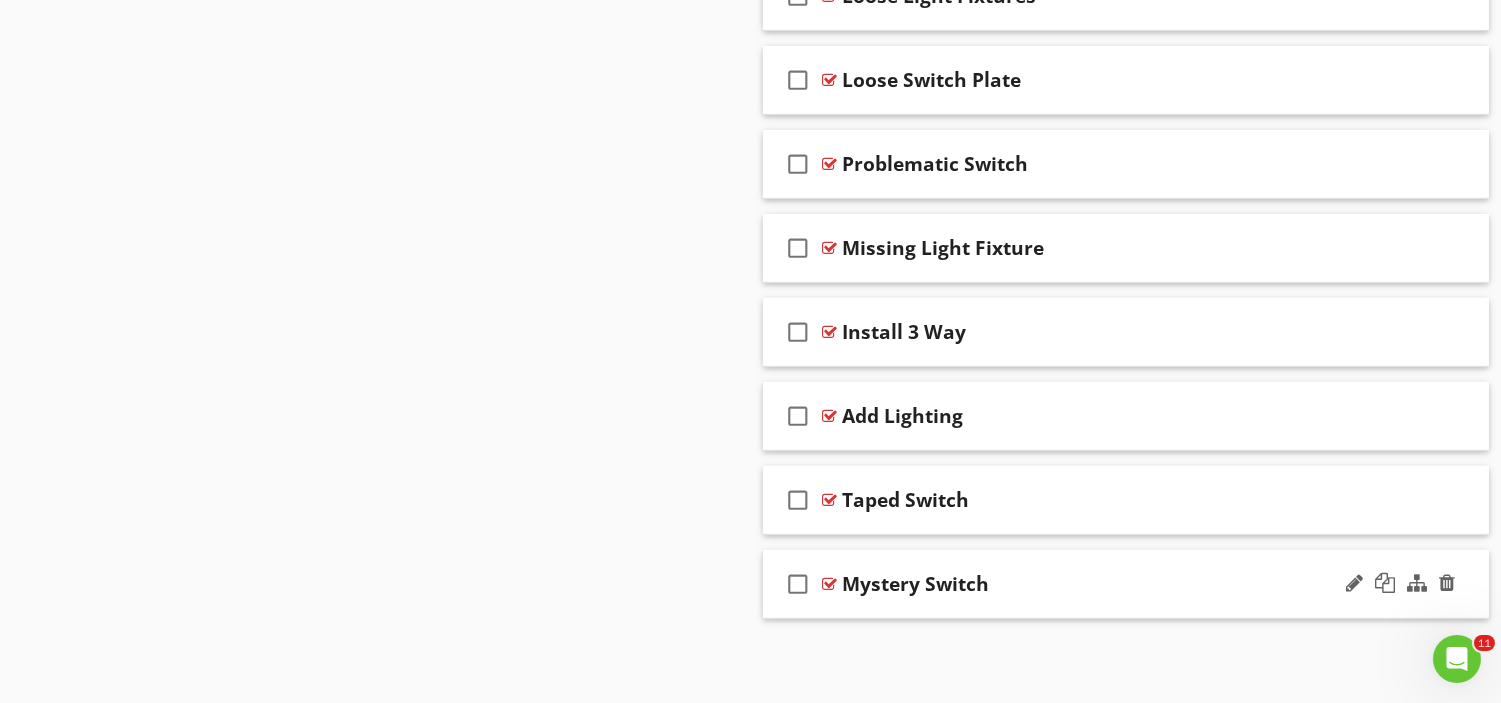 click on "Mystery Switch" at bounding box center [1100, 584] 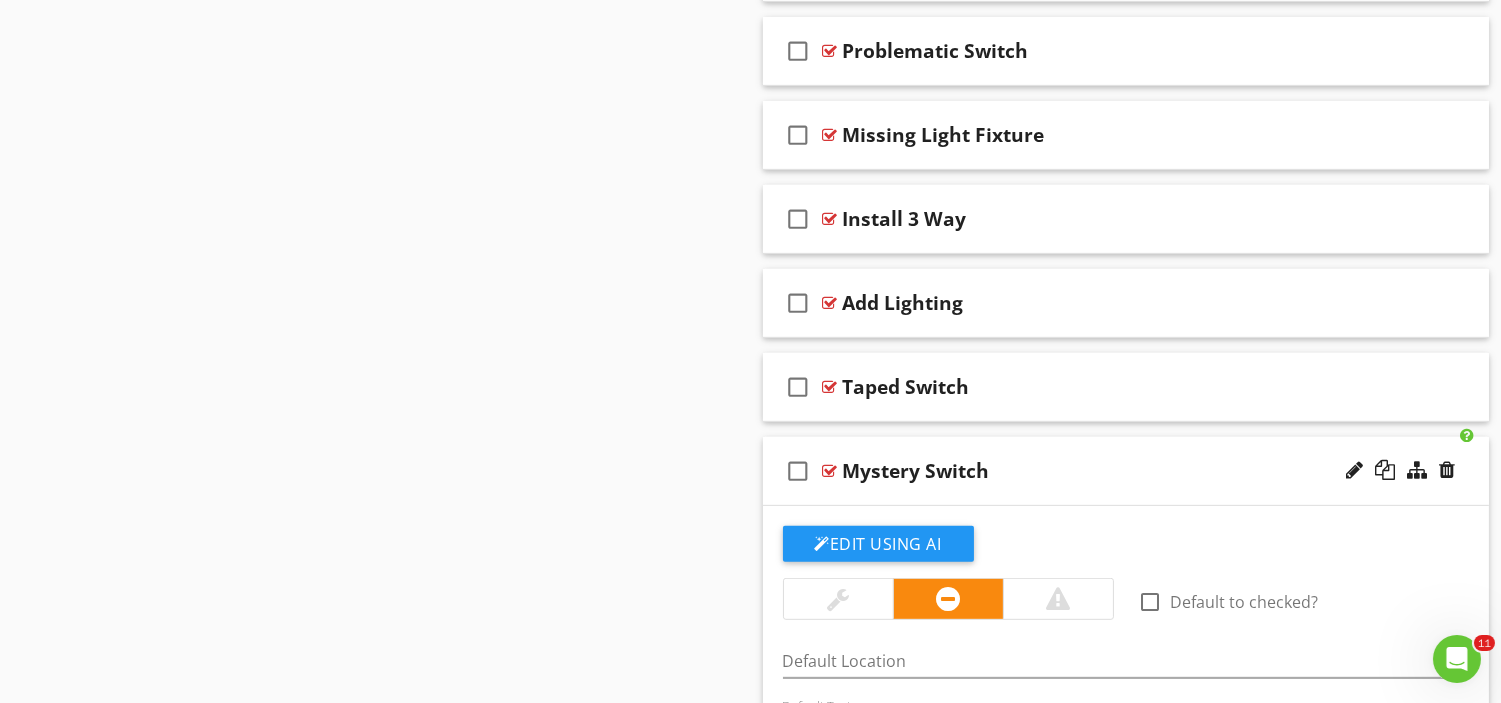 scroll, scrollTop: 1563, scrollLeft: 0, axis: vertical 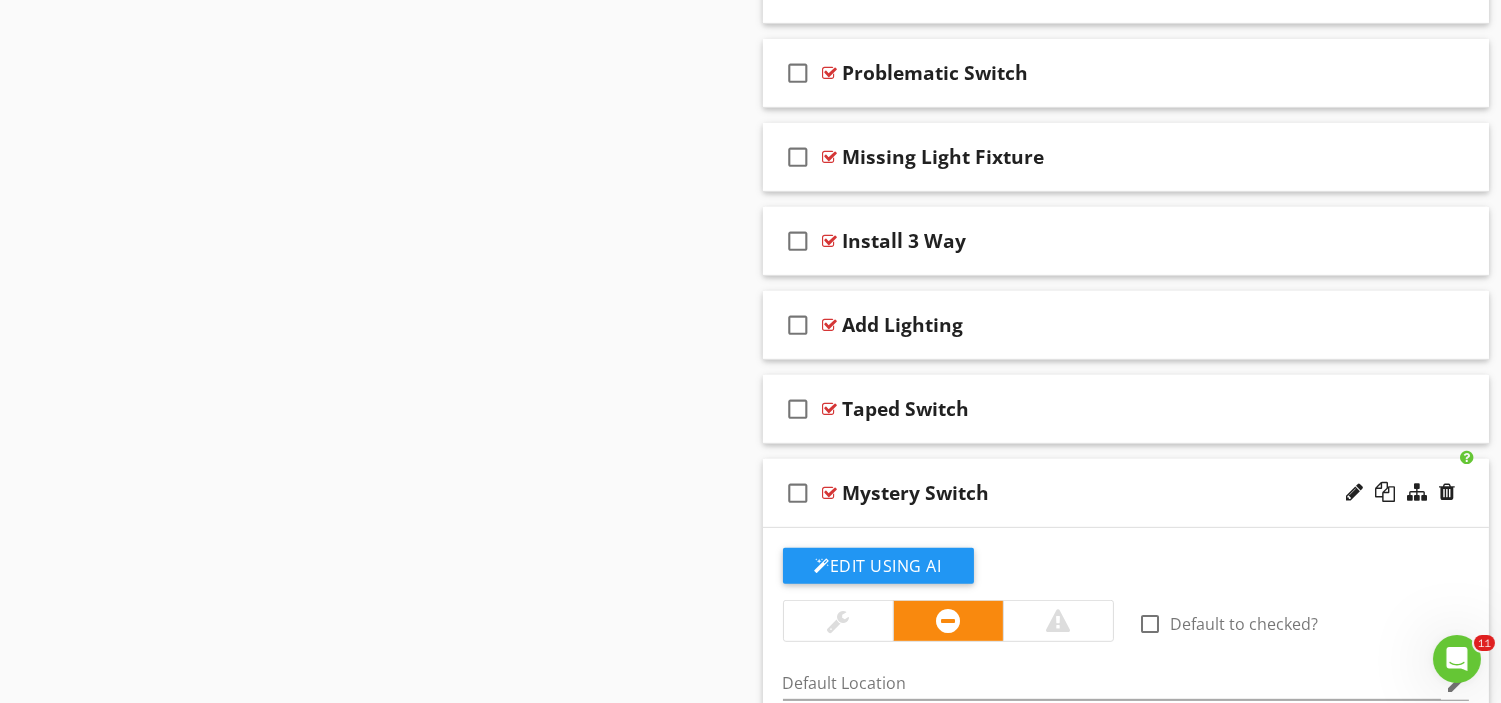 click on "Sections
Property and Site           Exterior           Attic           Garage           Electrical System           Heating / Central Air Conditioning           Fireplace           Plumbing System           Basement Structure           Bathrooms           Kitchen Components and Appliances           Laundry           Interior Rooms           Miscellaneous Comments and Instructions           Limitations
Section
Attachments
Attachment
Items
General           Garage           Garage Limitations           Garage Ceilings and Roof Structures           Garage Walls (including Firewall Separation)           Garage Floor           Garage Door(s)           Occupant Door from Garage to the Home           Outlets            Light Fixtures and Switches           Circuit Wires           Pest Related Items            Garage Window           Garage Roof           Miscellaneous" at bounding box center (750, -91) 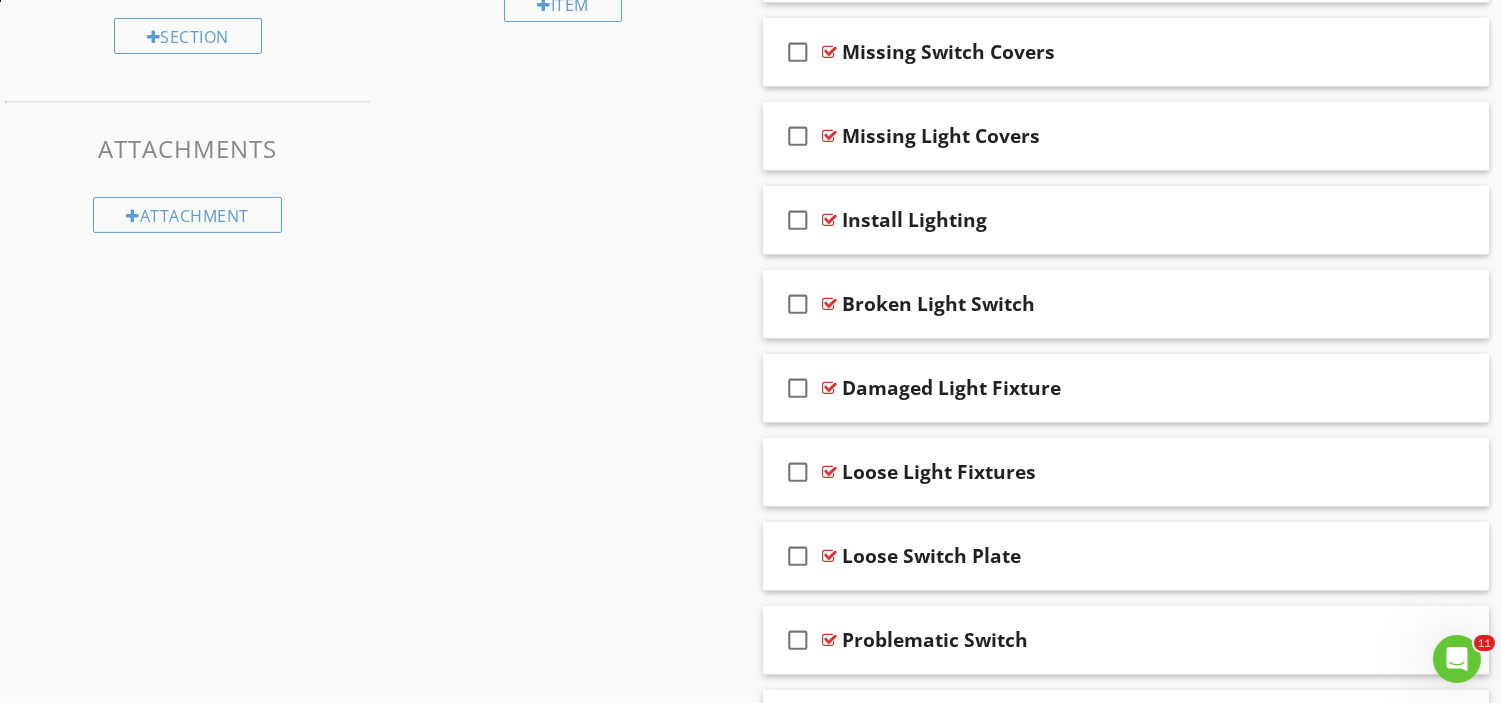 scroll, scrollTop: 997, scrollLeft: 0, axis: vertical 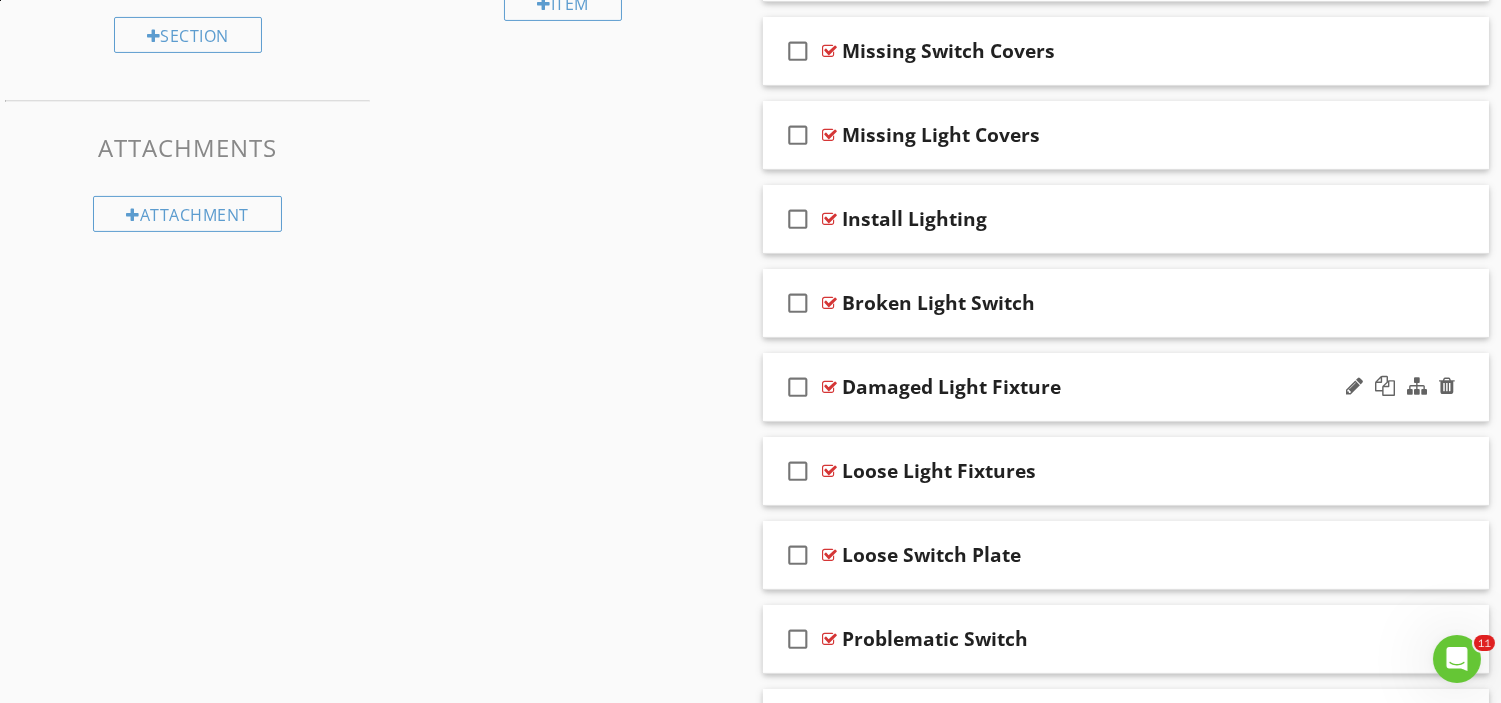 click on "Damaged Light Fixture" at bounding box center (1100, 387) 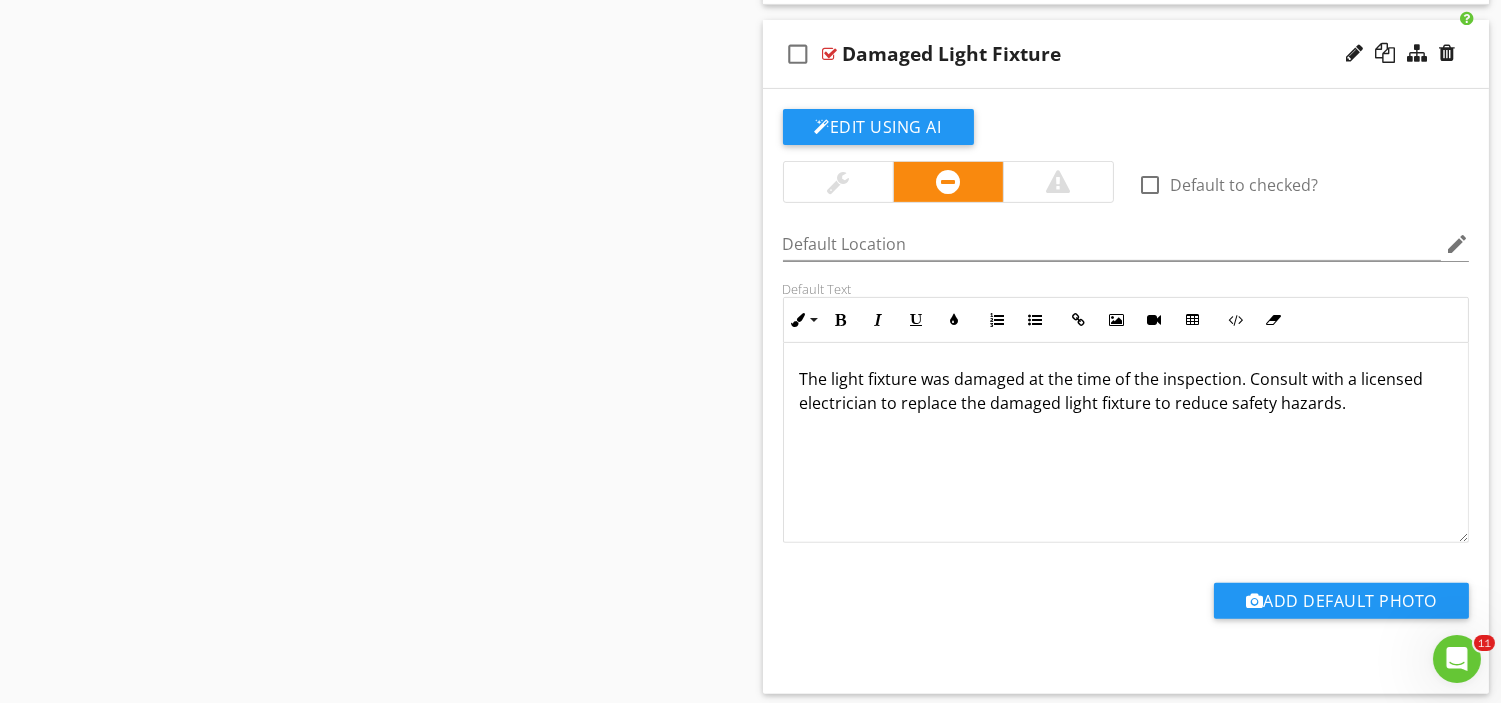 scroll, scrollTop: 1331, scrollLeft: 0, axis: vertical 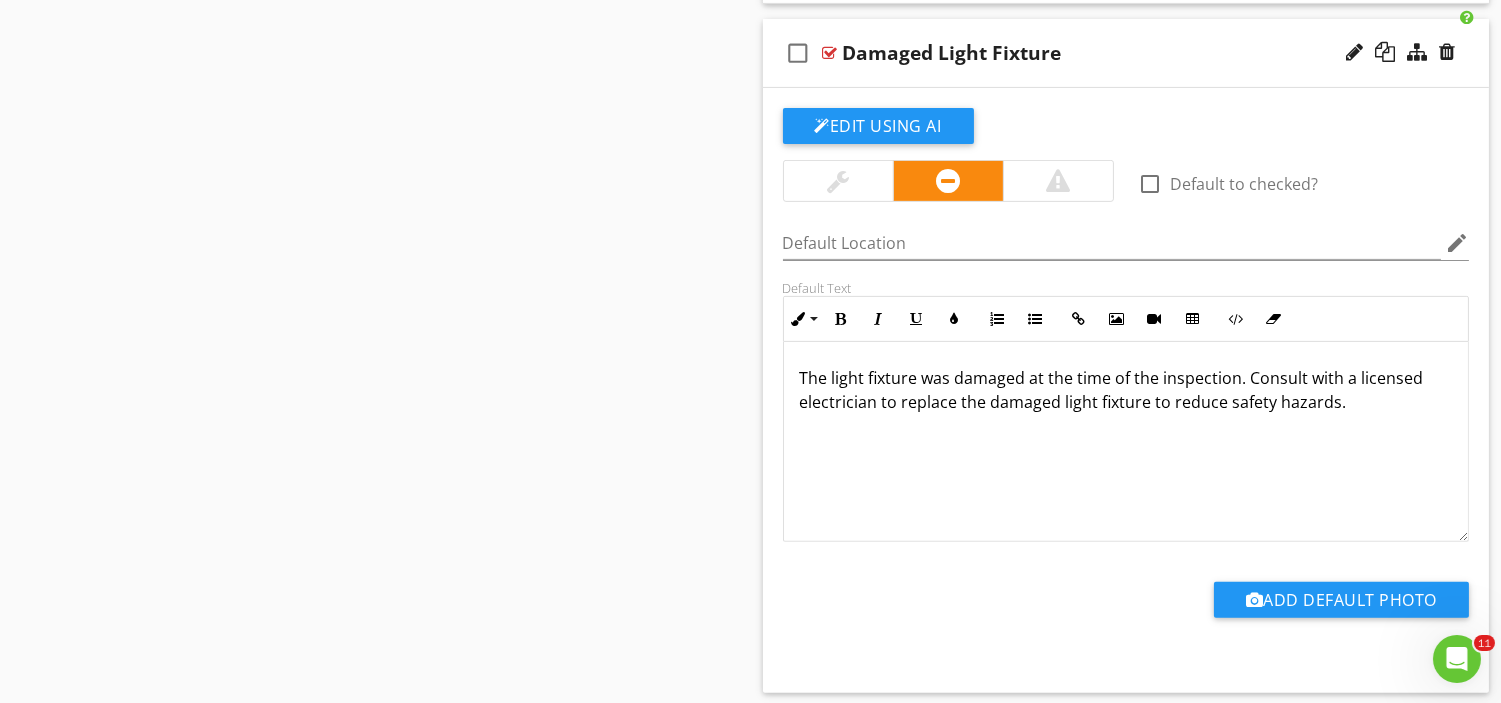 click on "The light fixture was damaged at the time of the inspection. Consult with a licensed electrician to replace the damaged light fixture to reduce safety hazards." at bounding box center (1126, 390) 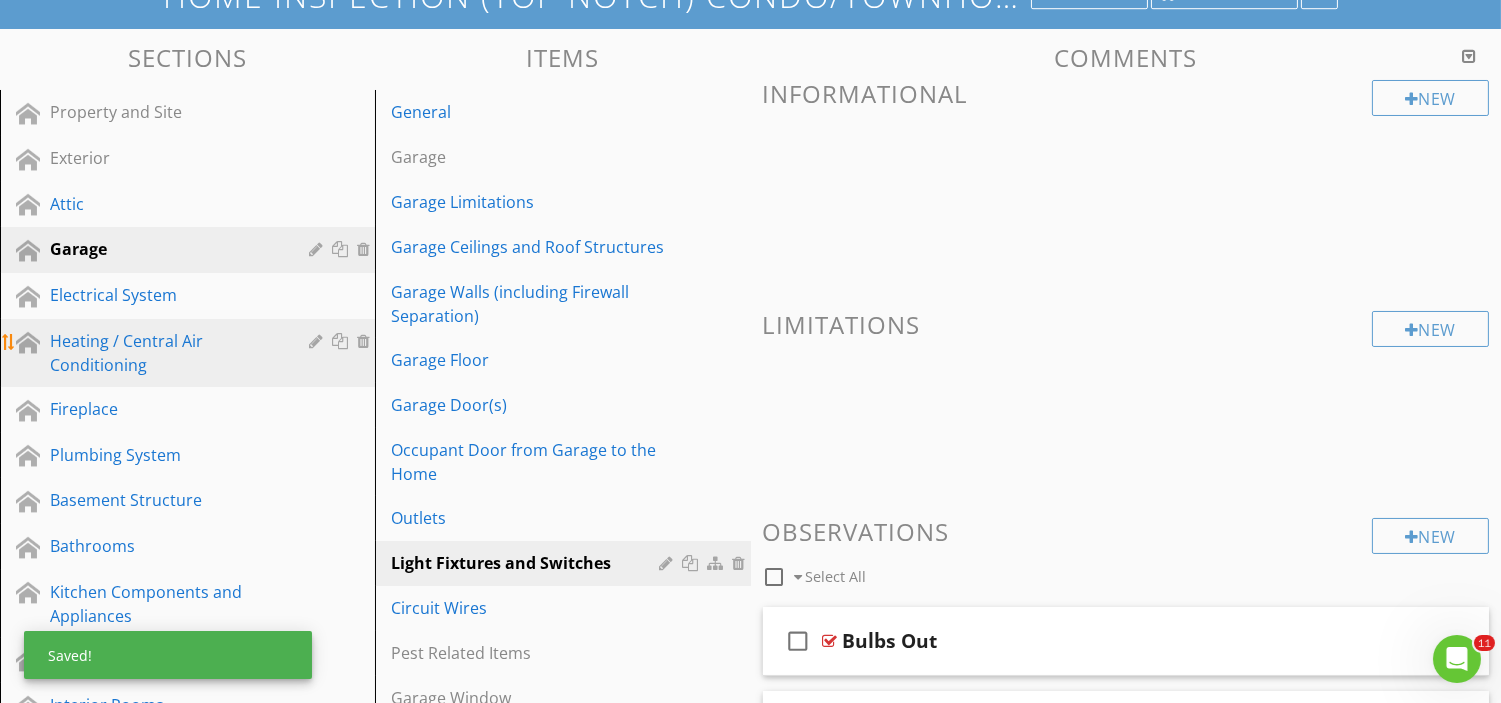 scroll, scrollTop: 147, scrollLeft: 0, axis: vertical 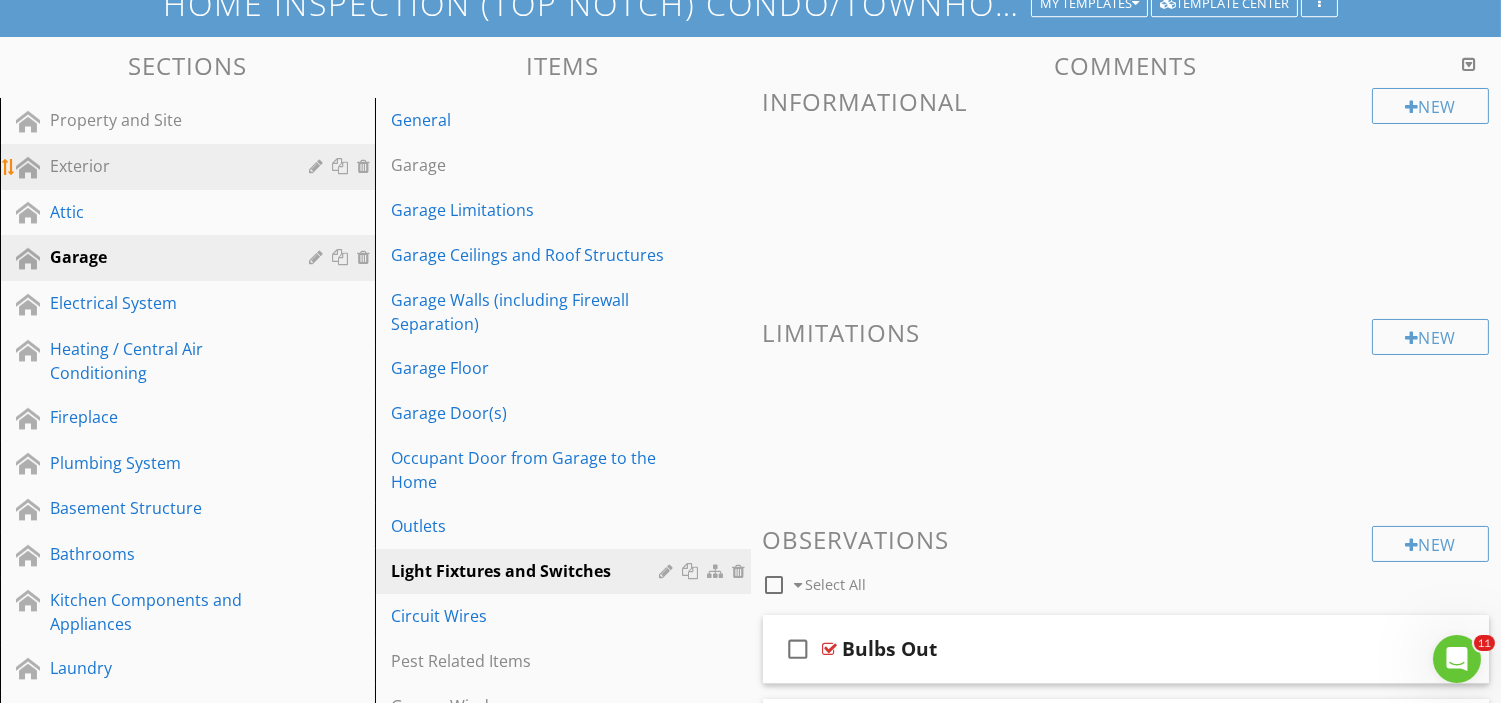 click on "Exterior" at bounding box center [165, 166] 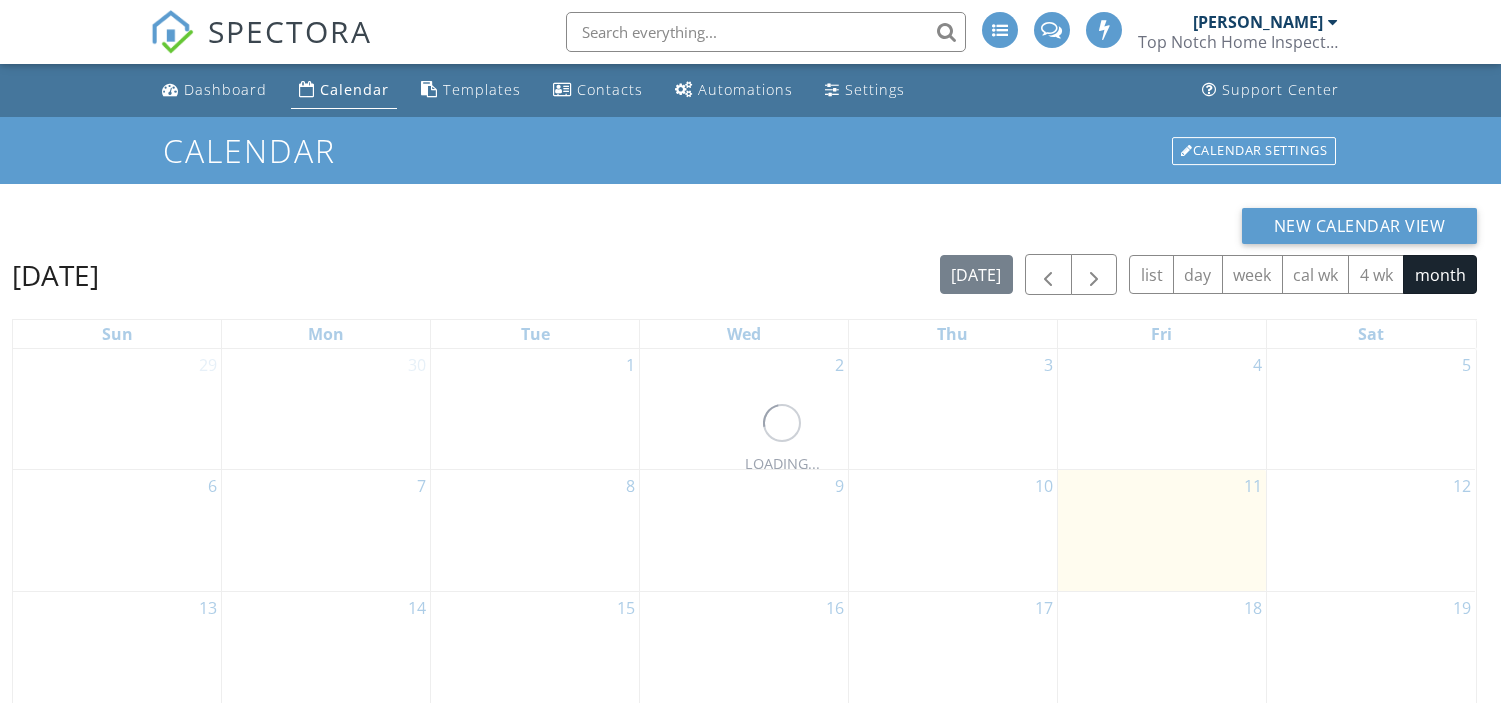 scroll, scrollTop: 0, scrollLeft: 0, axis: both 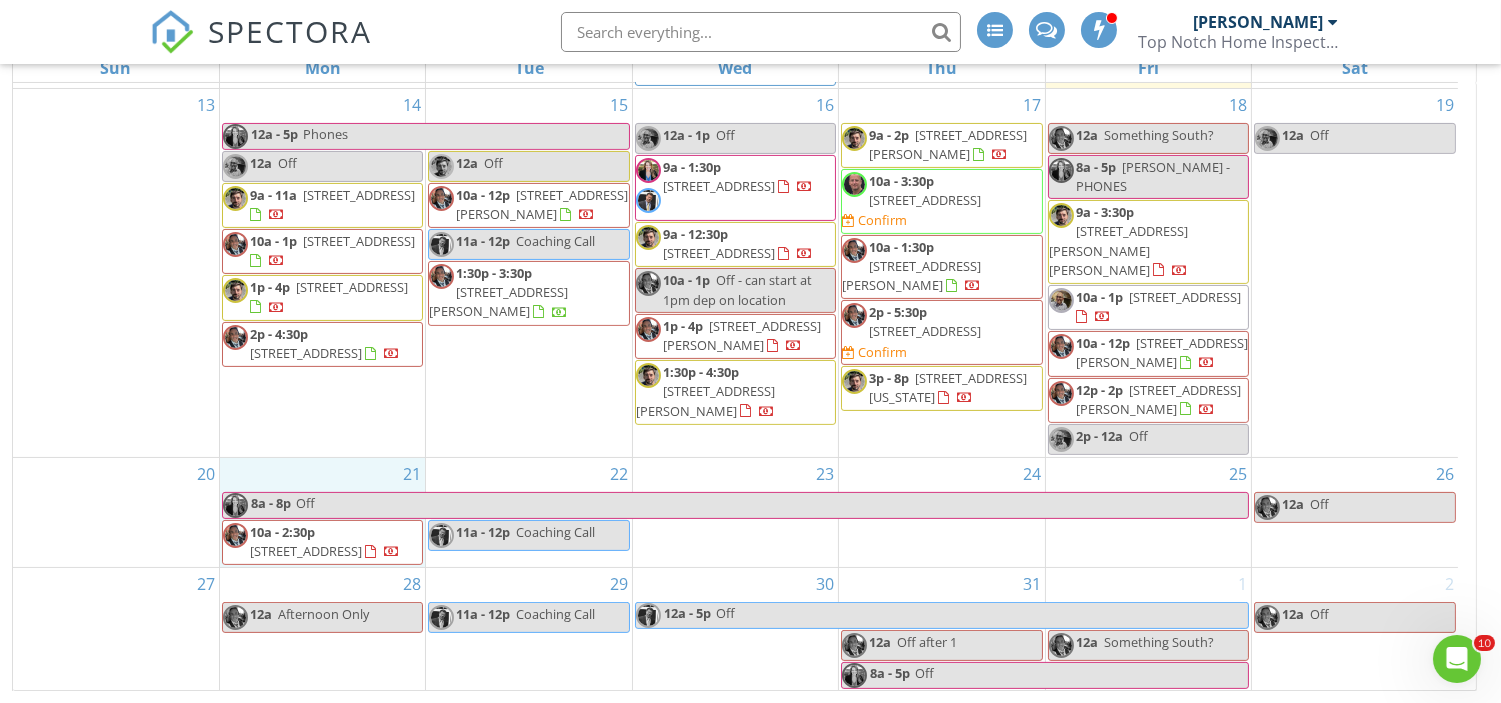 click on "21
8a - 8p
Off
10a - 2:30p
[STREET_ADDRESS]" at bounding box center [322, 512] 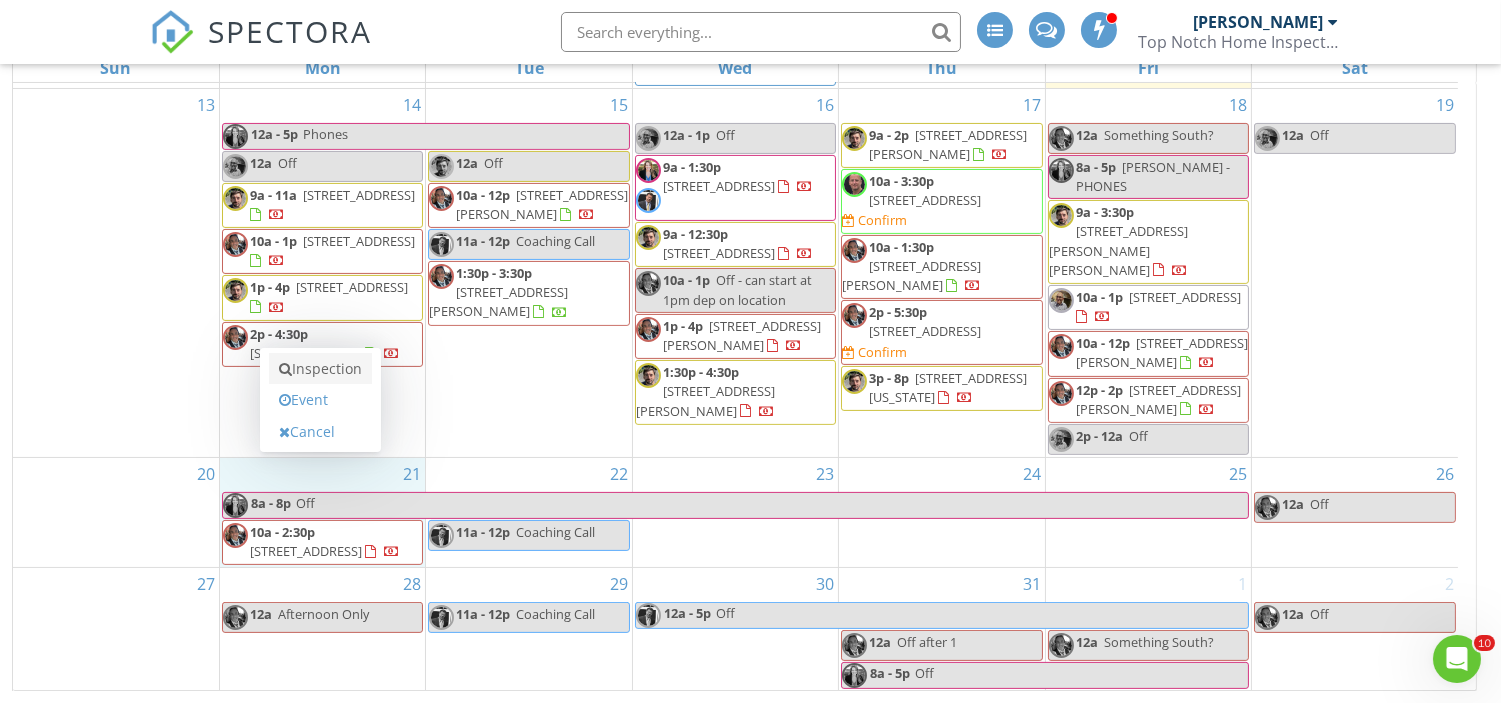 click on "Inspection" at bounding box center [320, 369] 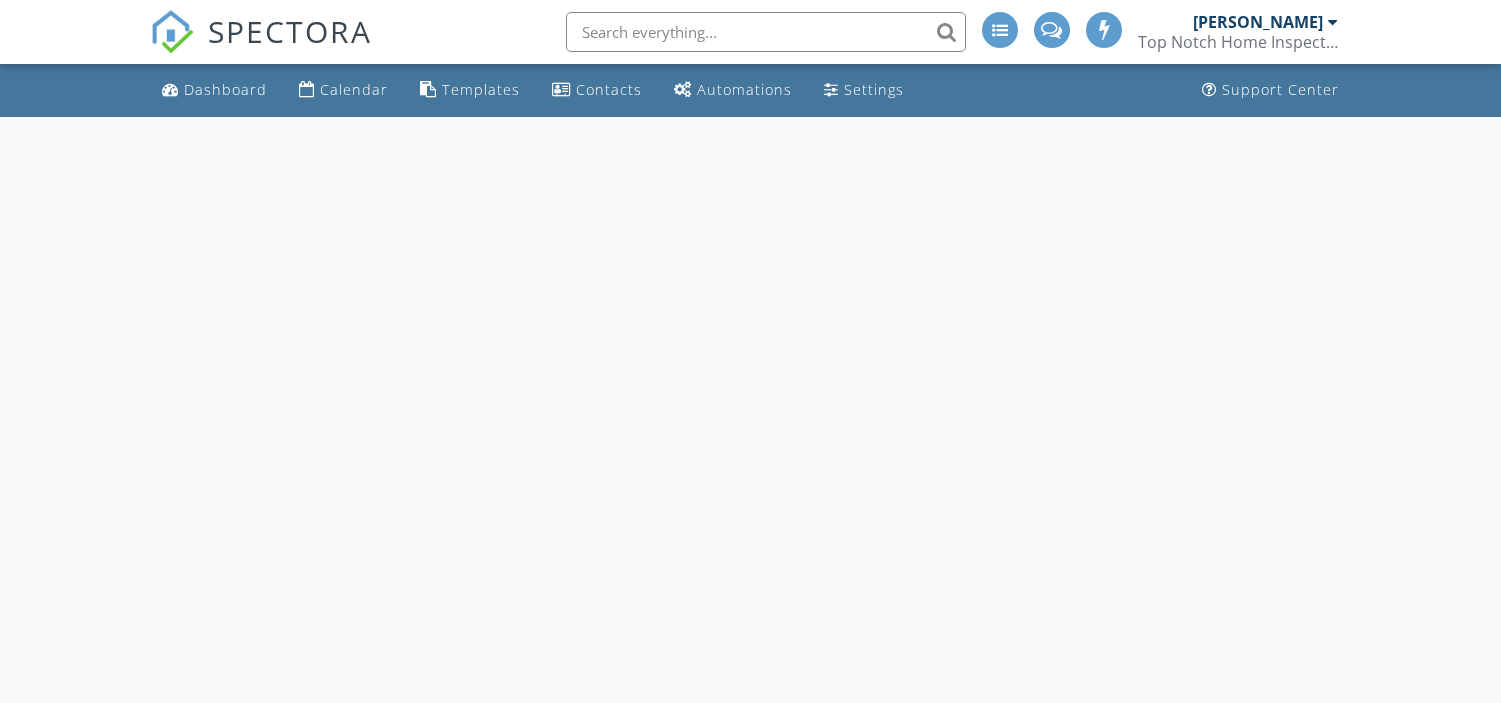 scroll, scrollTop: 0, scrollLeft: 0, axis: both 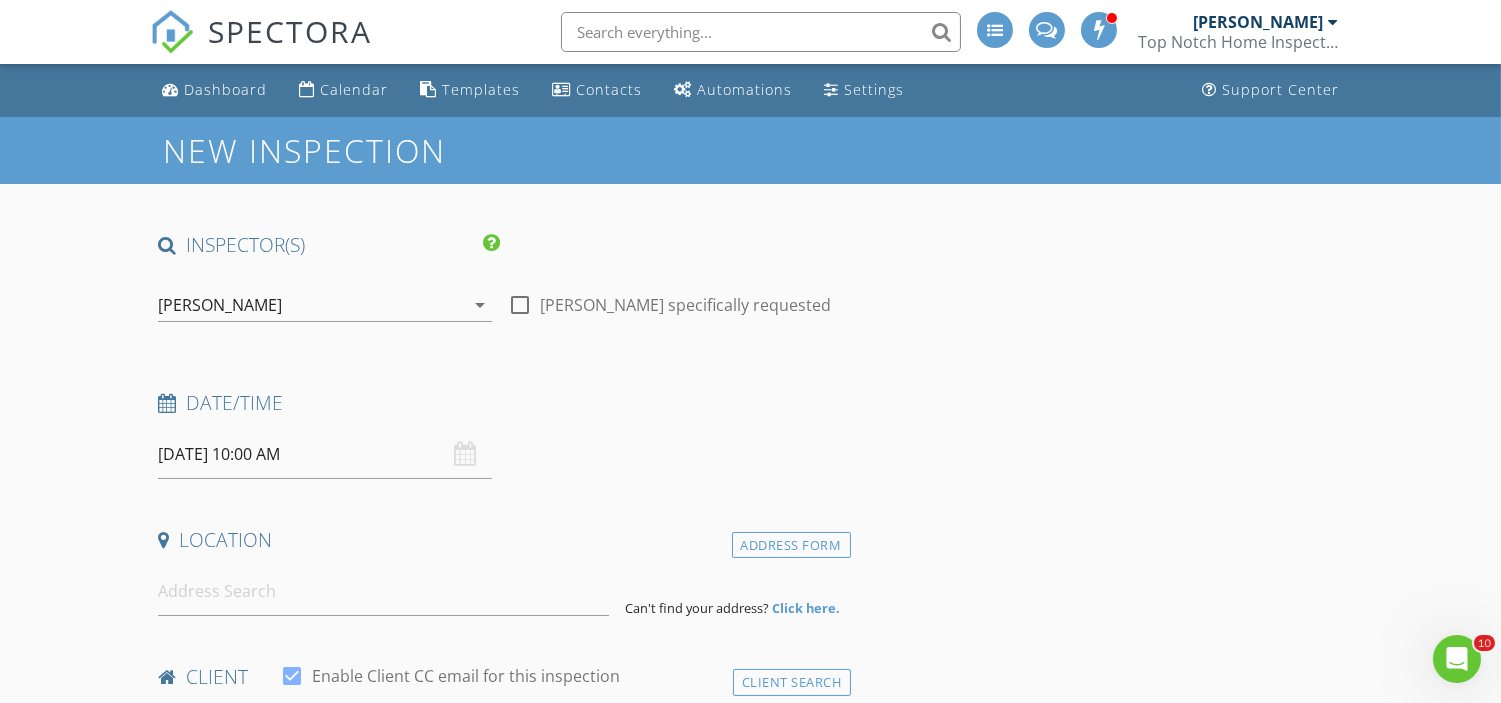 click on "[PERSON_NAME]" at bounding box center (220, 305) 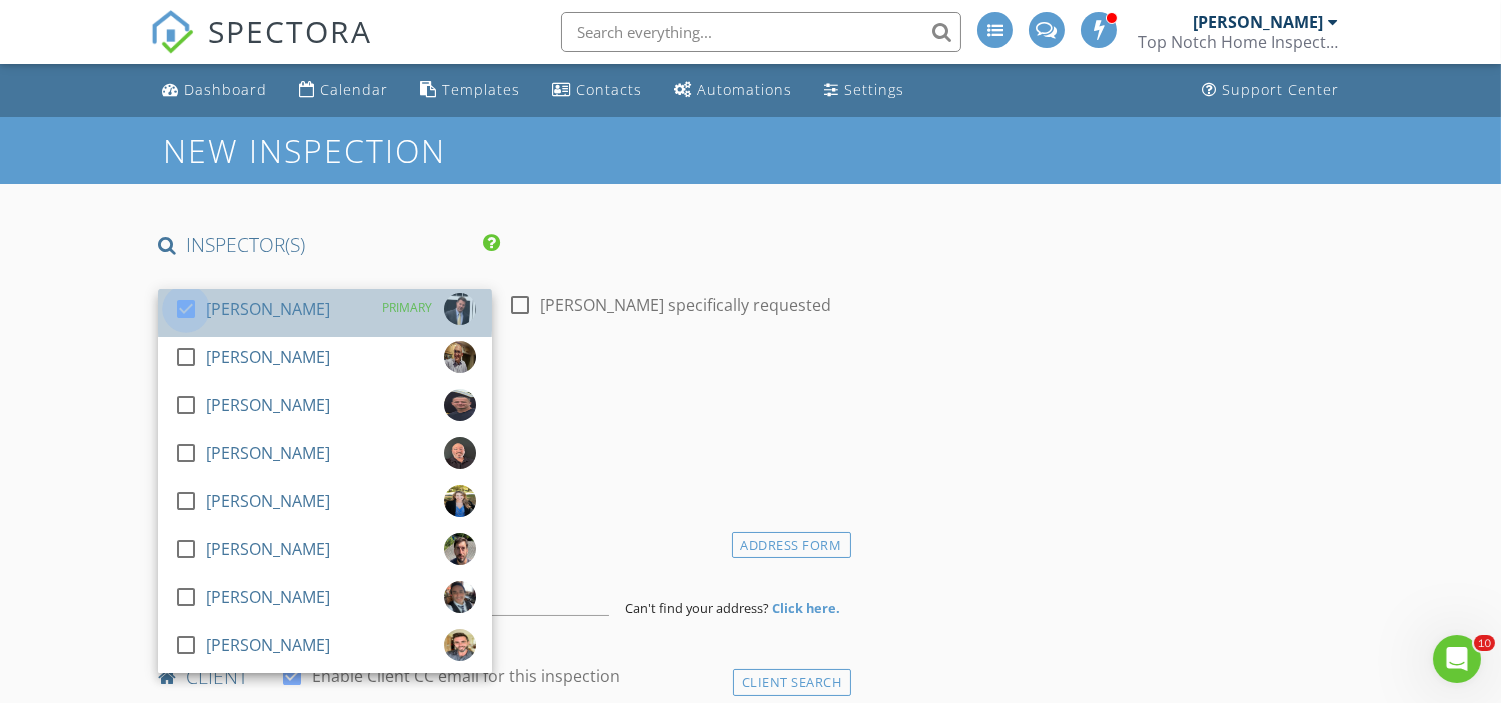 click at bounding box center (186, 309) 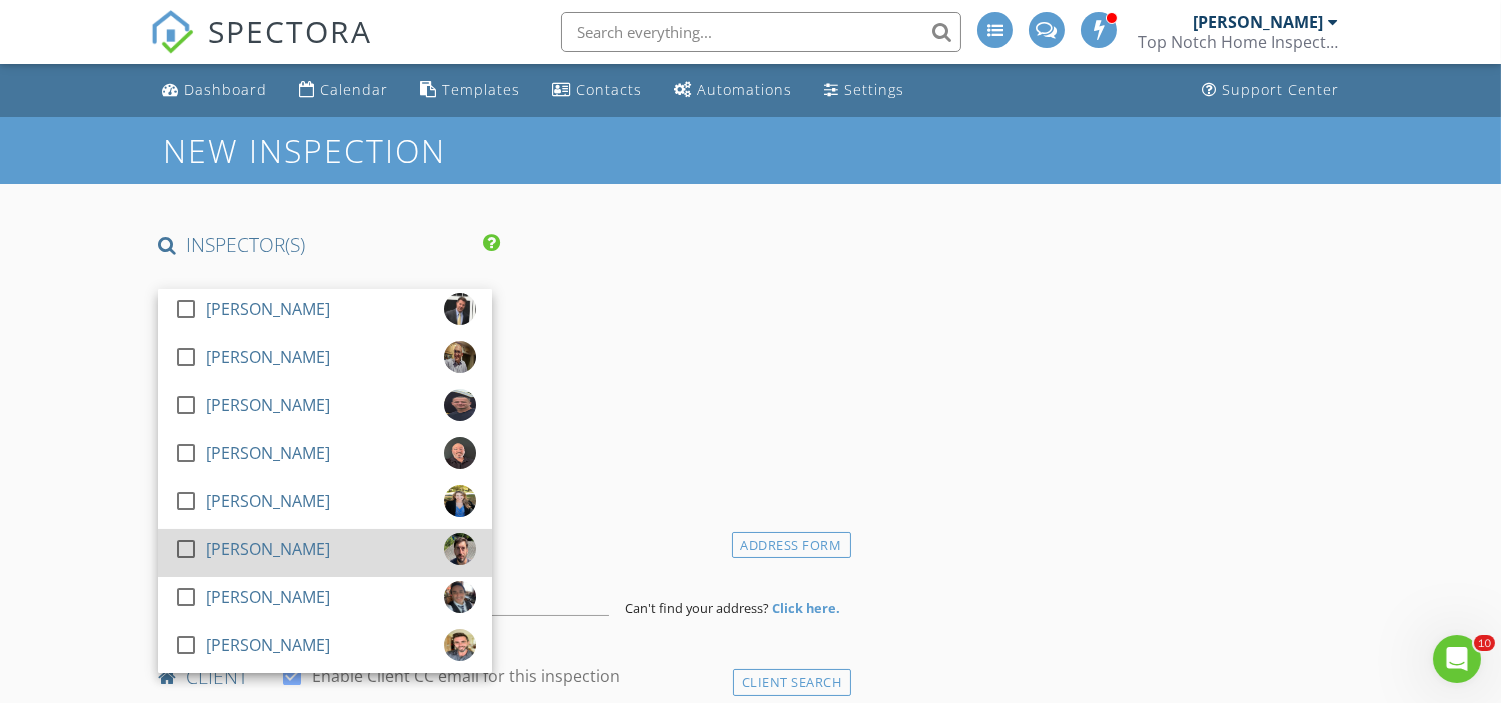 click at bounding box center (186, 549) 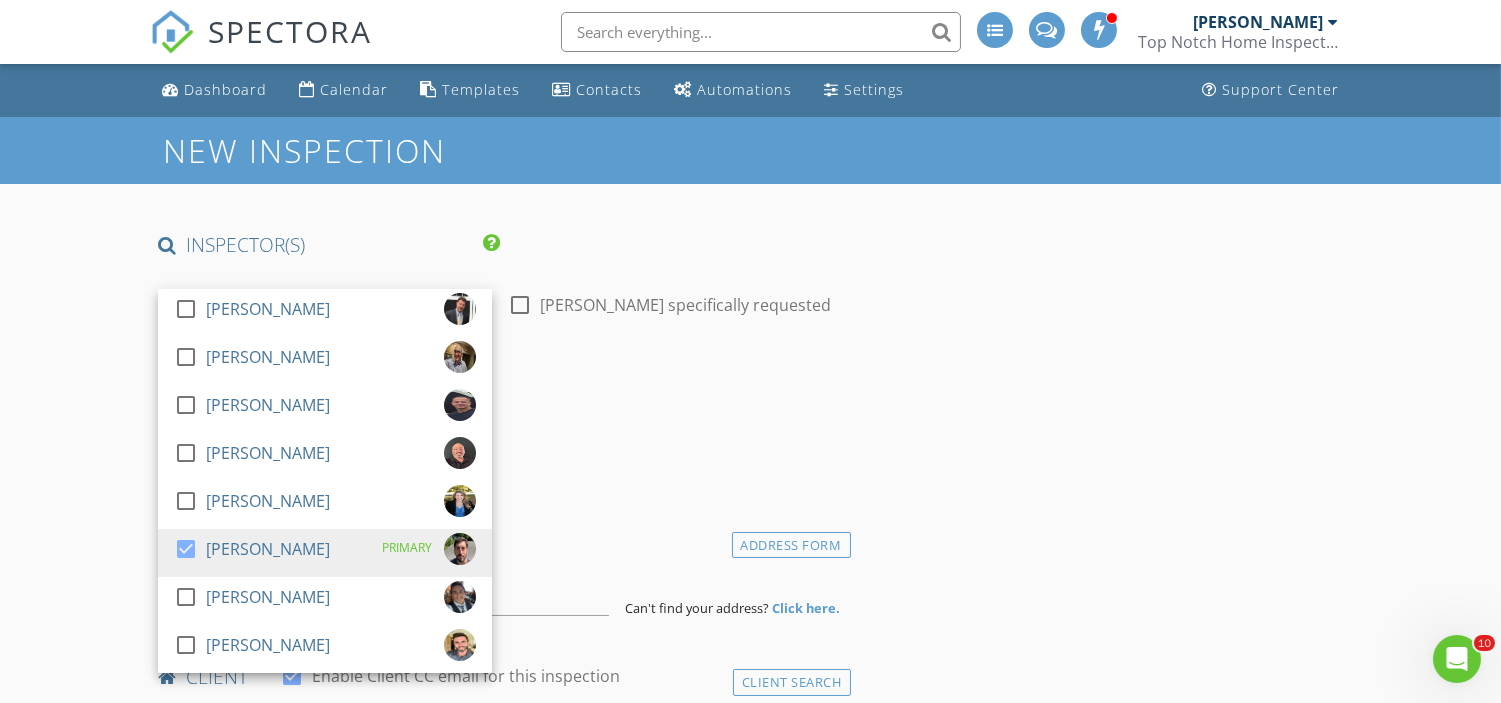 click on "INSPECTOR(S)
check_box_outline_blank   James Ciatto     check_box_outline_blank   David Seligson     check_box_outline_blank   Mike Corrente     check_box_outline_blank   Jon Arcomano     check_box_outline_blank   Lee Nichols     check_box   Carl Olivi   PRIMARY   check_box_outline_blank   Richard Moscola     check_box_outline_blank   Tom Burke     Carl Olivi arrow_drop_down   check_box_outline_blank Carl Olivi specifically requested
Date/Time
07/21/2025 10:00 AM
Location
Address Form       Can't find your address?   Click here.
client
check_box Enable Client CC email for this inspection   Client Search     check_box_outline_blank Client is a Company/Organization     First Name   Last Name   Email   CC Email   Phone   Address   City   State   Zip     Tags         Notes   Private Notes
ADD ADDITIONAL client" at bounding box center (500, 2072) 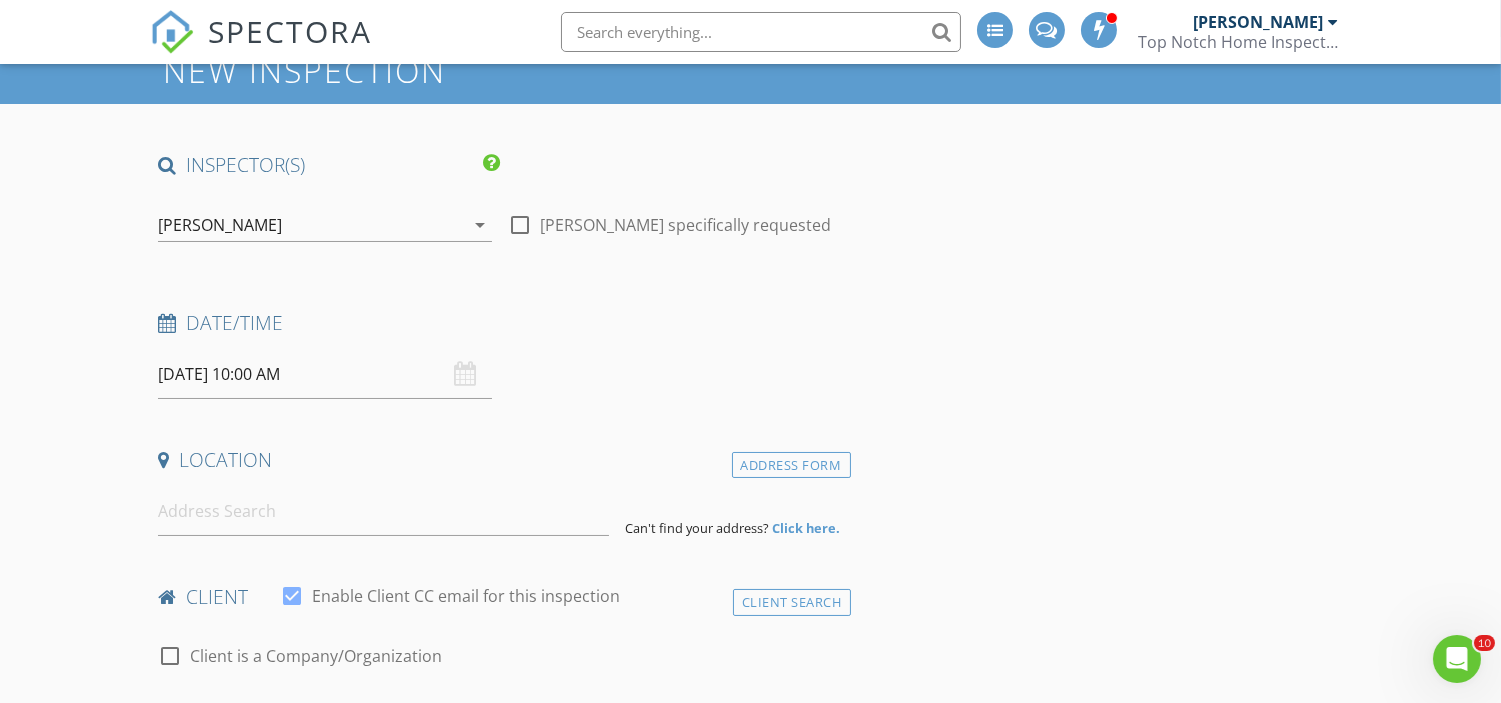 scroll, scrollTop: 85, scrollLeft: 0, axis: vertical 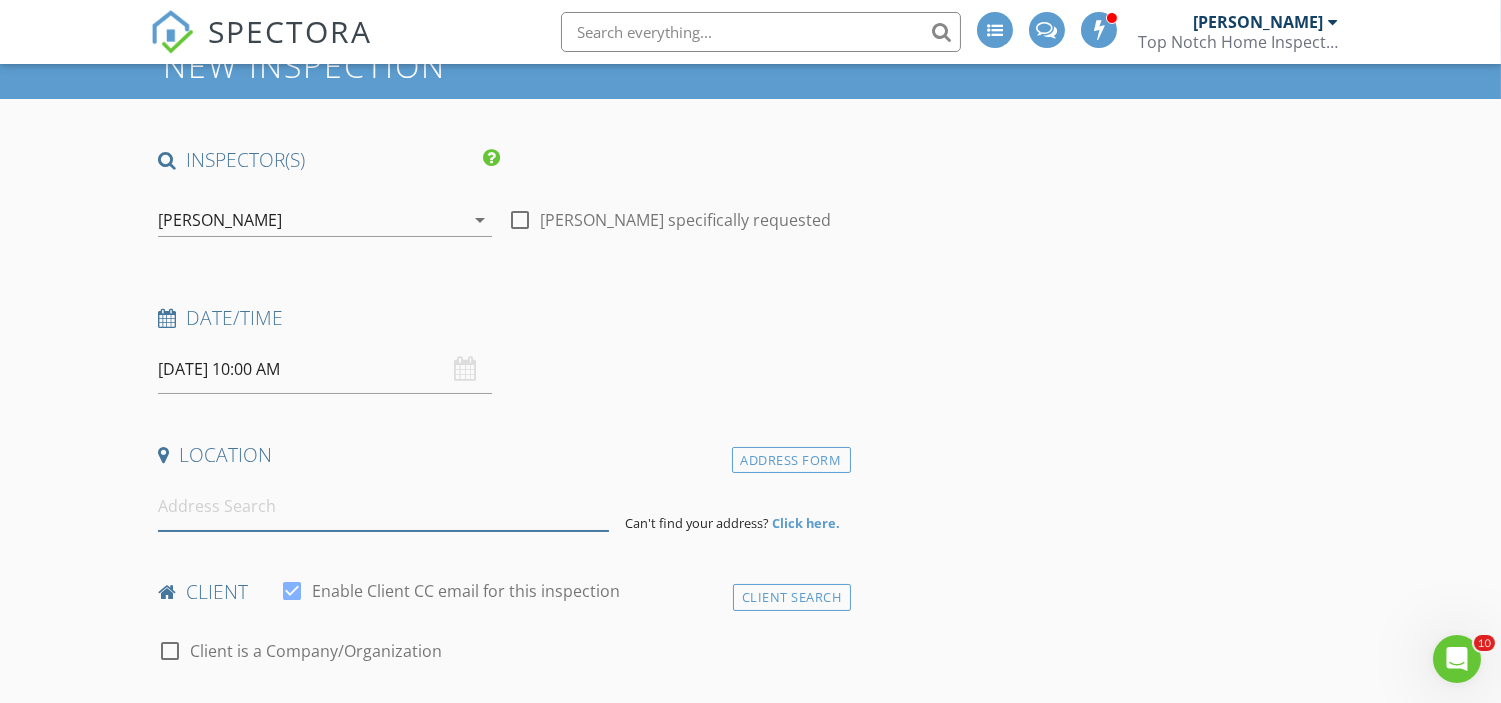 click at bounding box center [383, 506] 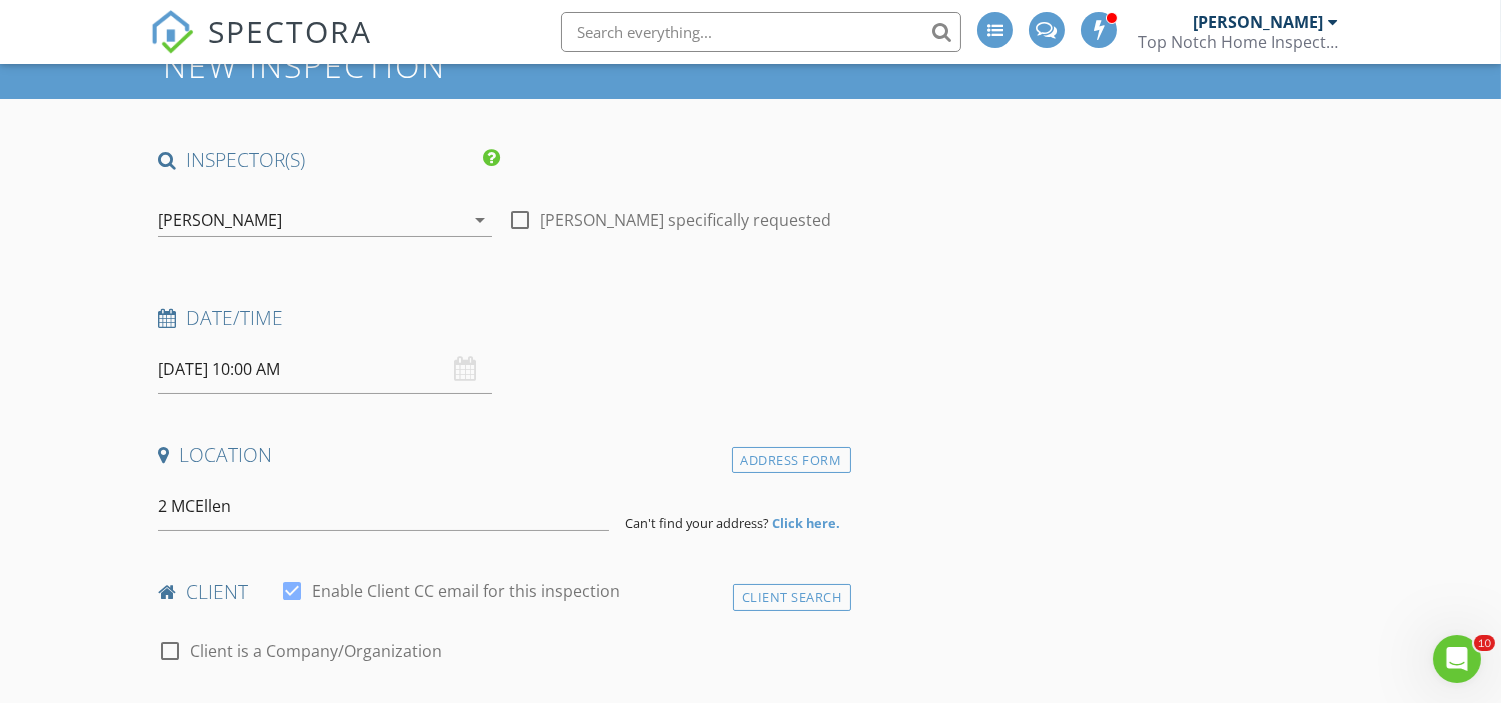 click on "INSPECTOR(S)
check_box_outline_blank   James Ciatto     check_box_outline_blank   David Seligson     check_box_outline_blank   Mike Corrente     check_box_outline_blank   Jon Arcomano     check_box_outline_blank   Lee Nichols     check_box   Carl Olivi   PRIMARY   check_box_outline_blank   Richard Moscola     check_box_outline_blank   Tom Burke     Carl Olivi arrow_drop_down   check_box_outline_blank Carl Olivi specifically requested
Date/Time
07/21/2025 10:00 AM
Location
Address Form   2 MCEllen     Can't find your address?   Click here.
client
check_box Enable Client CC email for this inspection   Client Search     check_box_outline_blank Client is a Company/Organization     First Name   Last Name   Email   CC Email   Phone   Address   City   State   Zip     Tags         Notes   Private Notes
ADD ADDITIONAL client" at bounding box center (500, 1987) 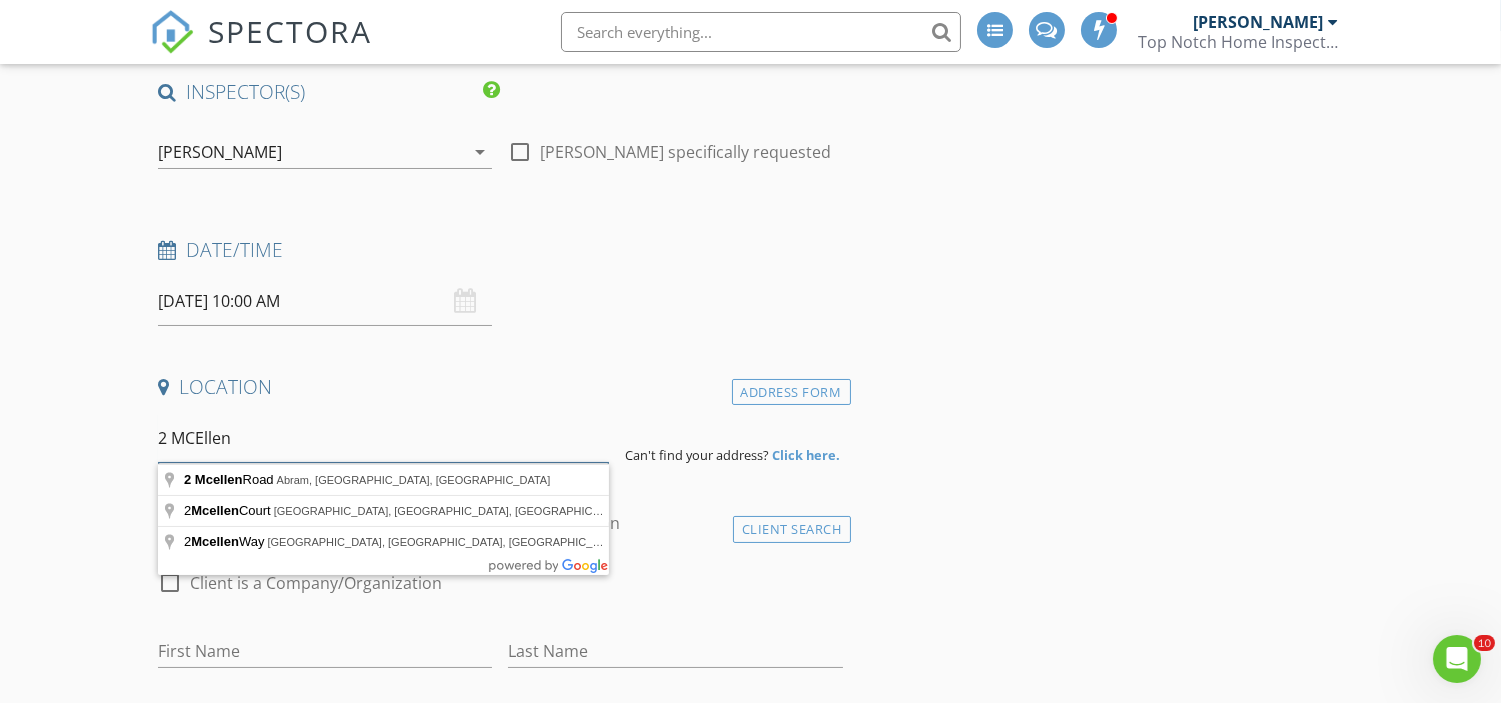 click on "2 MCEllen" at bounding box center (383, 438) 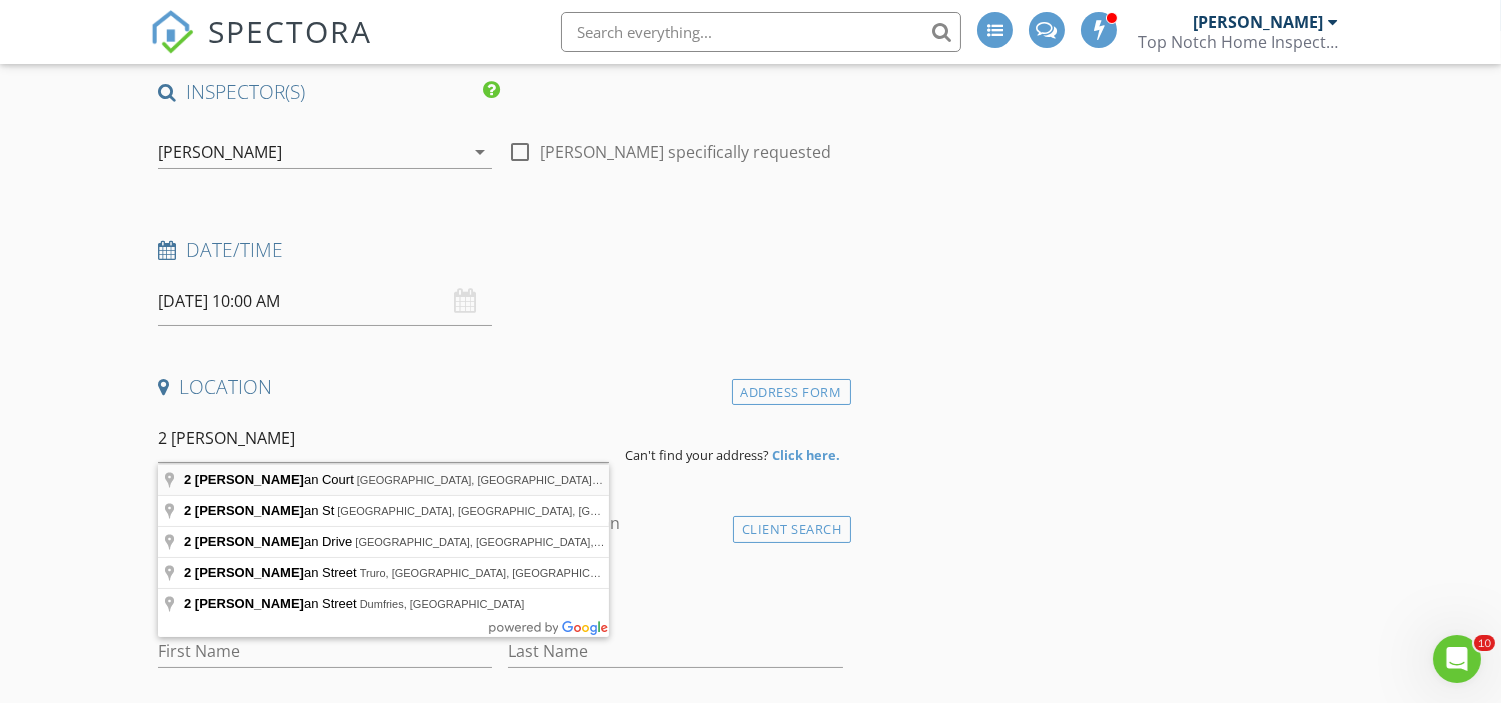 type on "2 McLellan Court, East Brunswick, NJ, USA" 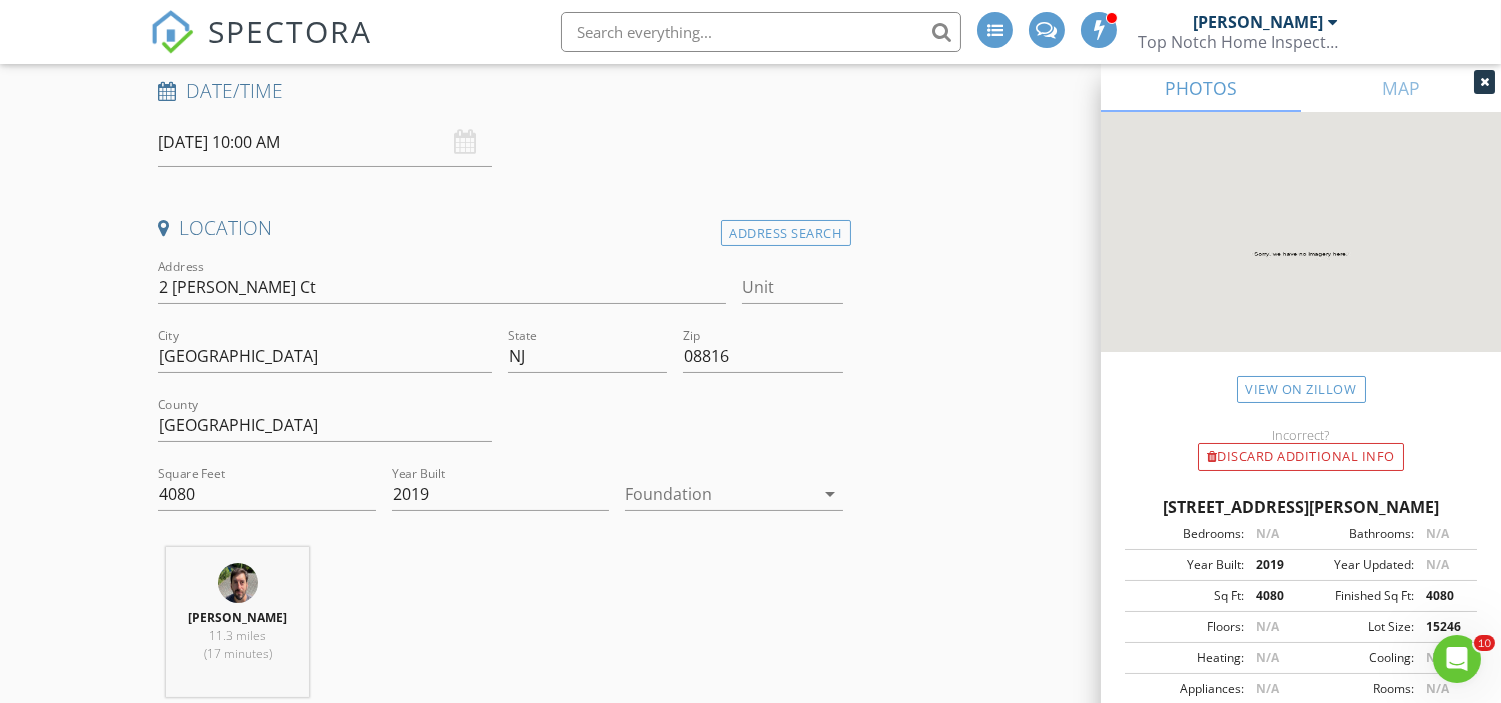 scroll, scrollTop: 315, scrollLeft: 0, axis: vertical 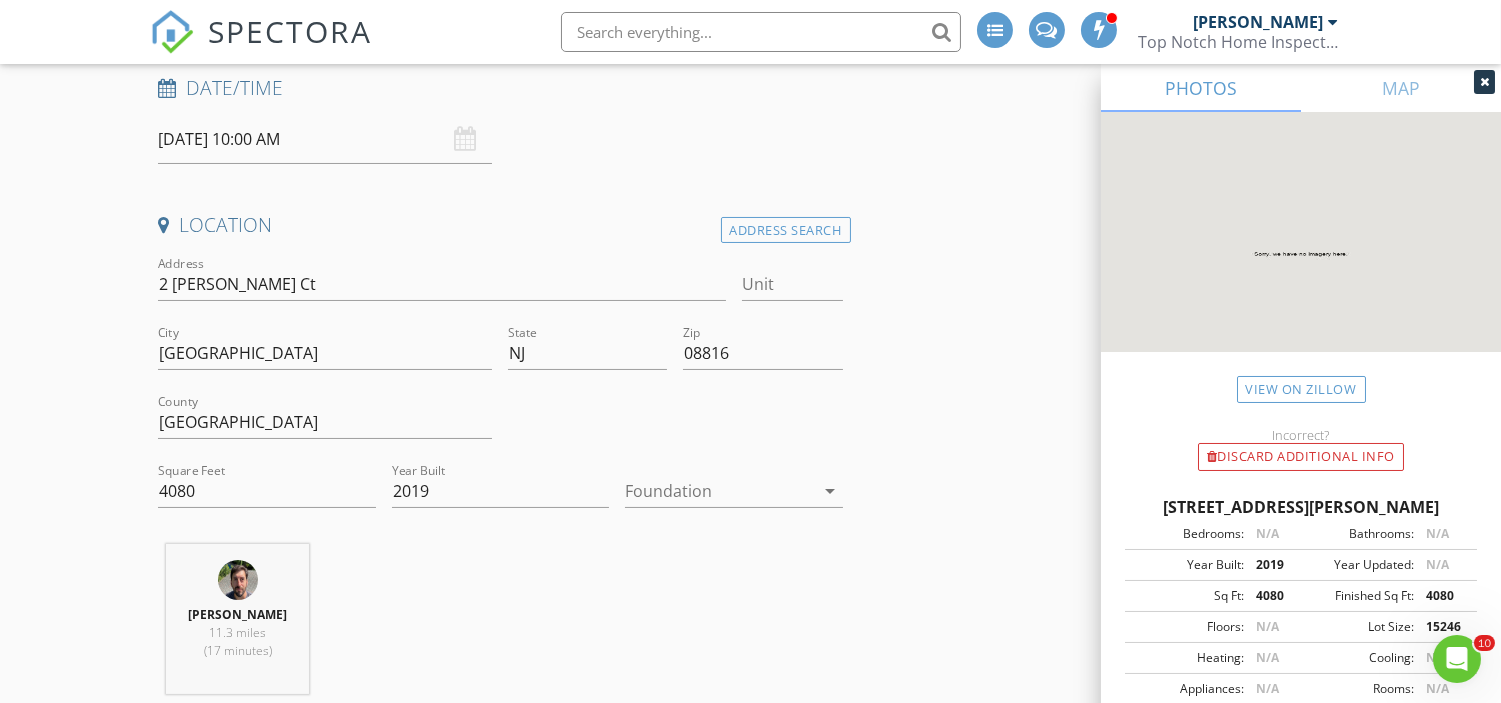 click at bounding box center (719, 491) 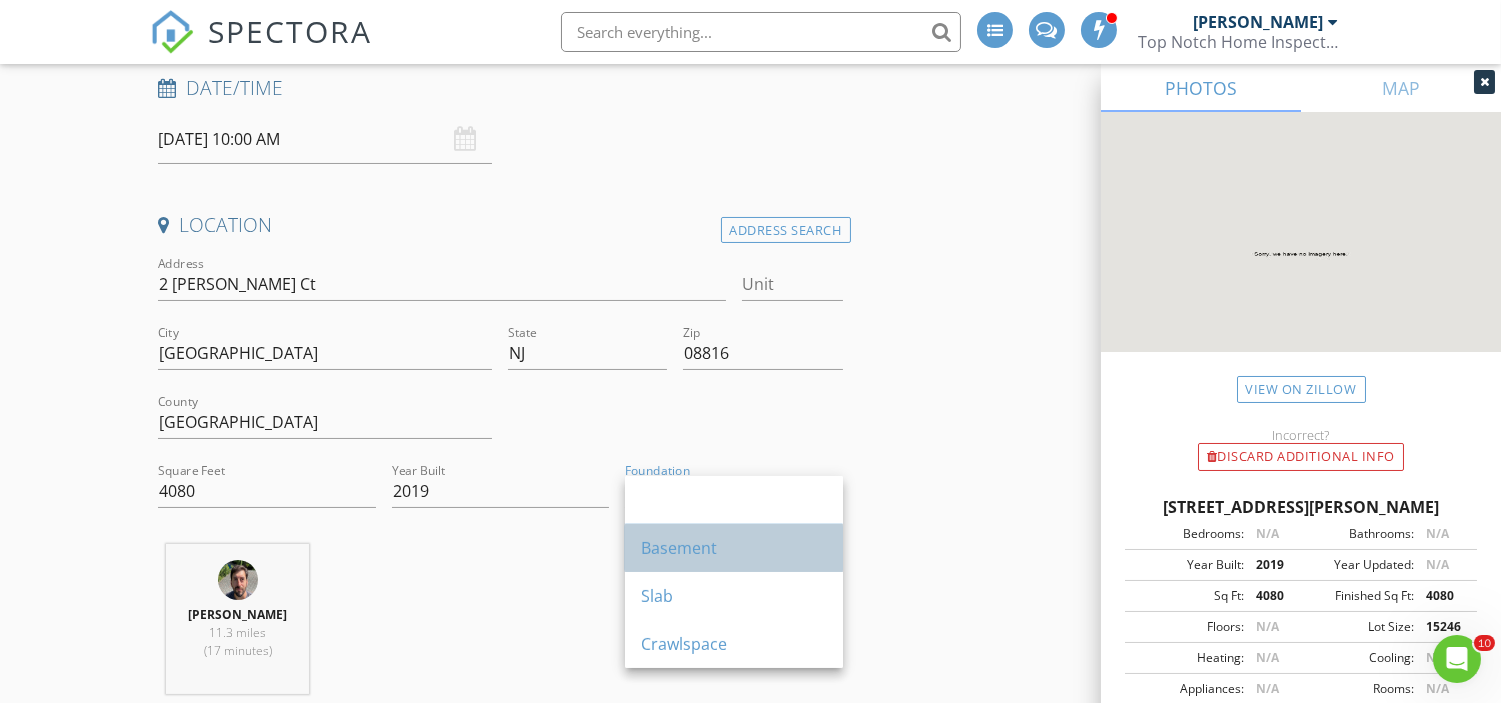 click on "Basement" at bounding box center (734, 548) 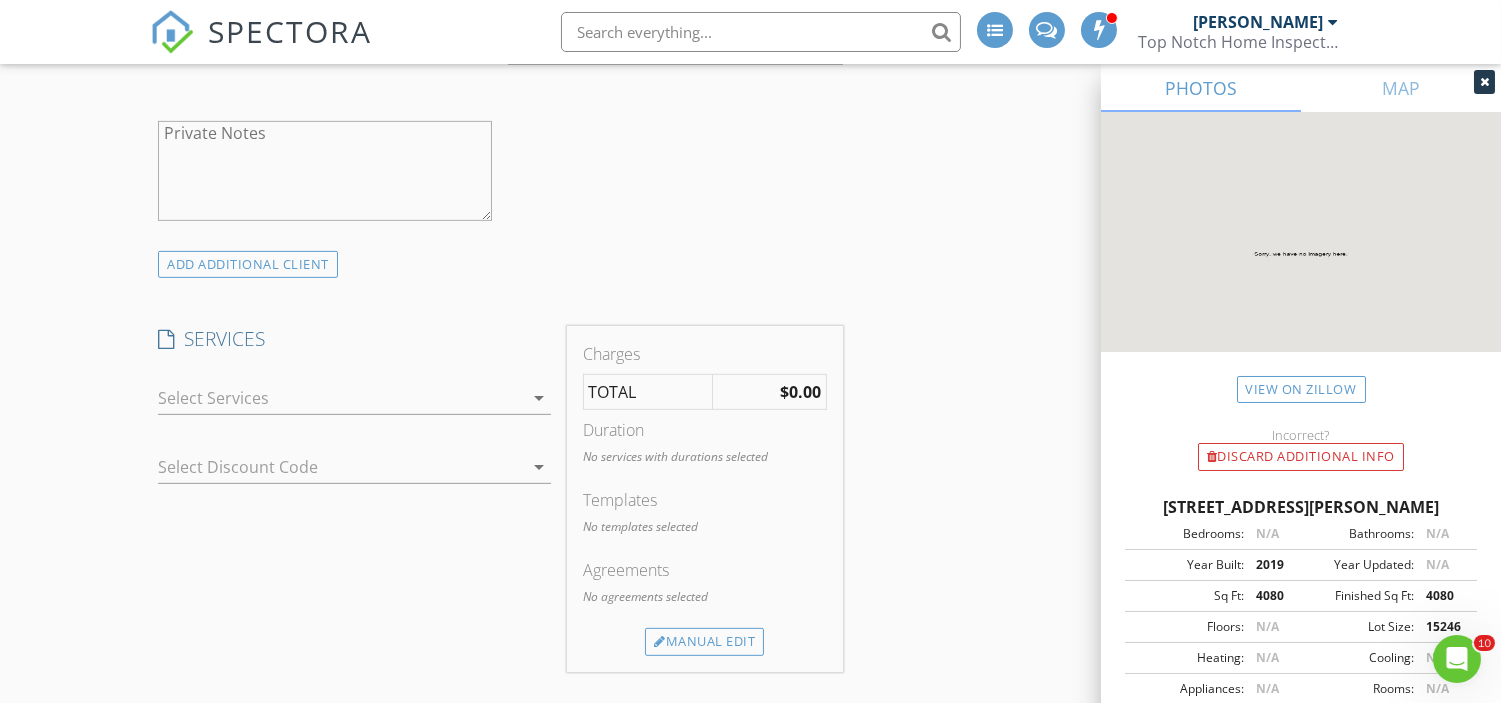 scroll, scrollTop: 1588, scrollLeft: 0, axis: vertical 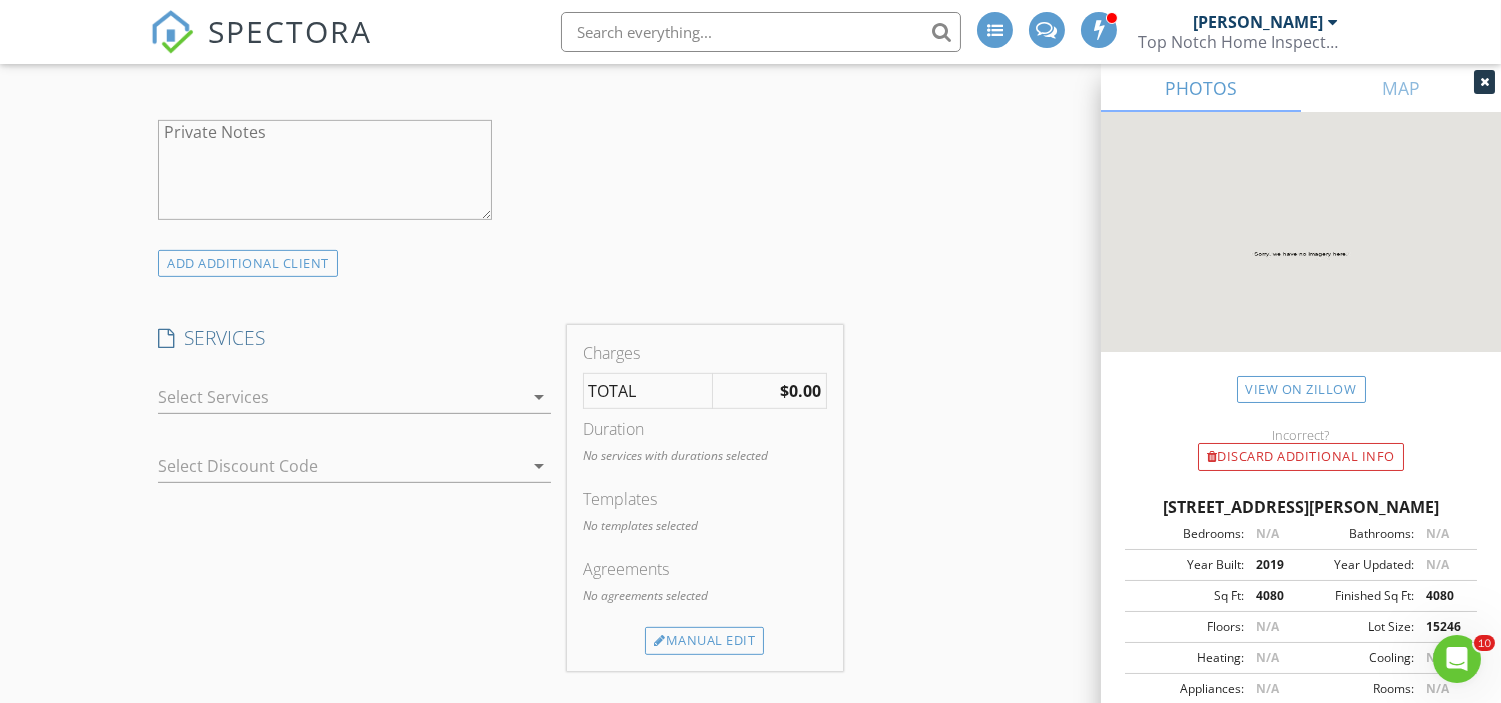 click at bounding box center [340, 397] 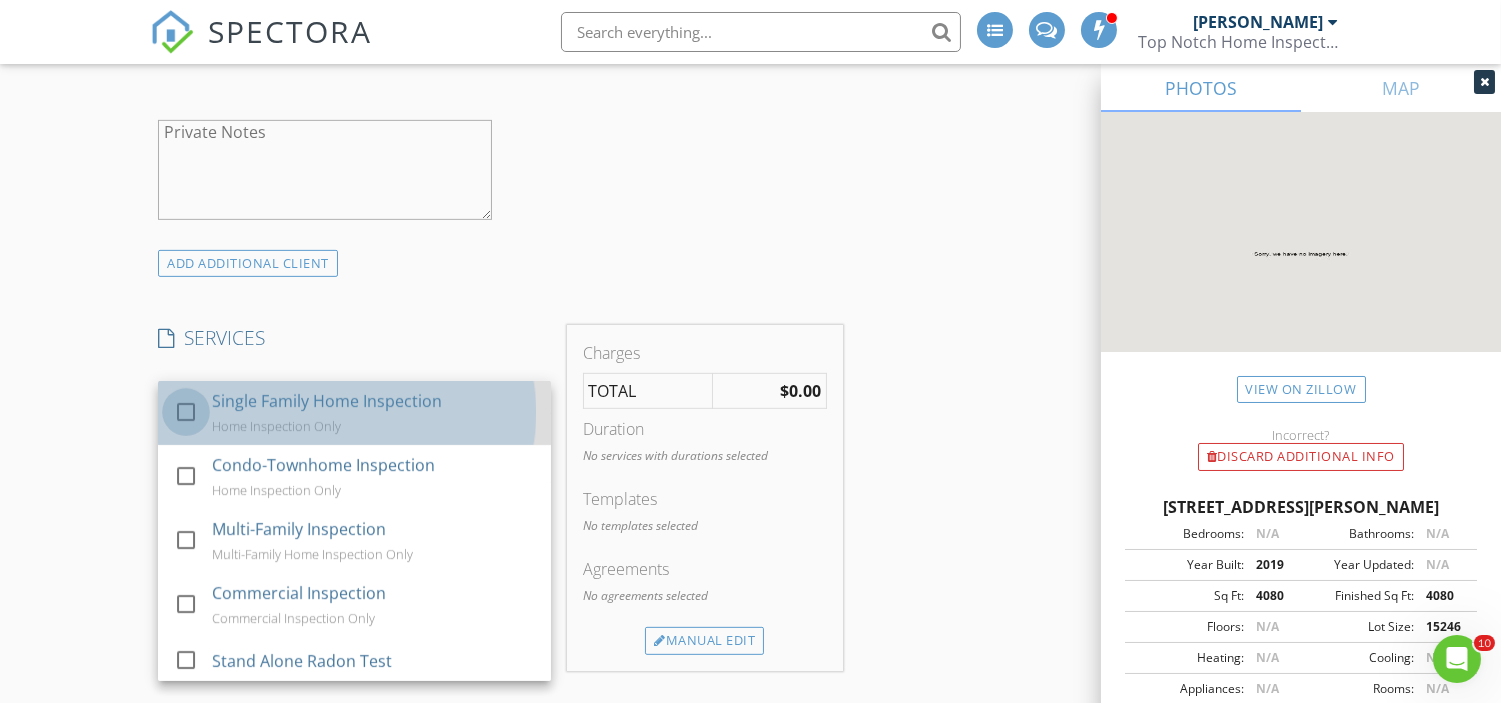 click at bounding box center [186, 412] 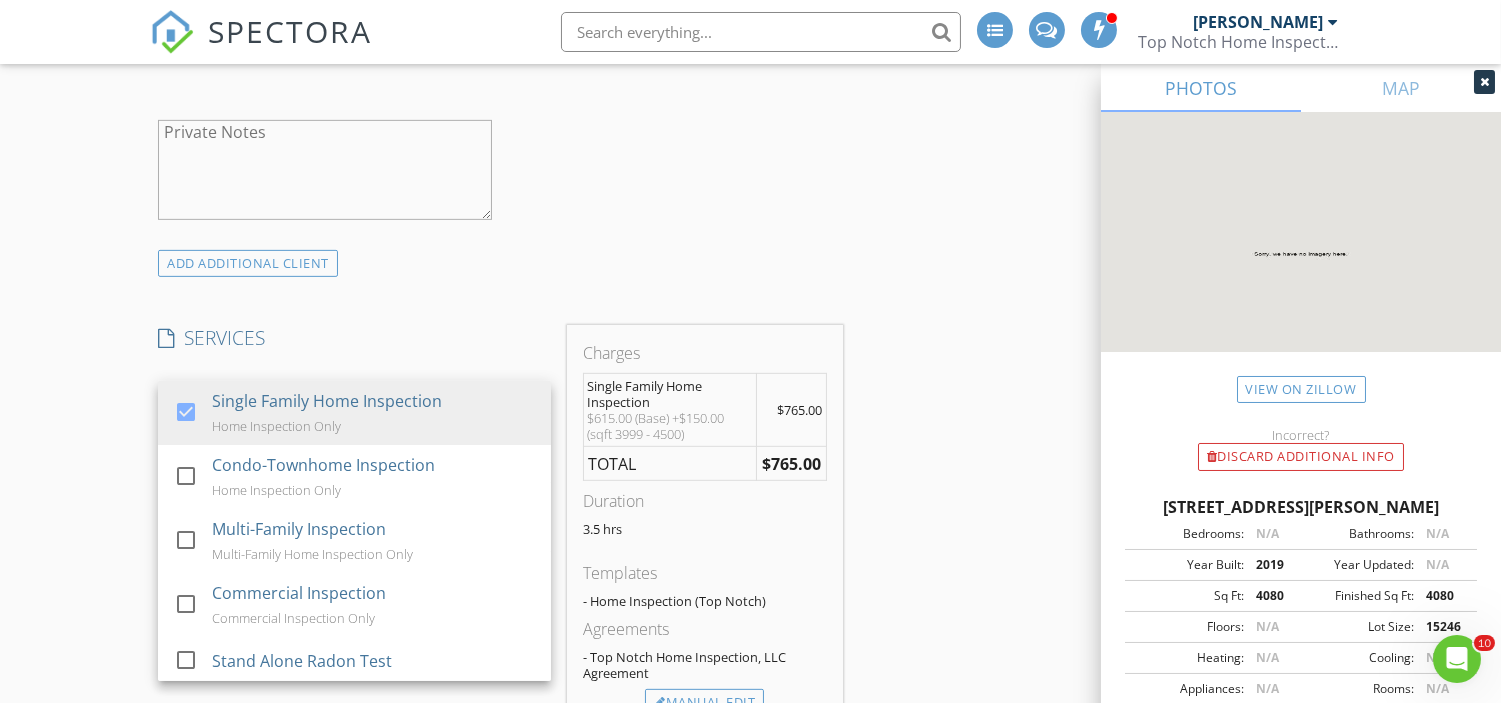 click on "INSPECTOR(S)
check_box_outline_blank   James Ciatto     check_box_outline_blank   David Seligson     check_box_outline_blank   Mike Corrente     check_box_outline_blank   Jon Arcomano     check_box_outline_blank   Lee Nichols     check_box   Carl Olivi   PRIMARY   check_box_outline_blank   Richard Moscola     check_box_outline_blank   Tom Burke     Carl Olivi arrow_drop_down   check_box_outline_blank Carl Olivi specifically requested
Date/Time
07/21/2025 10:00 AM
Location
Address Search       Address 2 McLellan Ct   Unit   City East Brunswick   State NJ   Zip 08816   County Middlesex     Square Feet 4080   Year Built 2019   Foundation Basement arrow_drop_down     Carl Olivi     11.3 miles     (17 minutes)
client
check_box Enable Client CC email for this inspection   Client Search     check_box_outline_blank Client is a Company/Organization     First Name" at bounding box center (750, 778) 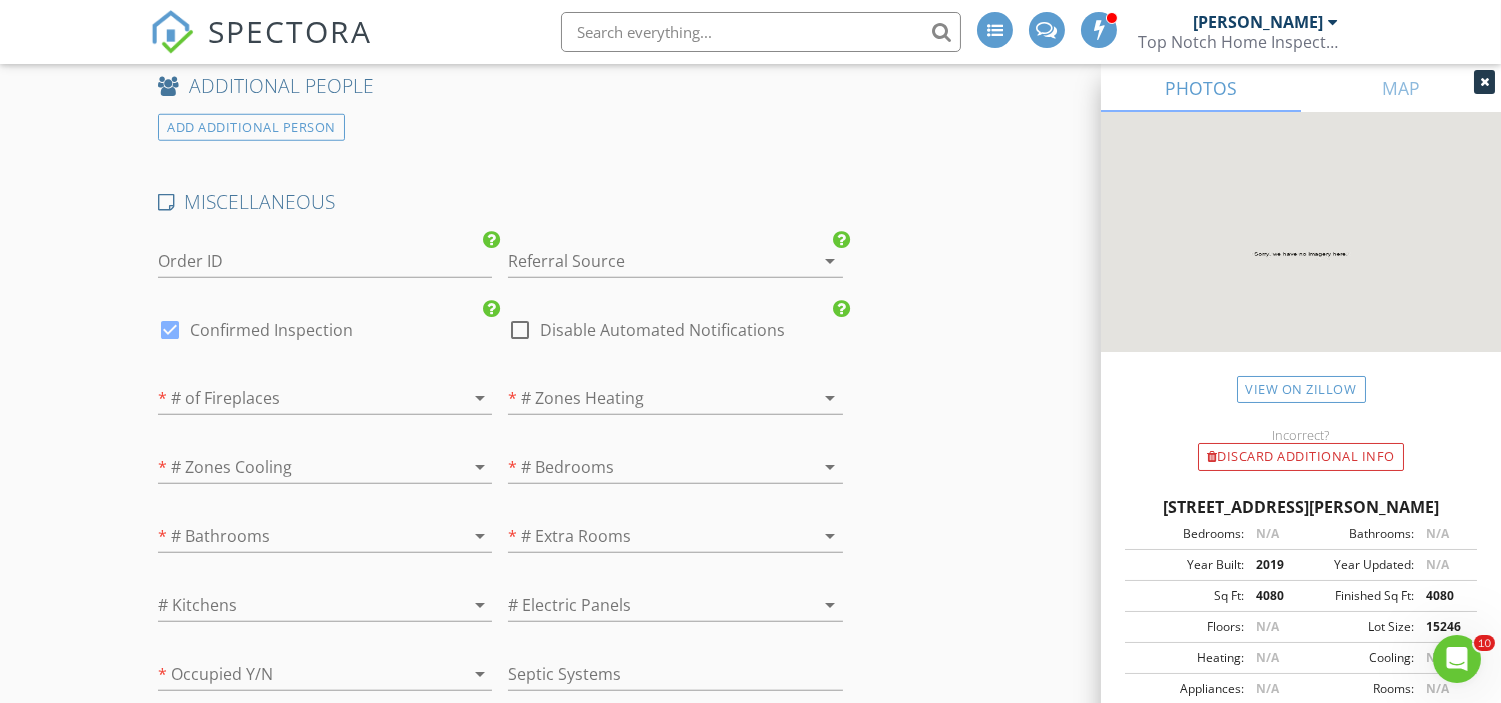scroll, scrollTop: 3142, scrollLeft: 0, axis: vertical 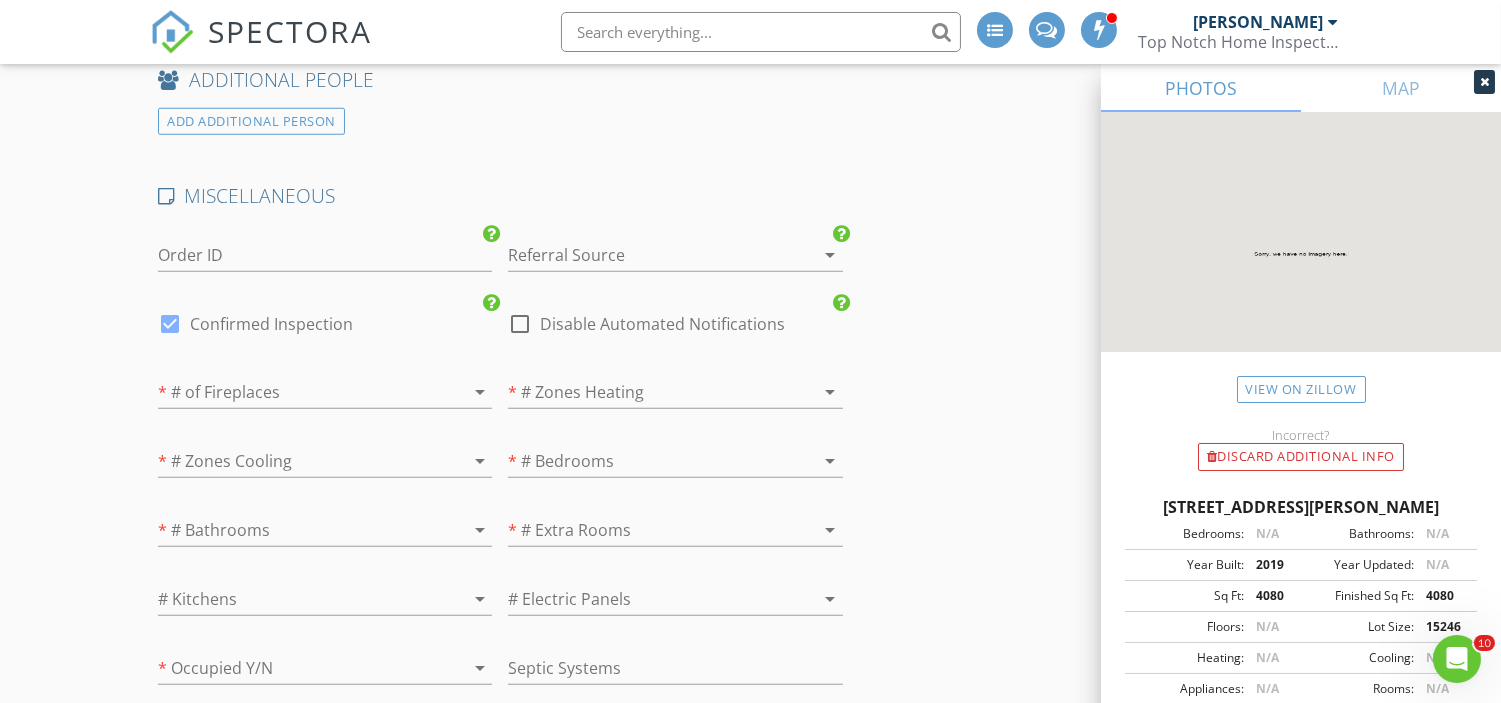 click at bounding box center (647, 461) 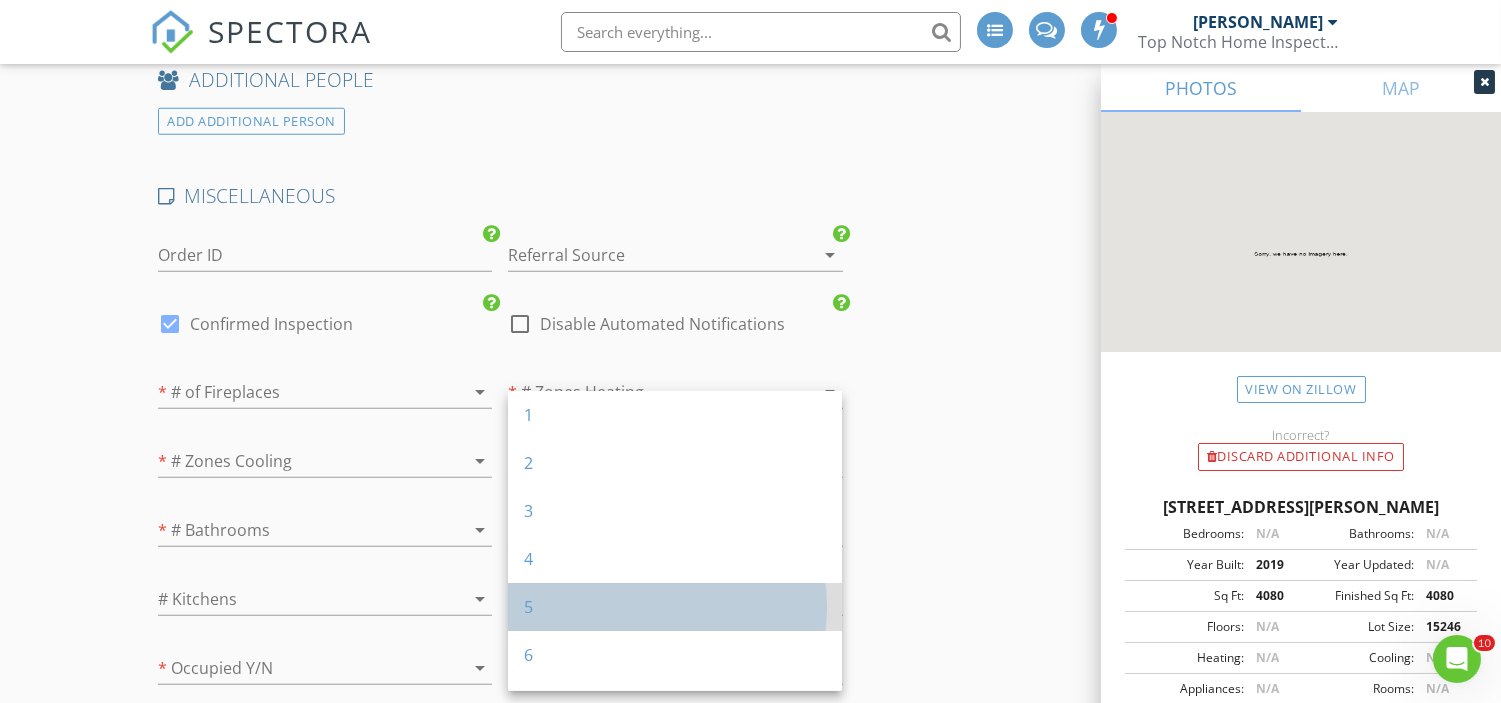 click on "5" at bounding box center [675, 607] 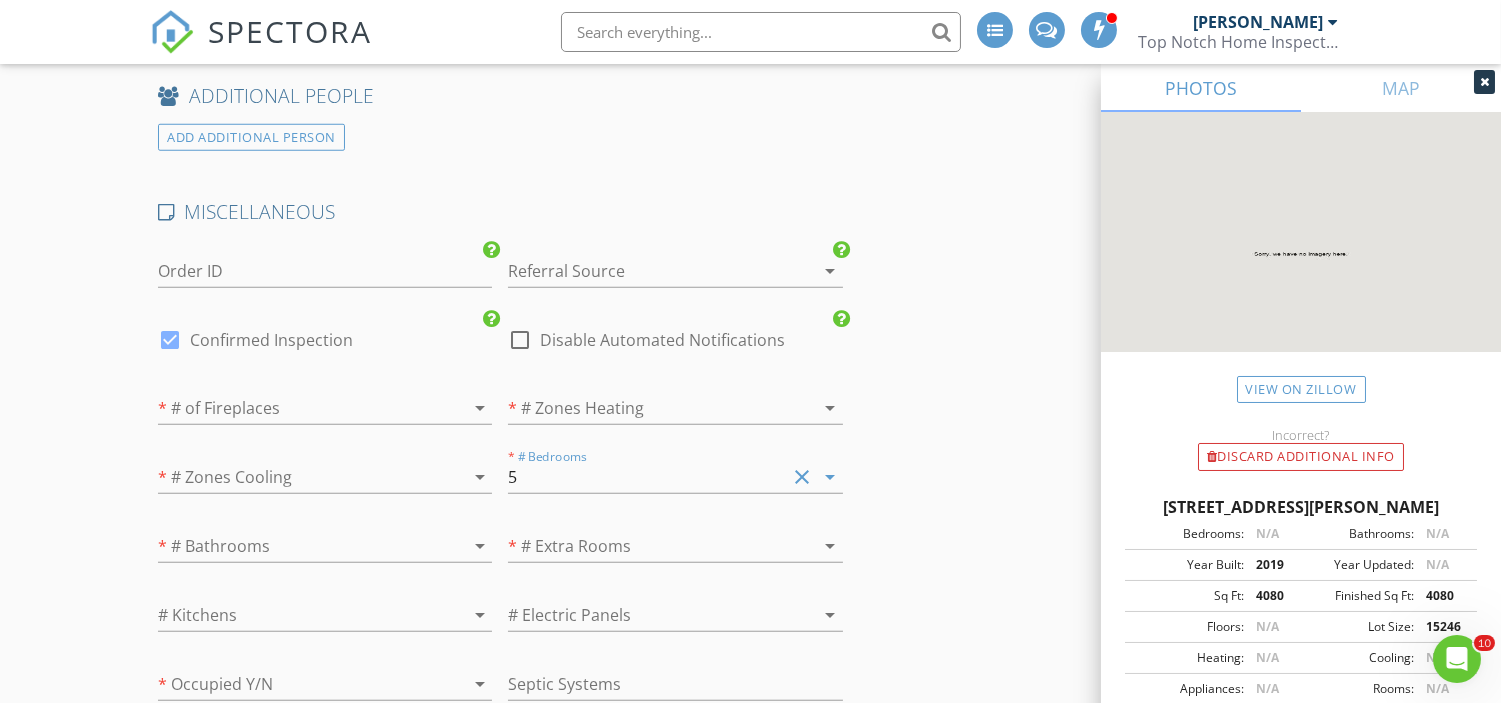 scroll, scrollTop: 3158, scrollLeft: 0, axis: vertical 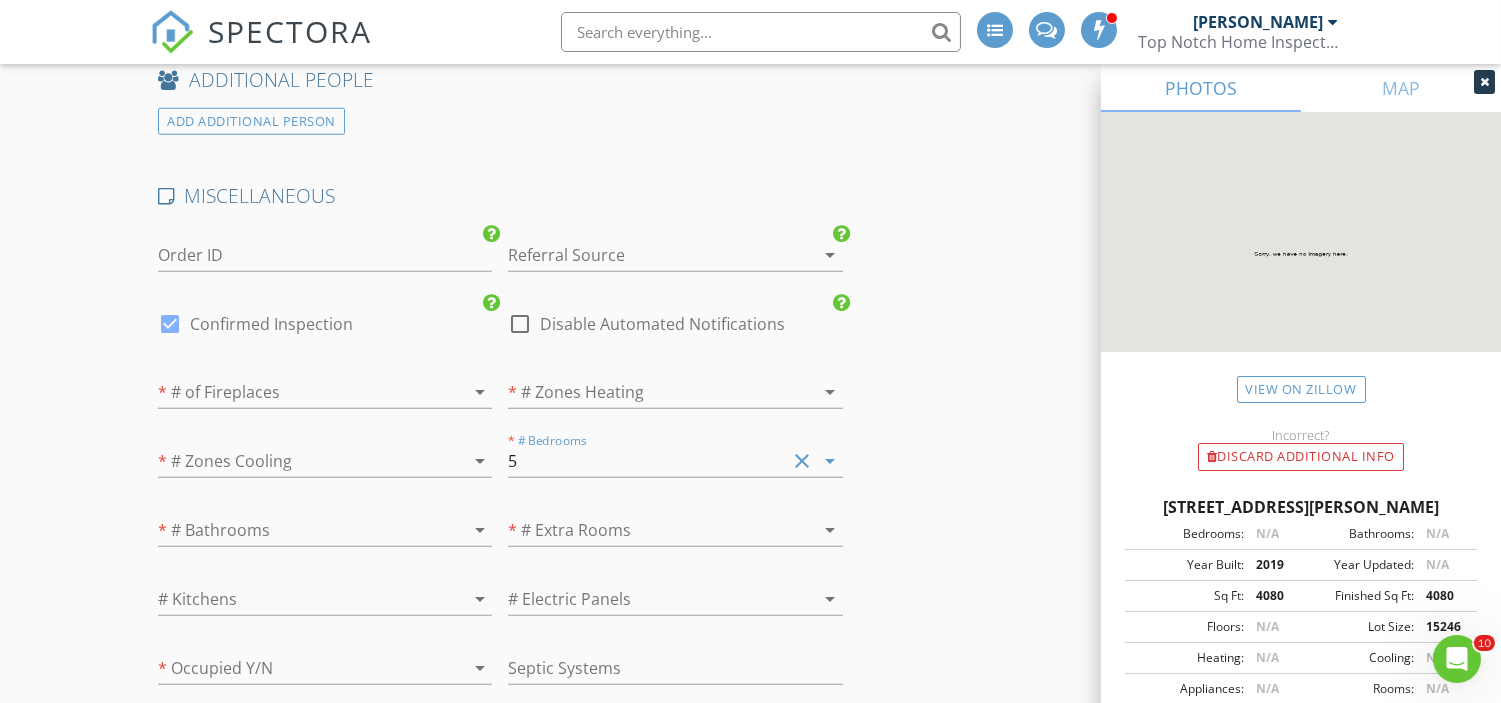 click at bounding box center [297, 530] 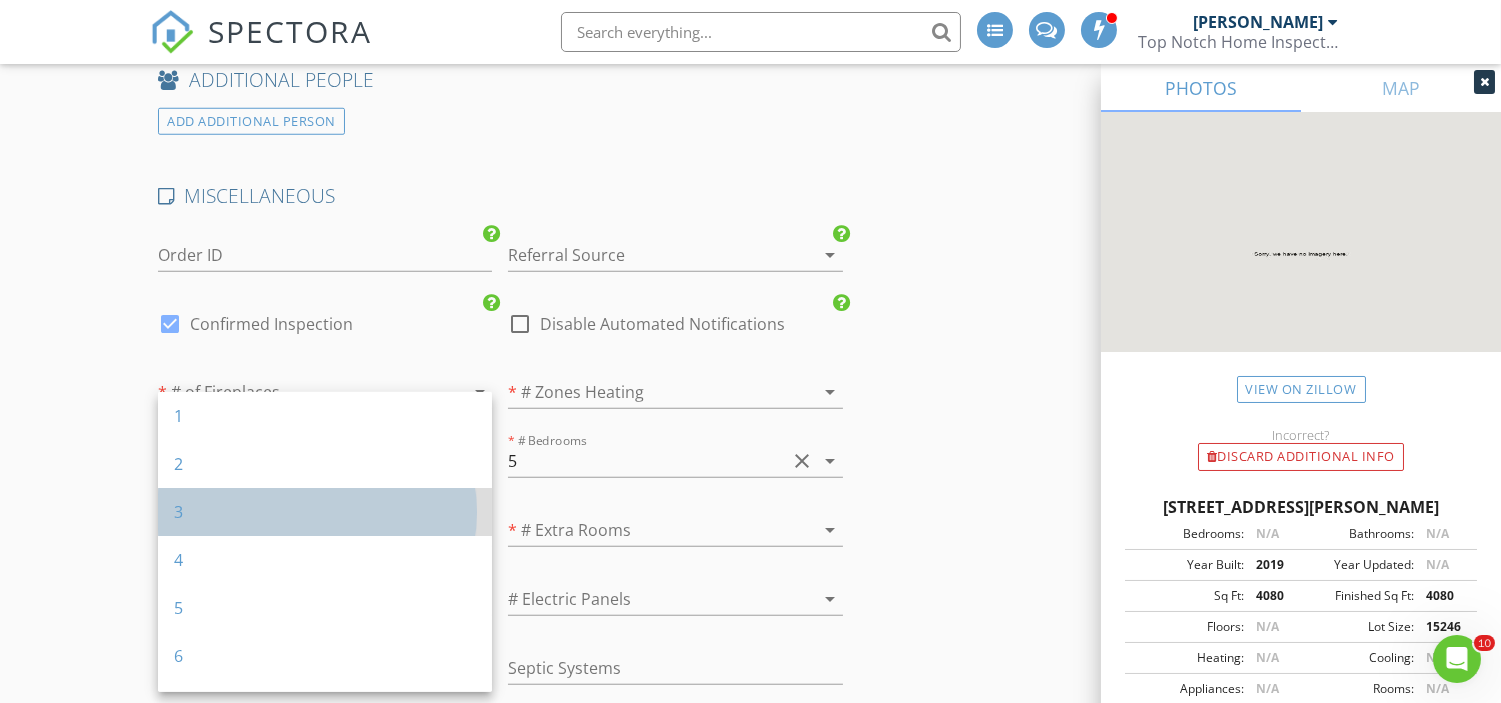 click on "3" at bounding box center (325, 512) 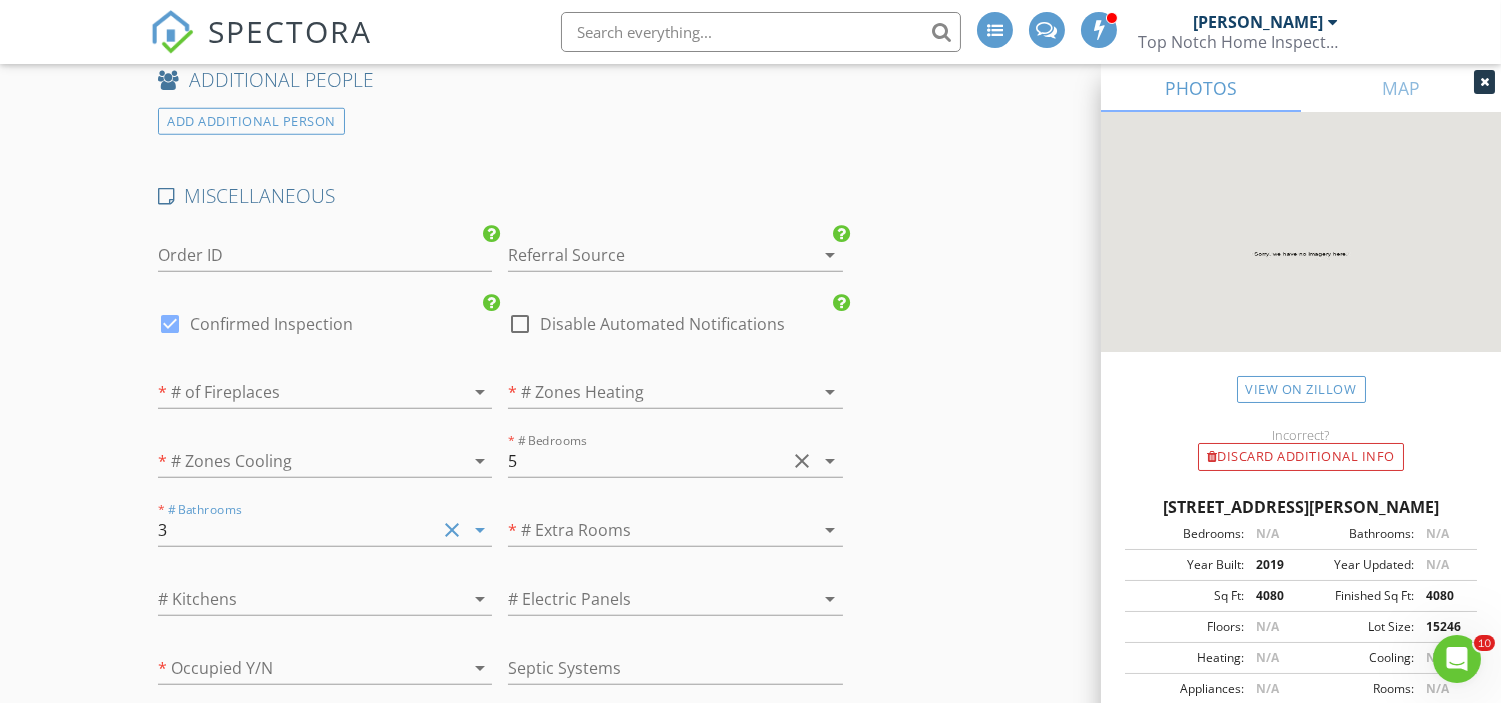 click at bounding box center (647, 392) 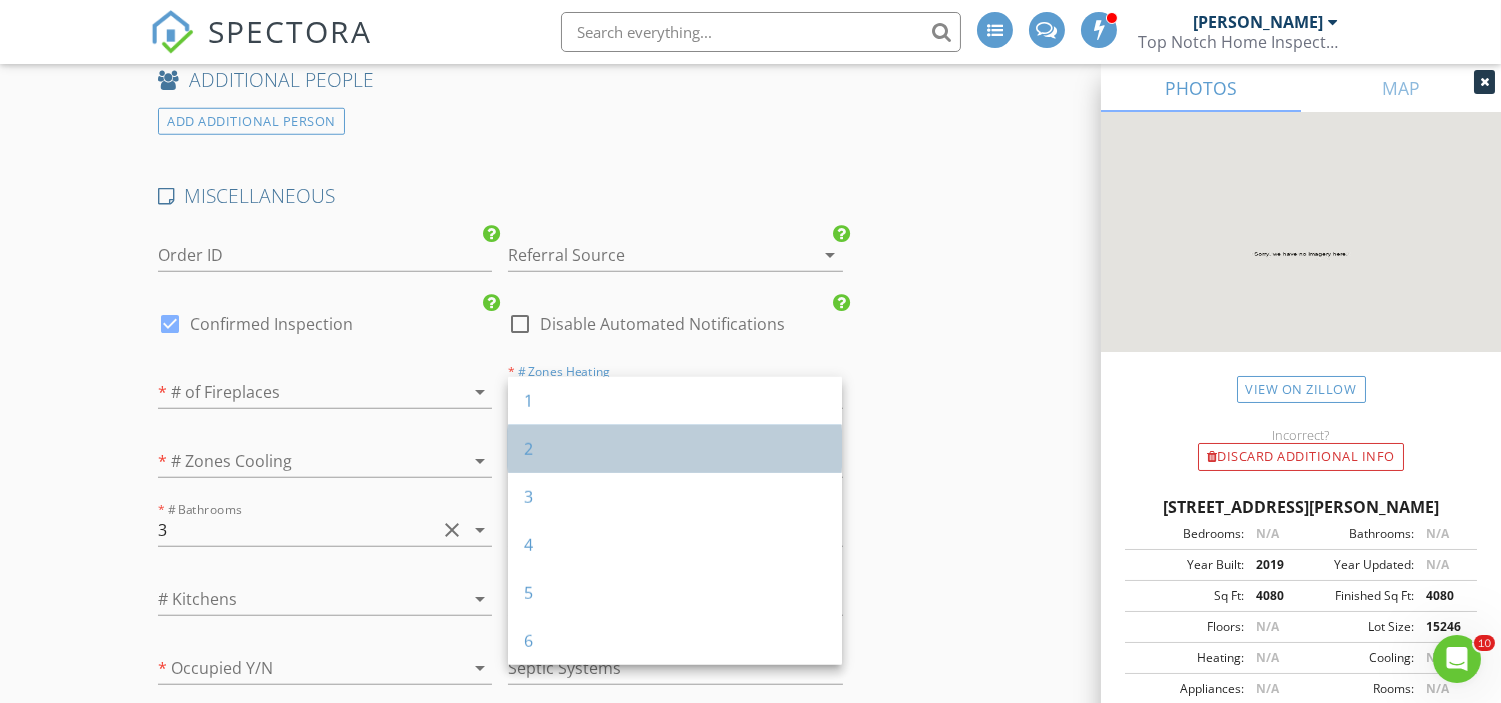 click on "2" at bounding box center [675, 449] 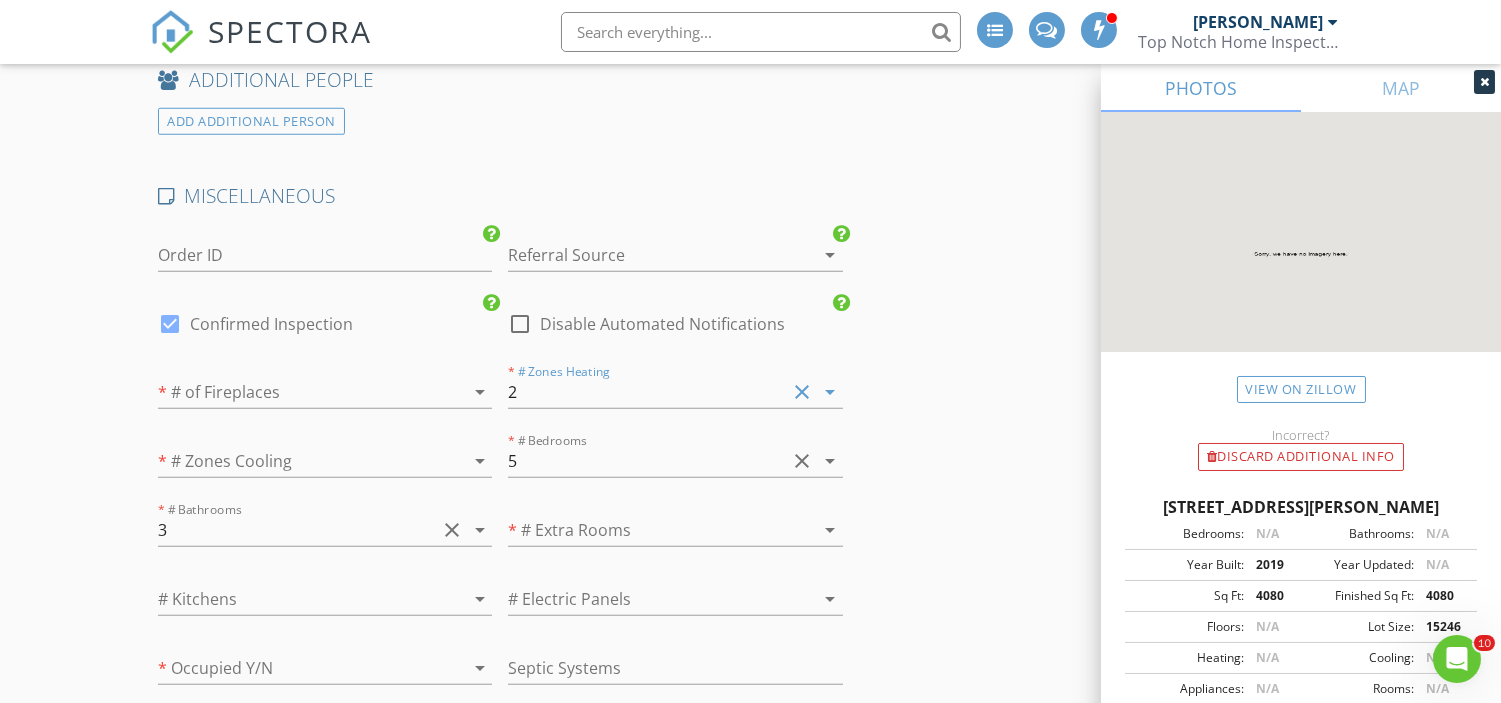 scroll, scrollTop: 3174, scrollLeft: 0, axis: vertical 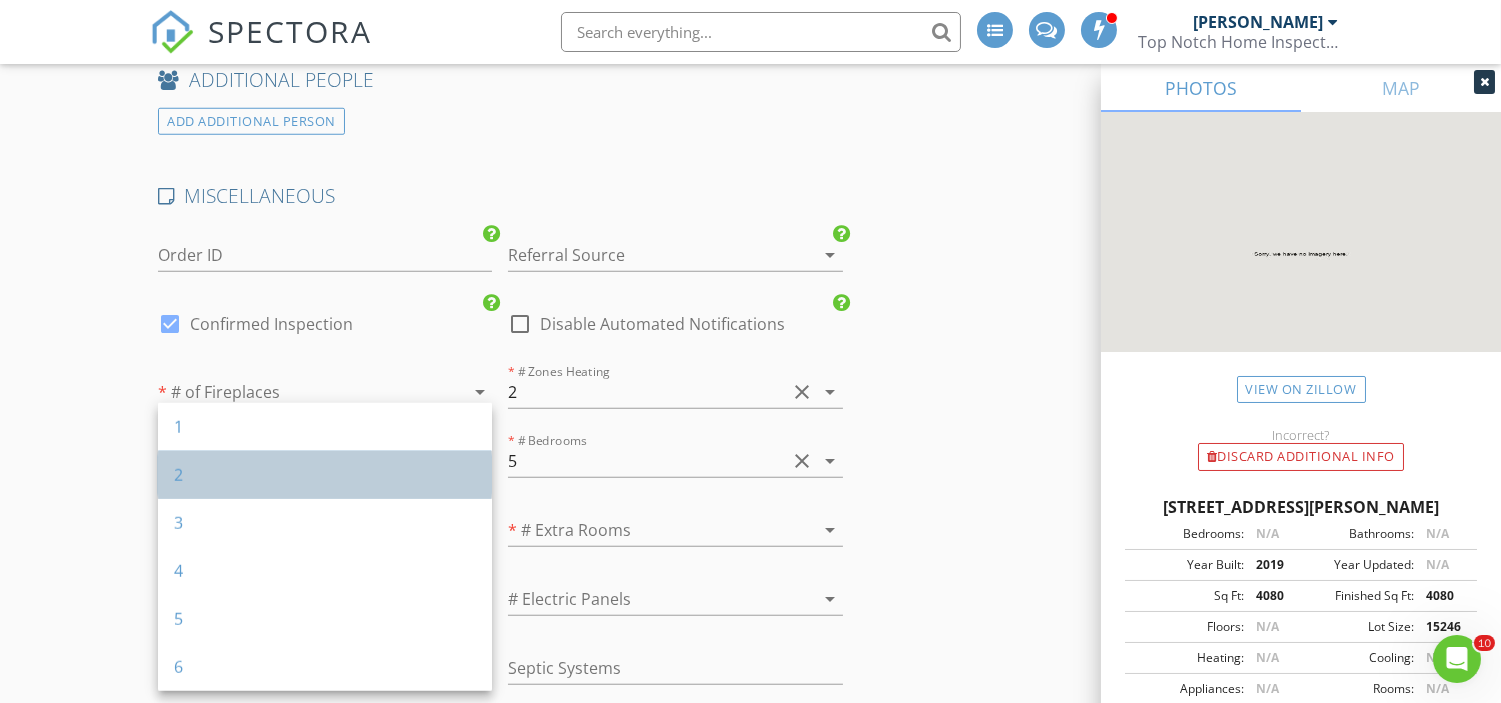 click on "2" at bounding box center (325, 475) 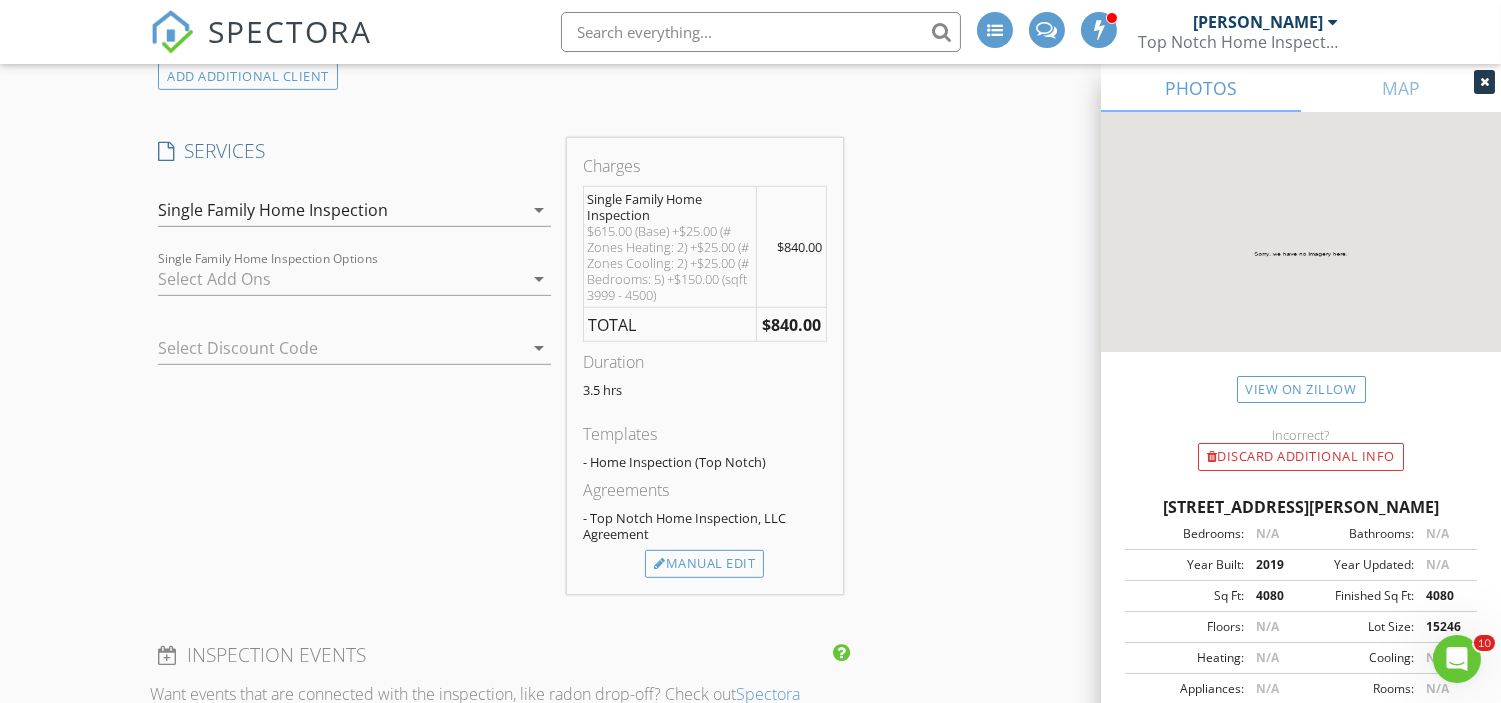 scroll, scrollTop: 1774, scrollLeft: 0, axis: vertical 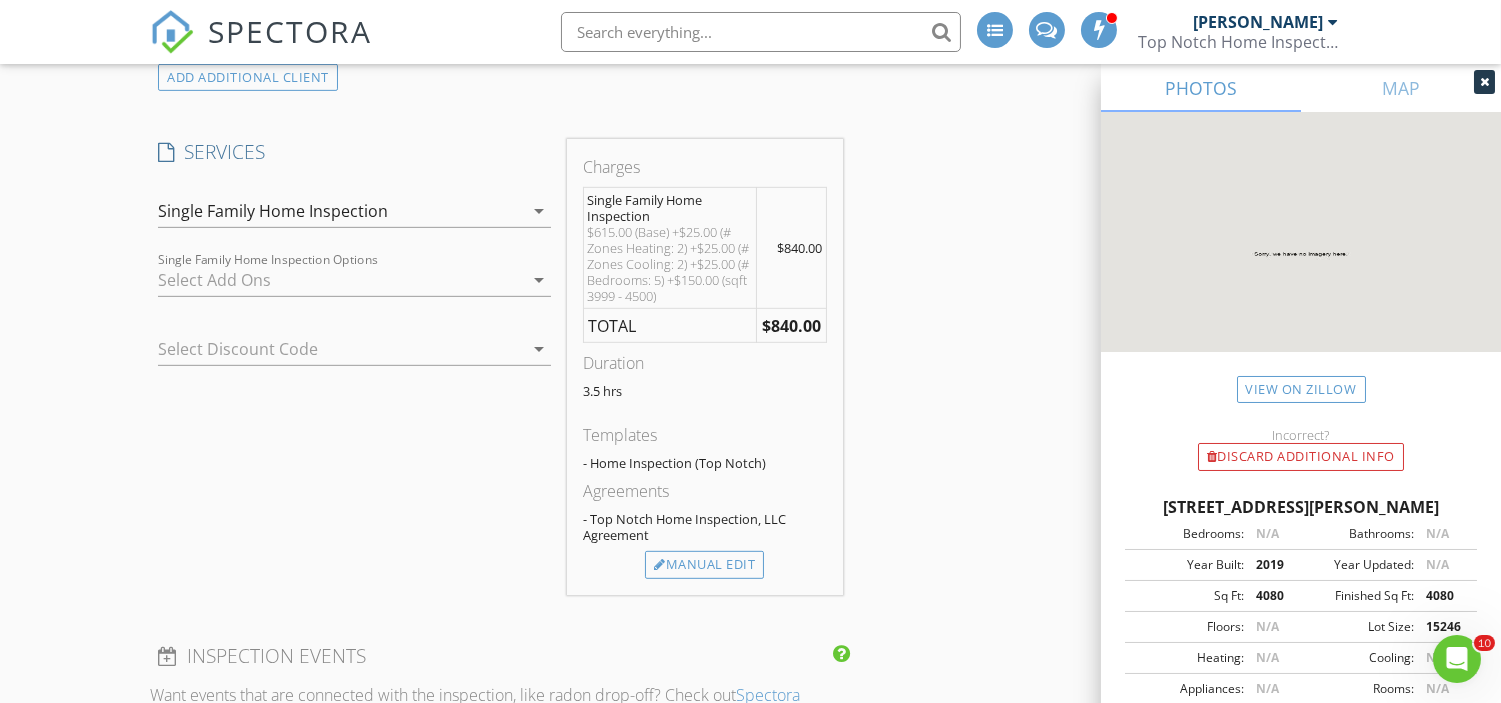 click at bounding box center (340, 280) 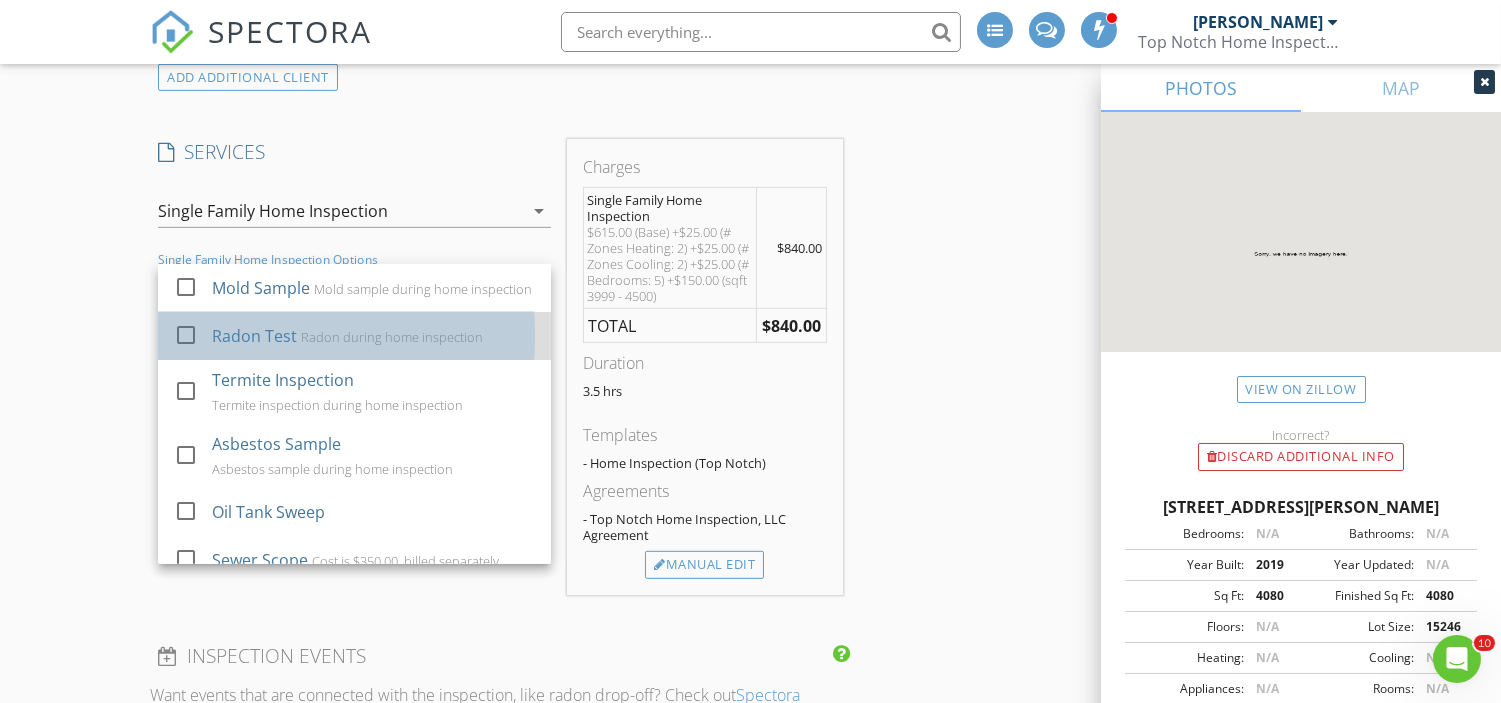 click on "Radon Test" at bounding box center [254, 336] 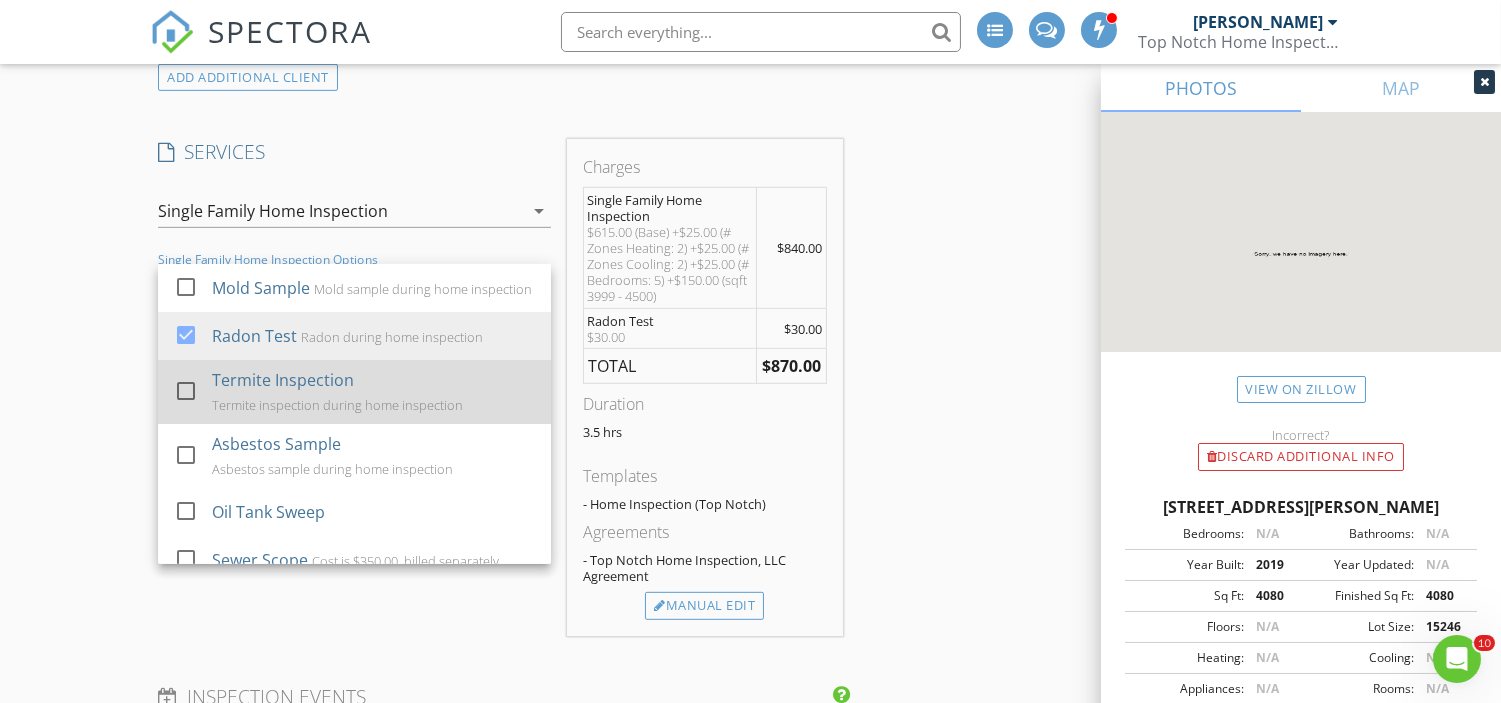 click on "Termite Inspection" at bounding box center (283, 380) 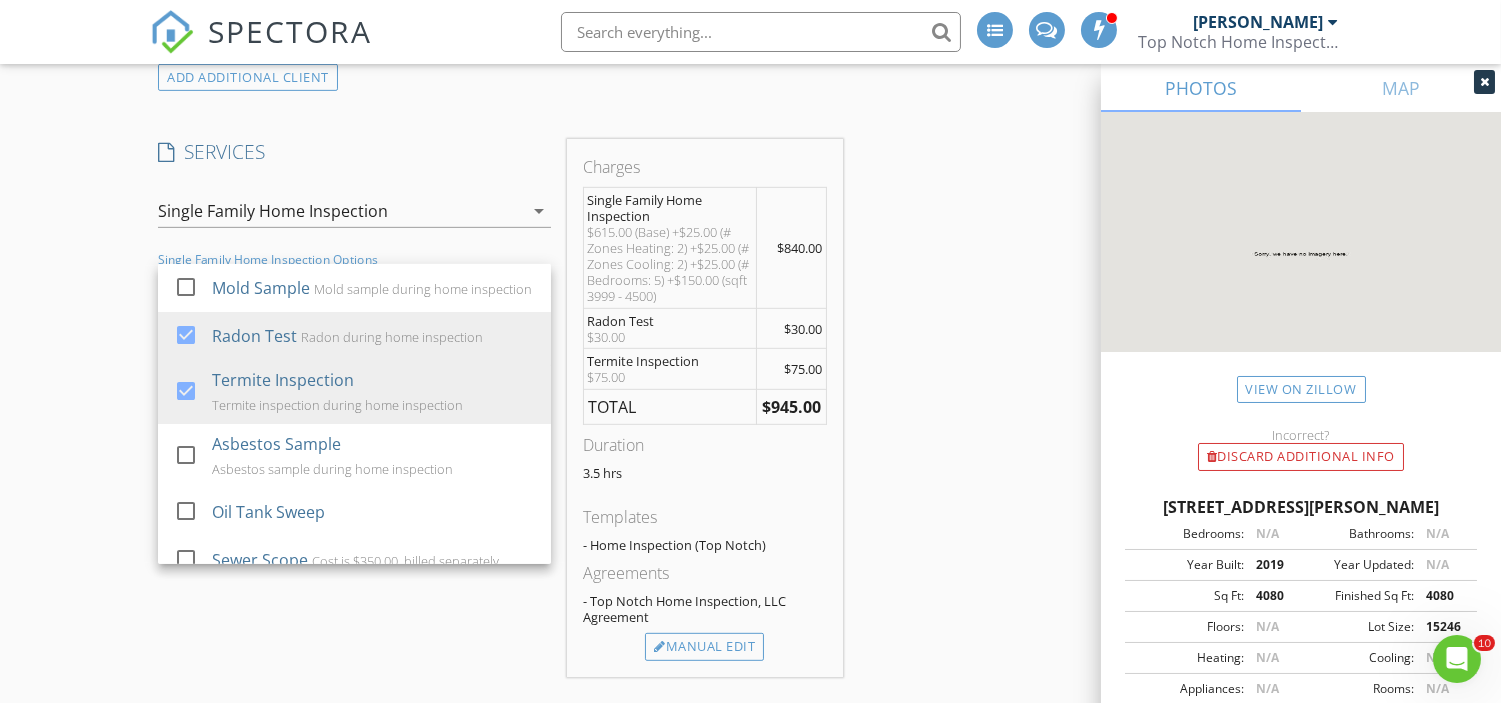 click on "INSPECTOR(S)
check_box_outline_blank   James Ciatto     check_box_outline_blank   David Seligson     check_box_outline_blank   Mike Corrente     check_box_outline_blank   Jon Arcomano     check_box_outline_blank   Lee Nichols     check_box   Carl Olivi   PRIMARY   check_box_outline_blank   Richard Moscola     check_box_outline_blank   Tom Burke     Carl Olivi arrow_drop_down   check_box_outline_blank Carl Olivi specifically requested
Date/Time
07/21/2025 10:00 AM
Location
Address Search       Address 2 McLellan Ct   Unit   City East Brunswick   State NJ   Zip 08816   County Middlesex     Square Feet 4080   Year Built 2019   Foundation Basement arrow_drop_down     Carl Olivi     11.3 miles     (17 minutes)
client
check_box Enable Client CC email for this inspection   Client Search     check_box_outline_blank Client is a Company/Organization     First Name" at bounding box center (750, 657) 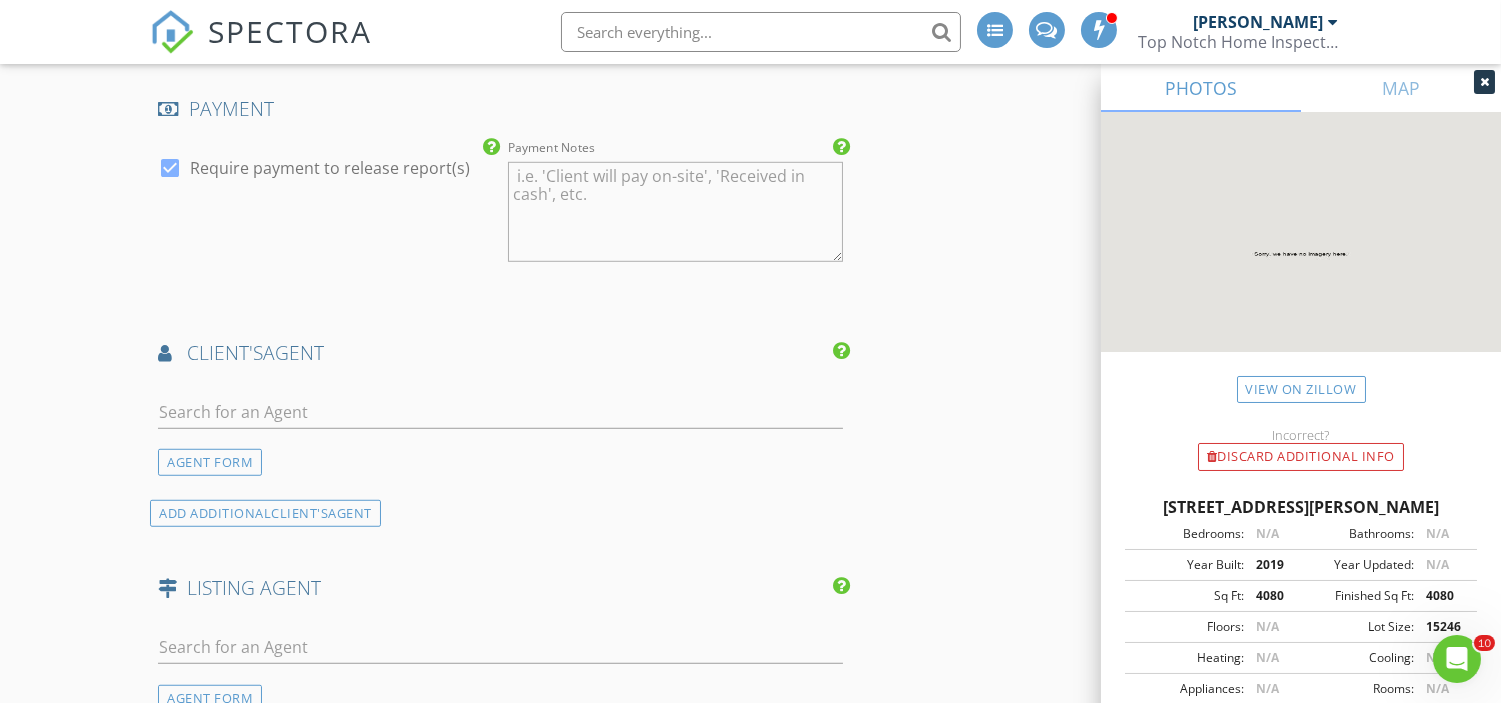 scroll, scrollTop: 2556, scrollLeft: 0, axis: vertical 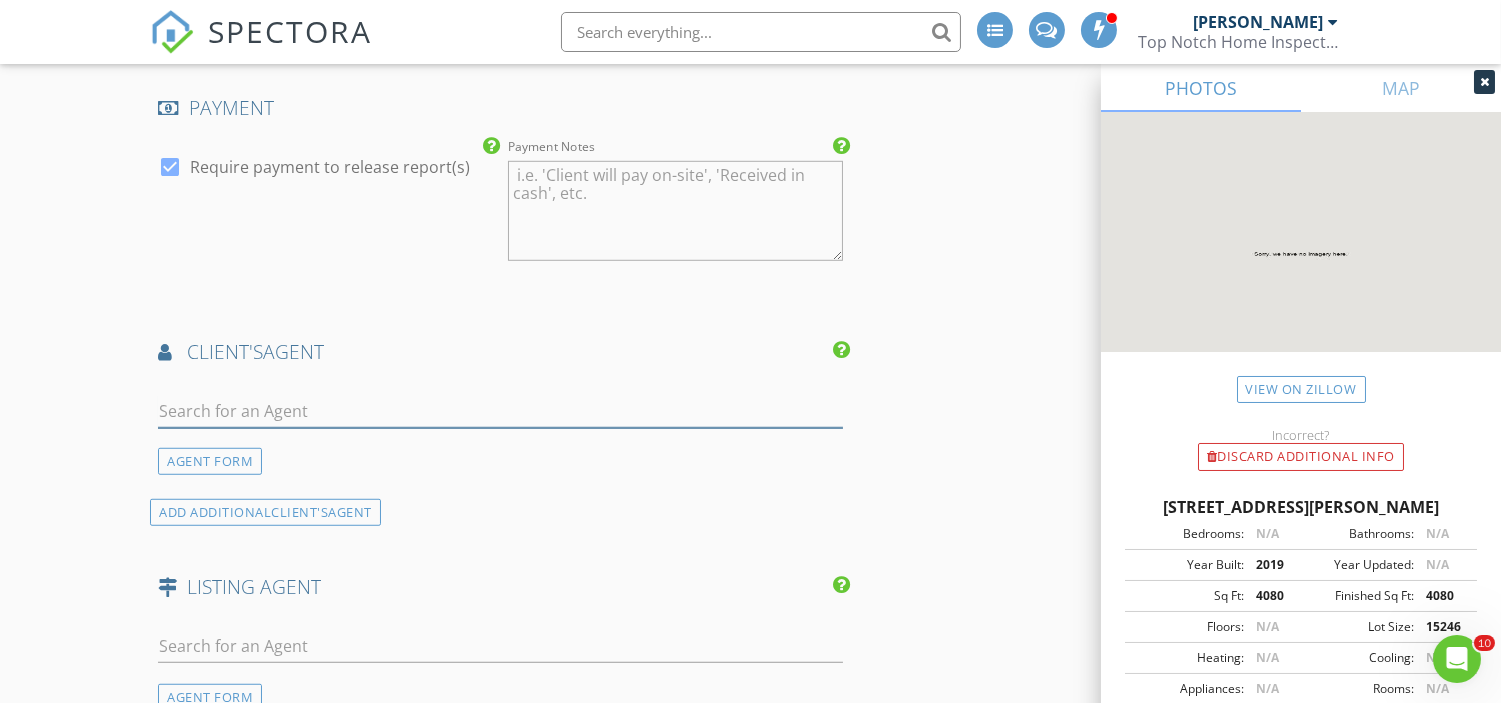 click at bounding box center [500, 411] 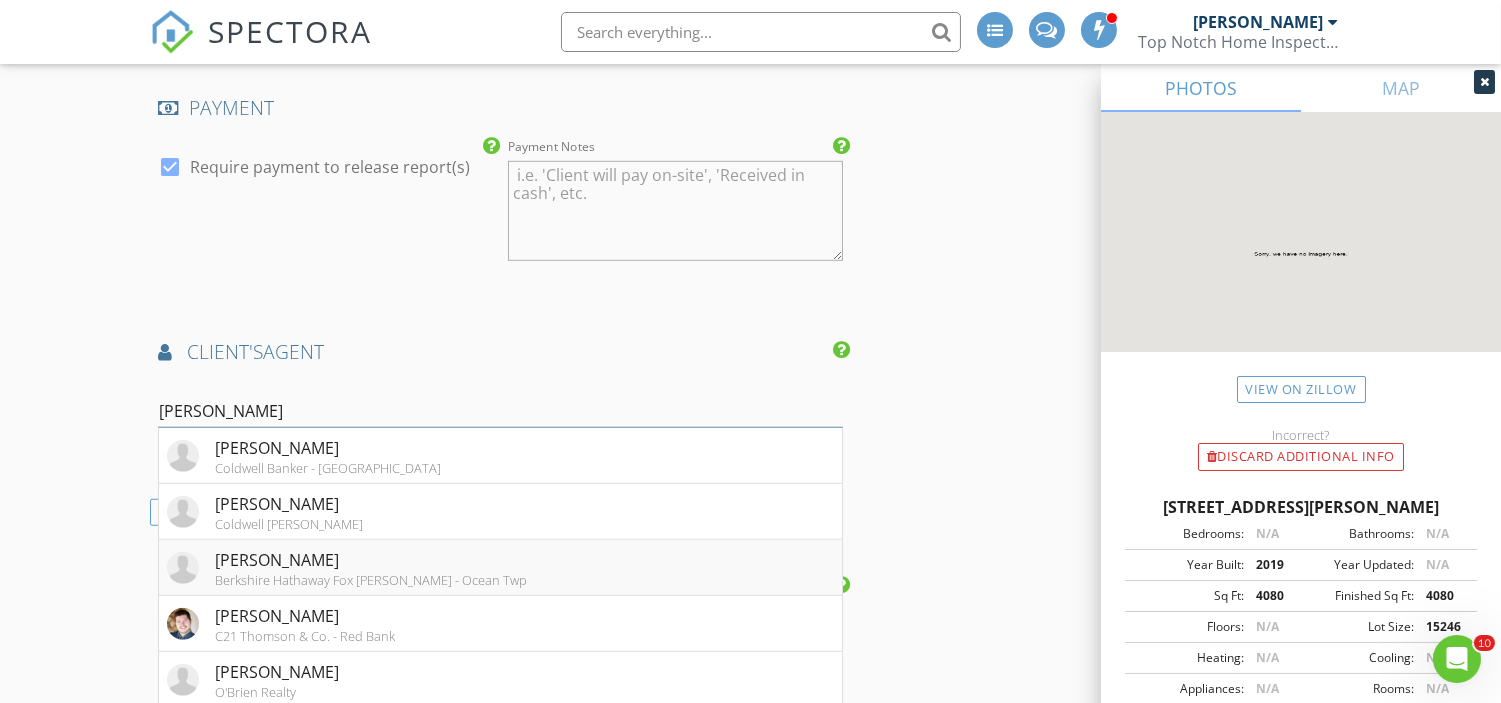 type on "Mark B" 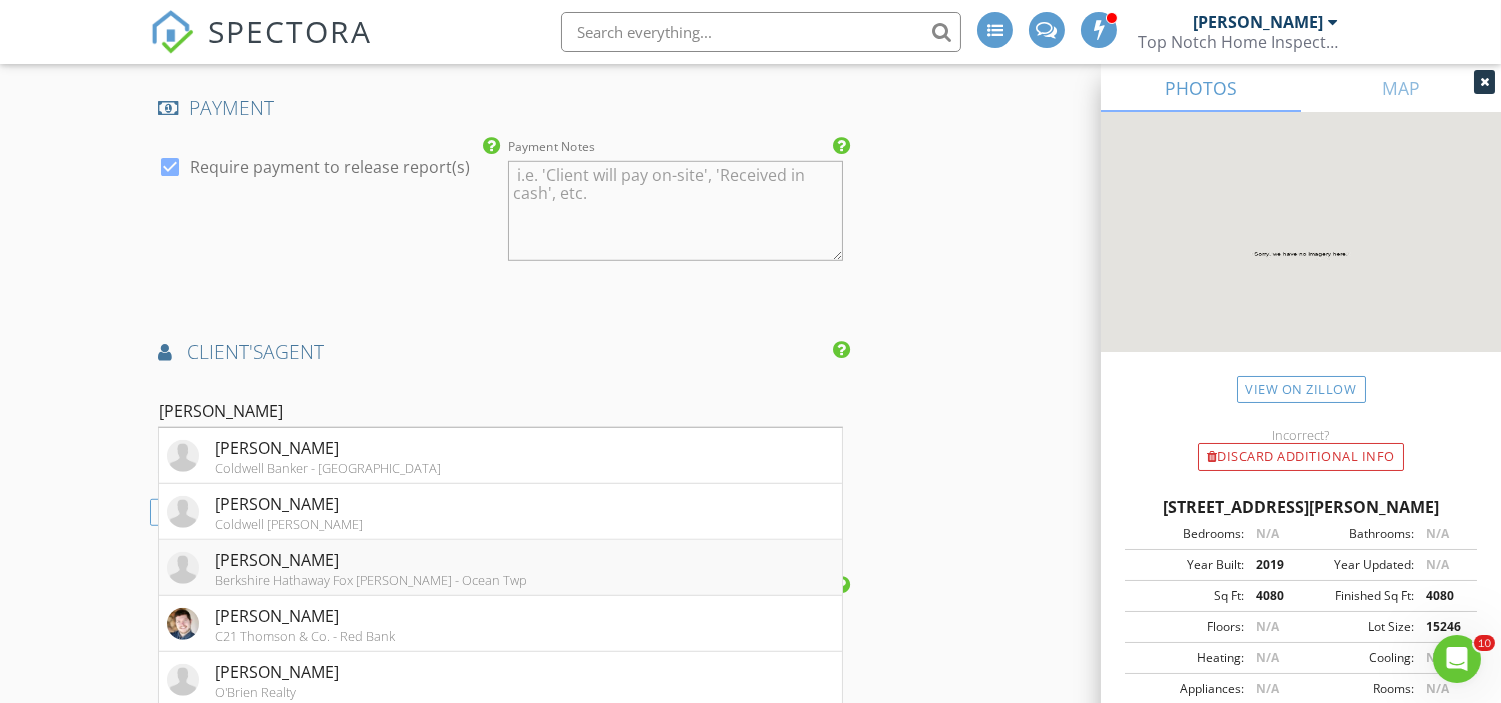click on "Berkshire Hathaway Fox Roach - Ocean Twp" at bounding box center [371, 580] 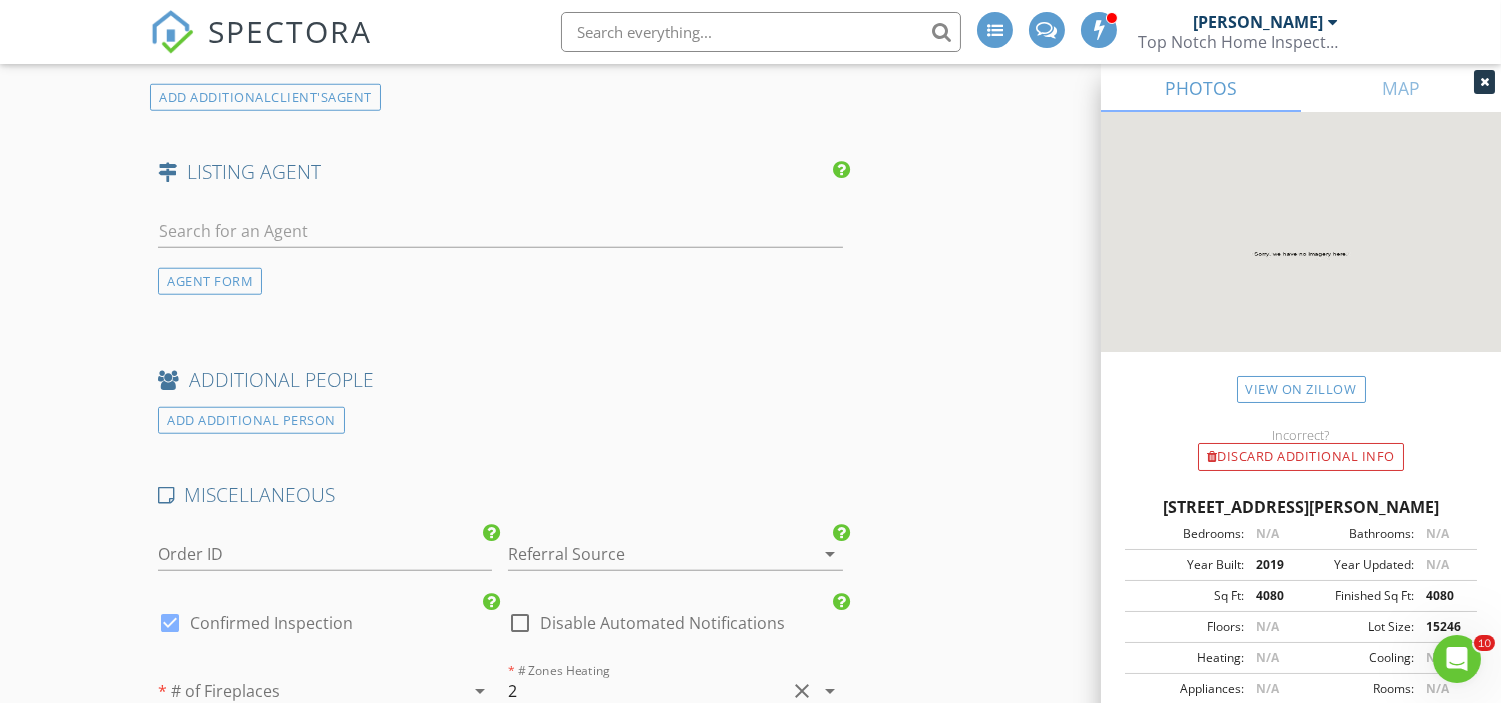 scroll, scrollTop: 3353, scrollLeft: 0, axis: vertical 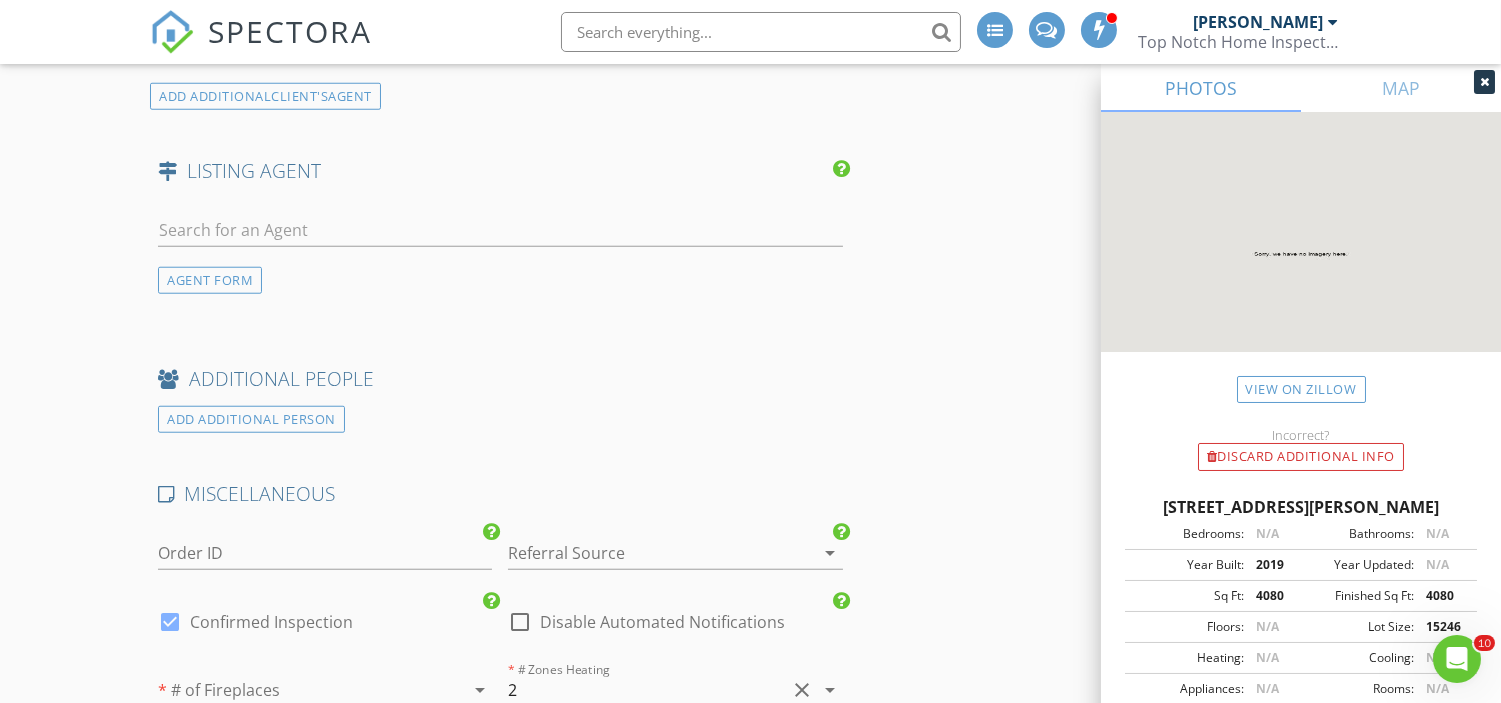 click at bounding box center (647, 553) 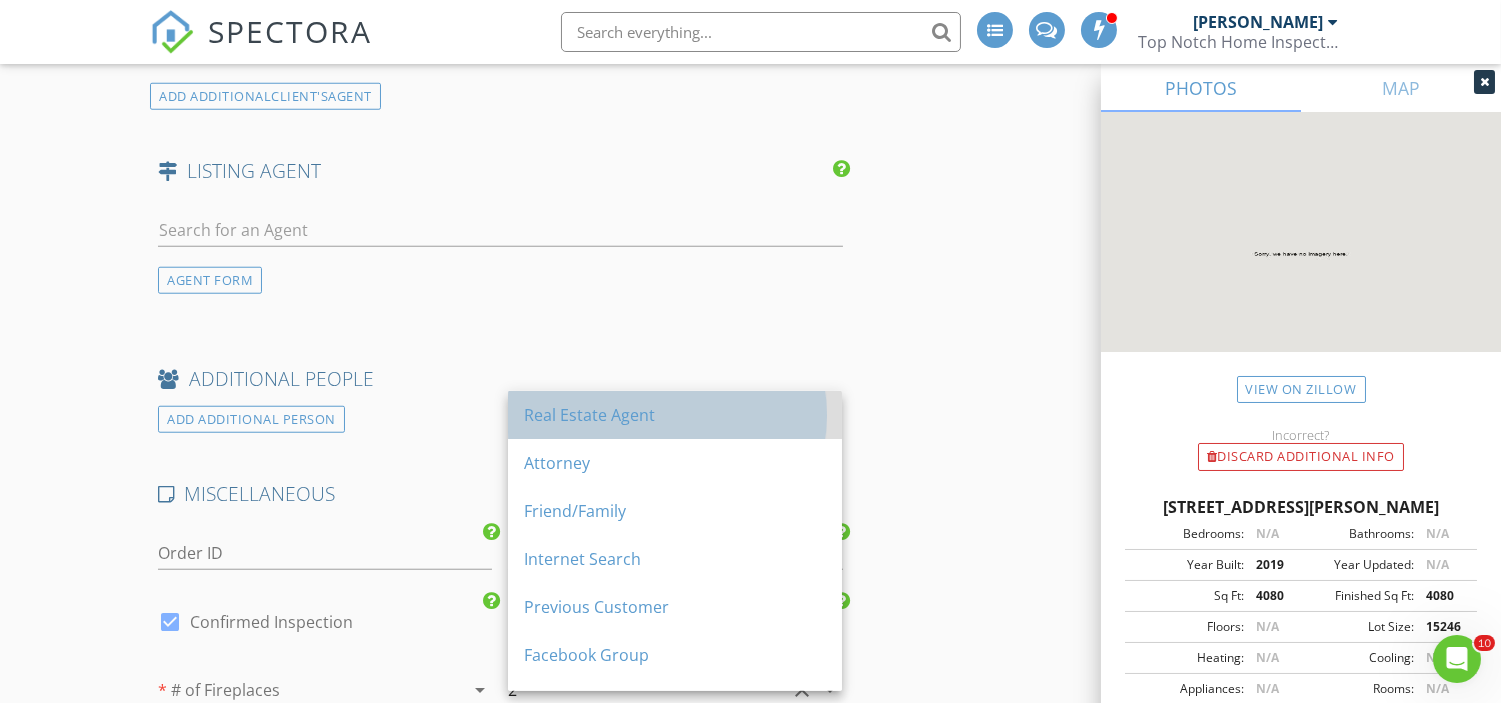 click on "Real Estate Agent" at bounding box center (675, 415) 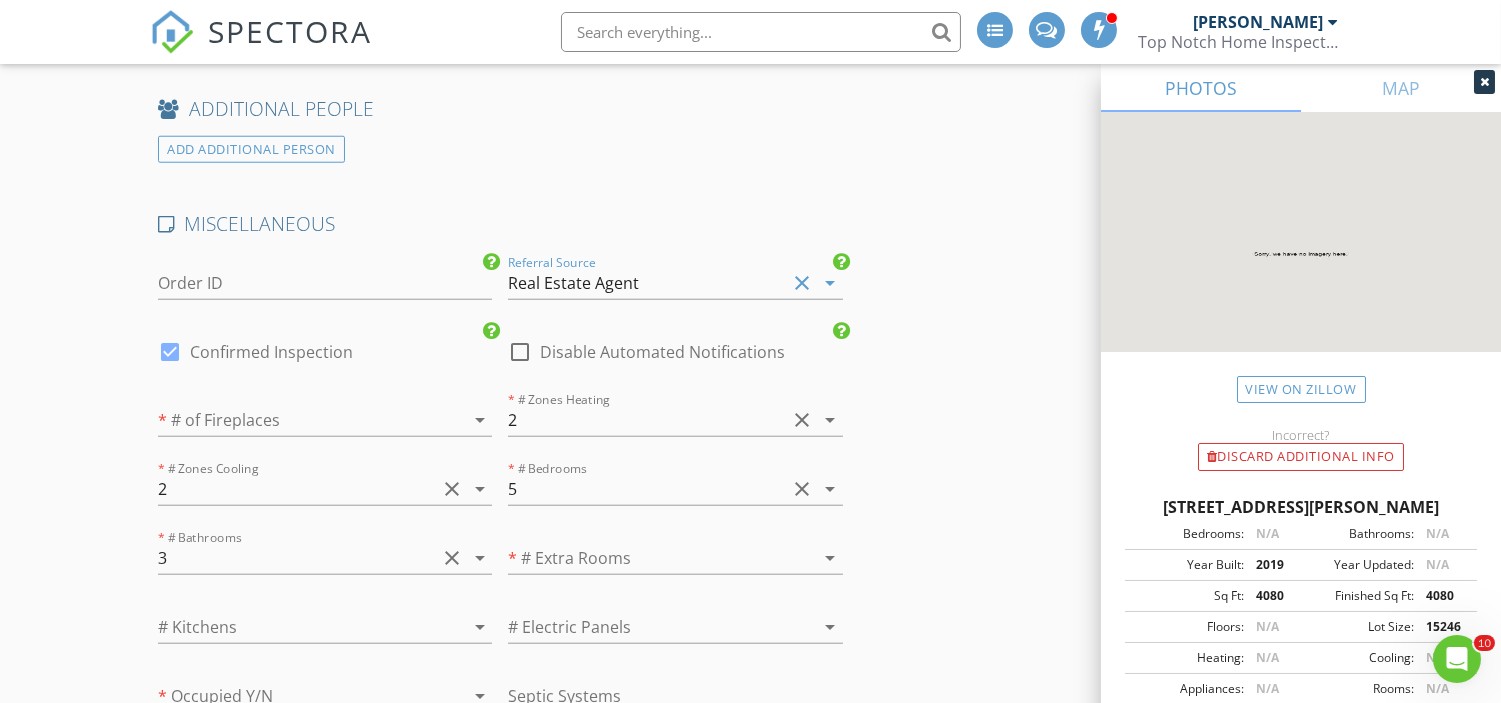 scroll, scrollTop: 3625, scrollLeft: 0, axis: vertical 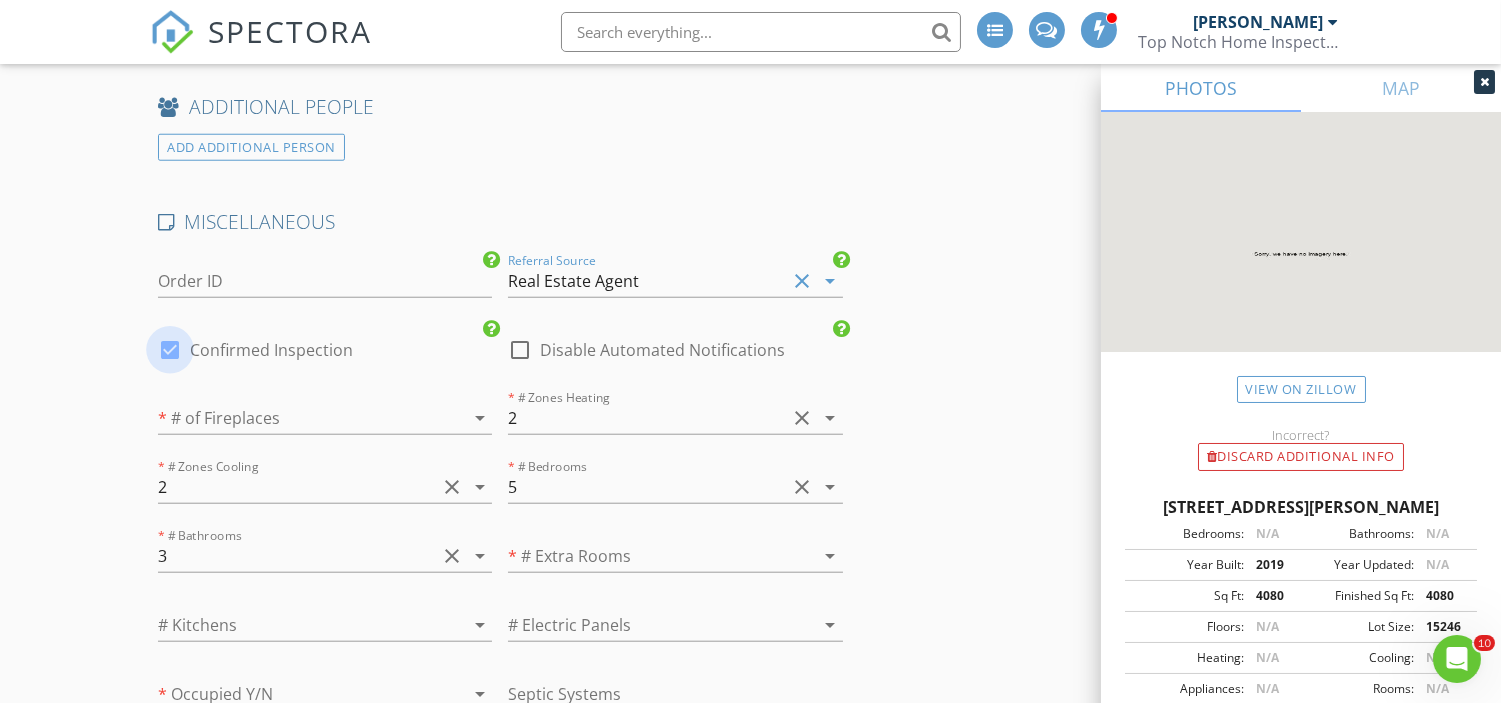 click at bounding box center [170, 350] 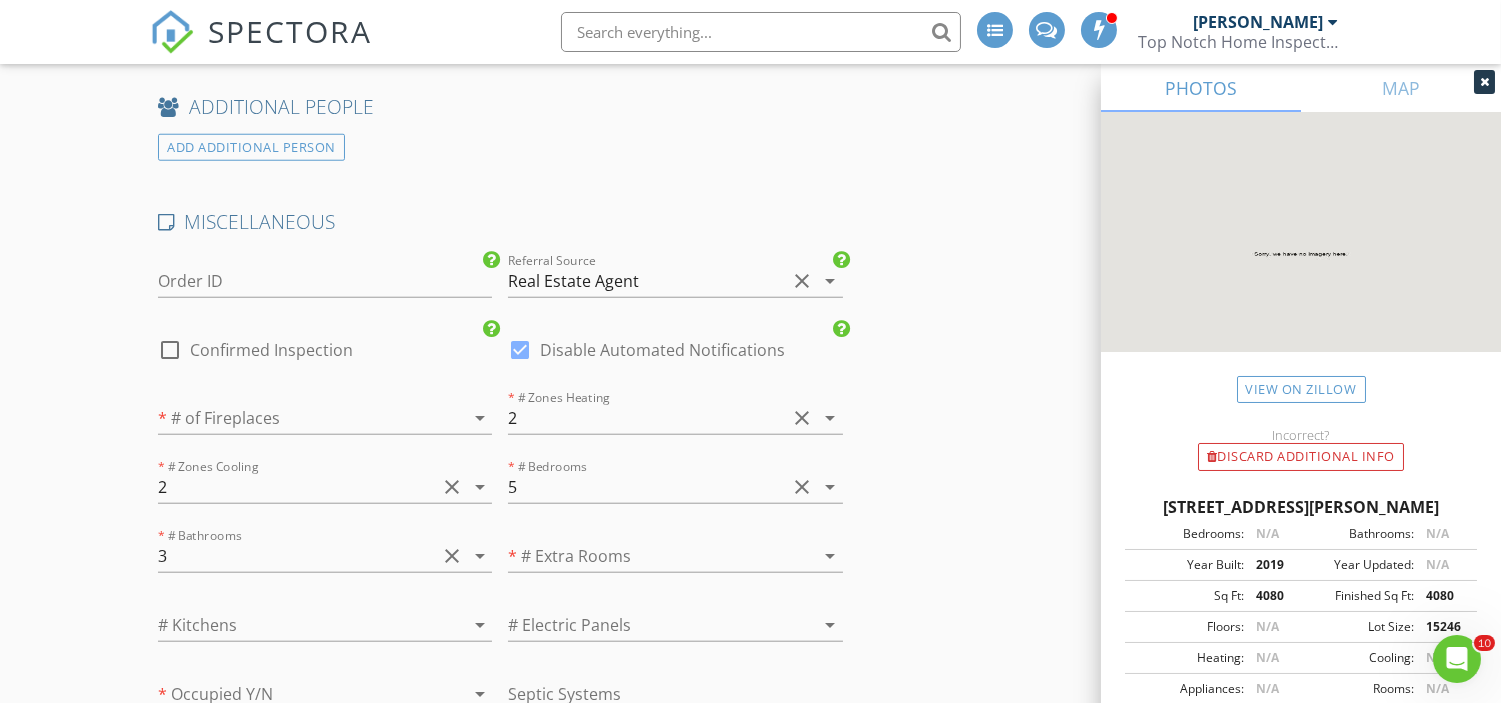 click on "INSPECTOR(S)
check_box_outline_blank   James Ciatto     check_box_outline_blank   David Seligson     check_box_outline_blank   Mike Corrente     check_box_outline_blank   Jon Arcomano     check_box_outline_blank   Lee Nichols     check_box   Carl Olivi   PRIMARY   check_box_outline_blank   Richard Moscola     check_box_outline_blank   Tom Burke     Carl Olivi arrow_drop_down   check_box_outline_blank Carl Olivi specifically requested
Date/Time
07/21/2025 10:00 AM
Location
Address Search       Address 2 McLellan Ct   Unit   City East Brunswick   State NJ   Zip 08816   County Middlesex     Square Feet 4080   Year Built 2019   Foundation Basement arrow_drop_down     Carl Olivi     11.3 miles     (17 minutes)
client
check_box Enable Client CC email for this inspection   Client Search     check_box_outline_blank Client is a Company/Organization     First Name" at bounding box center [750, -1004] 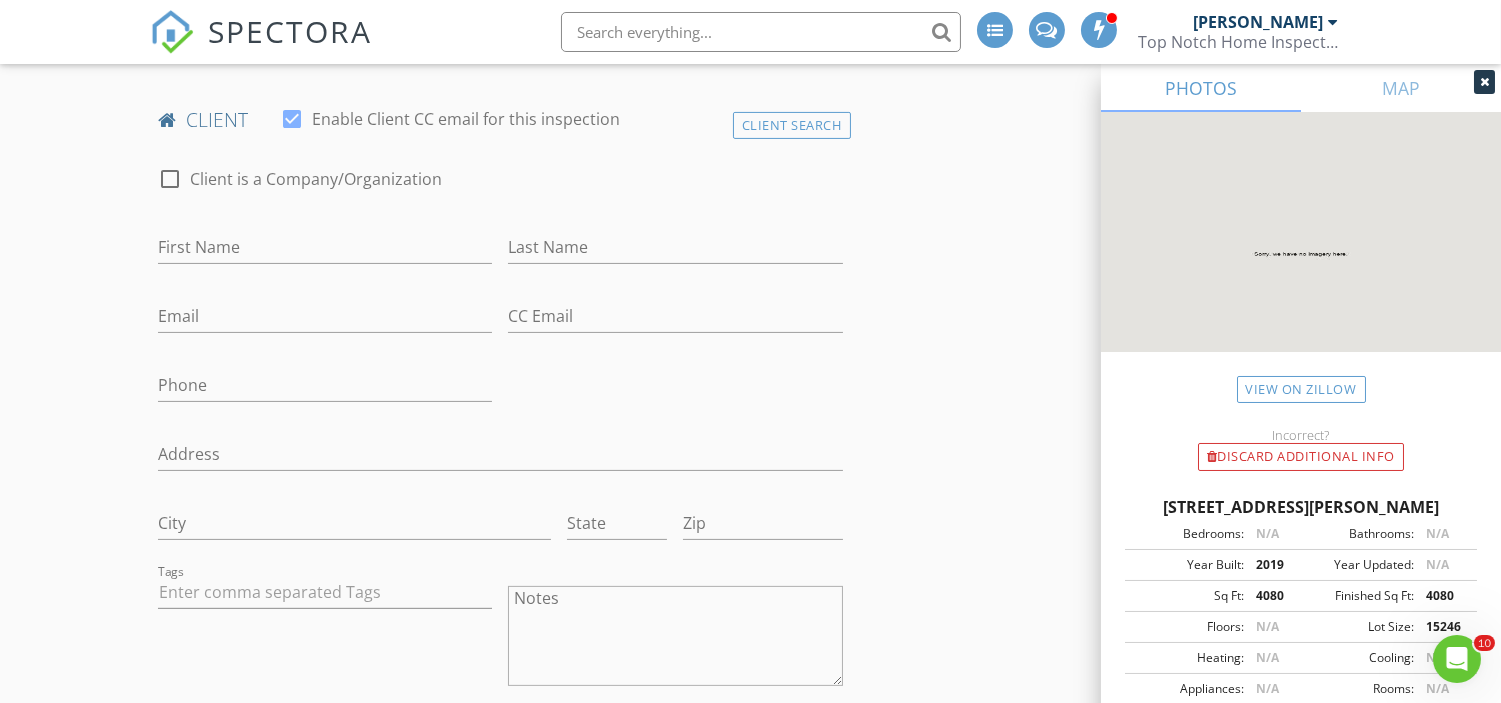 scroll, scrollTop: 954, scrollLeft: 0, axis: vertical 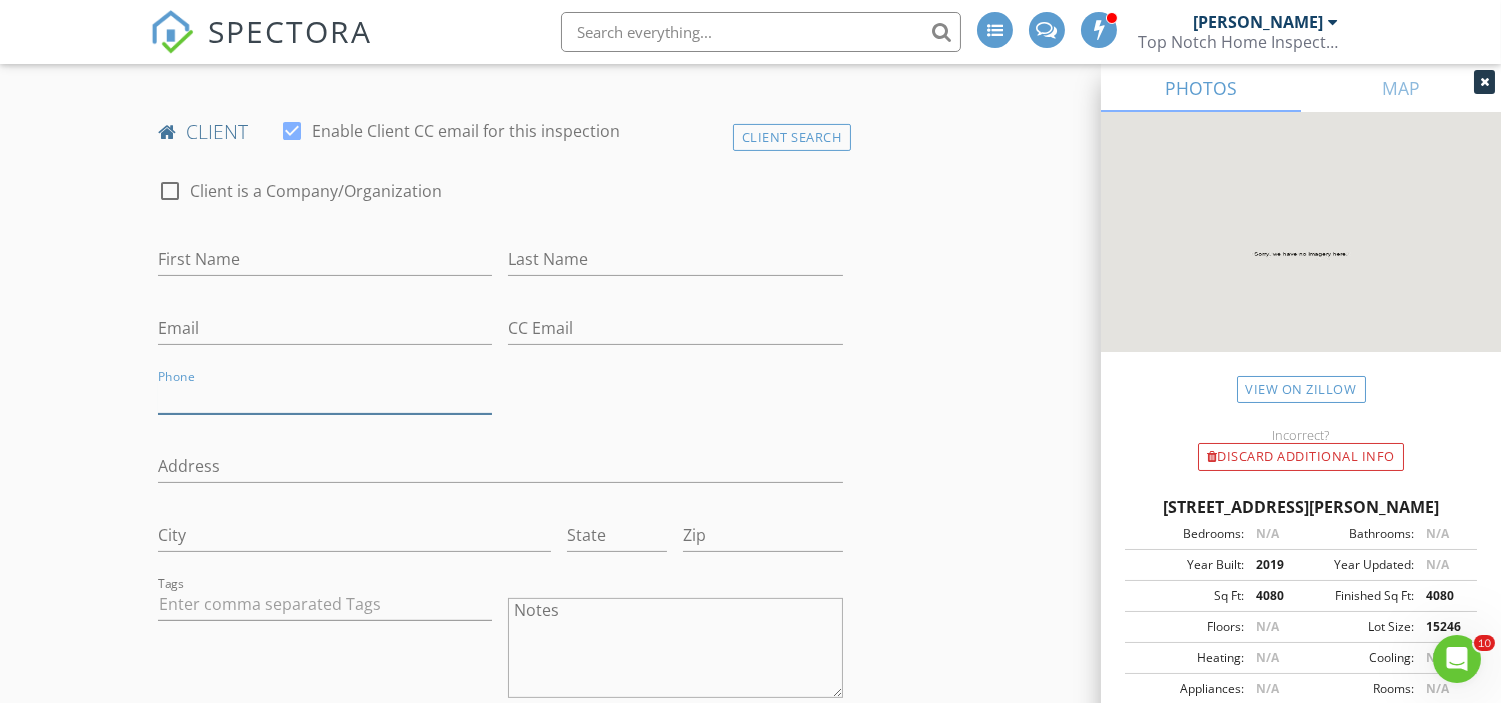 click on "Phone" at bounding box center (325, 397) 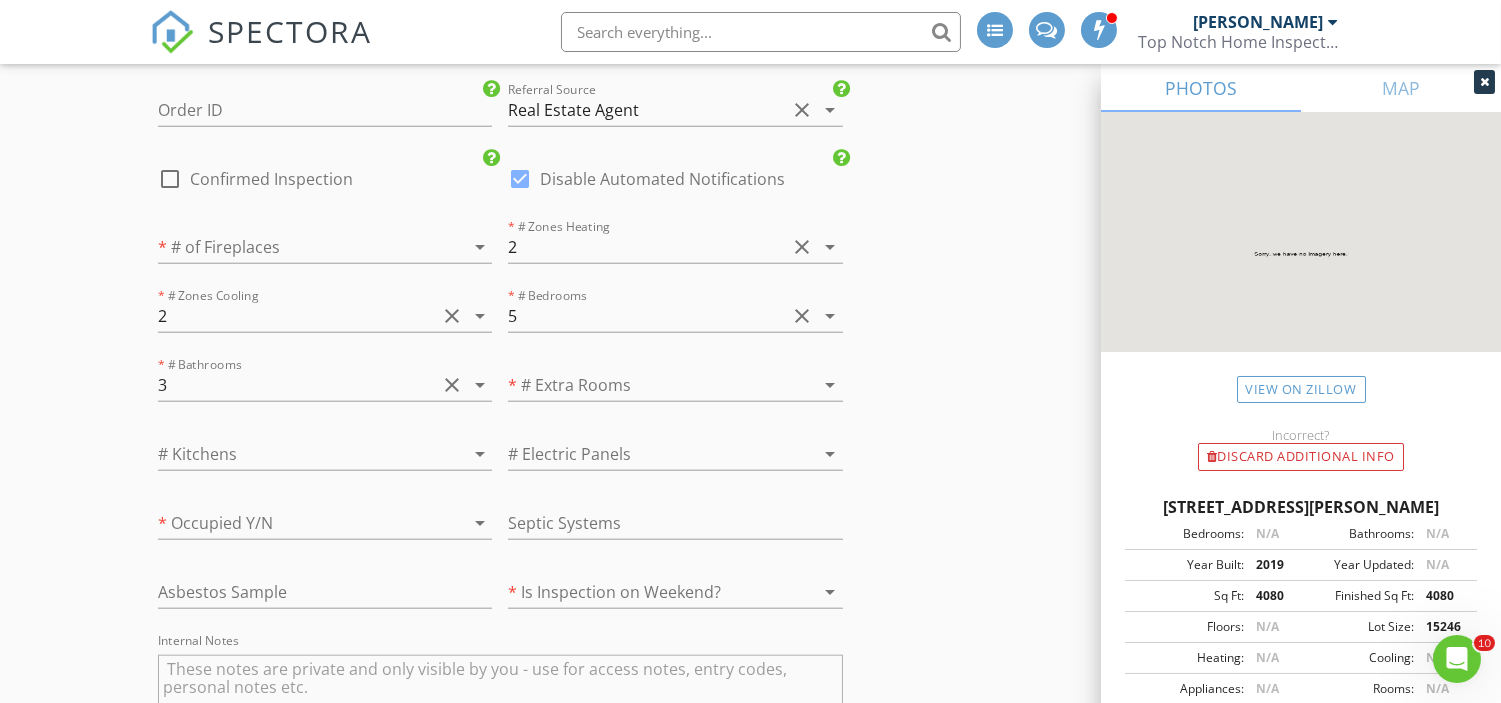 scroll, scrollTop: 3797, scrollLeft: 0, axis: vertical 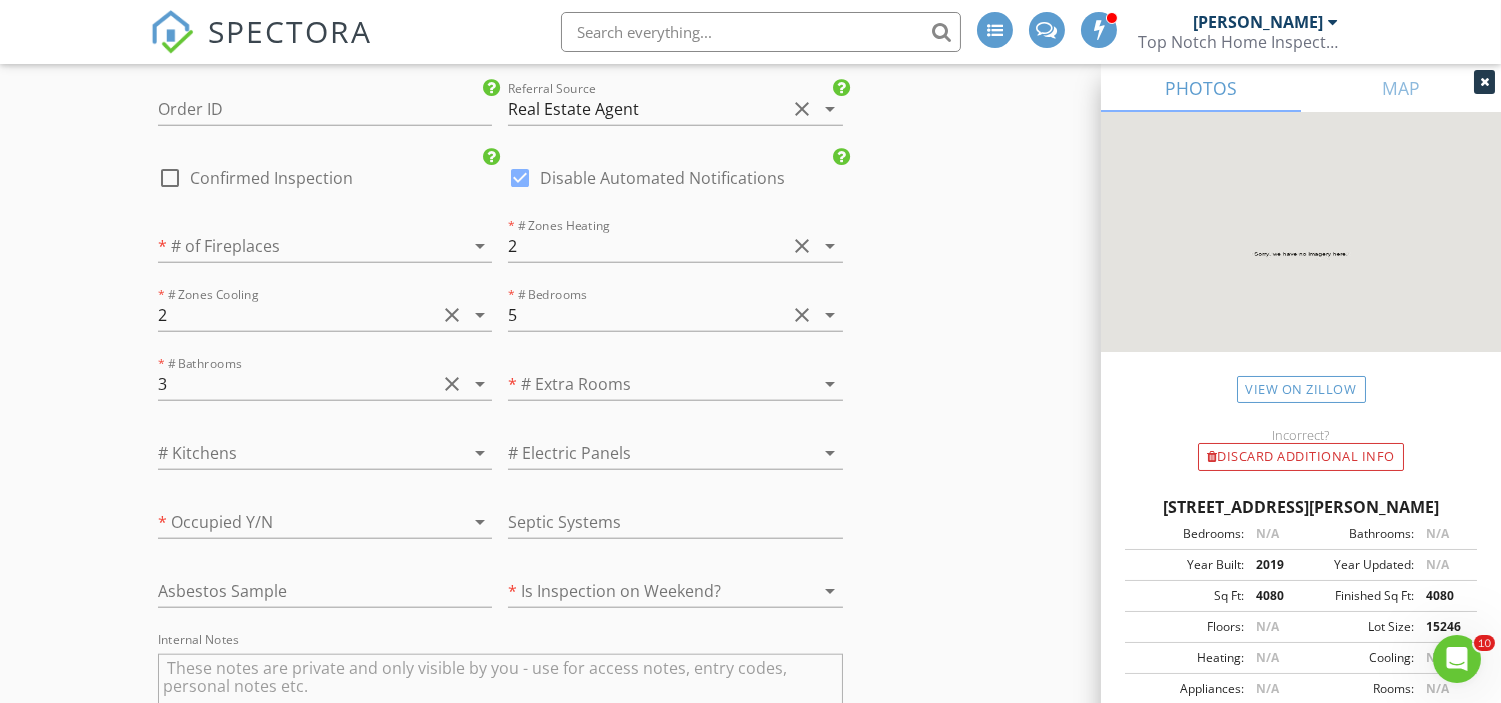 type on "646-377-7822" 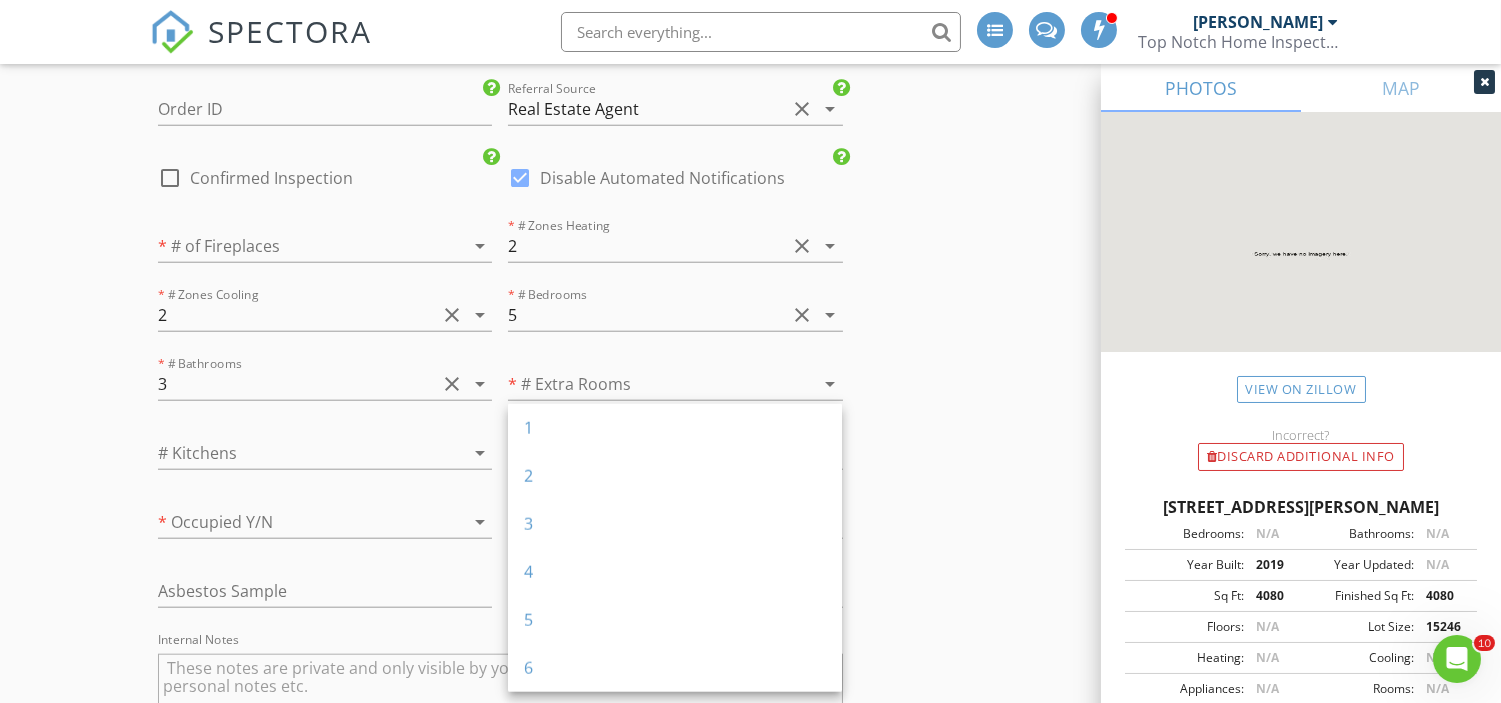 click on "INSPECTOR(S)
check_box_outline_blank   James Ciatto     check_box_outline_blank   David Seligson     check_box_outline_blank   Mike Corrente     check_box_outline_blank   Jon Arcomano     check_box_outline_blank   Lee Nichols     check_box   Carl Olivi   PRIMARY   check_box_outline_blank   Richard Moscola     check_box_outline_blank   Tom Burke     Carl Olivi arrow_drop_down   check_box_outline_blank Carl Olivi specifically requested
Date/Time
07/21/2025 10:00 AM
Location
Address Search       Address 2 McLellan Ct   Unit   City East Brunswick   State NJ   Zip 08816   County Middlesex     Square Feet 4080   Year Built 2019   Foundation Basement arrow_drop_down     Carl Olivi     11.3 miles     (17 minutes)
client
check_box Enable Client CC email for this inspection   Client Search     check_box_outline_blank Client is a Company/Organization     First Name" at bounding box center [750, -1176] 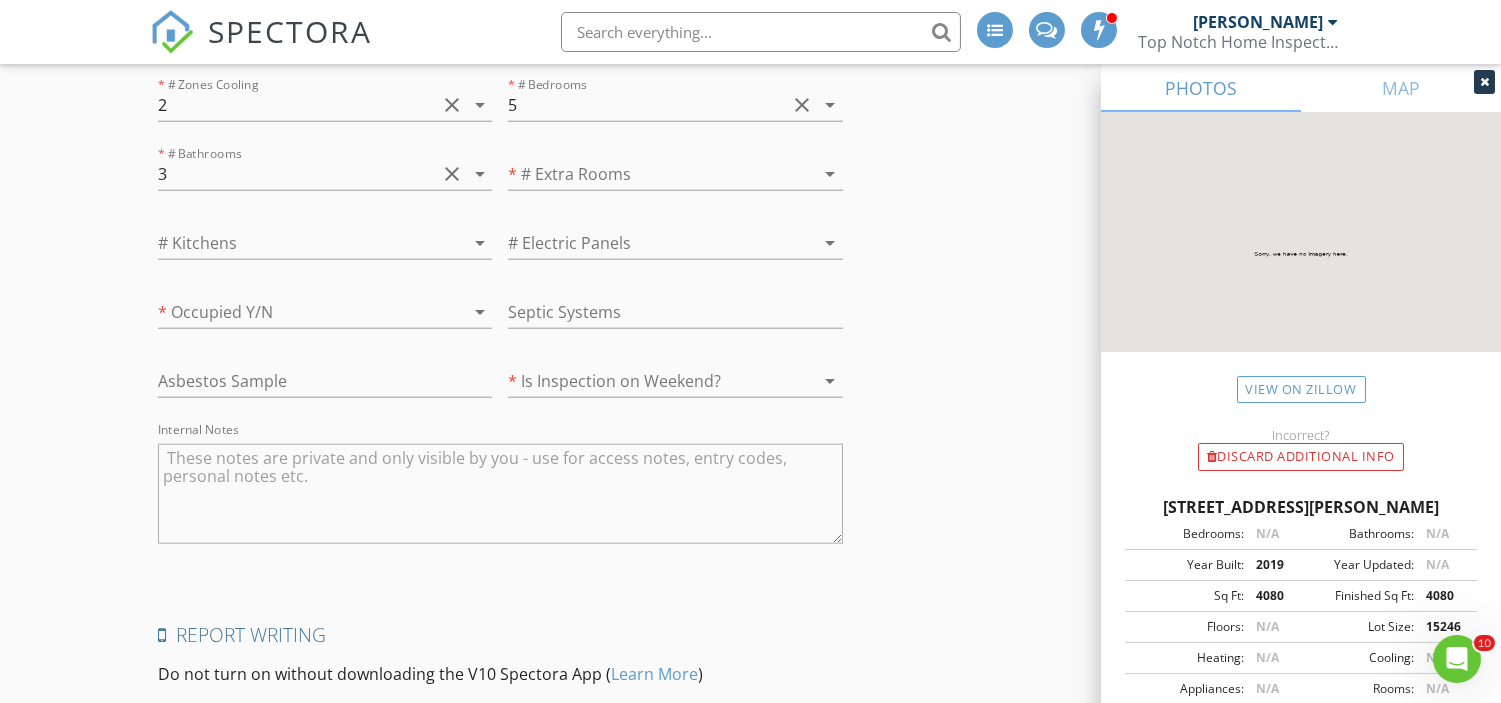 scroll, scrollTop: 4012, scrollLeft: 0, axis: vertical 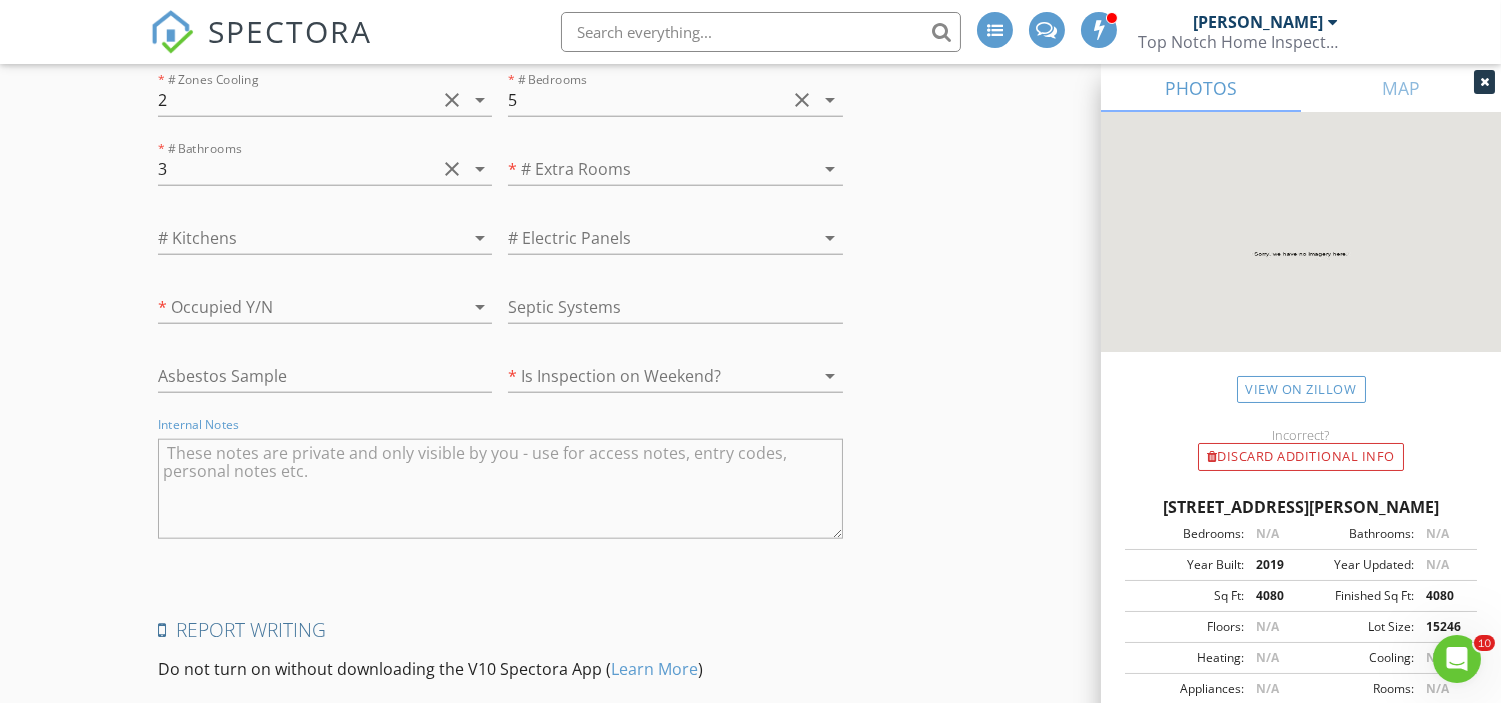 click at bounding box center (500, 489) 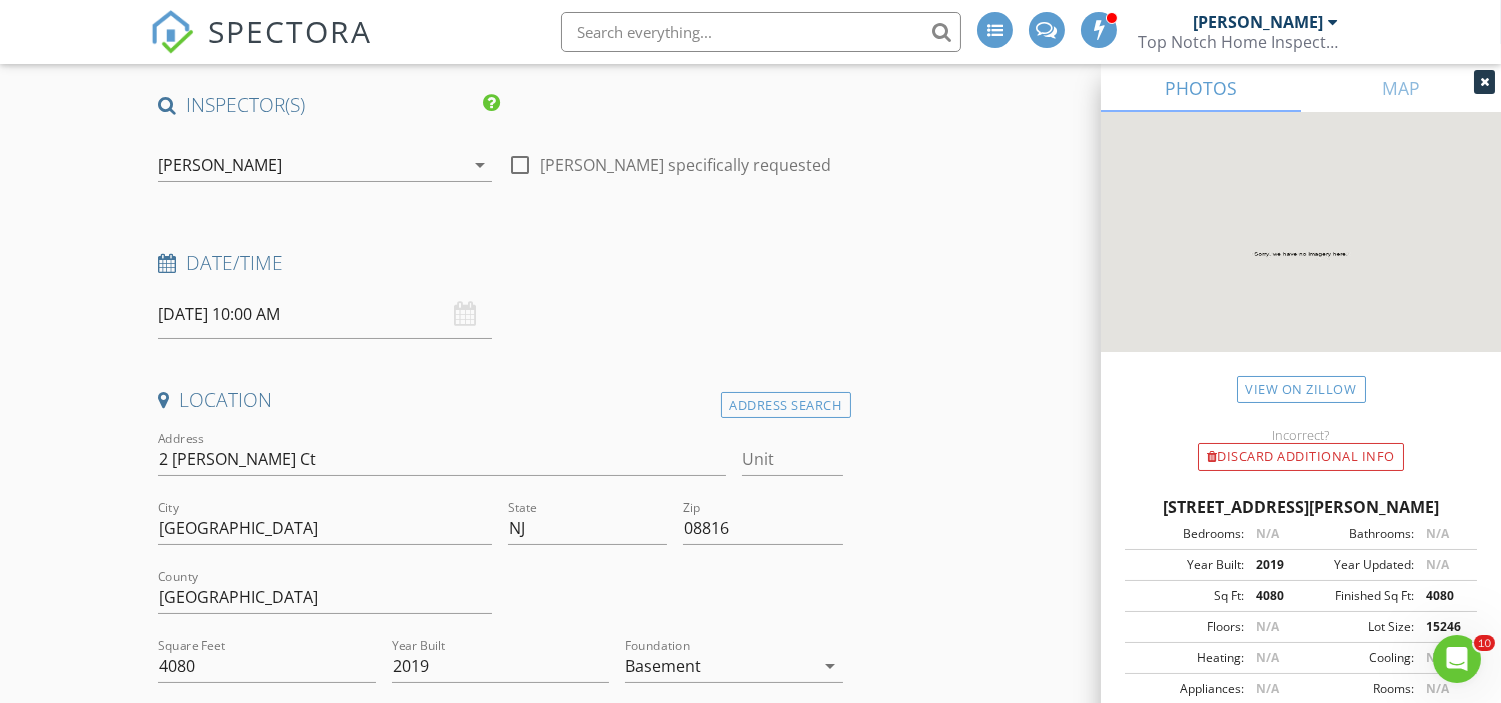 scroll, scrollTop: 138, scrollLeft: 0, axis: vertical 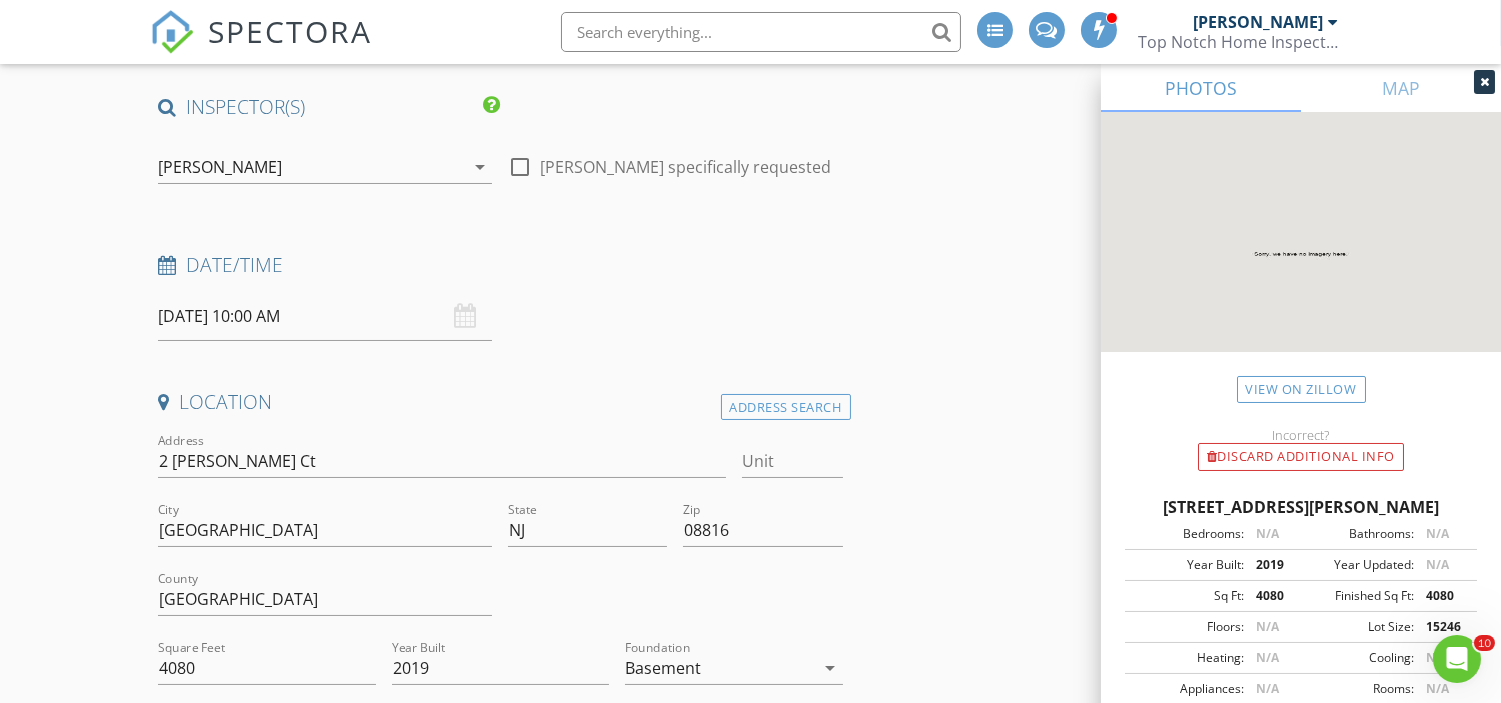 type on "Occupied, S/T/R, Wants asap Friday  PM, Sat am.  Would like a 24 hour TAT on Reports" 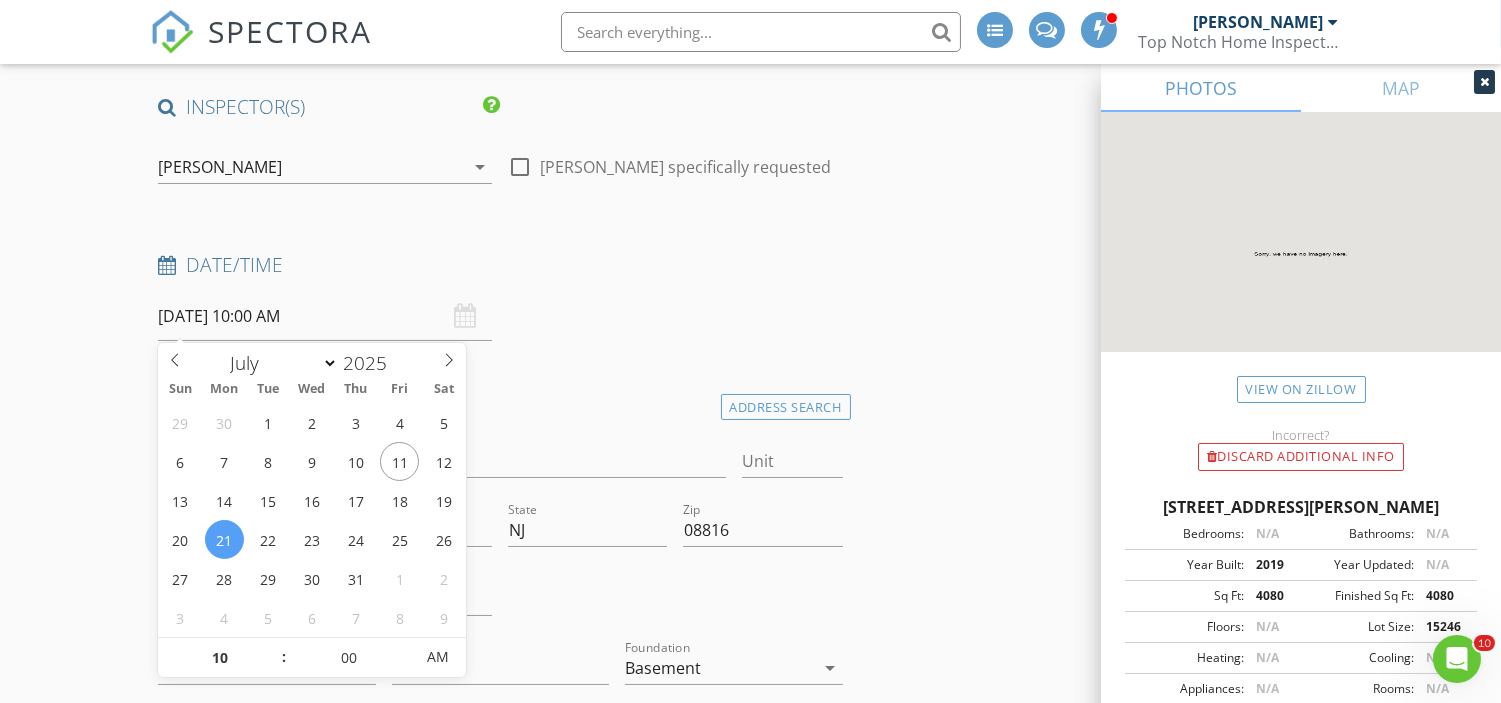 click on "07/21/2025 10:00 AM" at bounding box center (325, 316) 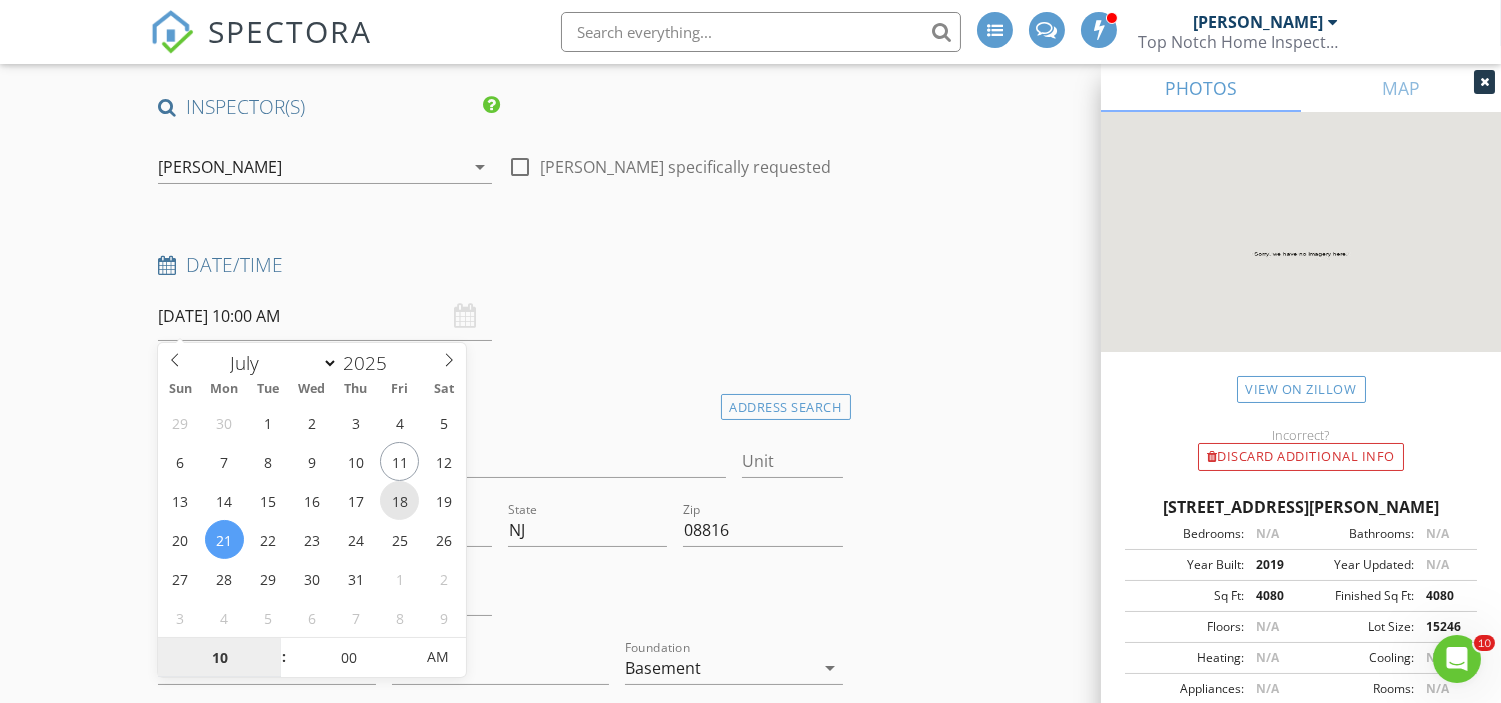 type on "07/18/2025 10:00 AM" 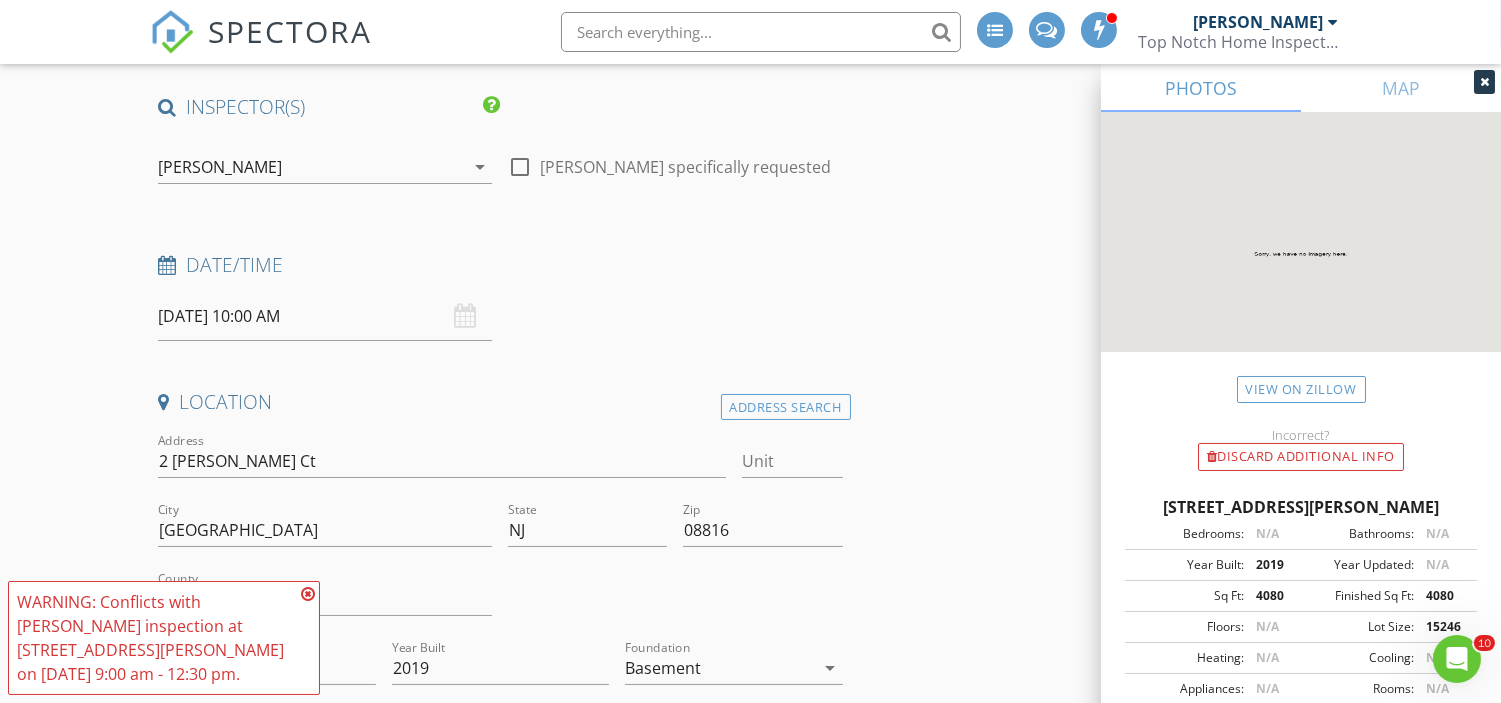click at bounding box center (308, 594) 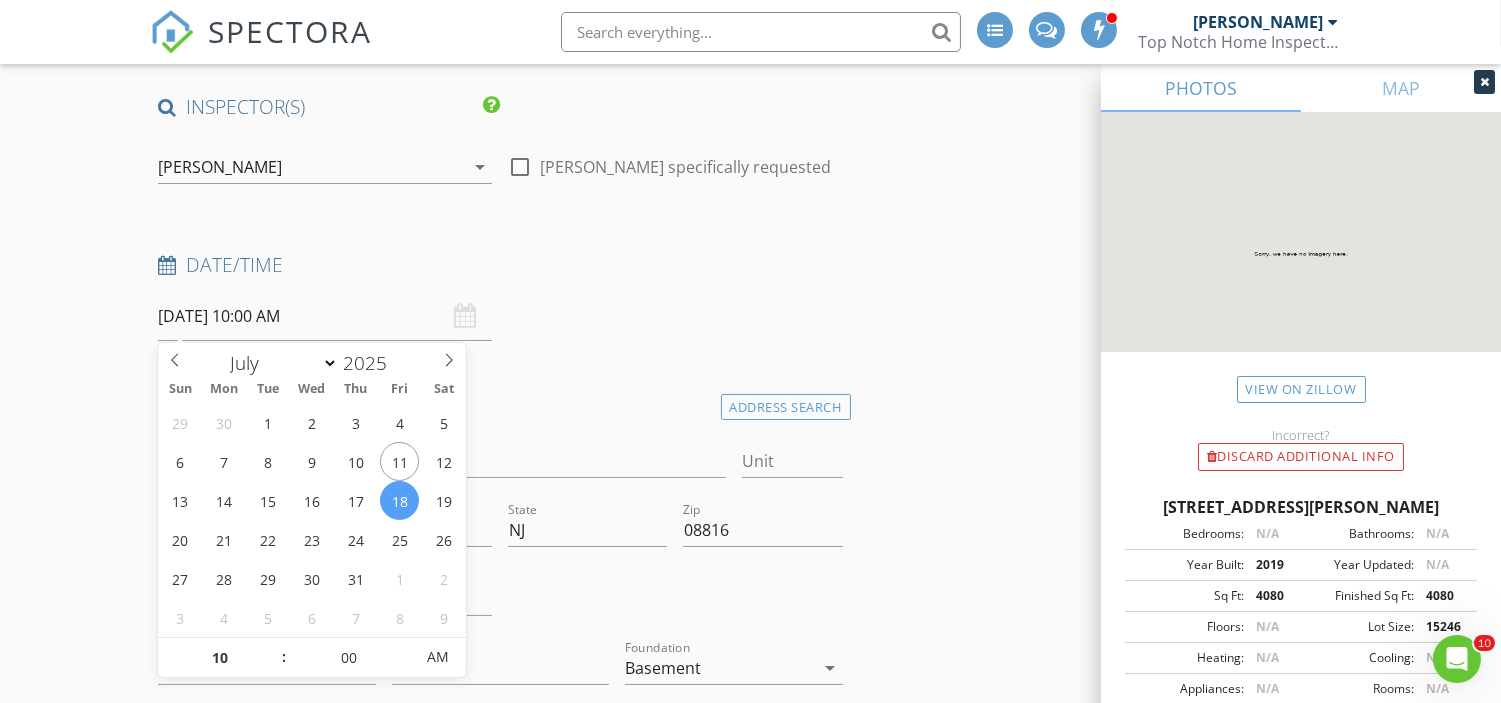 click on "07/18/2025 10:00 AM" at bounding box center [325, 316] 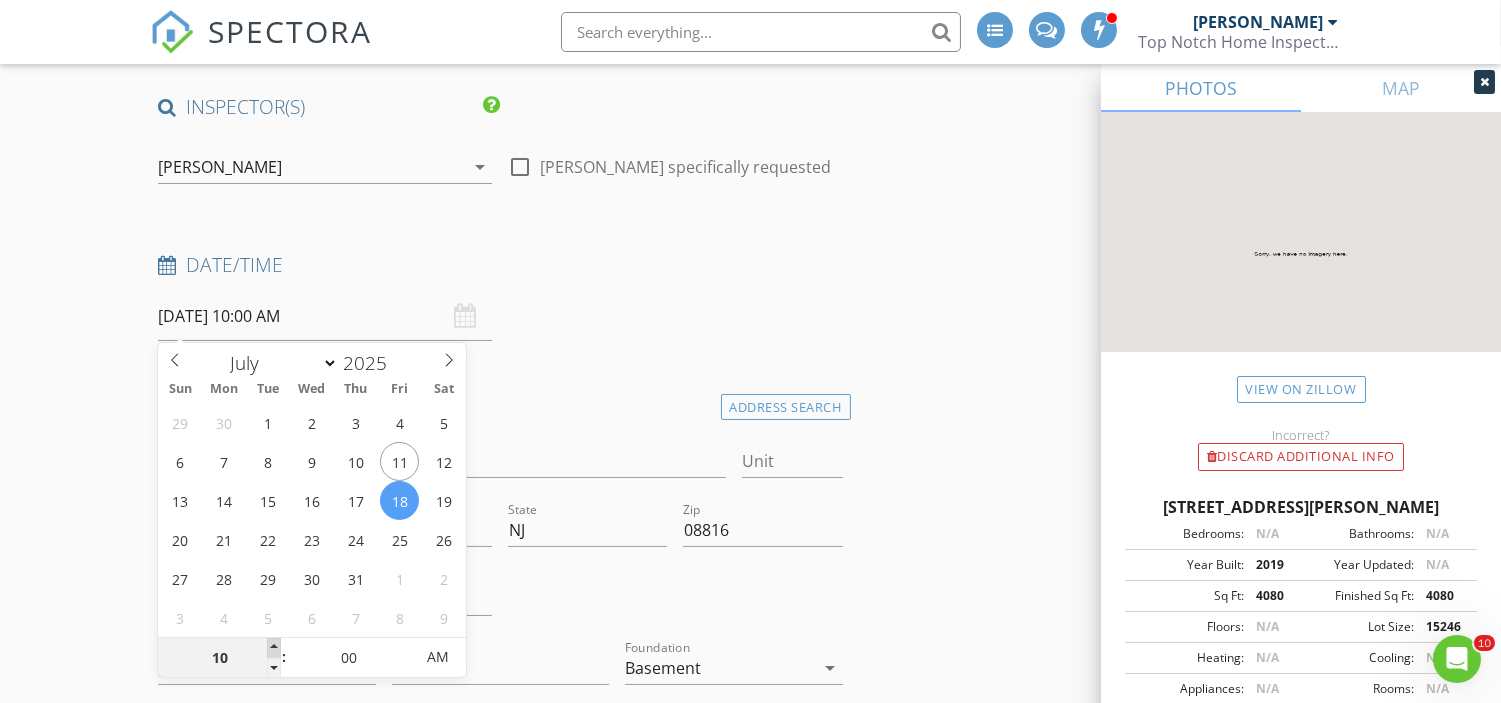 type on "11" 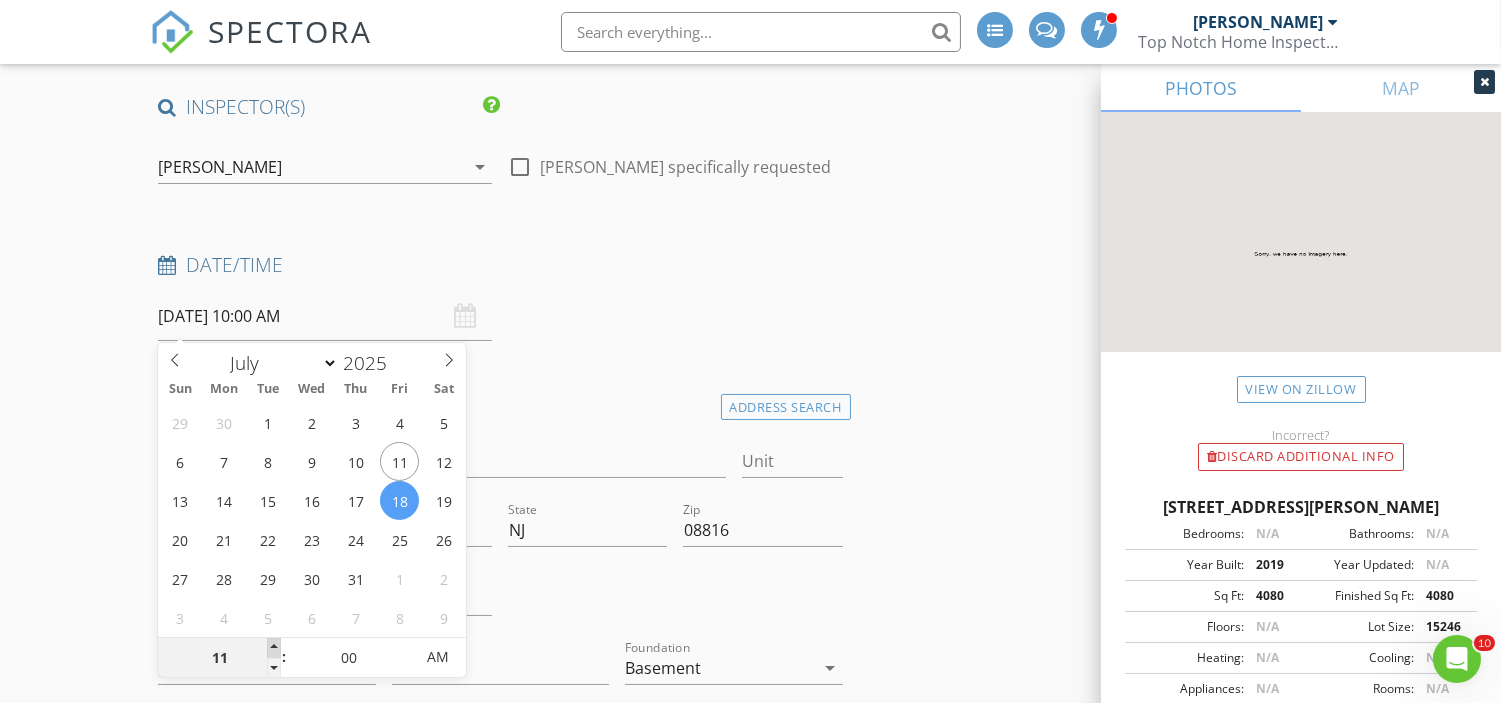 type on "07/18/2025 11:00 AM" 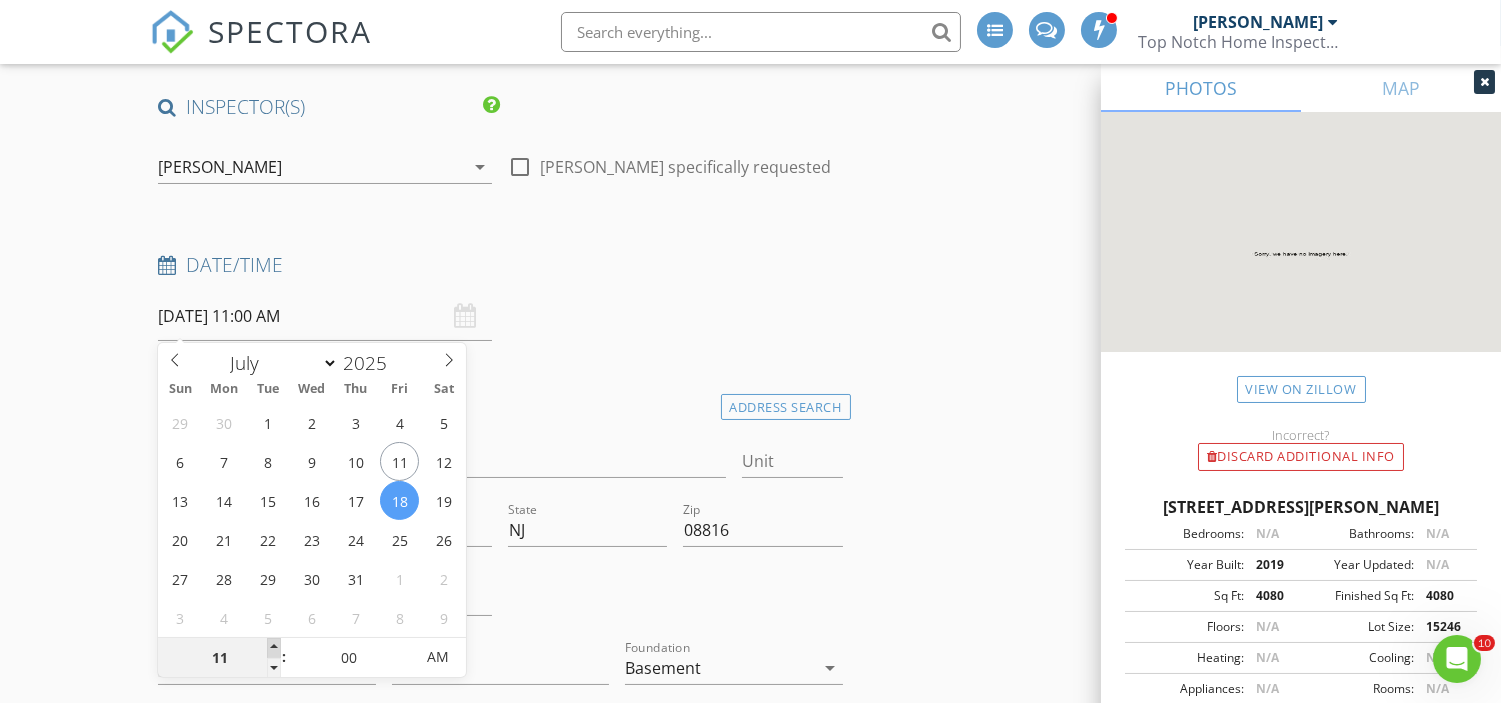 click at bounding box center [274, 648] 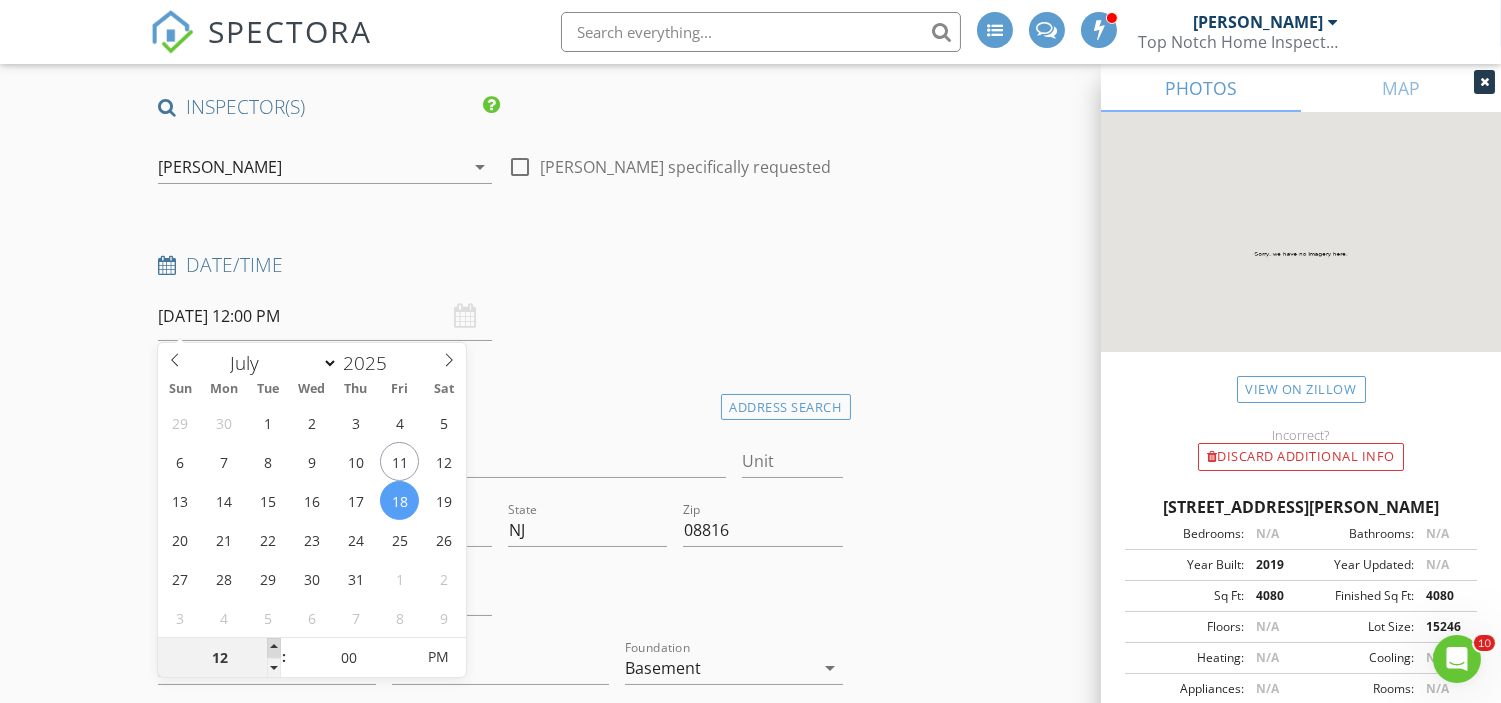 click at bounding box center [274, 648] 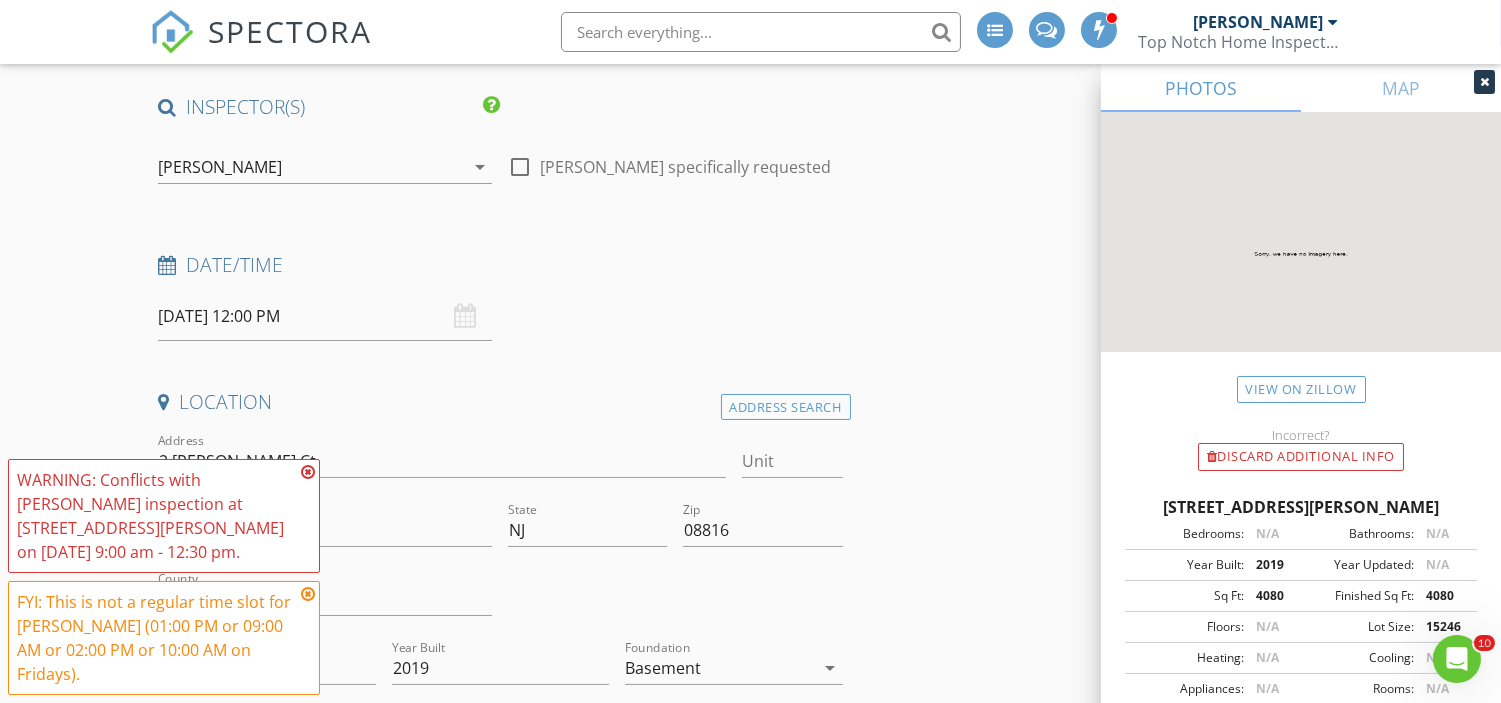 click on "FYI: This is not a regular time slot for Carl Olivi (01:00 PM or 09:00 AM or 02:00 PM or 10:00 AM on Fridays)." at bounding box center (164, 638) 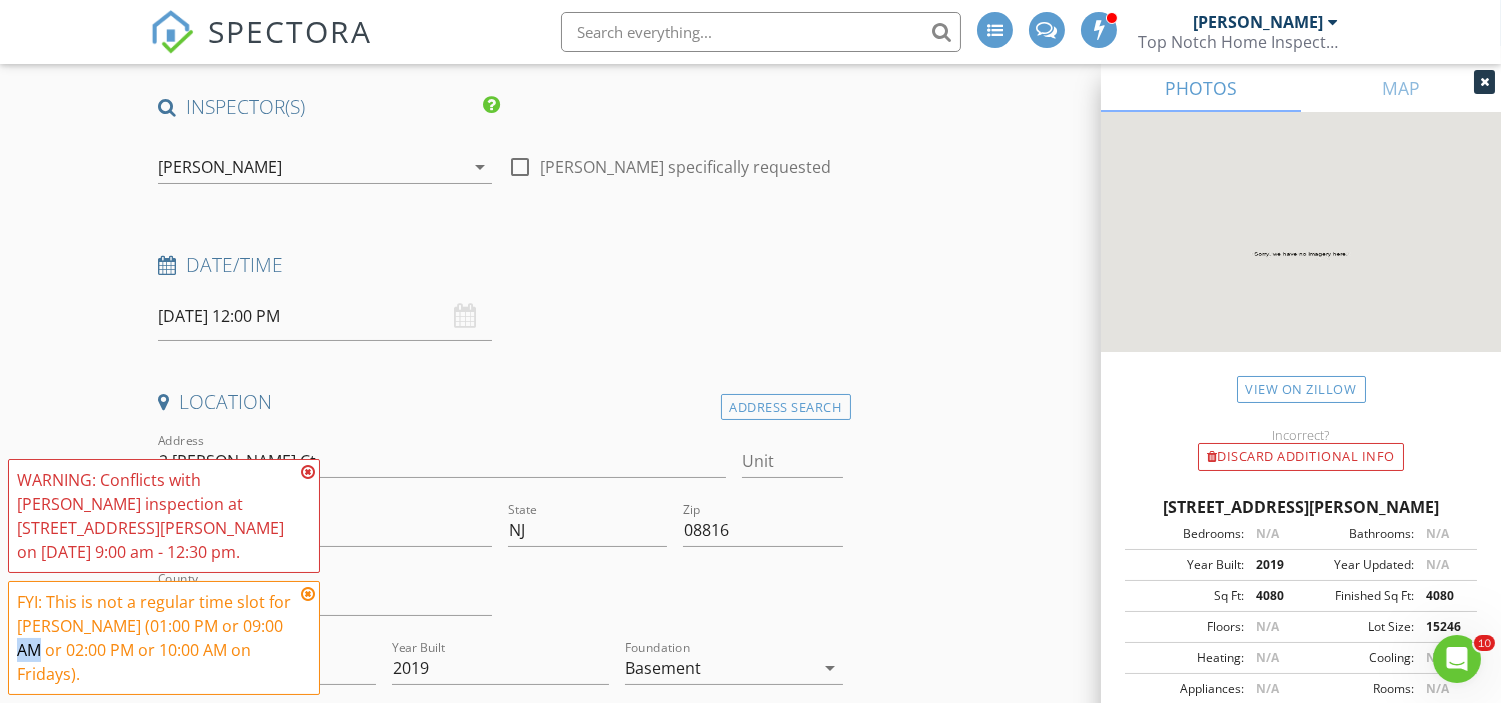 click on "FYI: This is not a regular time slot for Carl Olivi (01:00 PM or 09:00 AM or 02:00 PM or 10:00 AM on Fridays)." at bounding box center [156, 638] 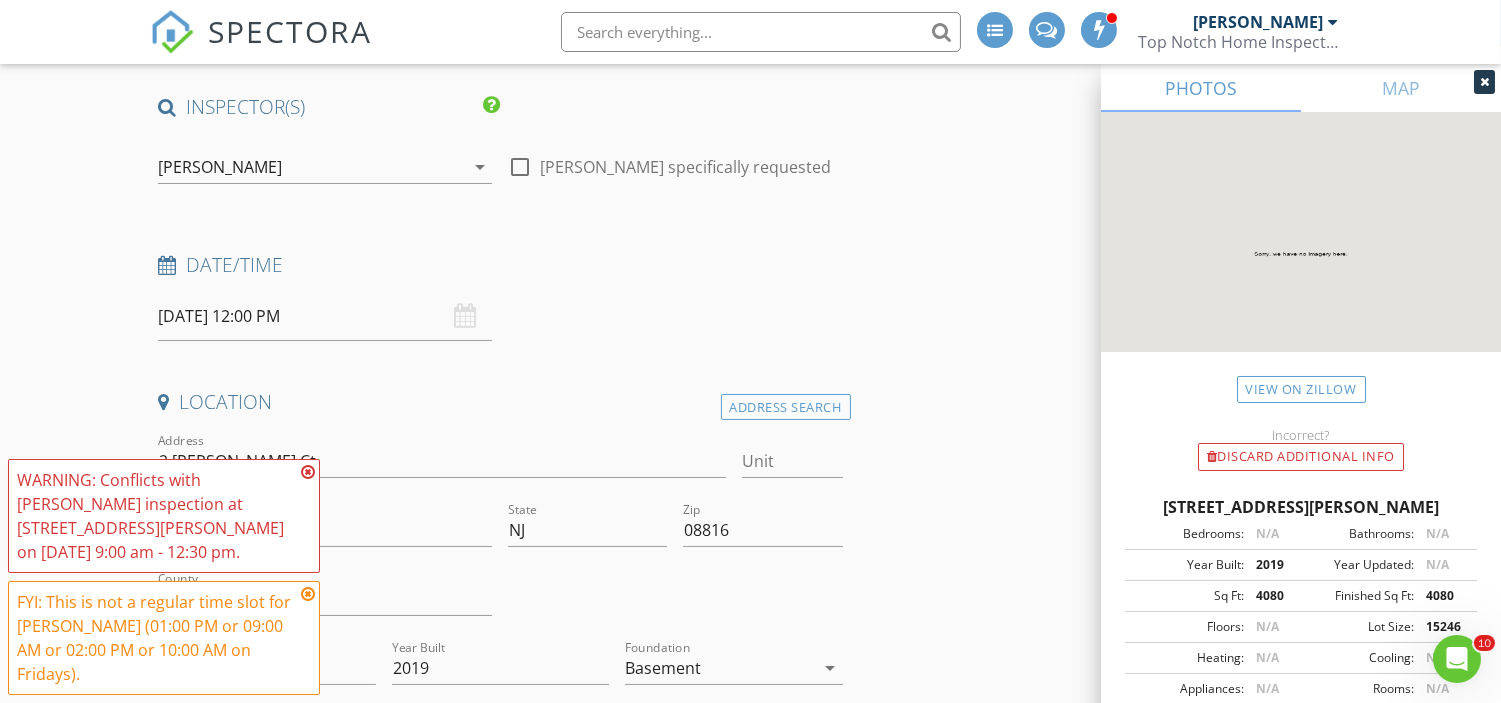 click at bounding box center (308, 472) 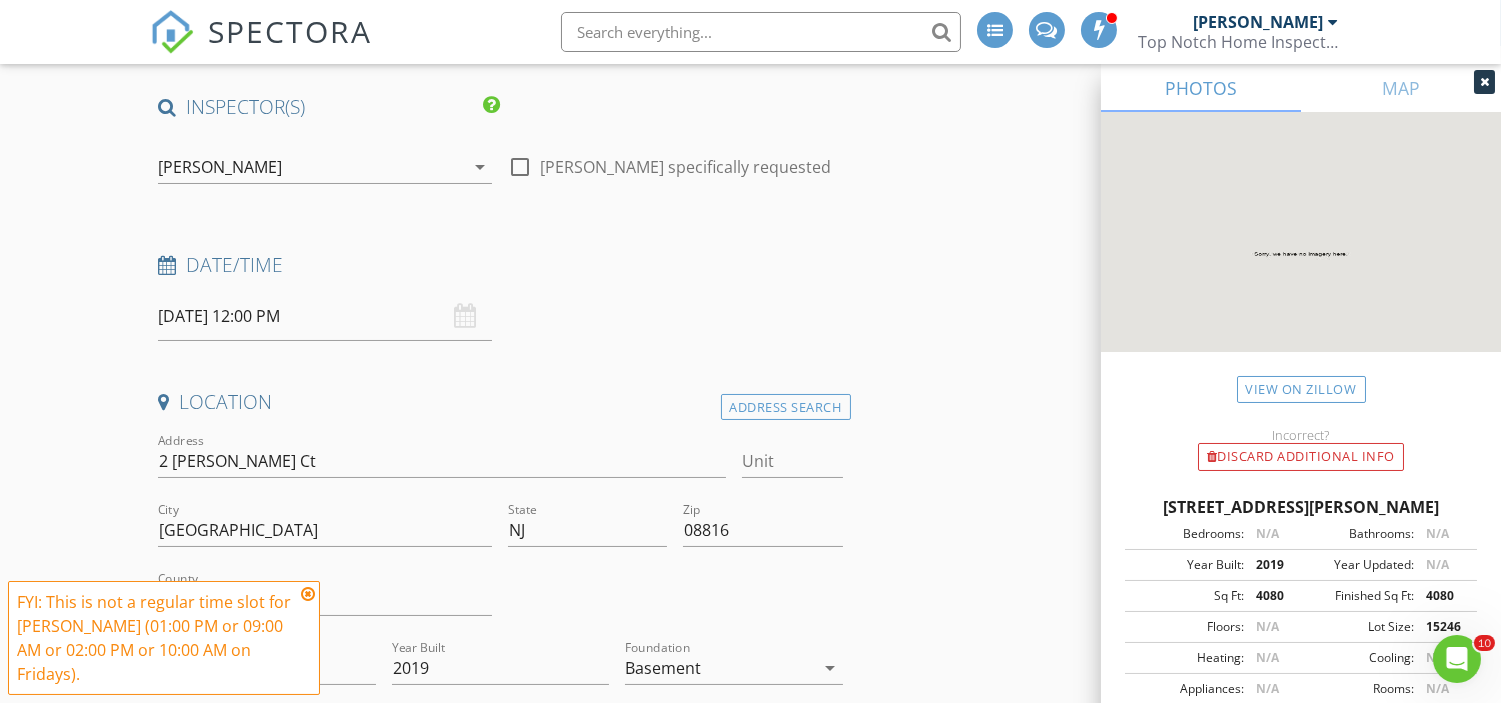 click at bounding box center [308, 594] 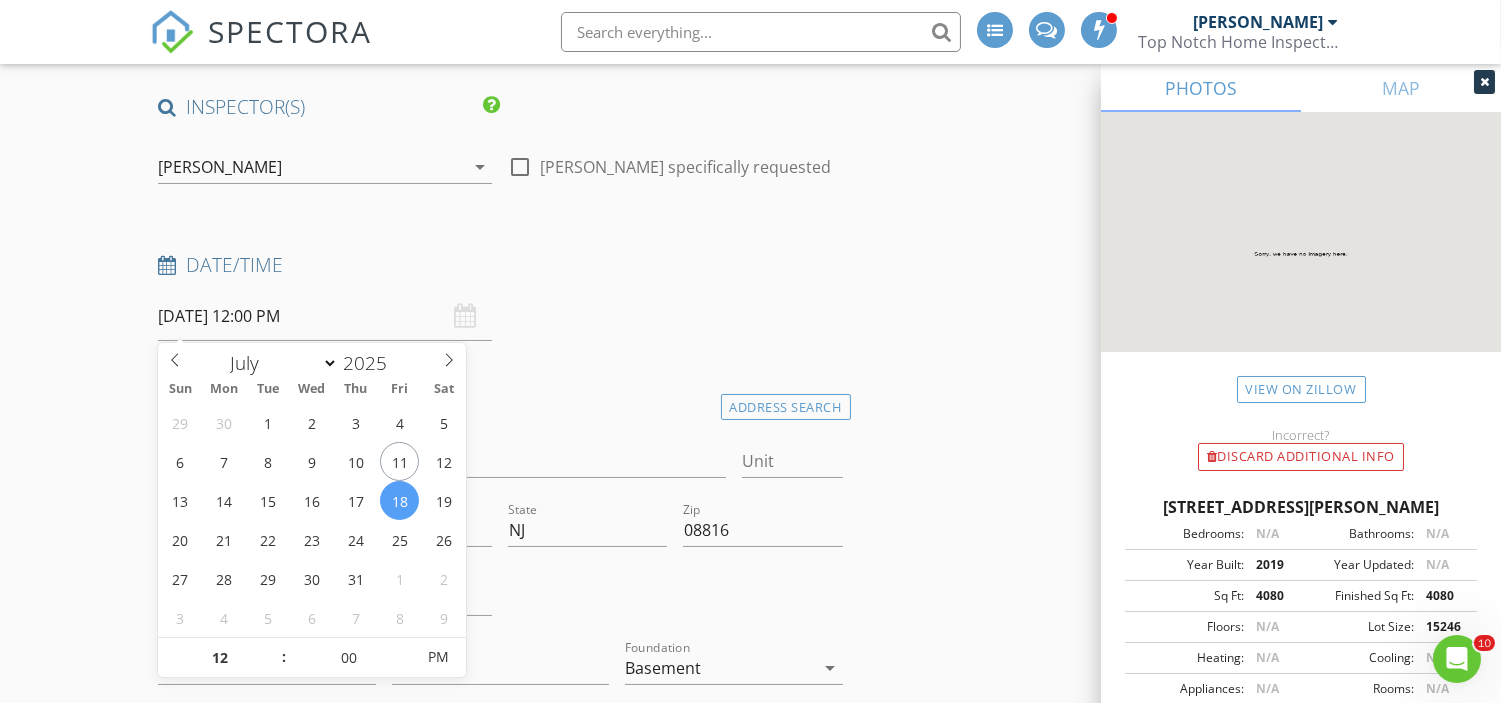 click on "07/18/2025 12:00 PM" at bounding box center (325, 316) 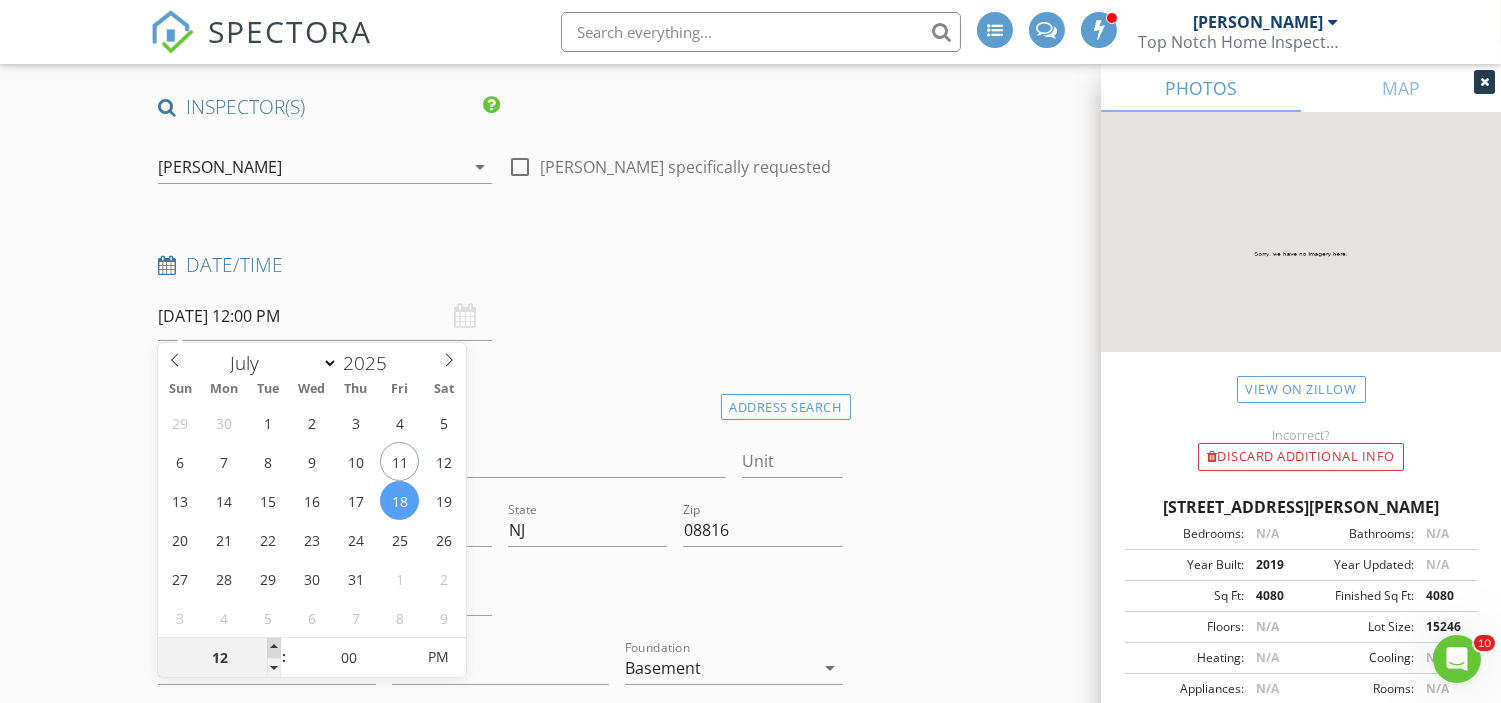 type on "01" 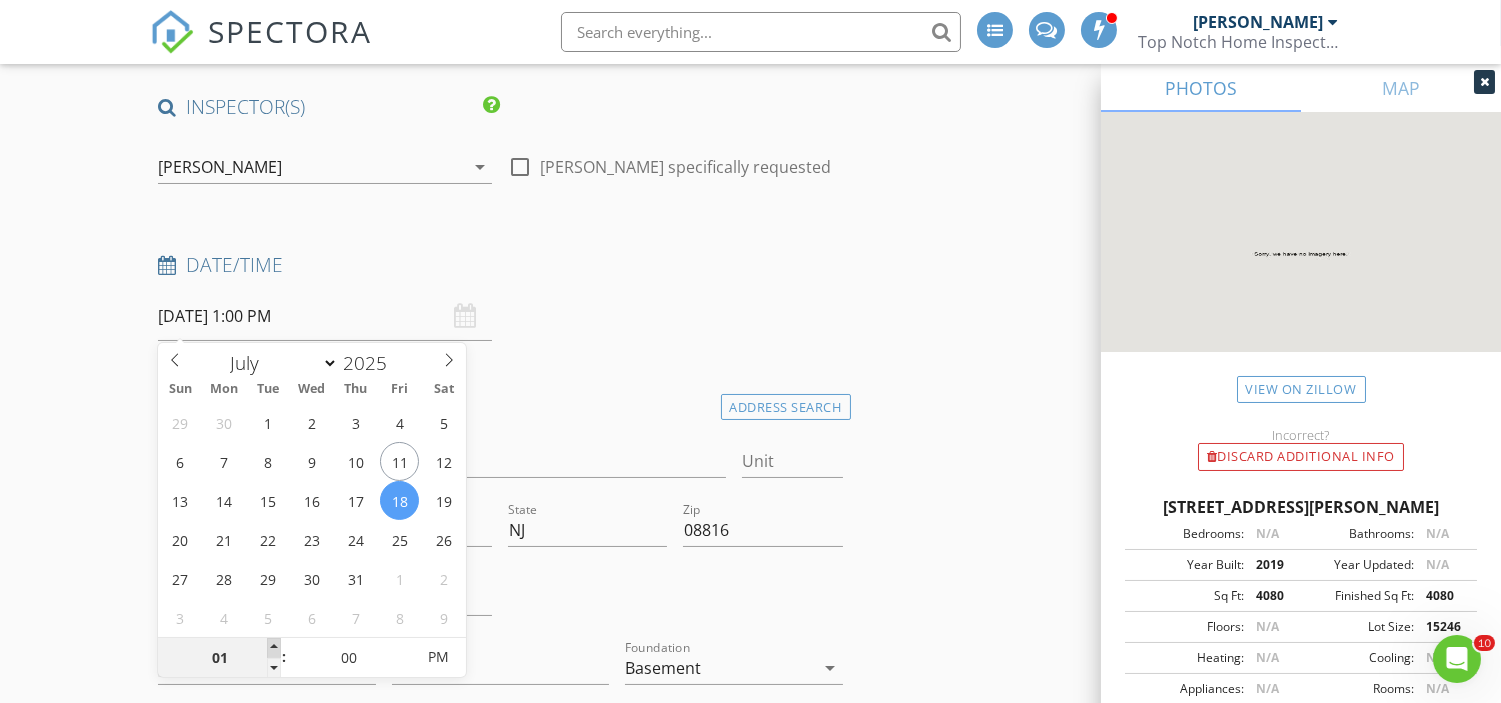 click at bounding box center (274, 648) 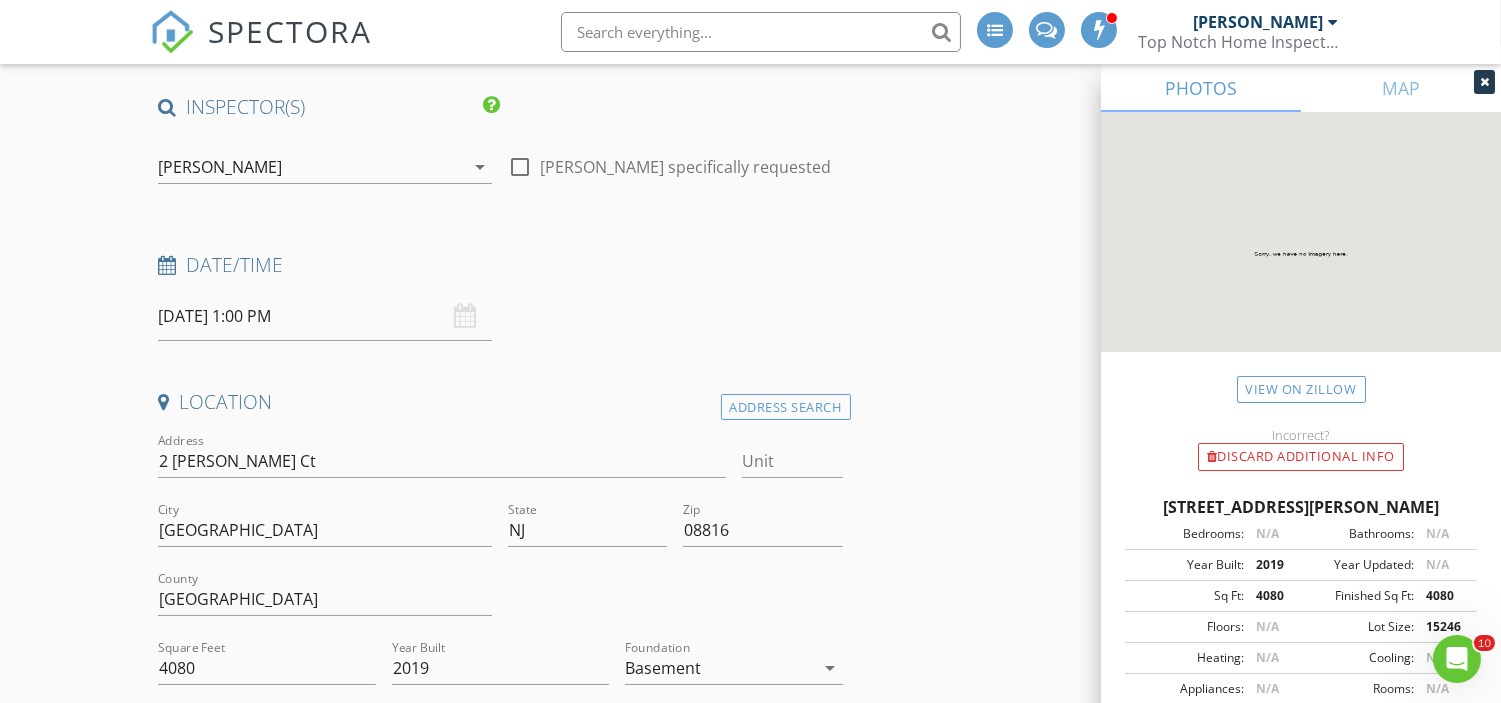 click on "INSPECTOR(S)
check_box_outline_blank   James Ciatto     check_box_outline_blank   David Seligson     check_box_outline_blank   Mike Corrente     check_box_outline_blank   Jon Arcomano     check_box_outline_blank   Lee Nichols     check_box   Carl Olivi   PRIMARY   check_box_outline_blank   Richard Moscola     check_box_outline_blank   Tom Burke     Carl Olivi arrow_drop_down   check_box_outline_blank Carl Olivi specifically requested
Date/Time
07/18/2025 1:00 PM
Location
Address Search       Address 2 McLellan Ct   Unit   City East Brunswick   State NJ   Zip 08816   County Middlesex     Square Feet 4080   Year Built 2019   Foundation Basement arrow_drop_down     Carl Olivi     11.3 miles     (17 minutes)
client
check_box Enable Client CC email for this inspection   Client Search     check_box_outline_blank Client is a Company/Organization     First Name     Email" at bounding box center (500, 2424) 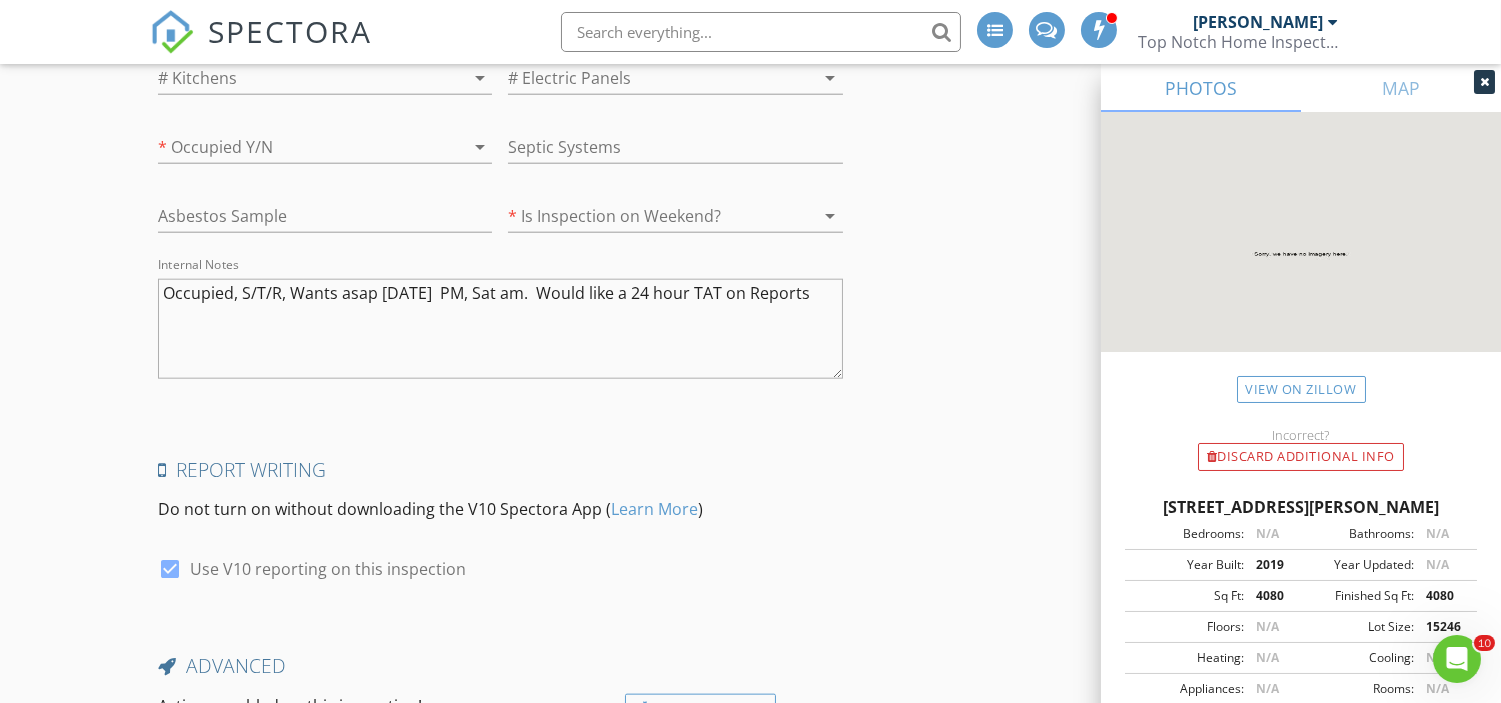 scroll, scrollTop: 4357, scrollLeft: 0, axis: vertical 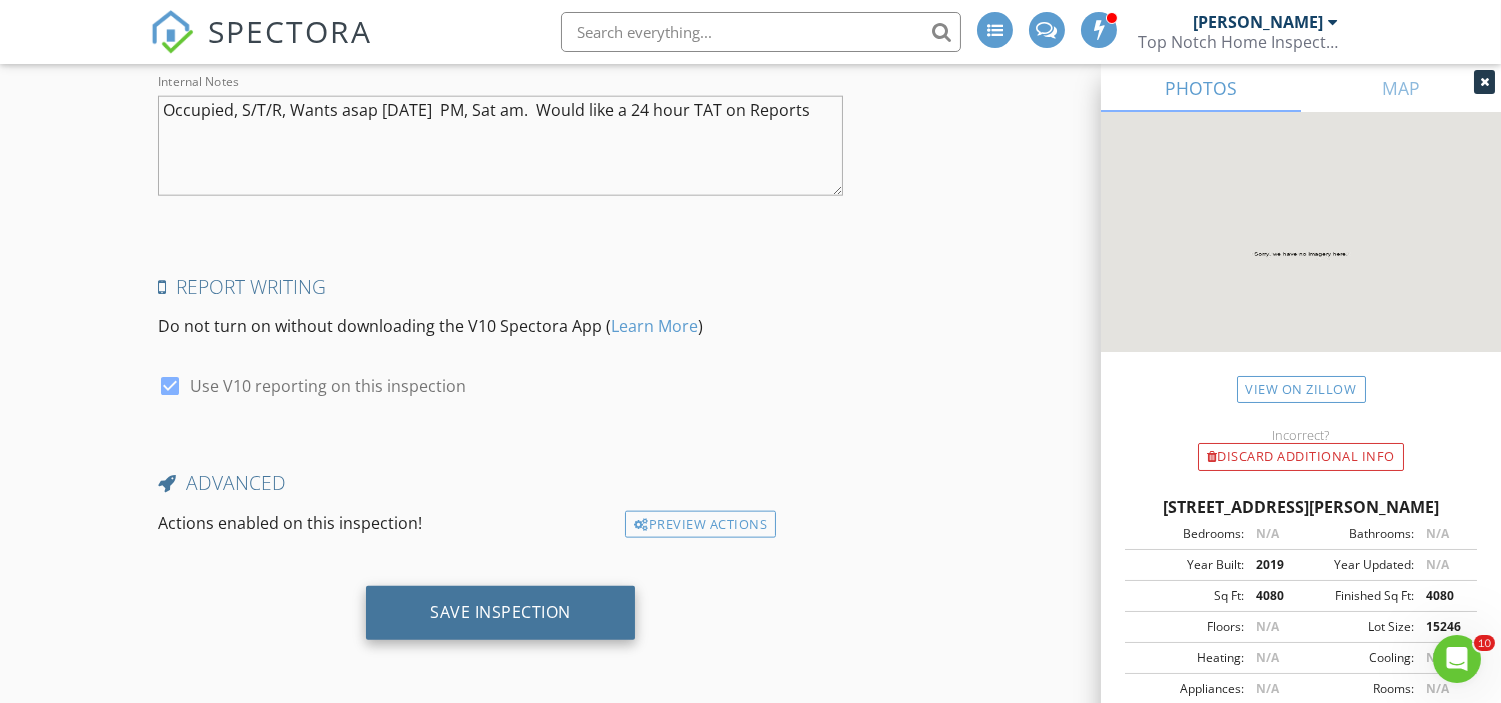 click on "Save Inspection" at bounding box center (500, 612) 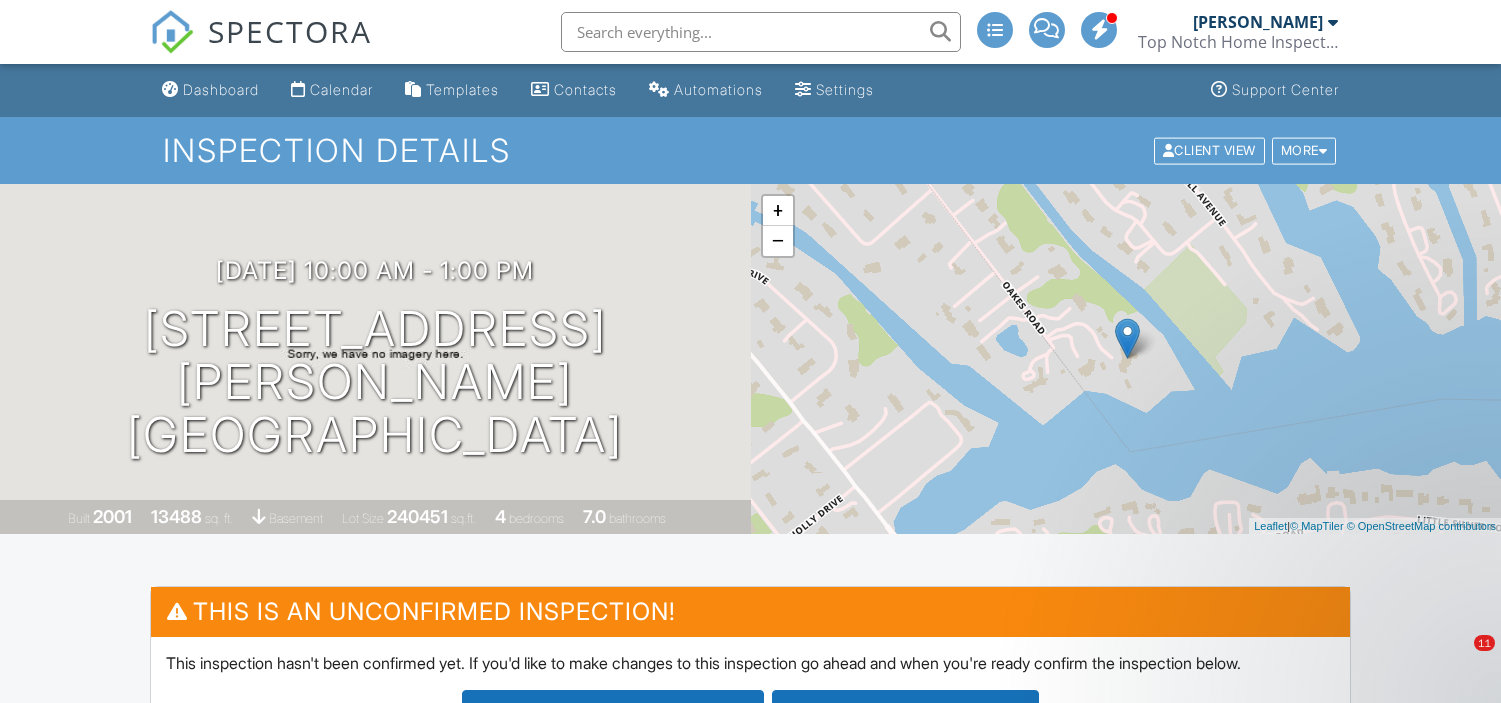 scroll, scrollTop: 1466, scrollLeft: 0, axis: vertical 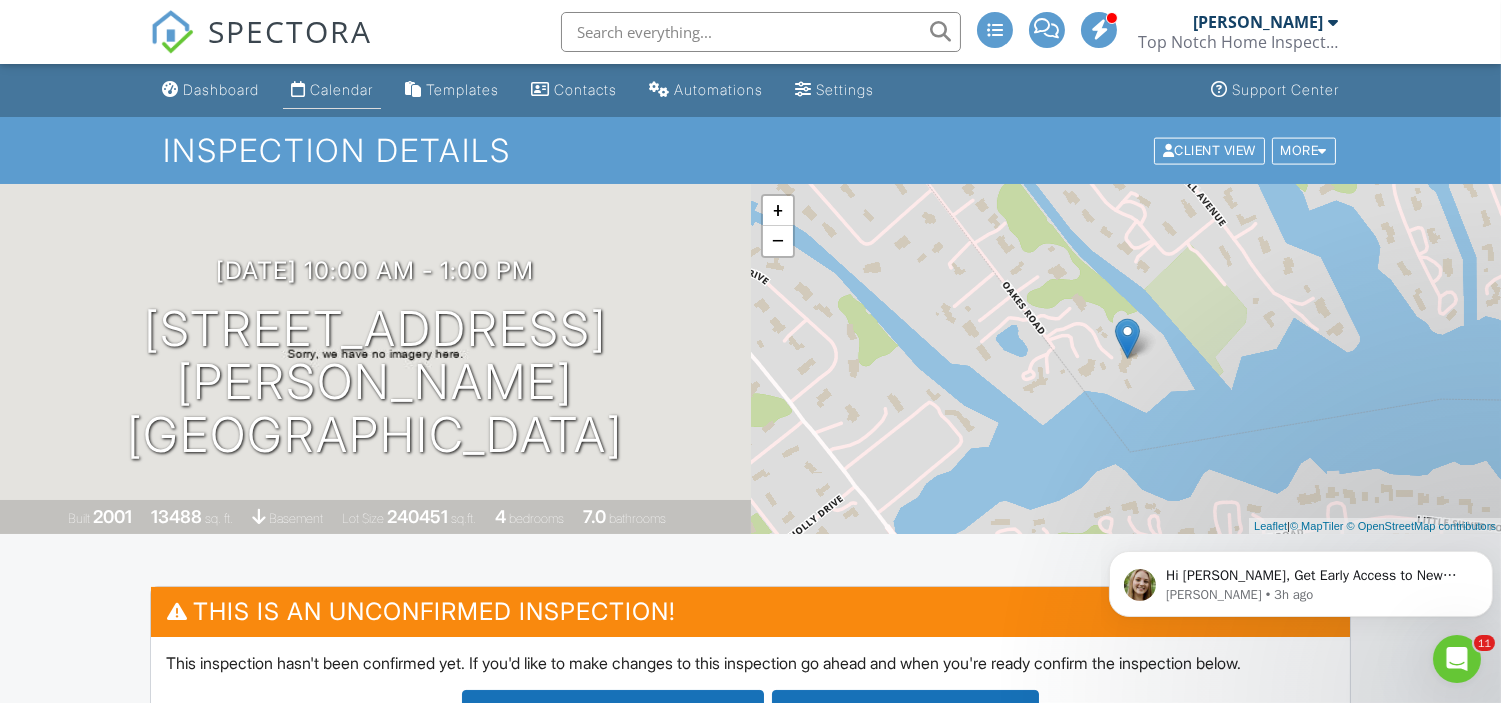 click on "Calendar" at bounding box center (332, 90) 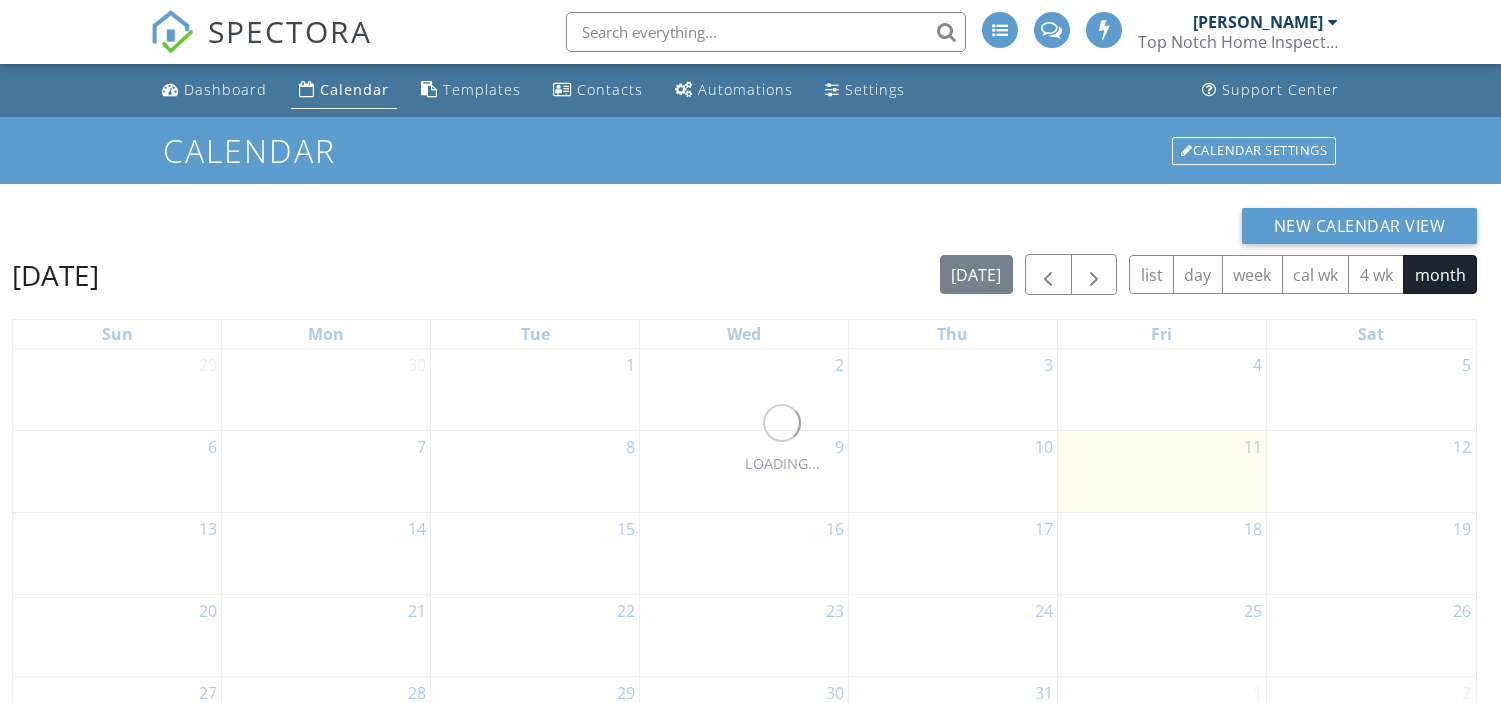 scroll, scrollTop: 0, scrollLeft: 0, axis: both 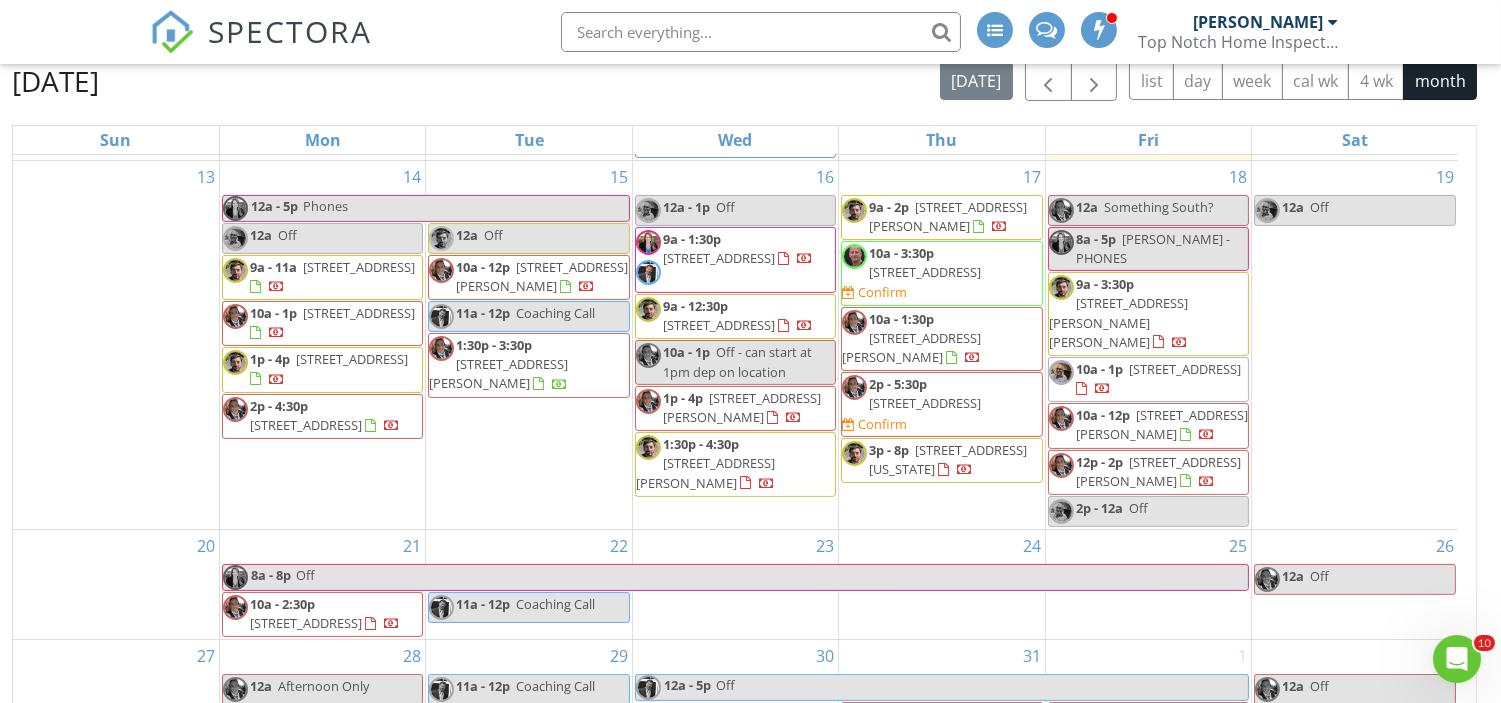 click on "[STREET_ADDRESS][PERSON_NAME][PERSON_NAME]" at bounding box center (1118, 322) 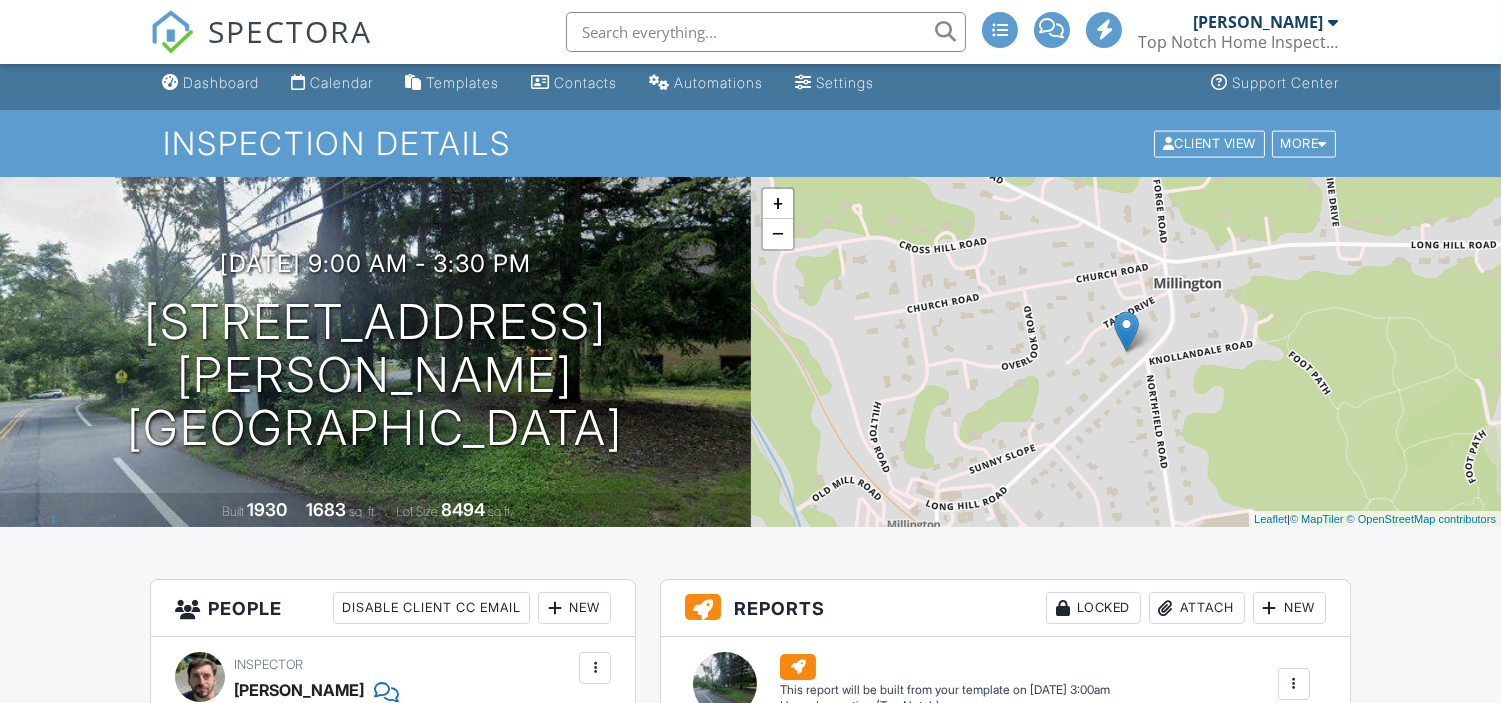 scroll, scrollTop: 182, scrollLeft: 0, axis: vertical 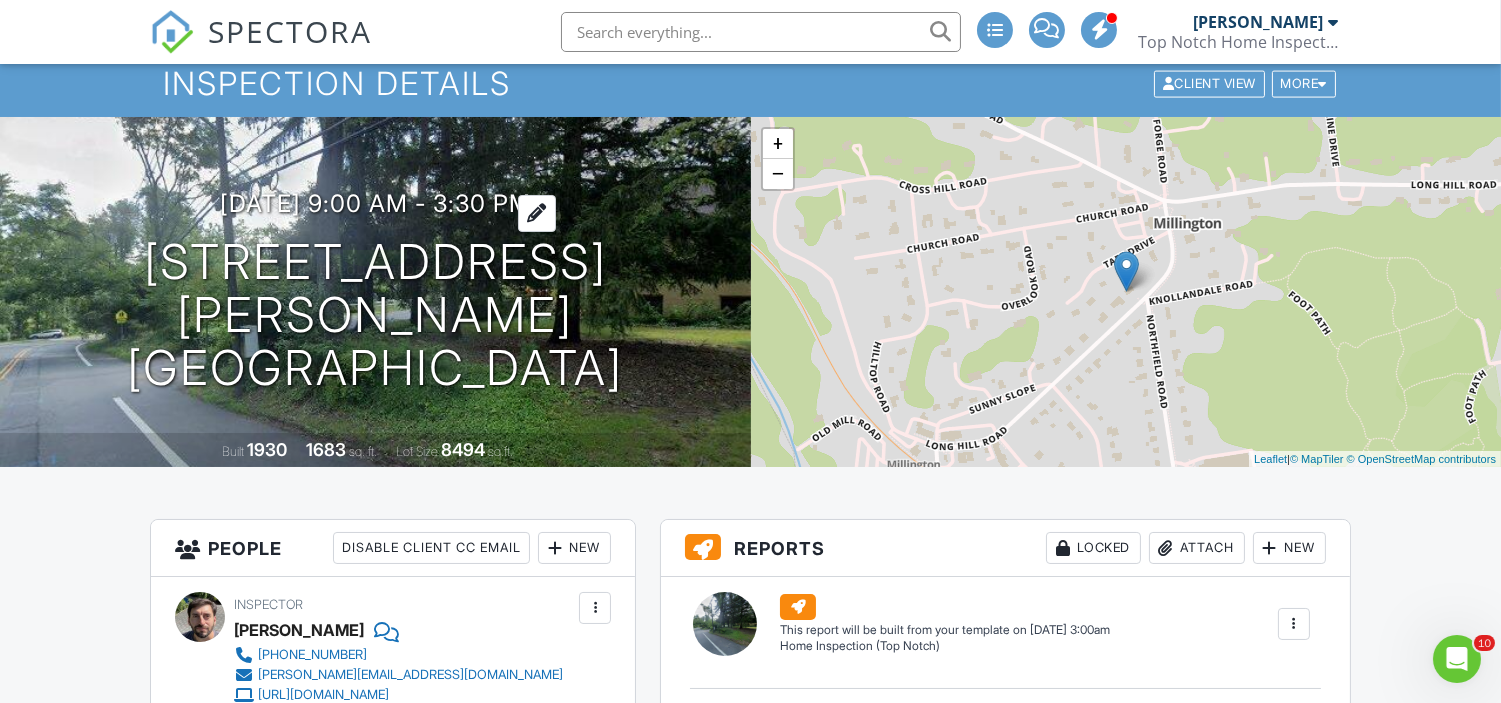 click at bounding box center [537, 213] 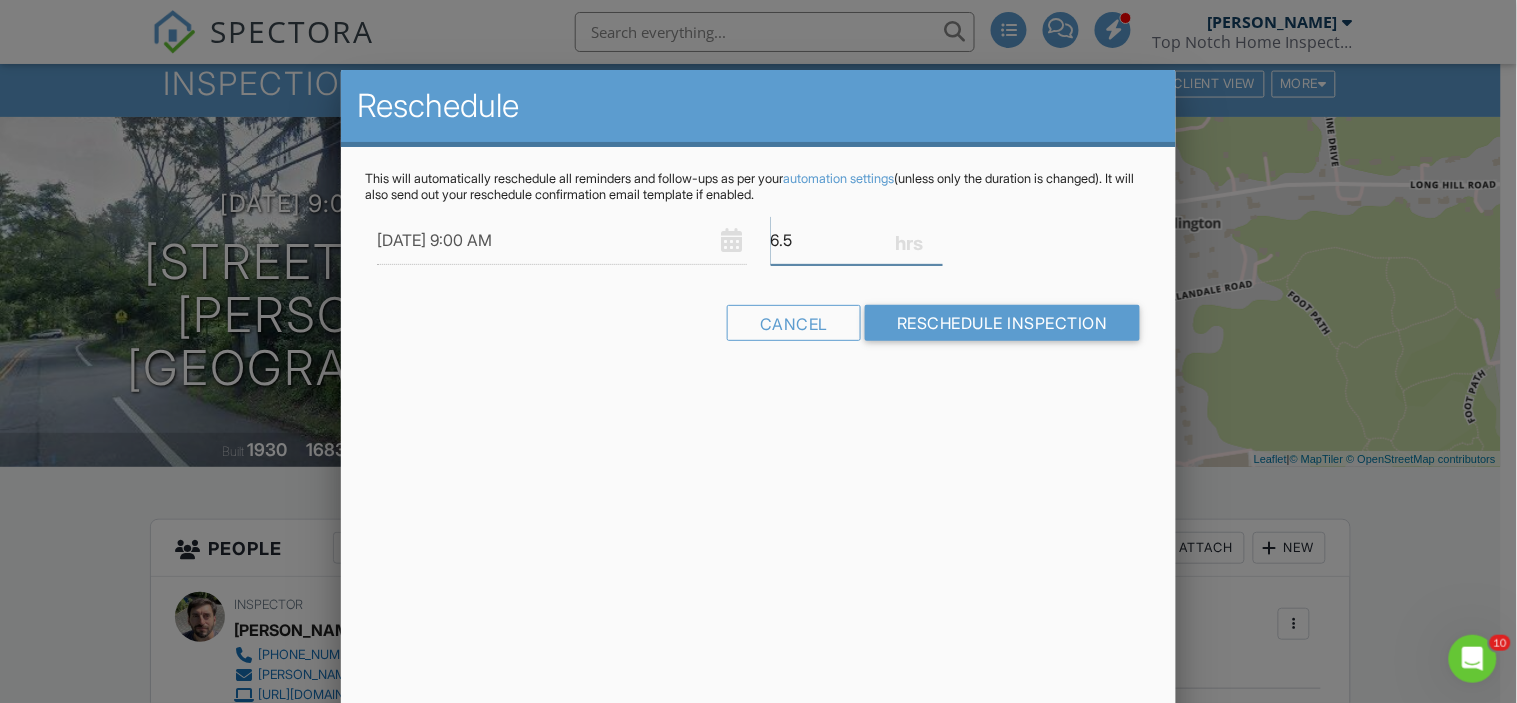 click on "6.5" at bounding box center (857, 240) 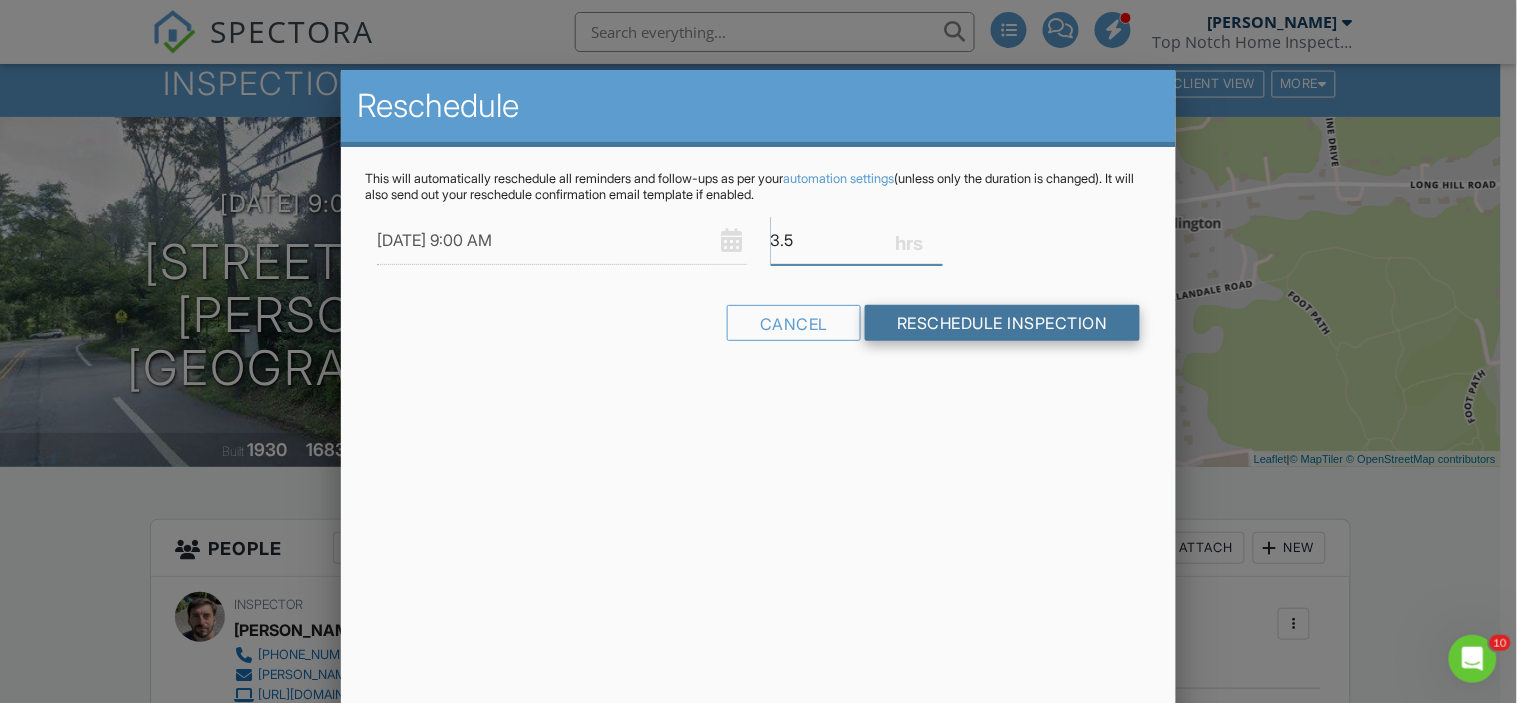 type on "3.5" 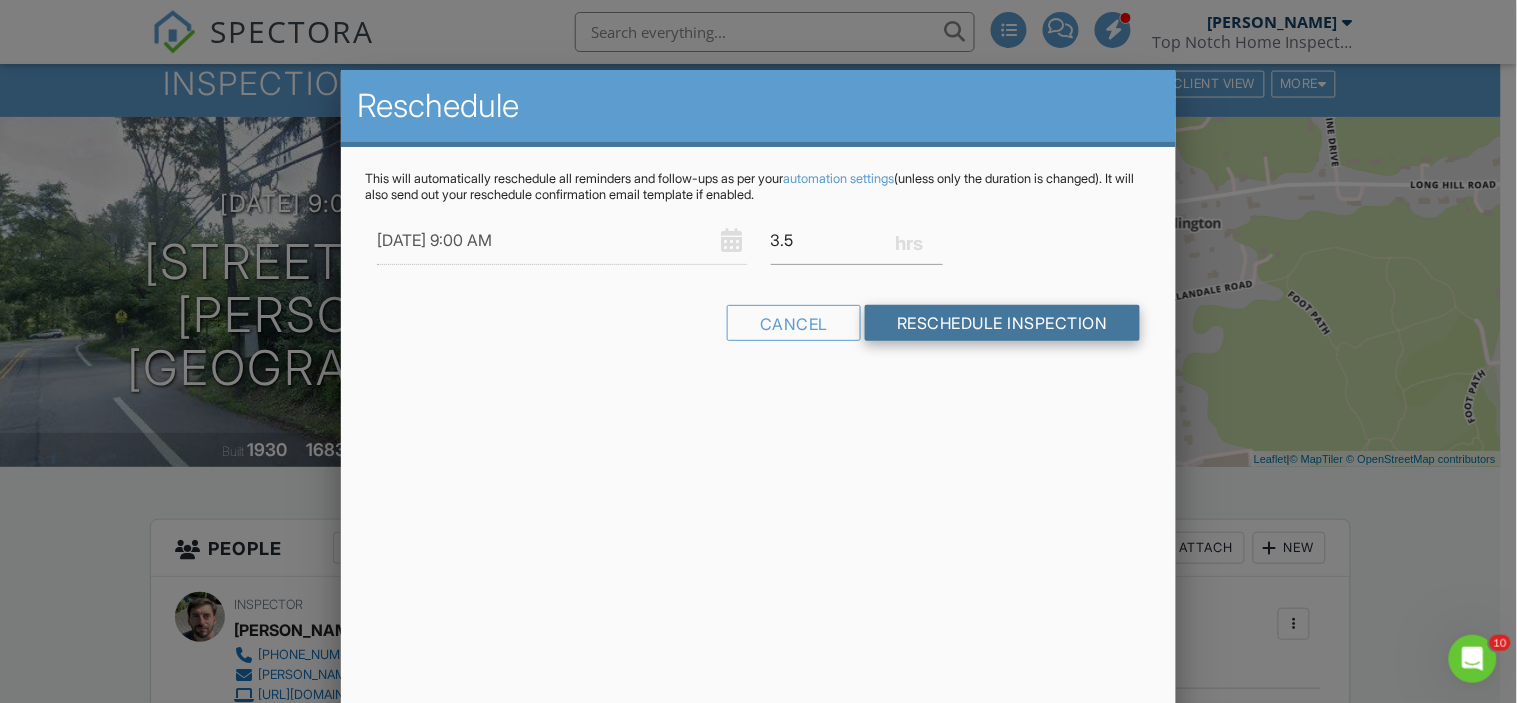 click on "Reschedule Inspection" at bounding box center [1002, 323] 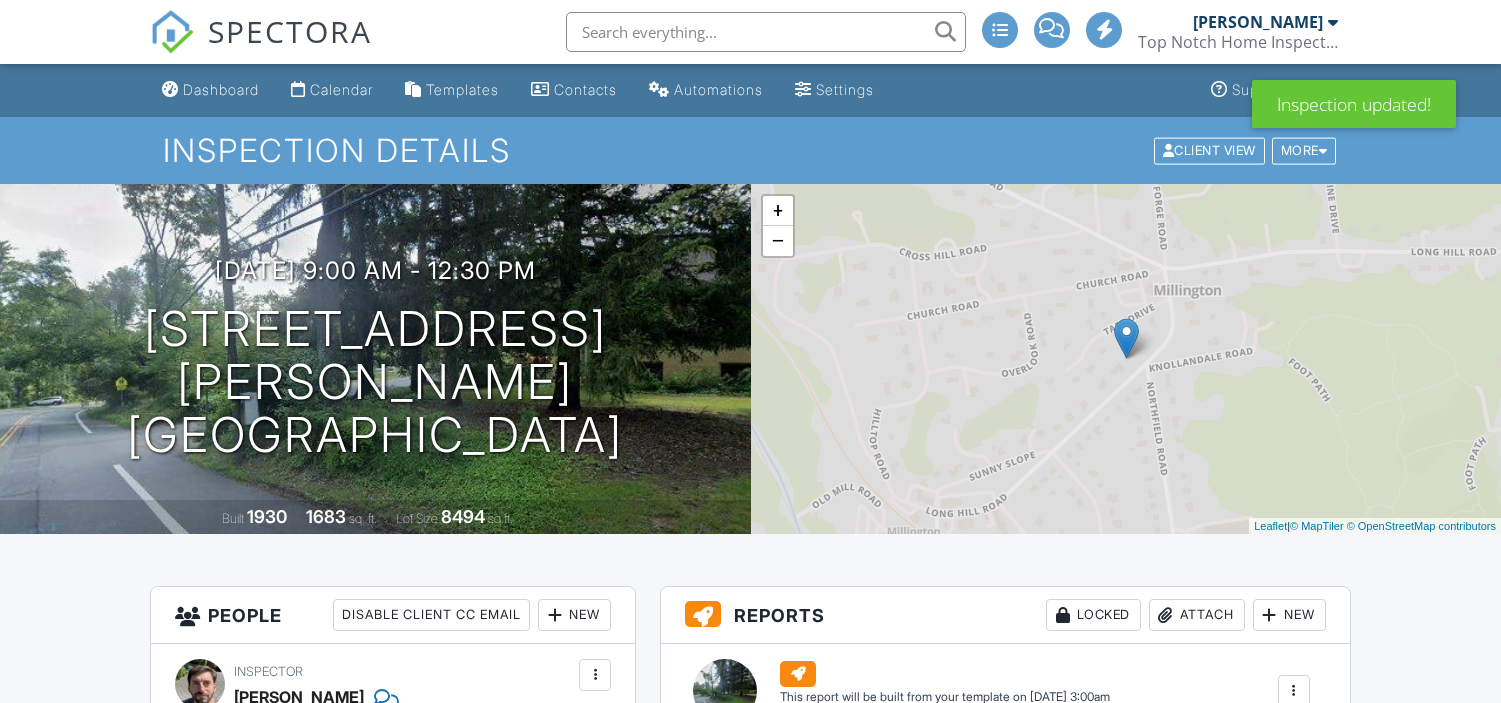 scroll, scrollTop: 0, scrollLeft: 0, axis: both 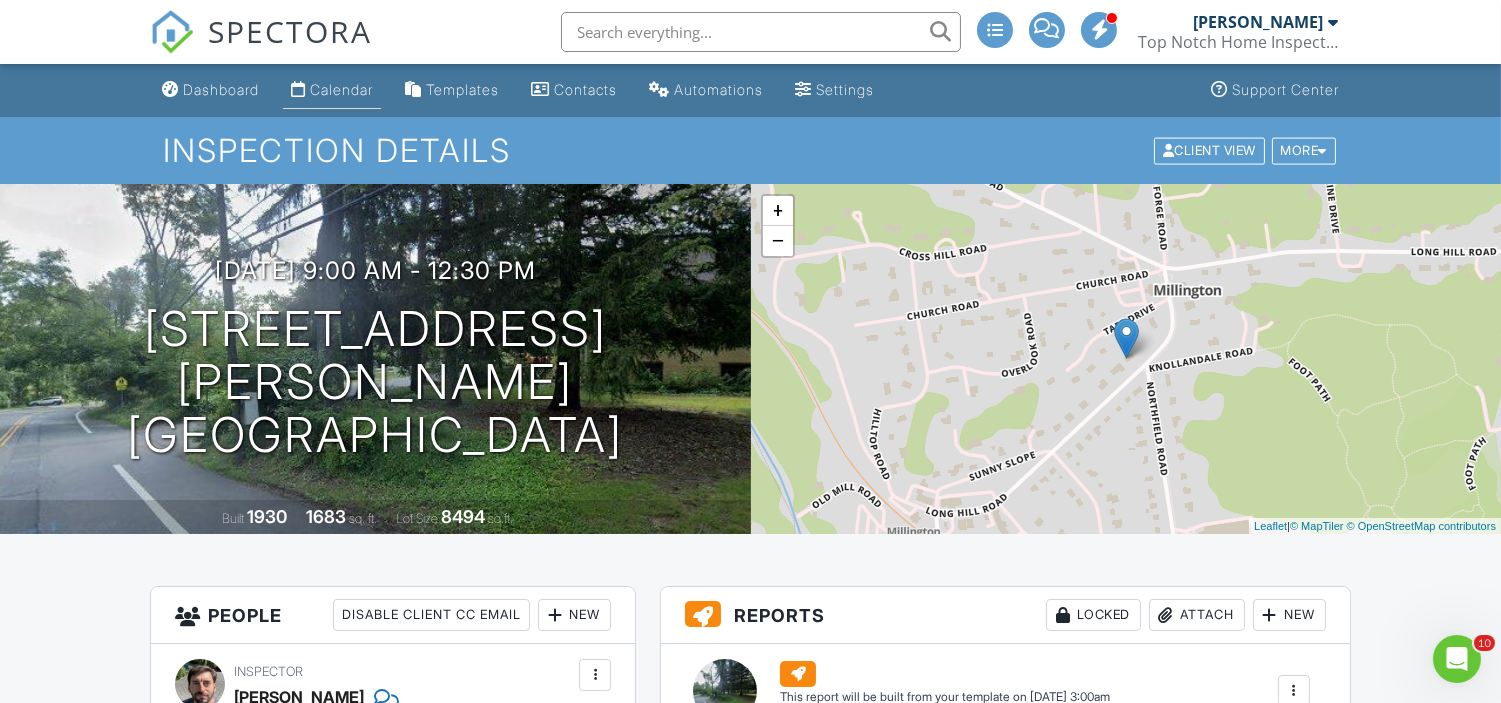 click on "Calendar" at bounding box center (341, 89) 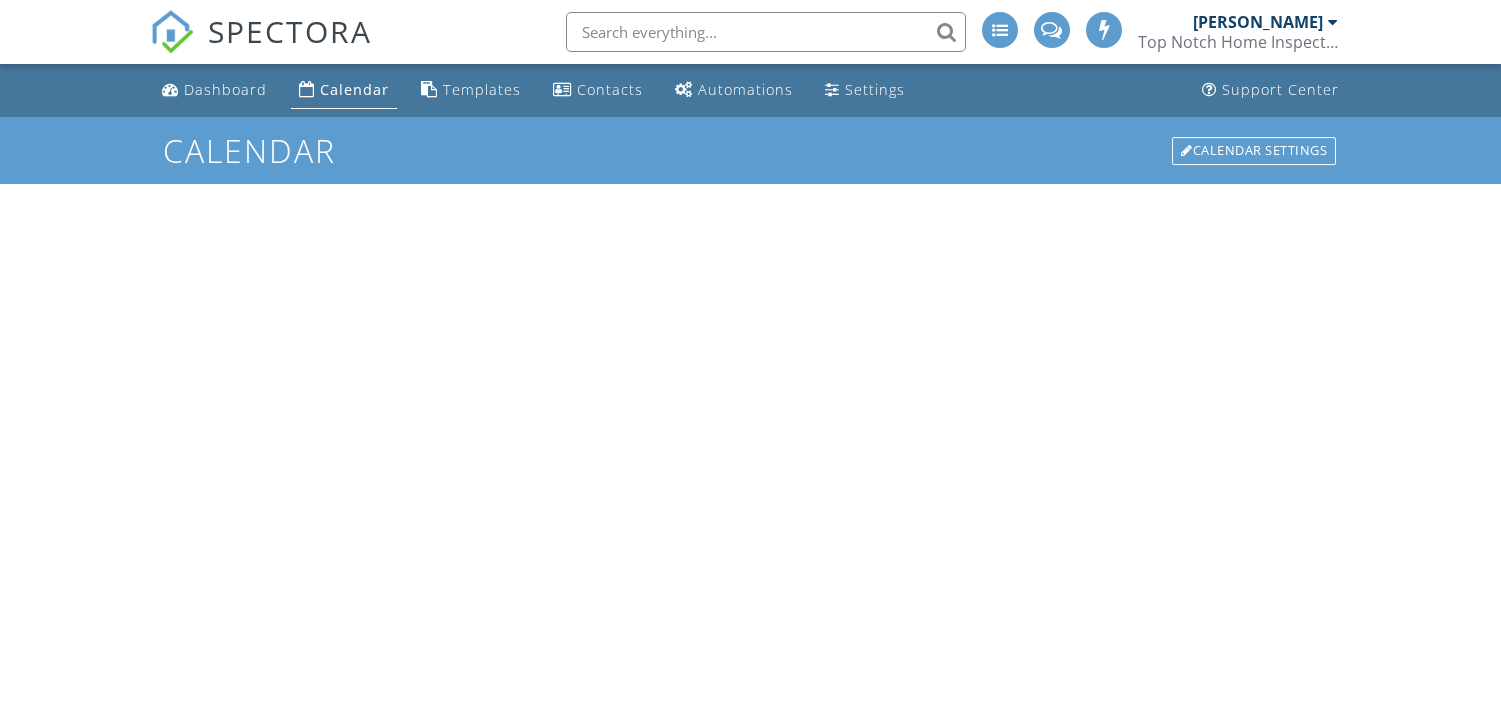 scroll, scrollTop: 0, scrollLeft: 0, axis: both 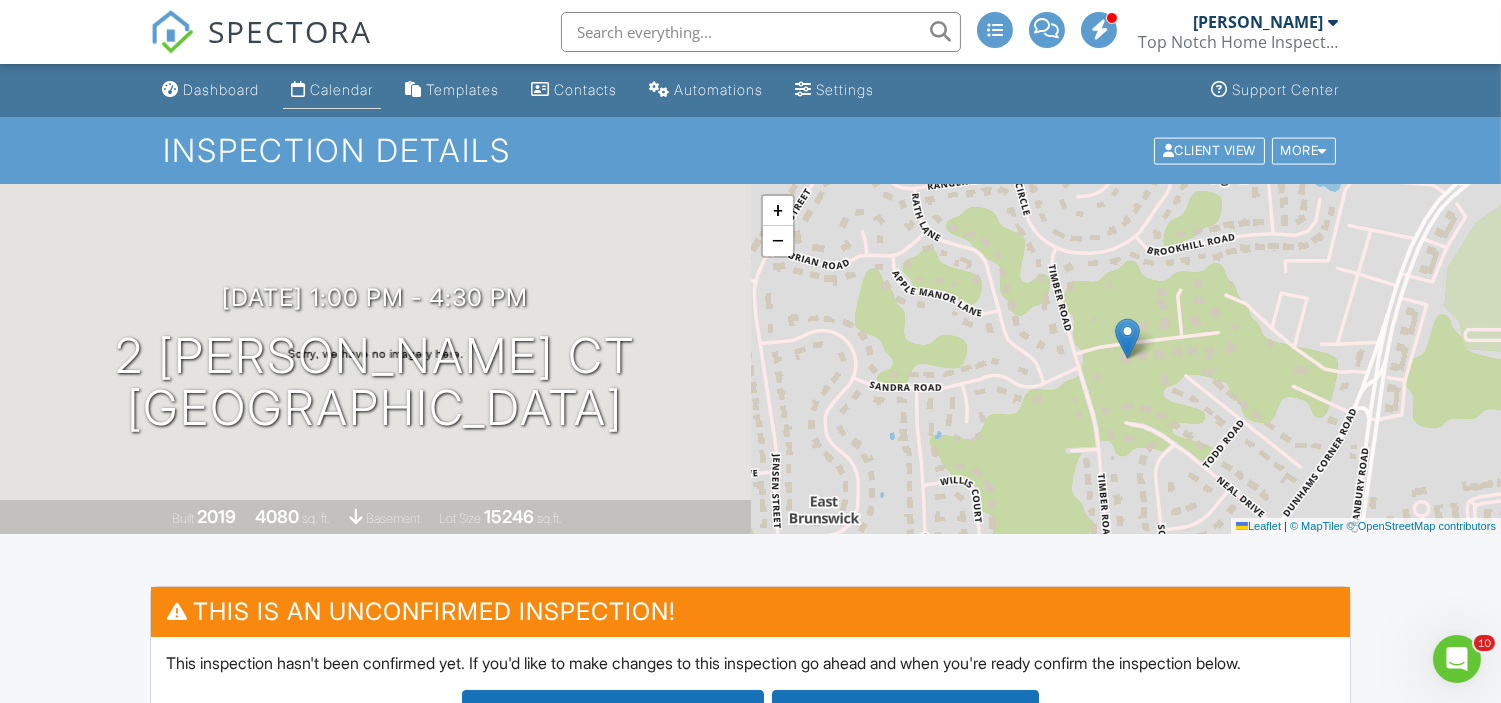 click on "Calendar" at bounding box center (341, 89) 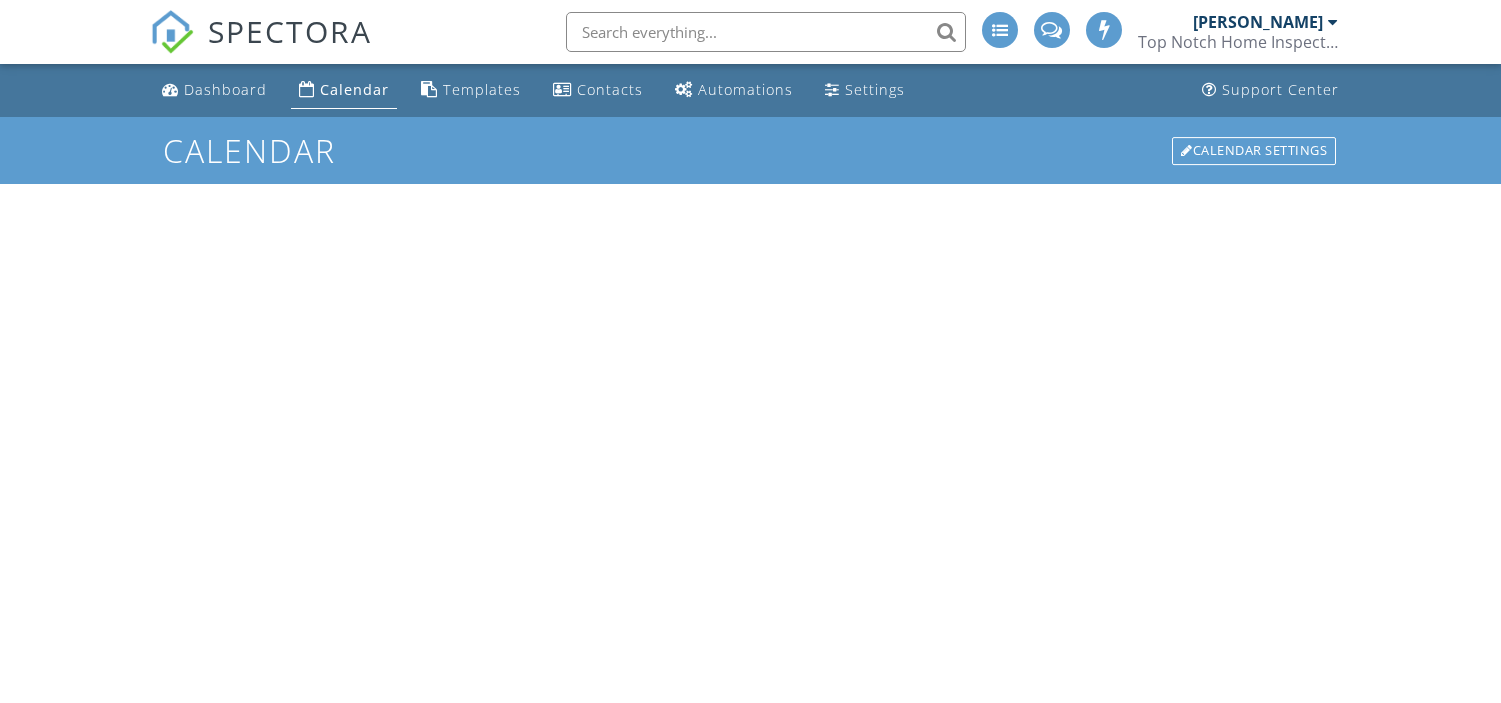 scroll, scrollTop: 0, scrollLeft: 0, axis: both 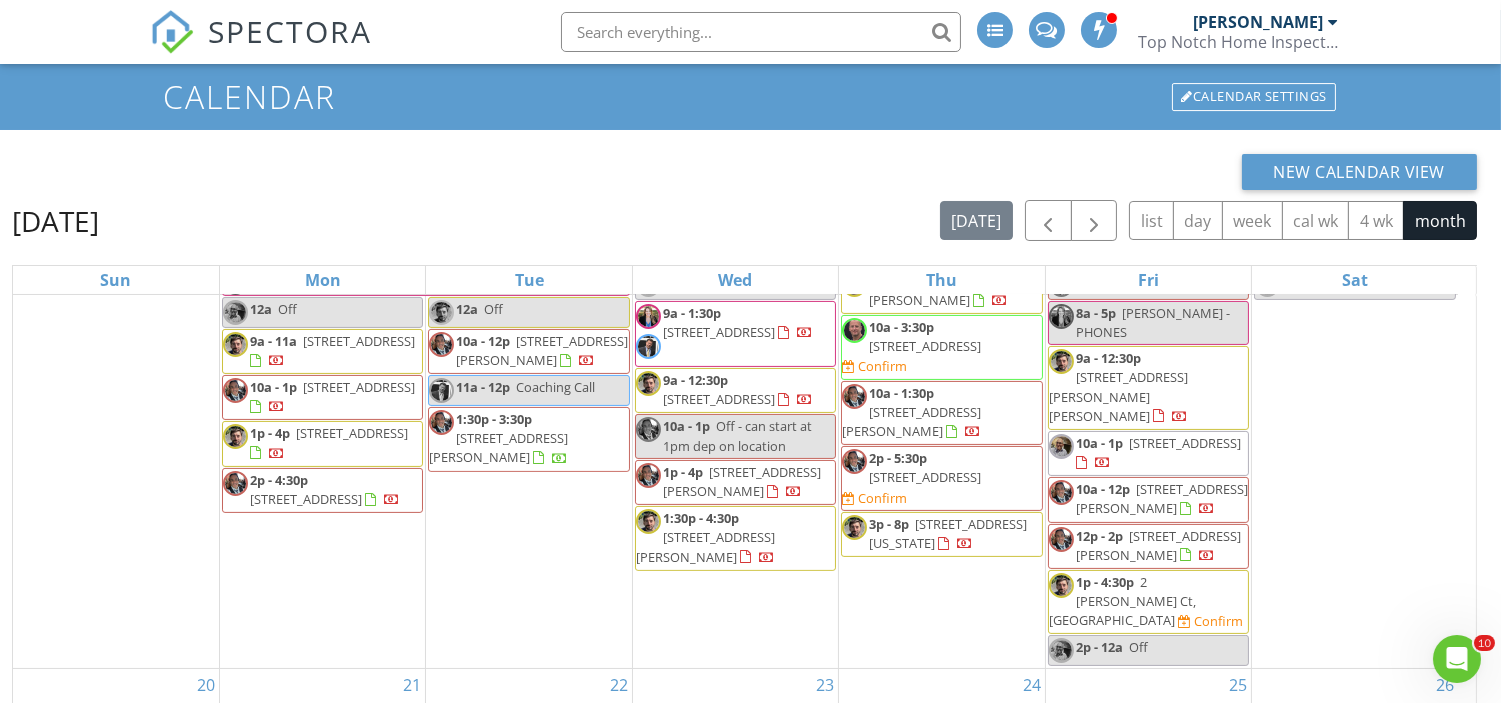 click on "1794 Long Hill Rd, Long Hill 07946" at bounding box center [1118, 396] 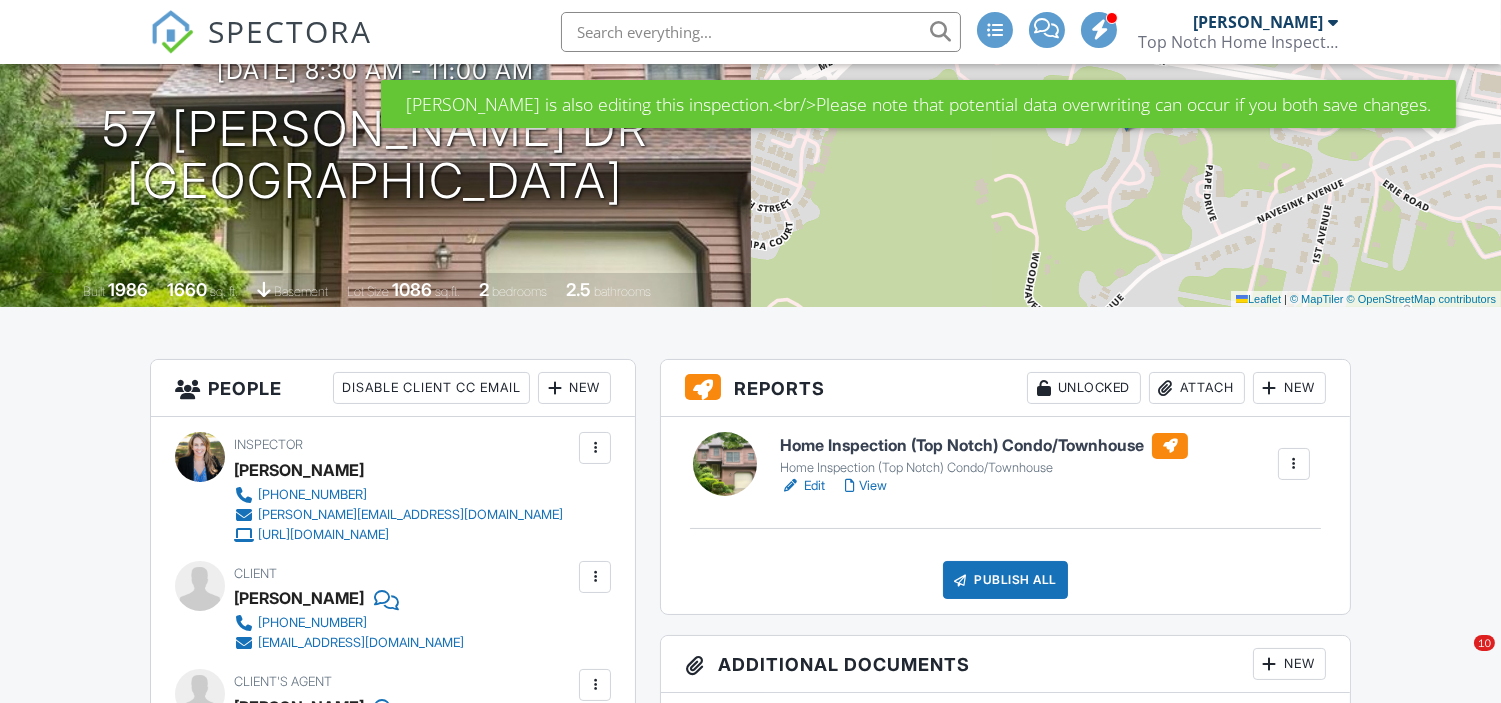 scroll, scrollTop: 227, scrollLeft: 0, axis: vertical 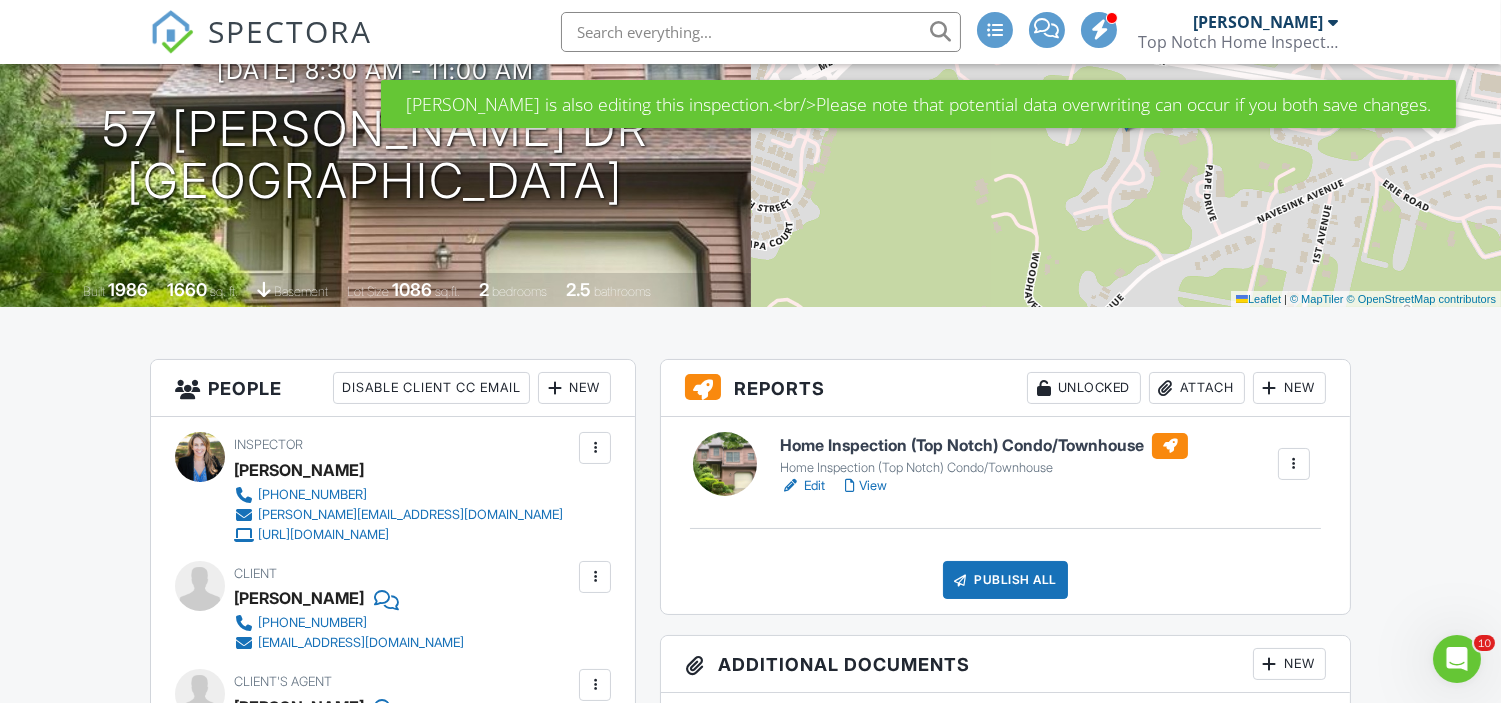 click at bounding box center [761, 32] 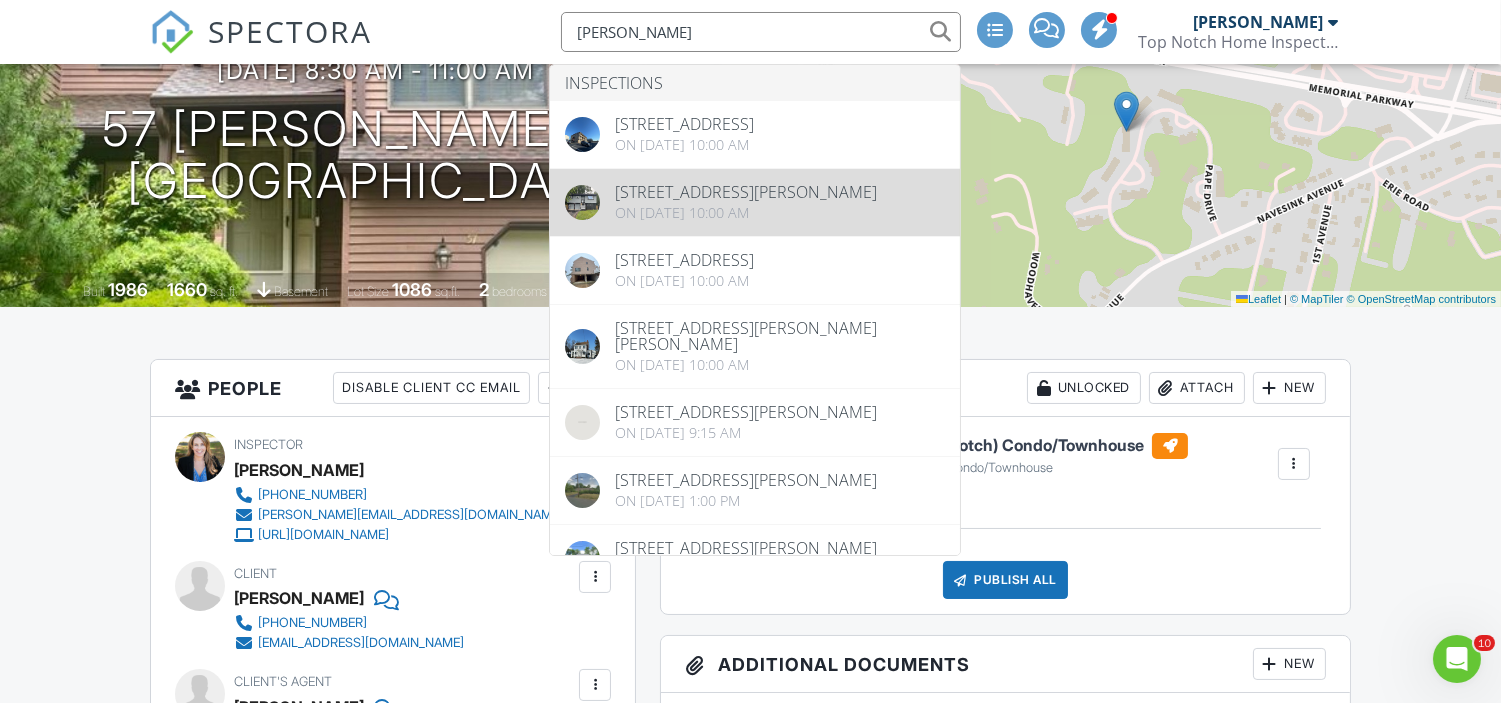 type on "janet" 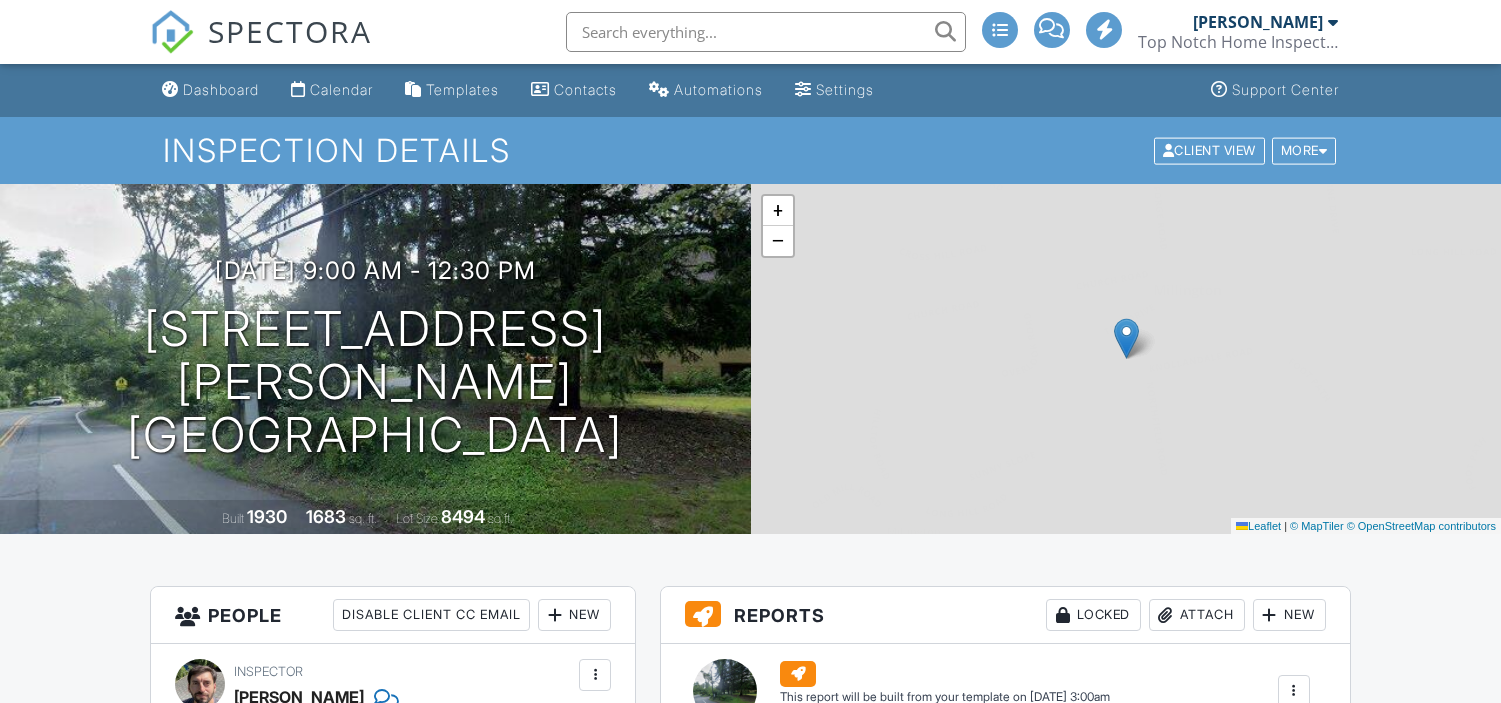 scroll, scrollTop: 0, scrollLeft: 0, axis: both 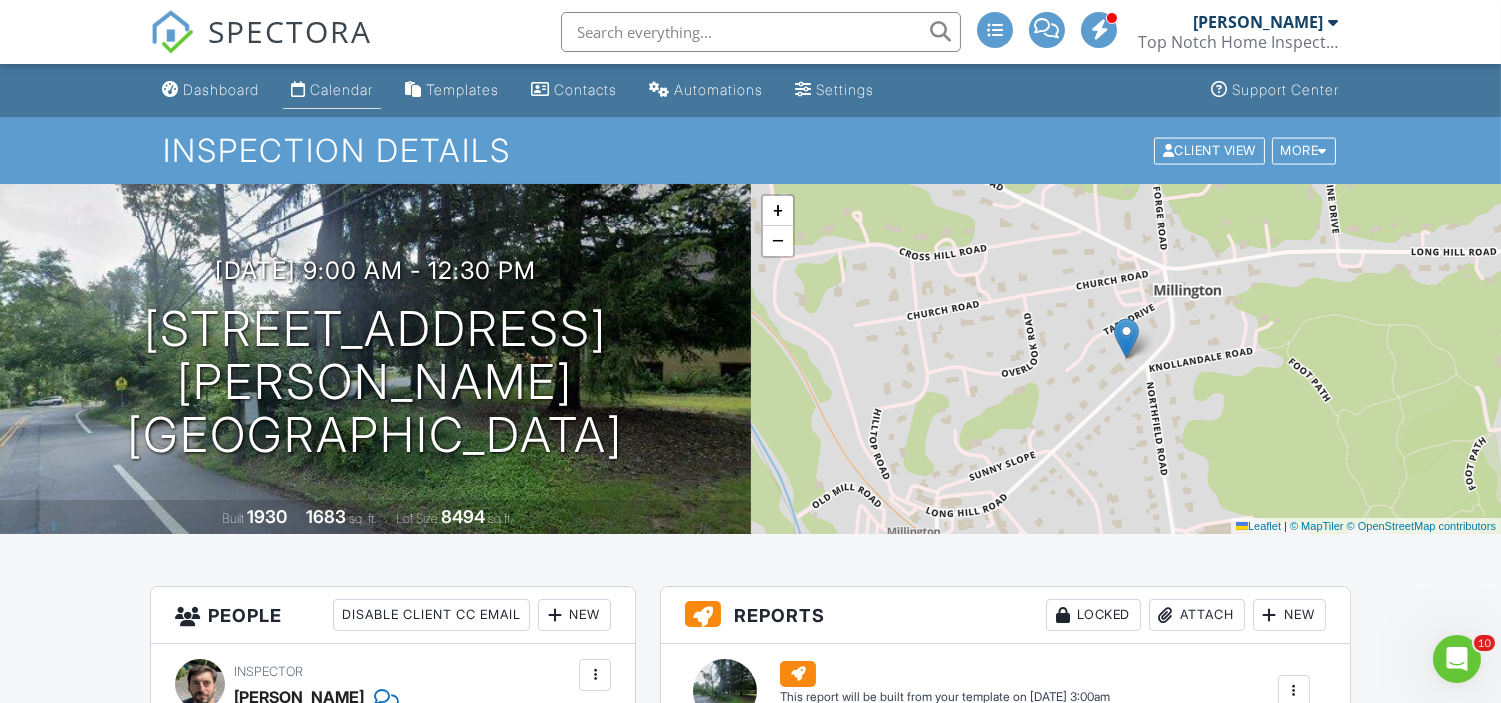 click on "Calendar" at bounding box center [341, 89] 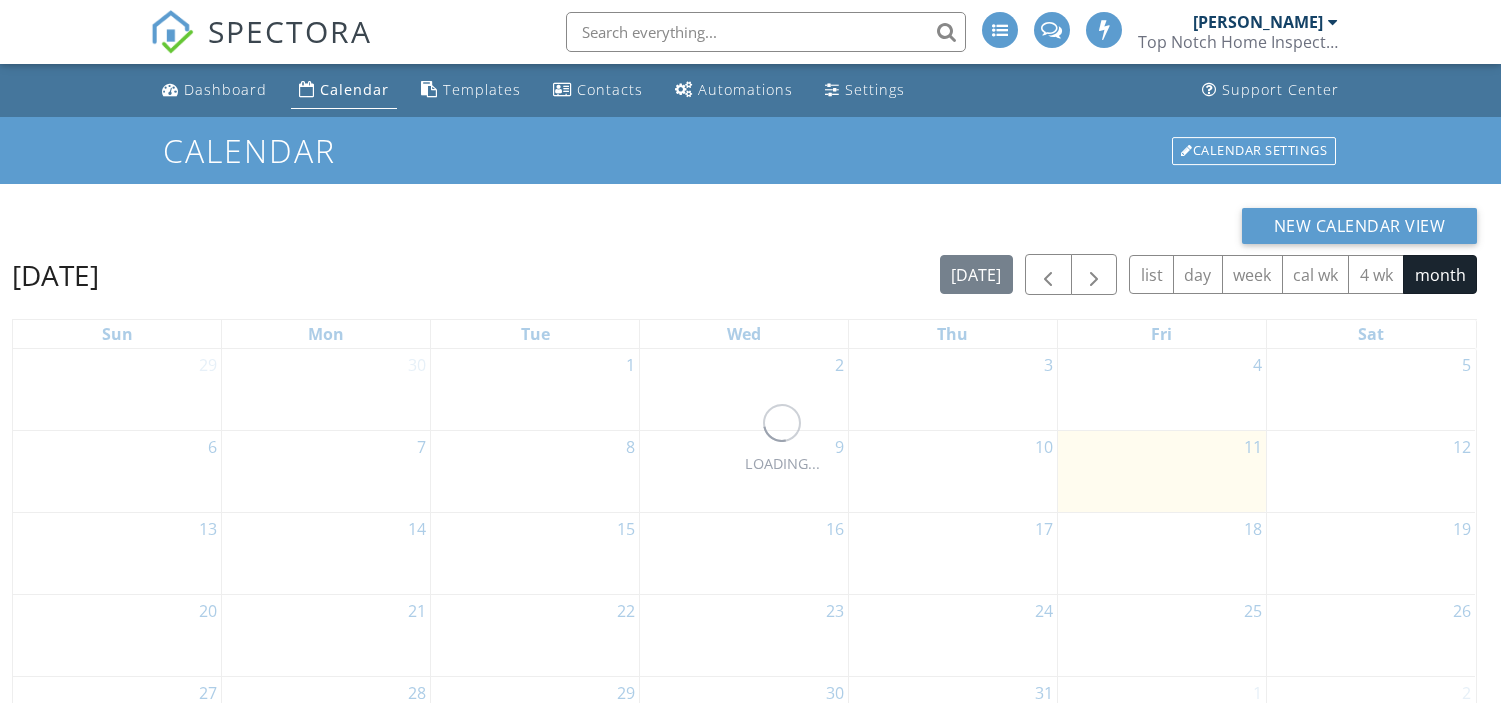 scroll, scrollTop: 0, scrollLeft: 0, axis: both 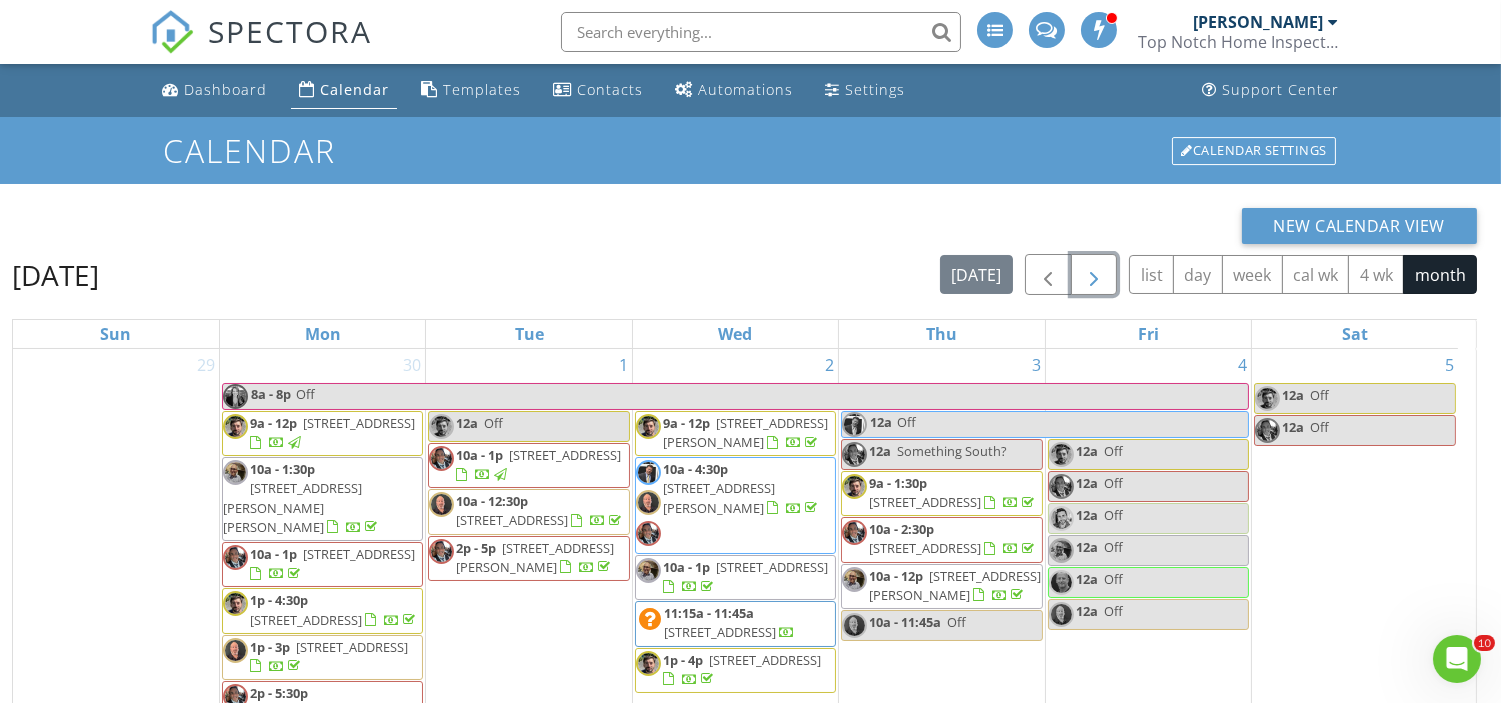 click at bounding box center (1094, 274) 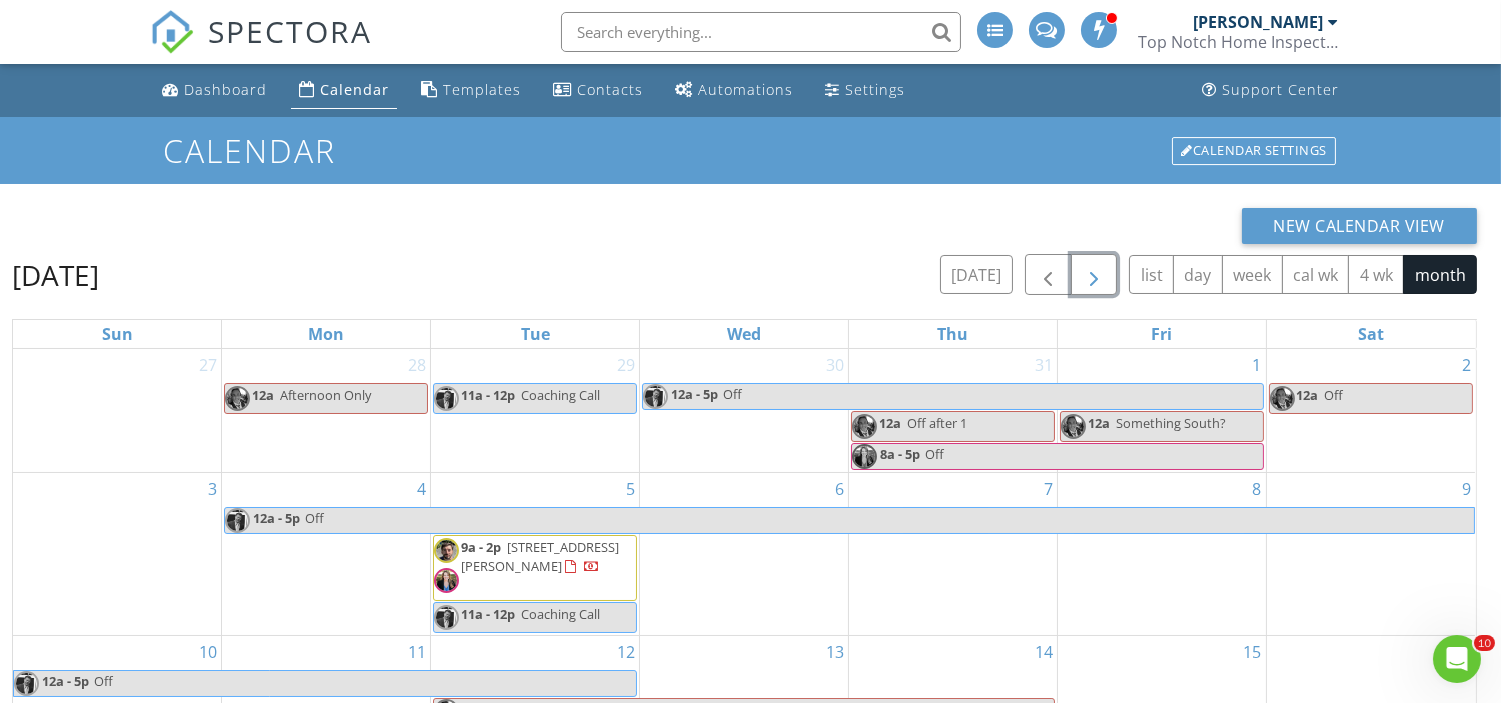 click at bounding box center [1094, 274] 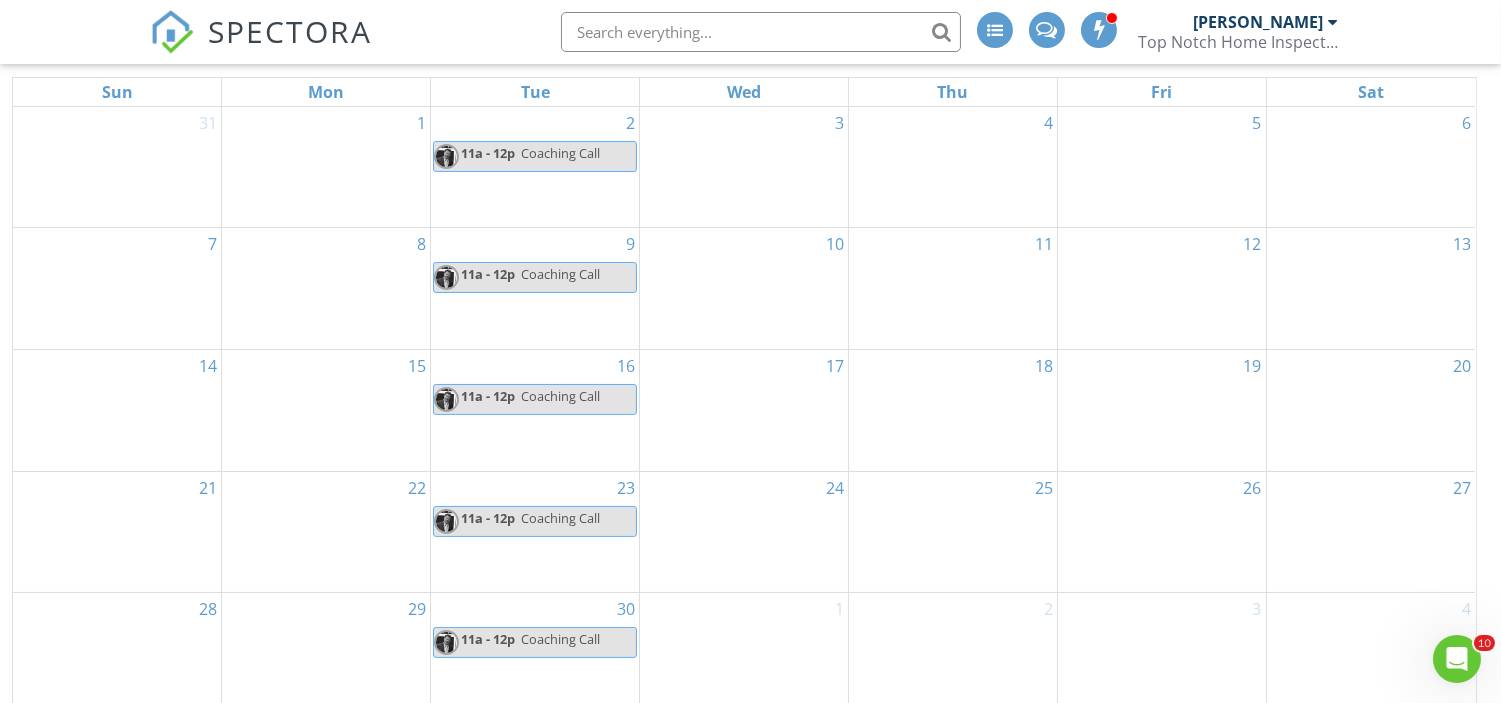 scroll, scrollTop: 266, scrollLeft: 0, axis: vertical 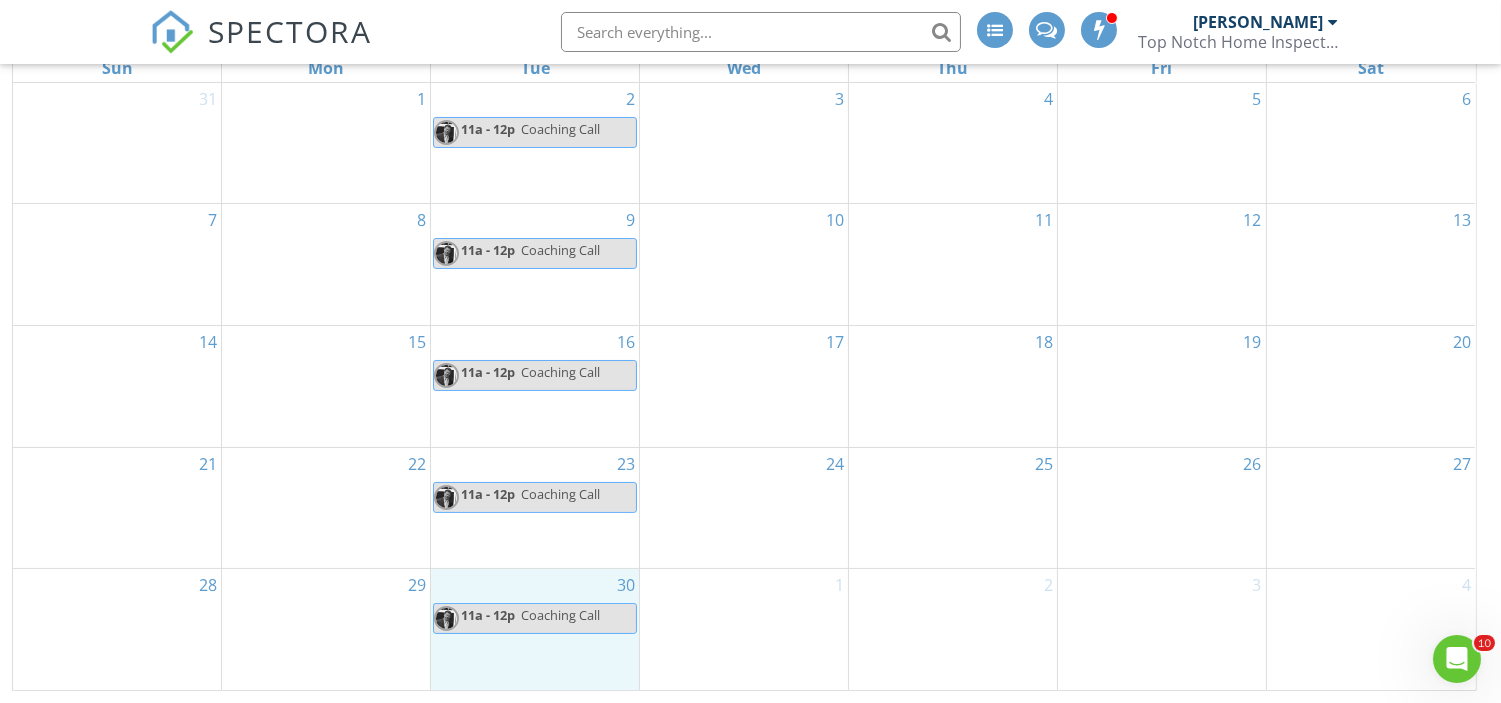 click on "30
11a - 12p
Coaching Call" at bounding box center [535, 629] 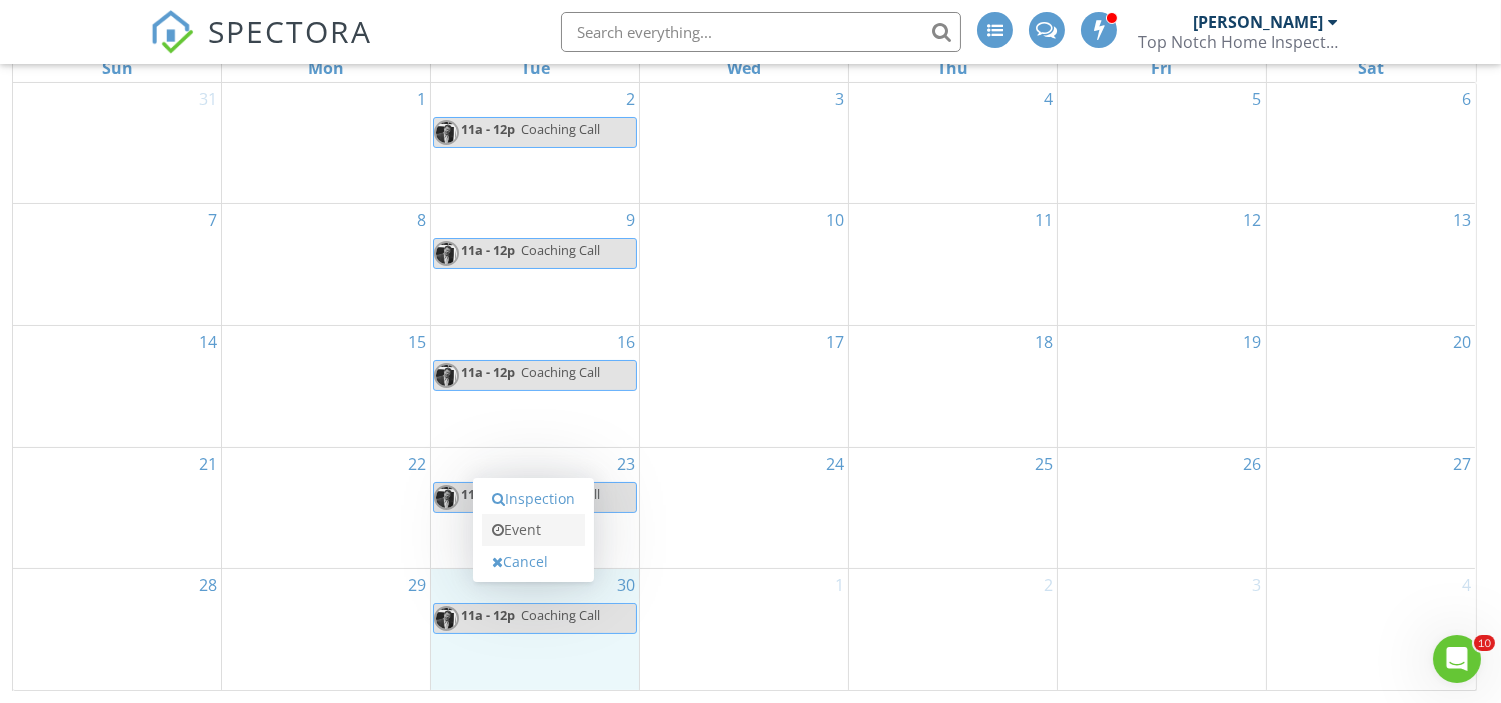 click on "Event" at bounding box center (533, 530) 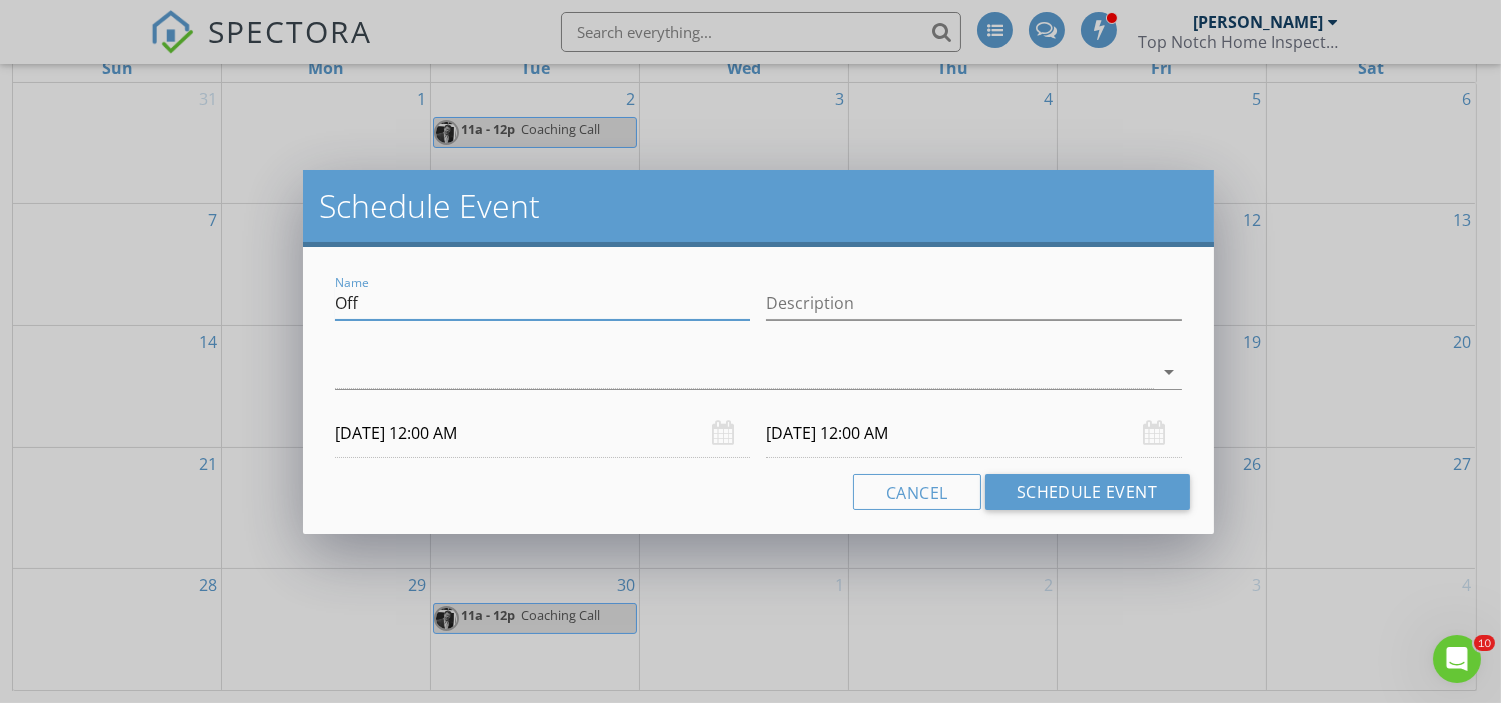 click on "Off" at bounding box center [542, 303] 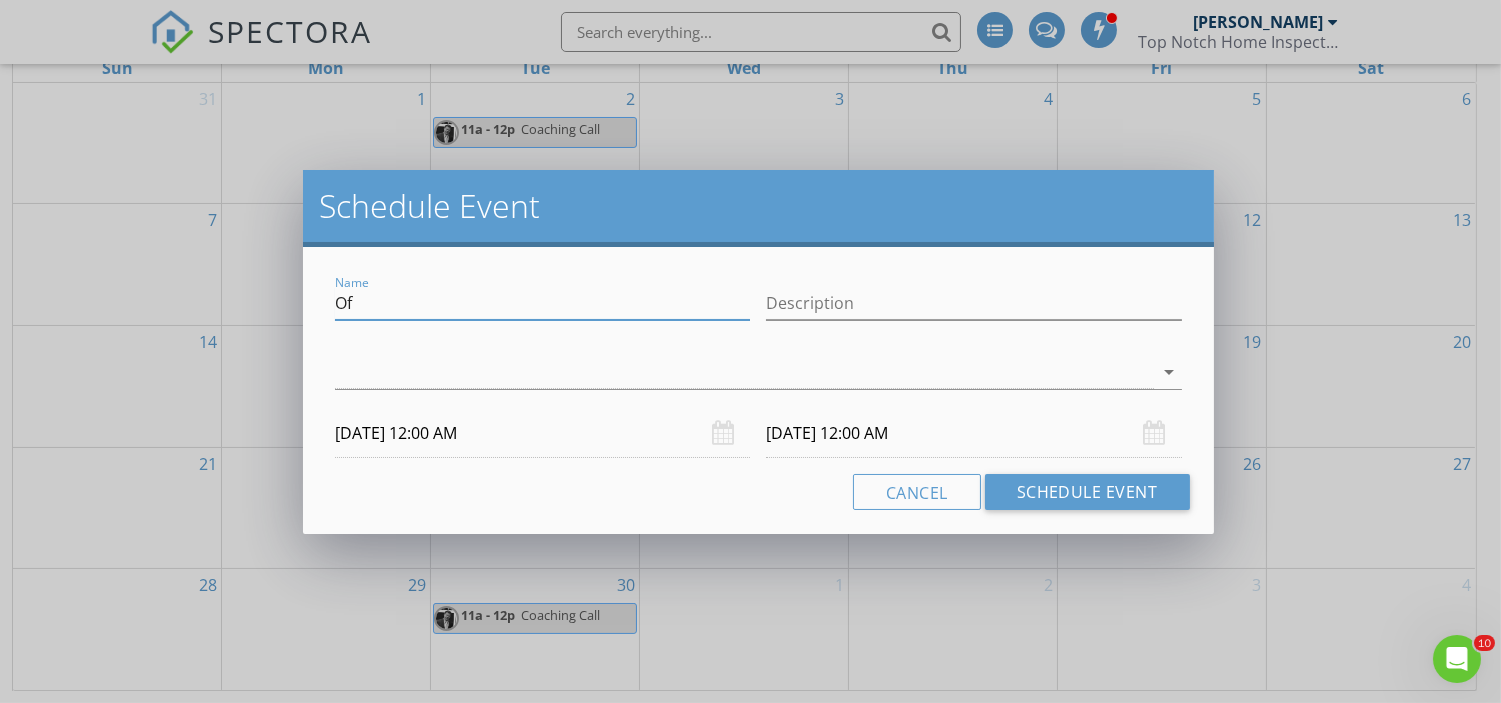 type on "O" 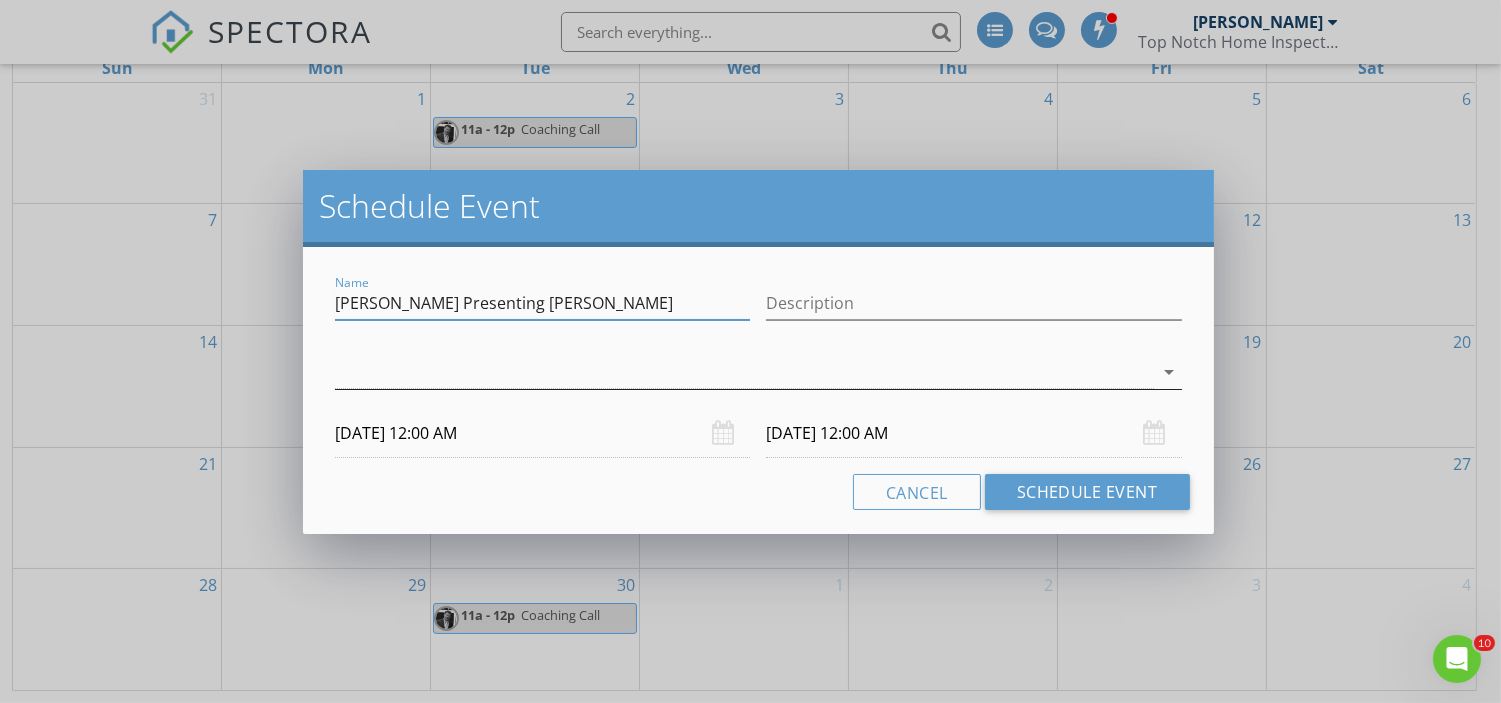 type on "Jim Presenting Yusby" 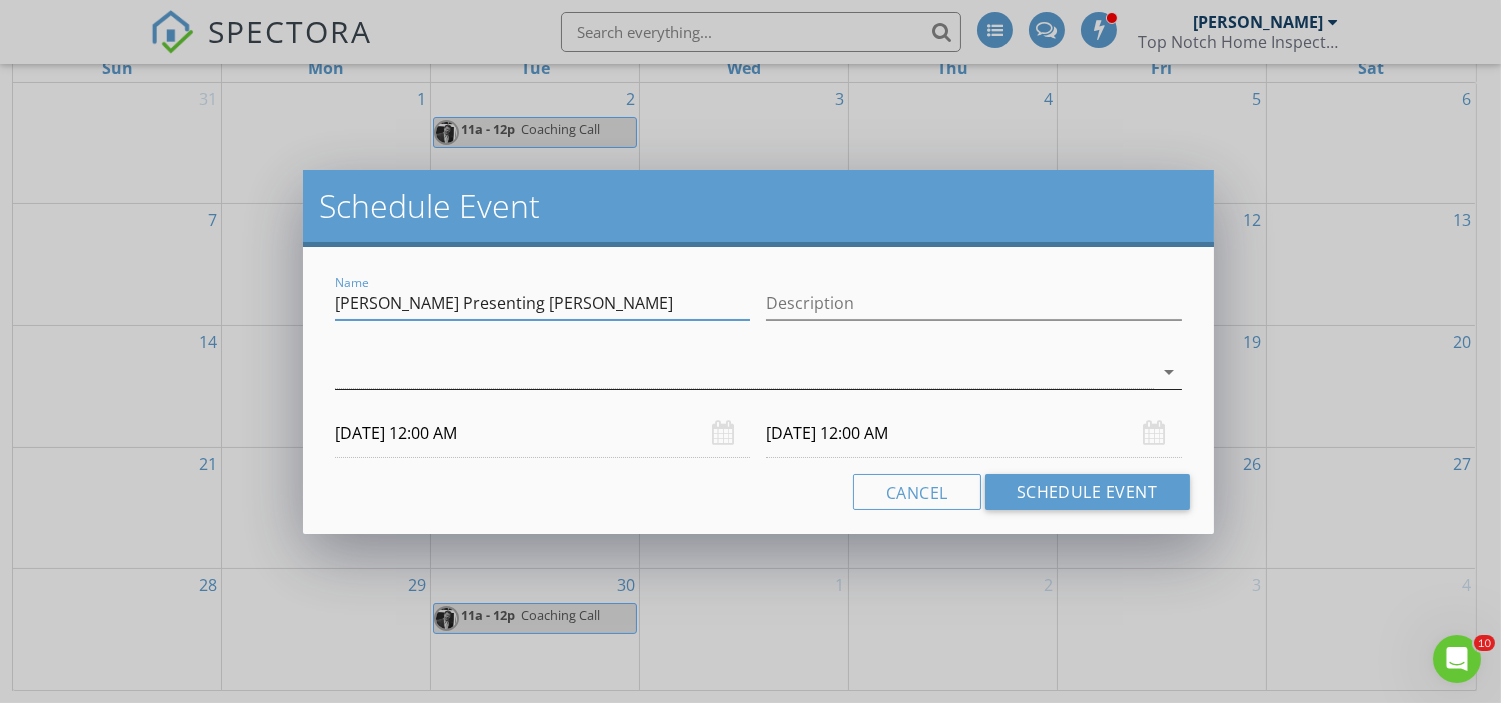 click at bounding box center (744, 372) 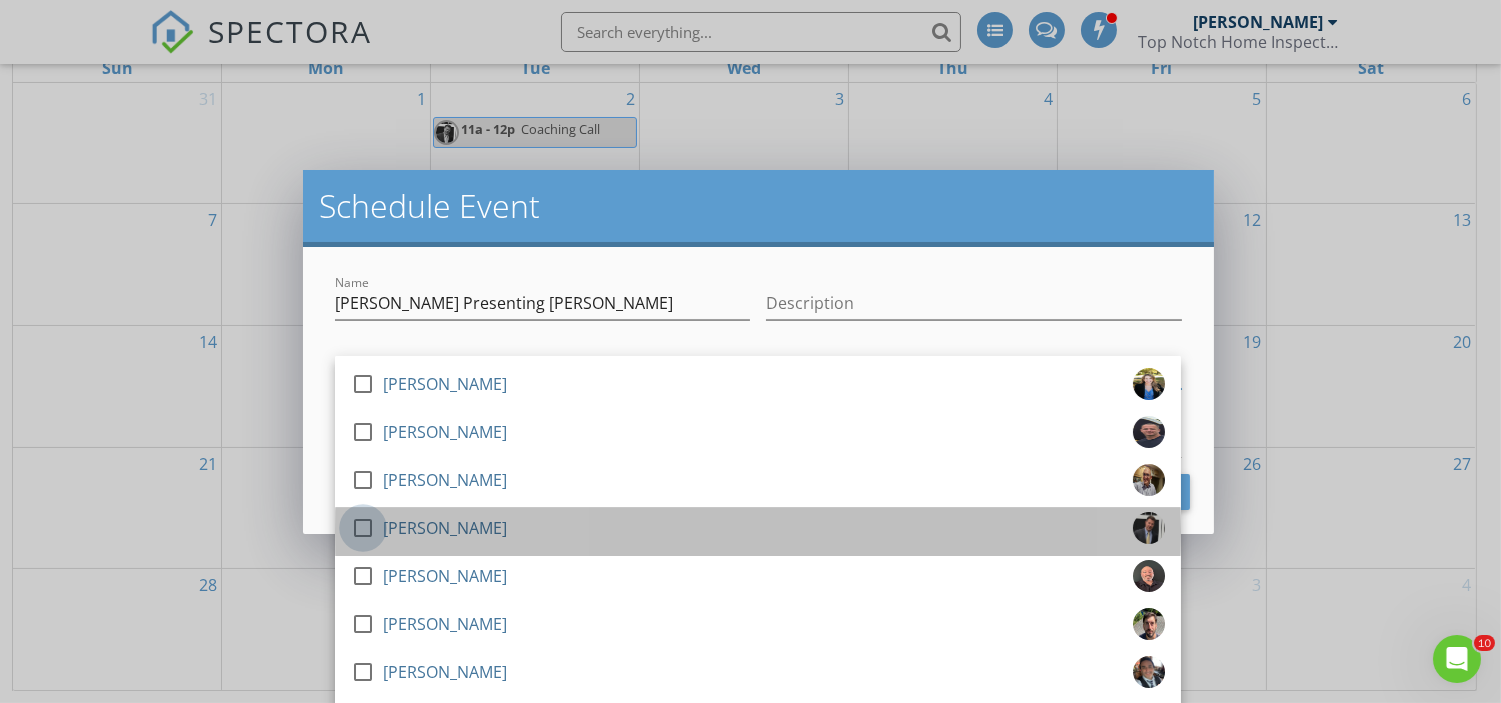 click at bounding box center (363, 528) 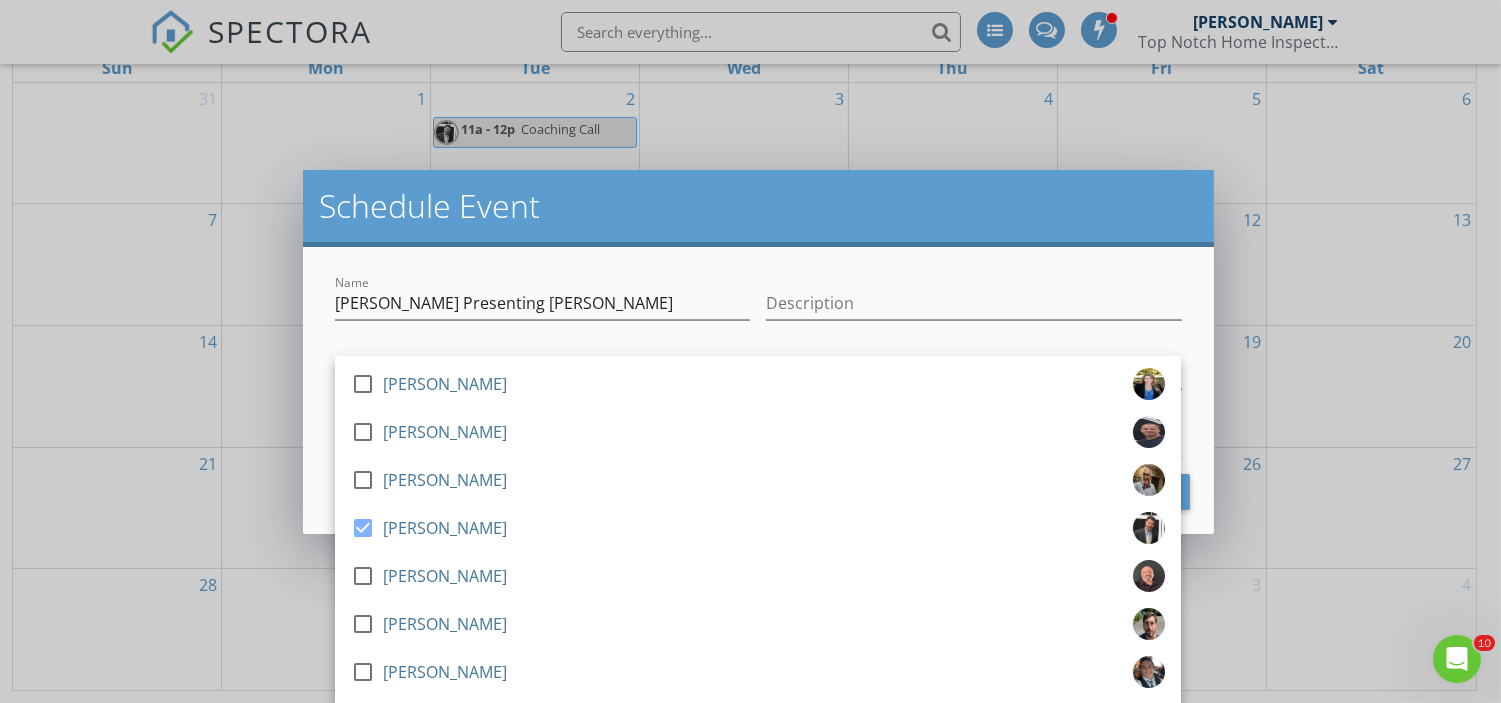 click on "Name Jim Presenting Yusby   Description     check_box_outline_blank   Lee Nichols   check_box_outline_blank   Mike Corrente   check_box_outline_blank   David Seligson   check_box   James Ciatto   check_box_outline_blank   Jon Arcomano   check_box_outline_blank   Carl Olivi   check_box_outline_blank   Richard Moscola   check_box_outline_blank   Tom Burke   James Ciatto arrow_drop_down   09/30/2025 12:00 AM   10/01/2025 12:00 AM         Cancel   Schedule Event" at bounding box center [758, 390] 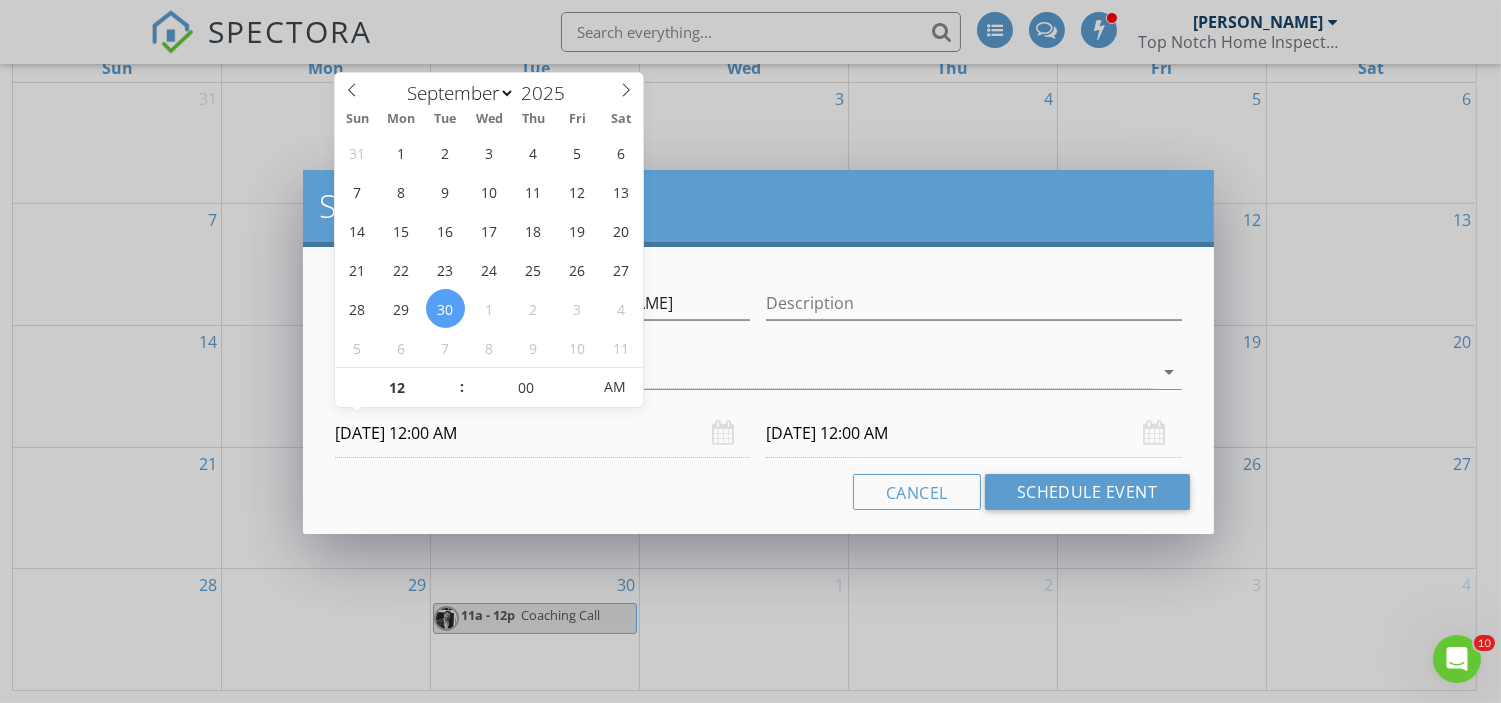 click on "09/30/2025 12:00 AM" at bounding box center [542, 433] 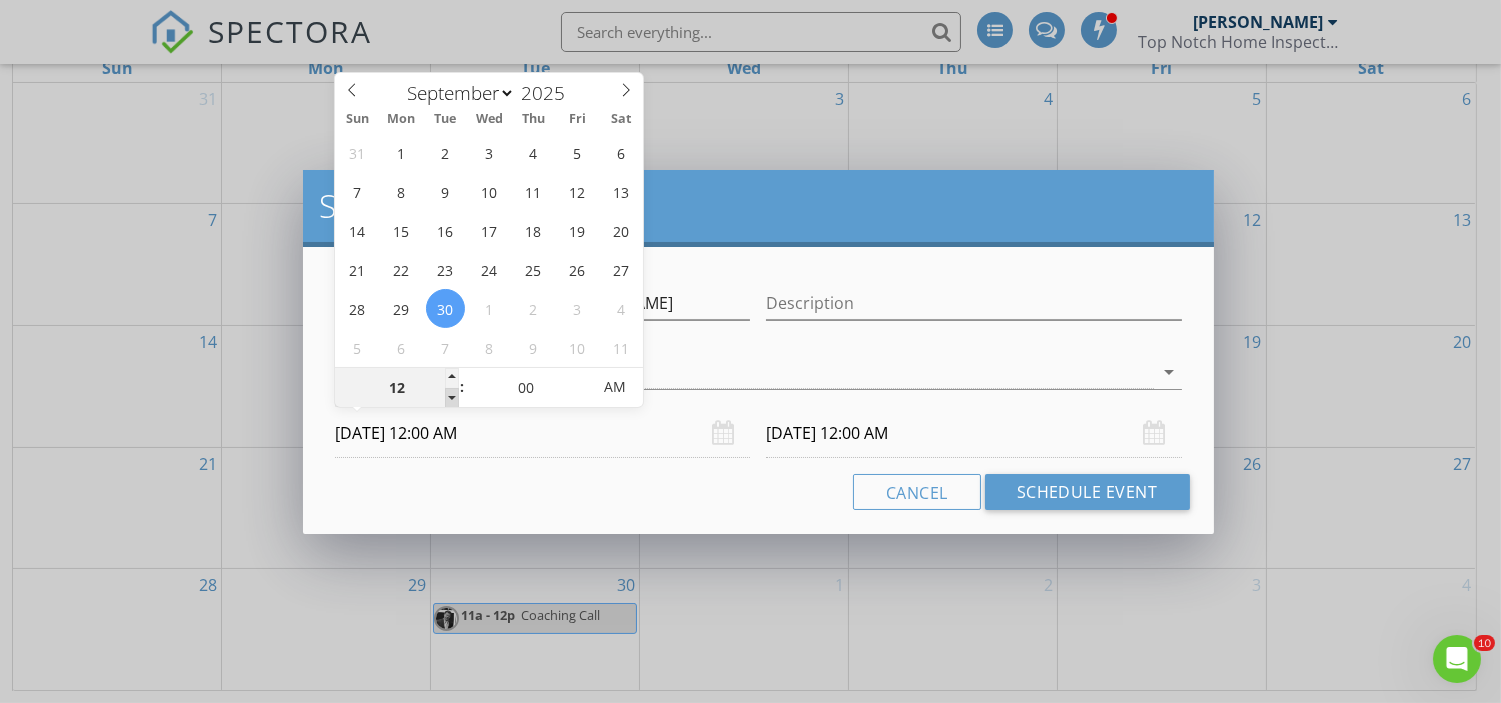 type on "11" 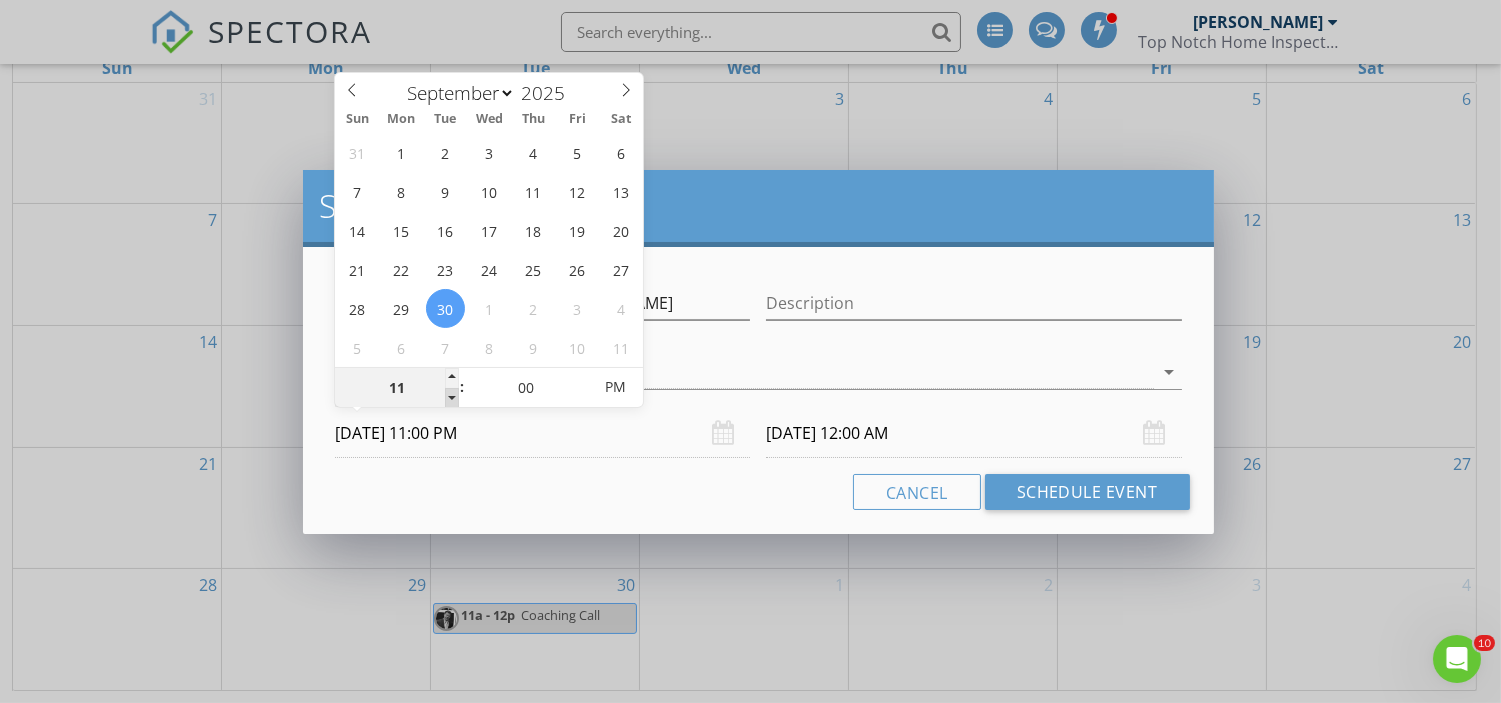 click at bounding box center [452, 398] 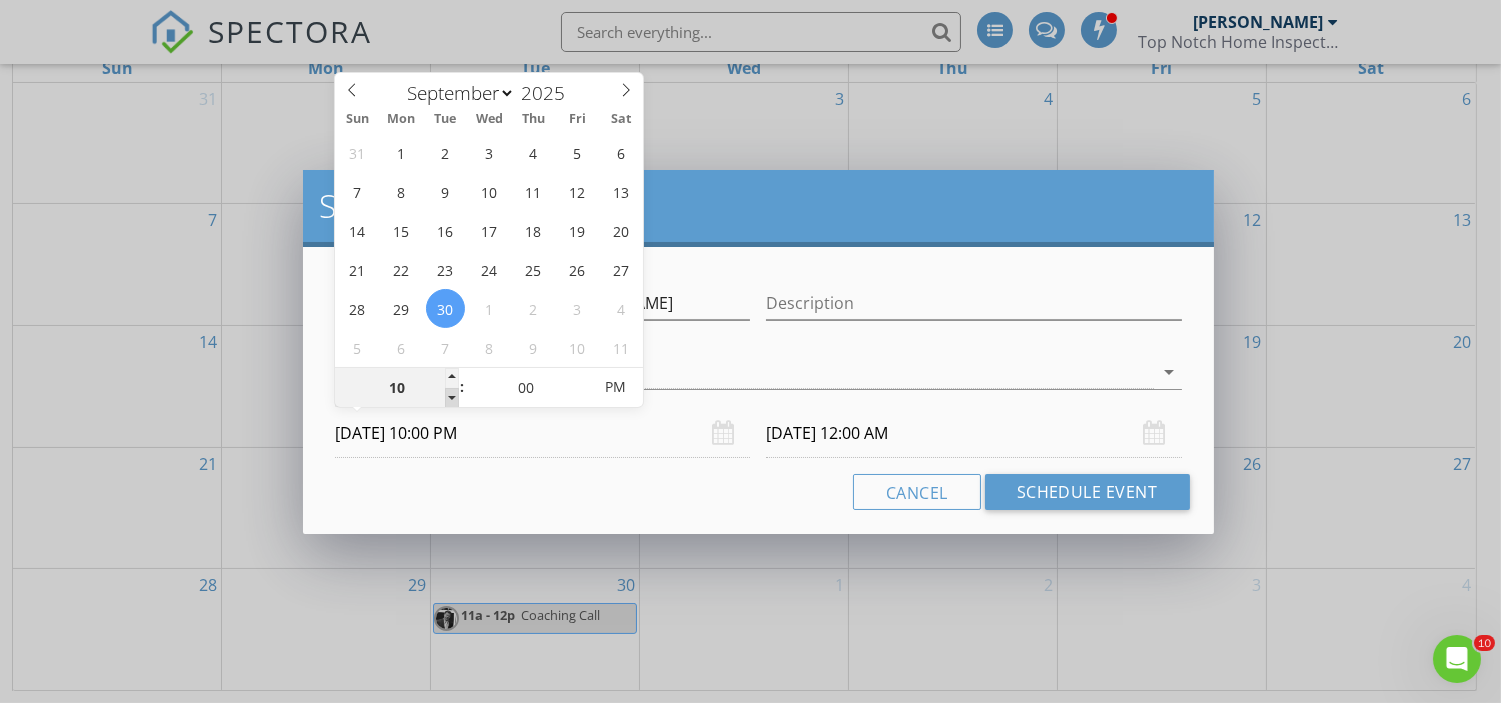 click at bounding box center [452, 398] 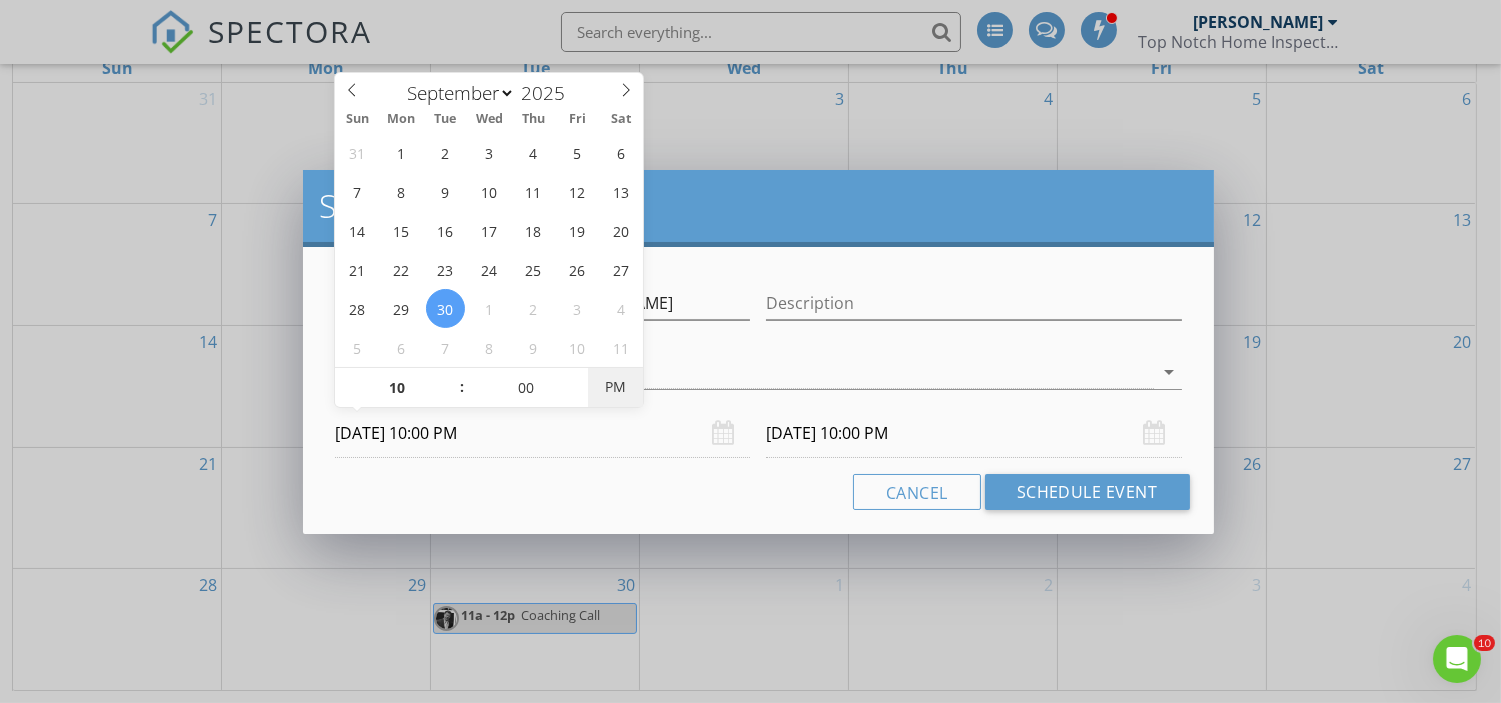 type on "09/30/2025 10:00 AM" 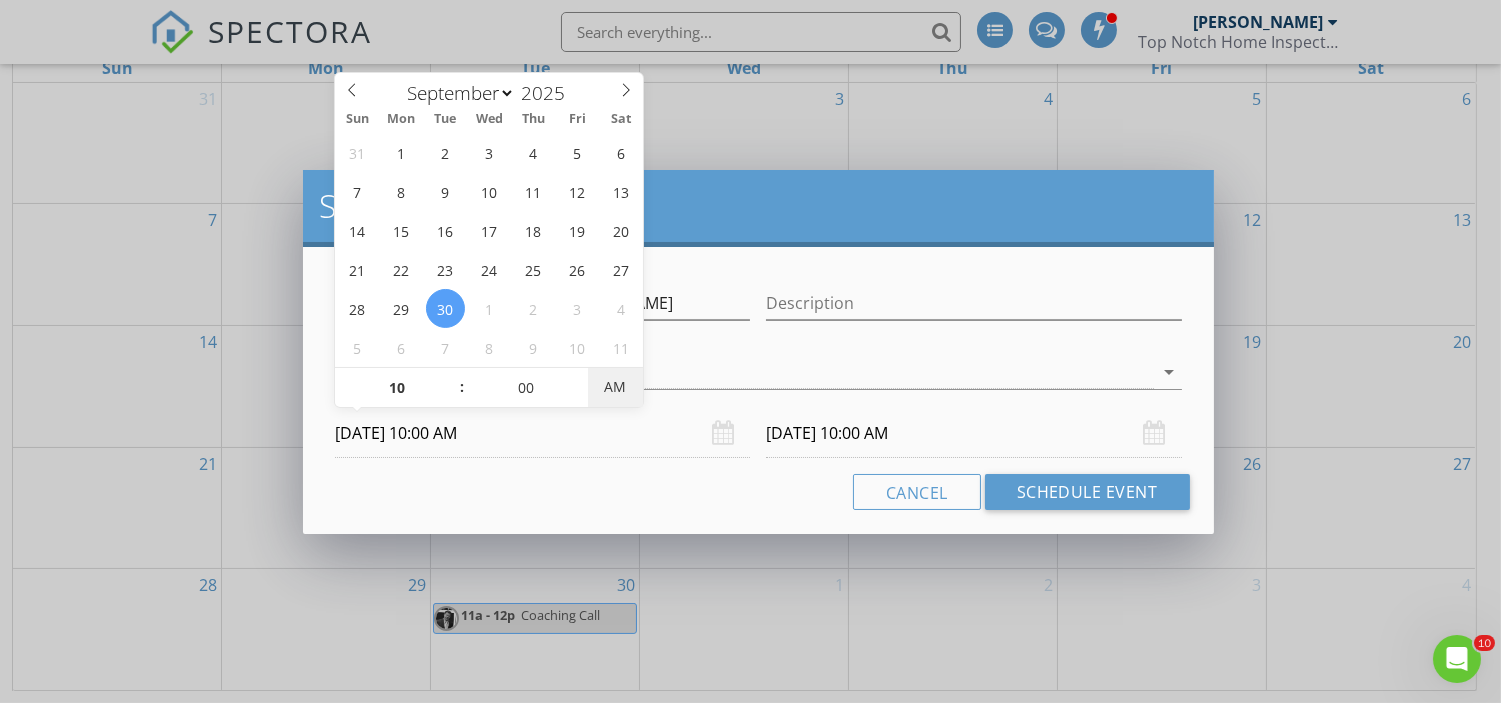 click on "AM" at bounding box center [615, 387] 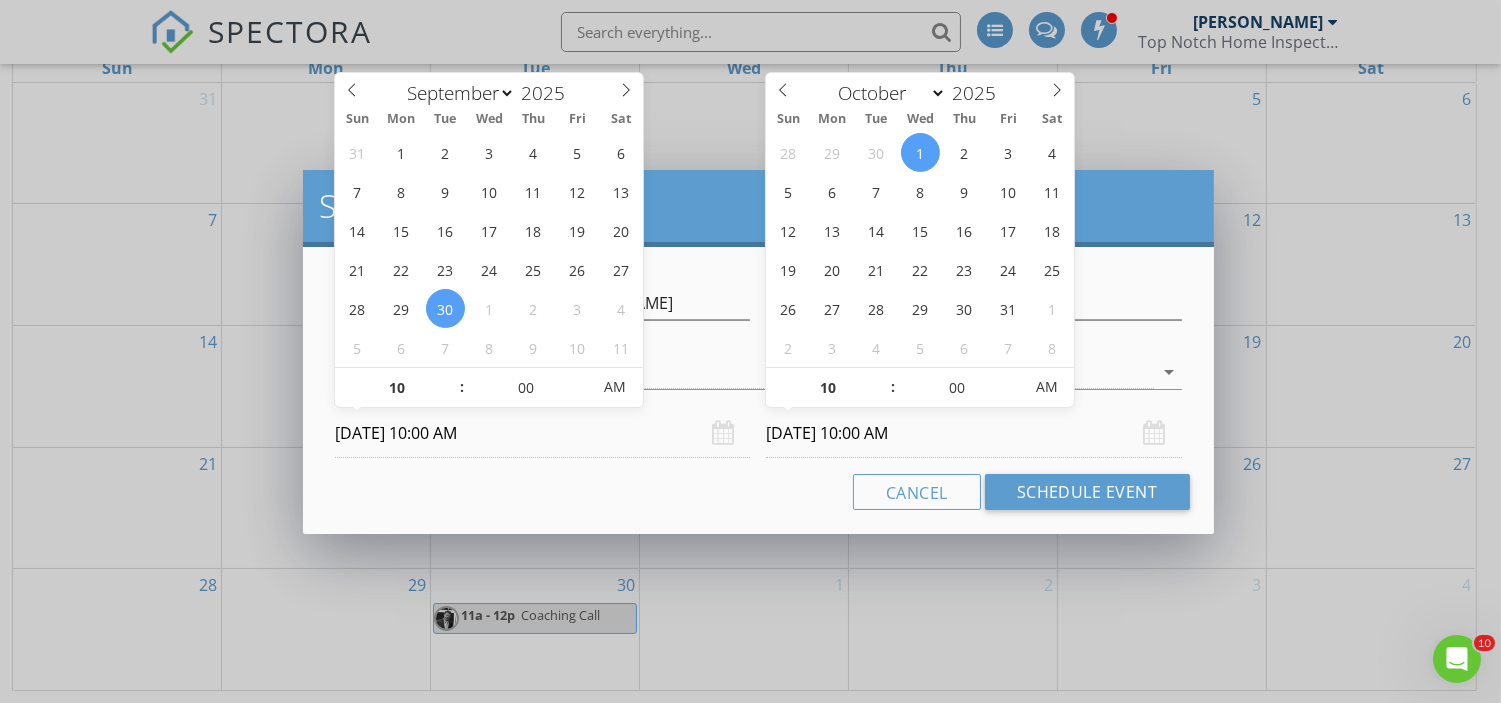 click on "10/01/2025 10:00 AM" at bounding box center [973, 433] 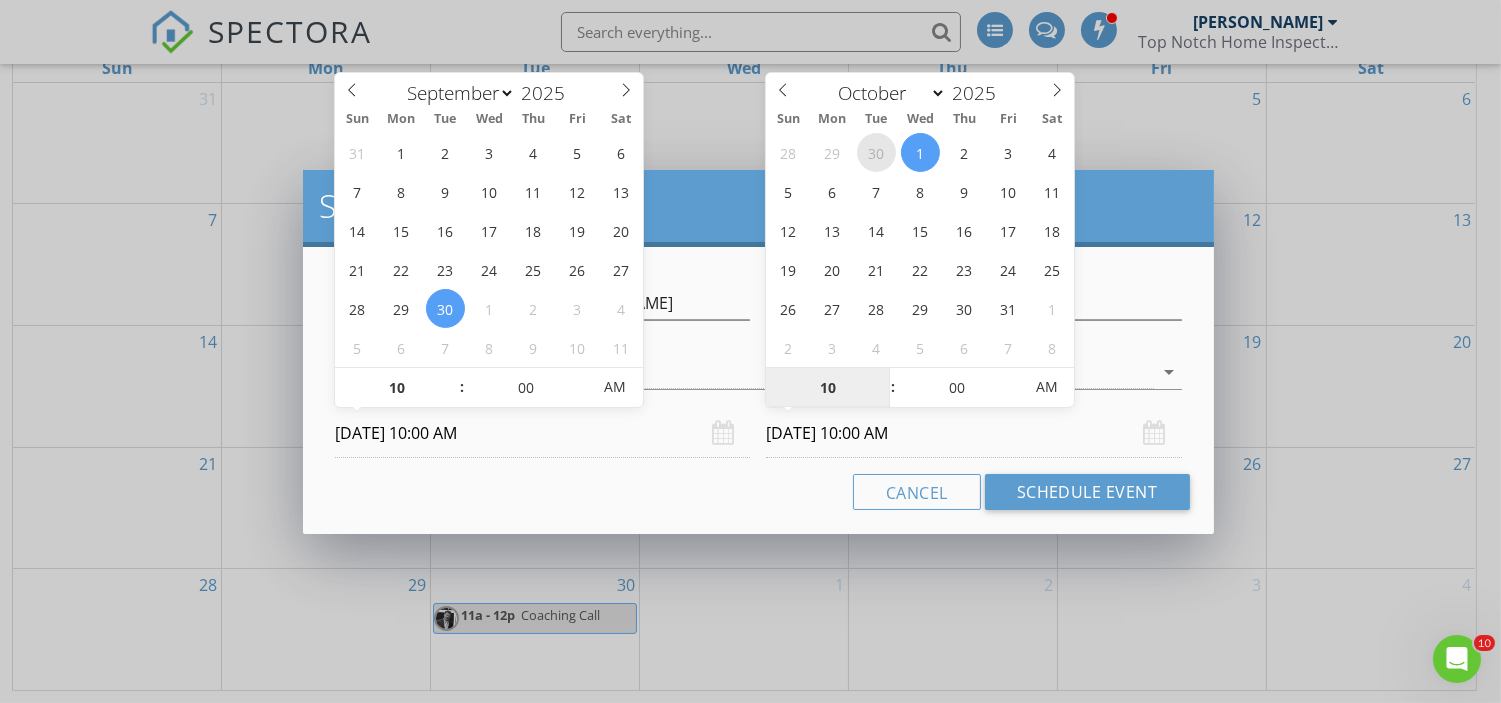 select on "8" 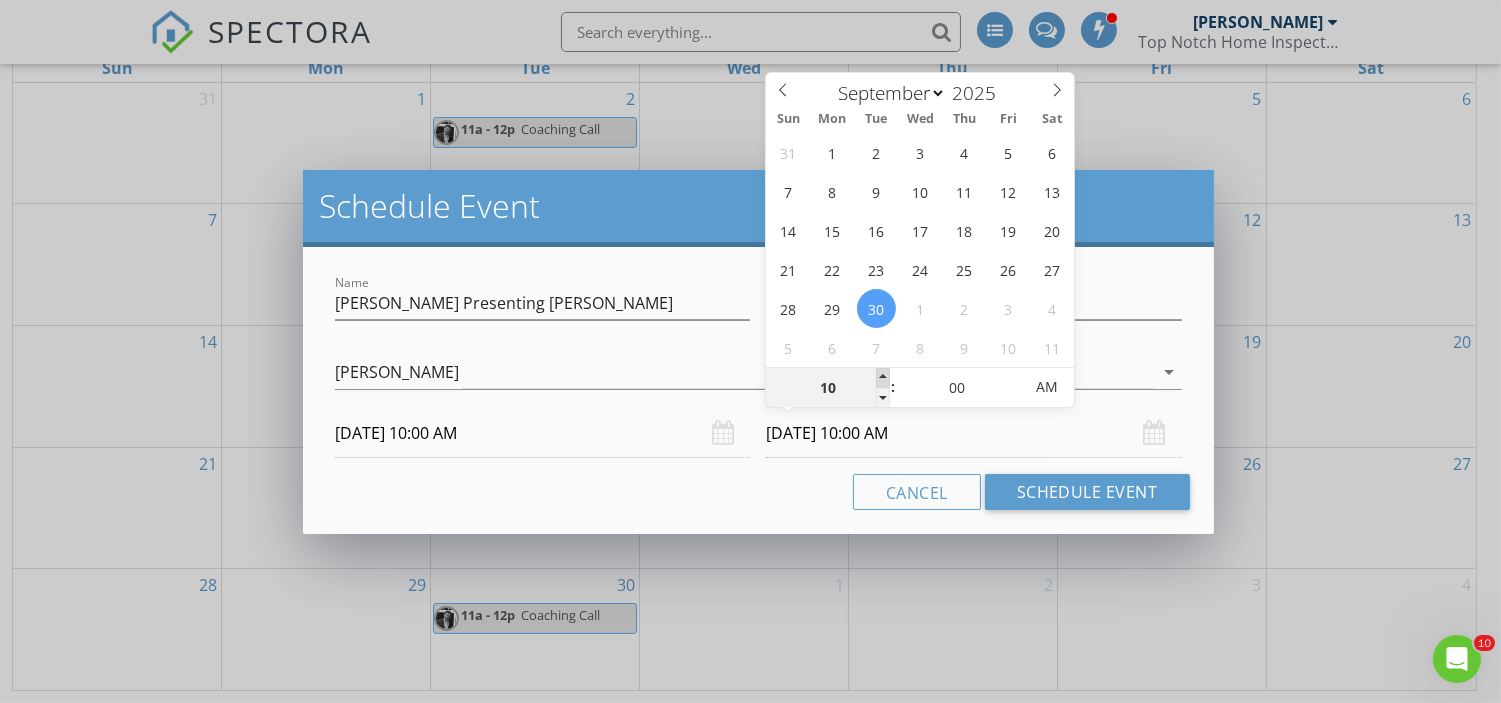 type on "11" 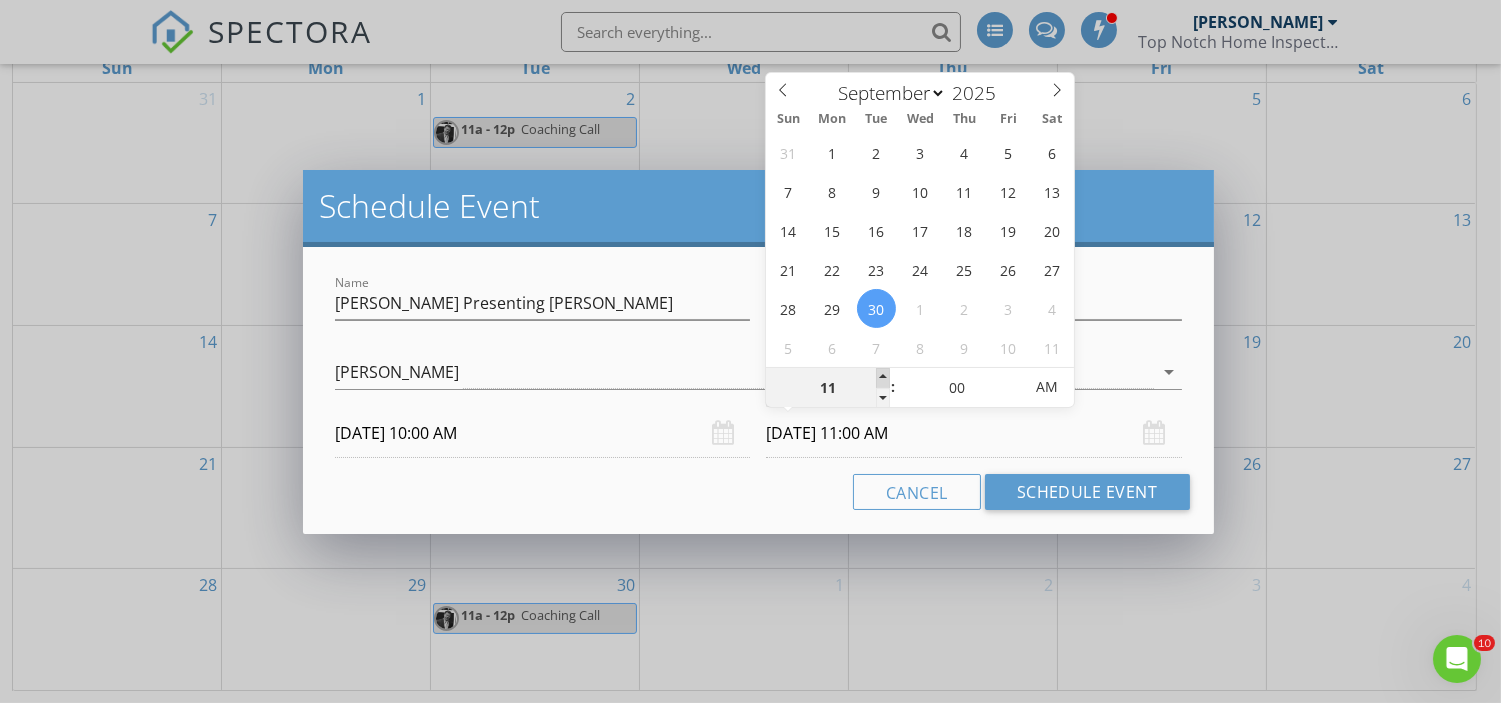 click at bounding box center [883, 378] 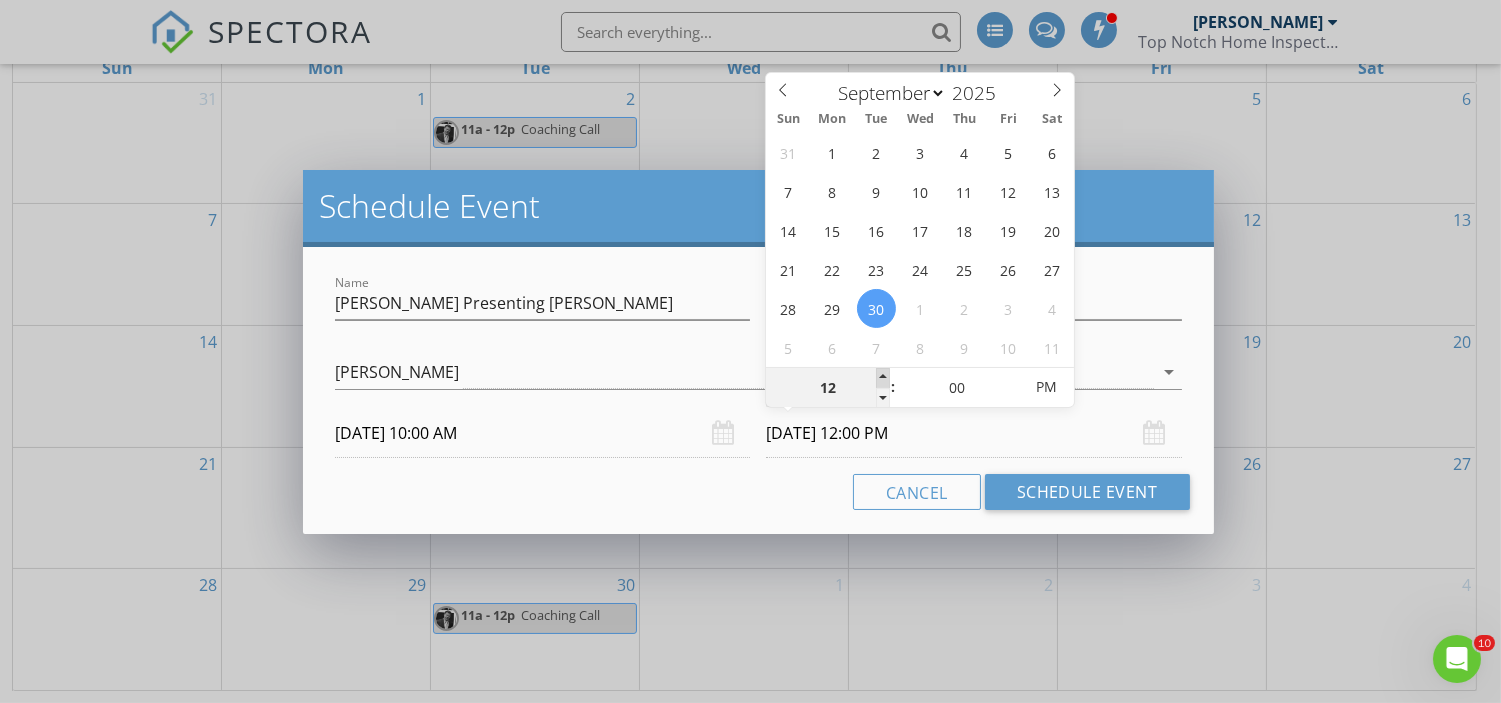 click at bounding box center [883, 378] 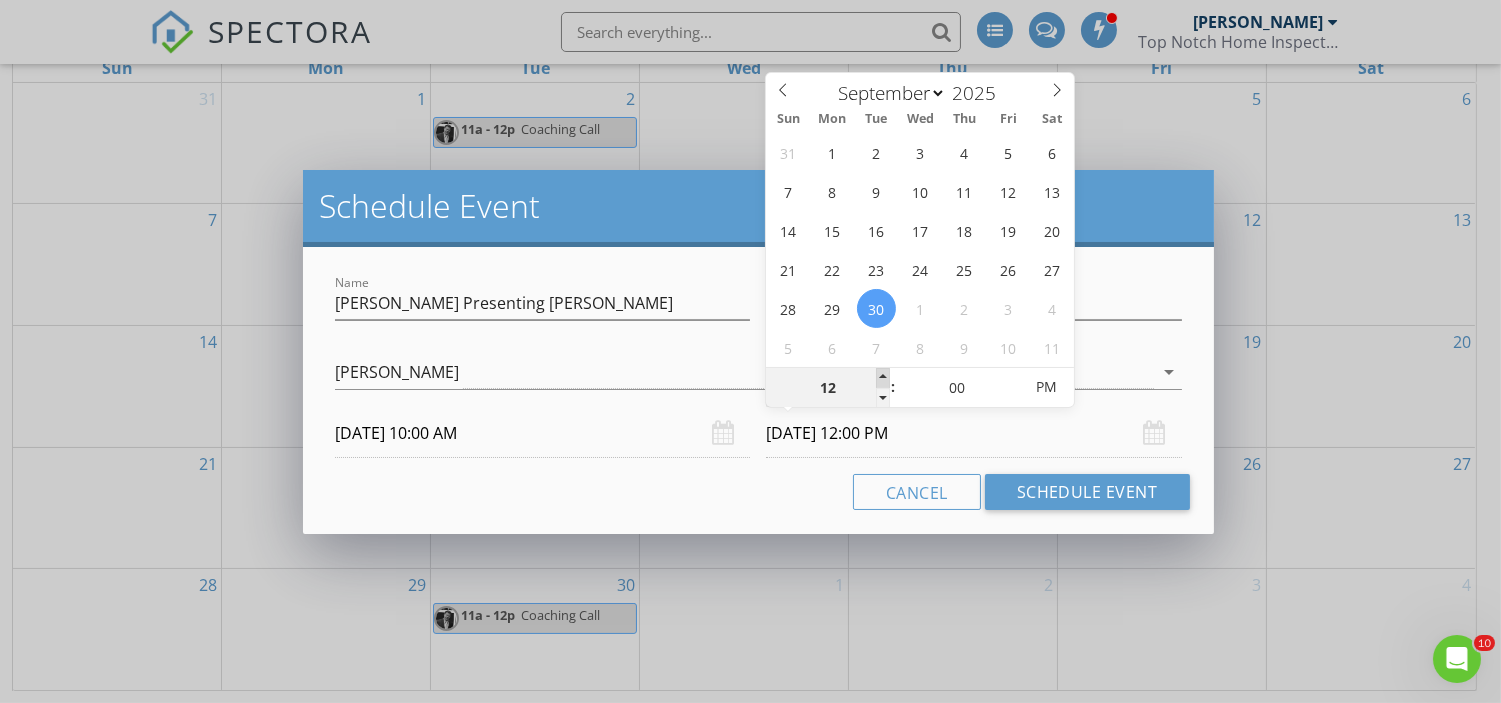 type on "01" 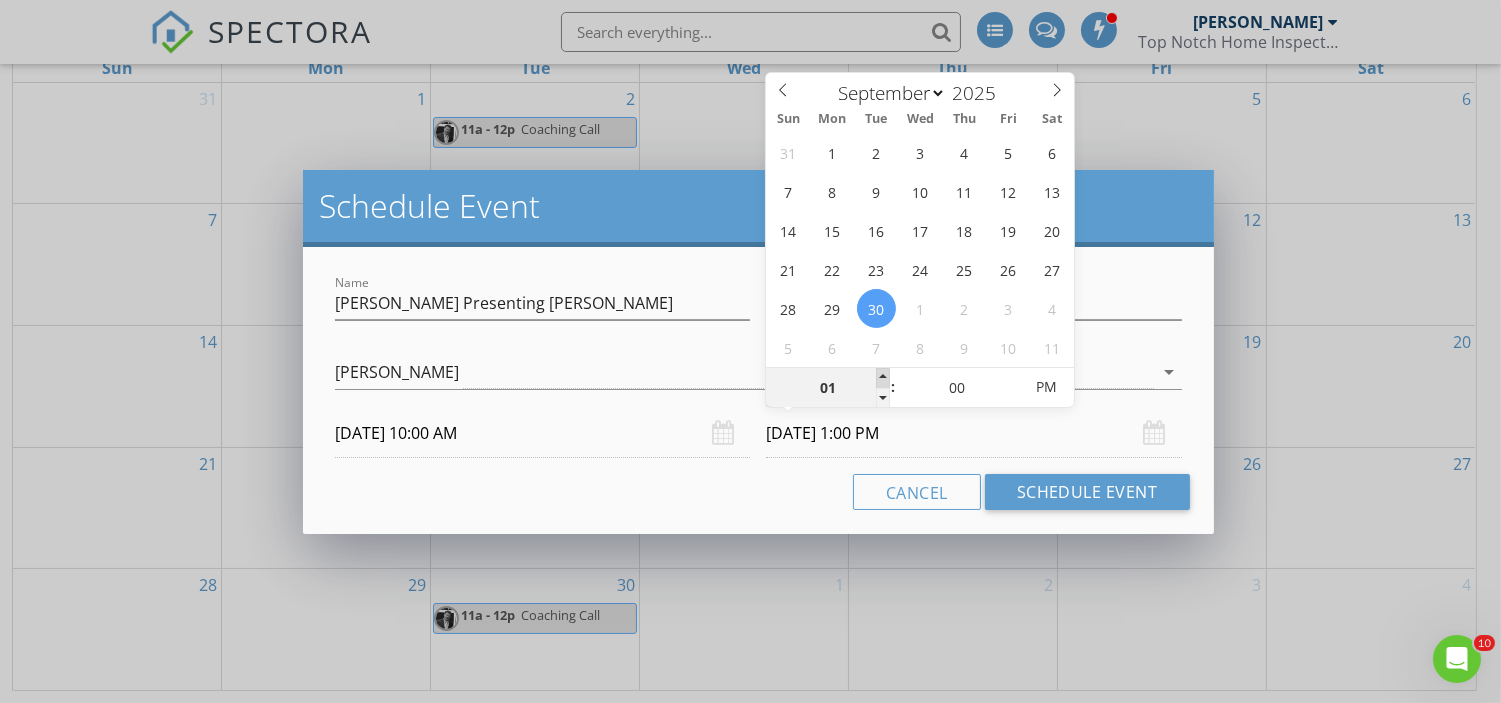 click at bounding box center (883, 378) 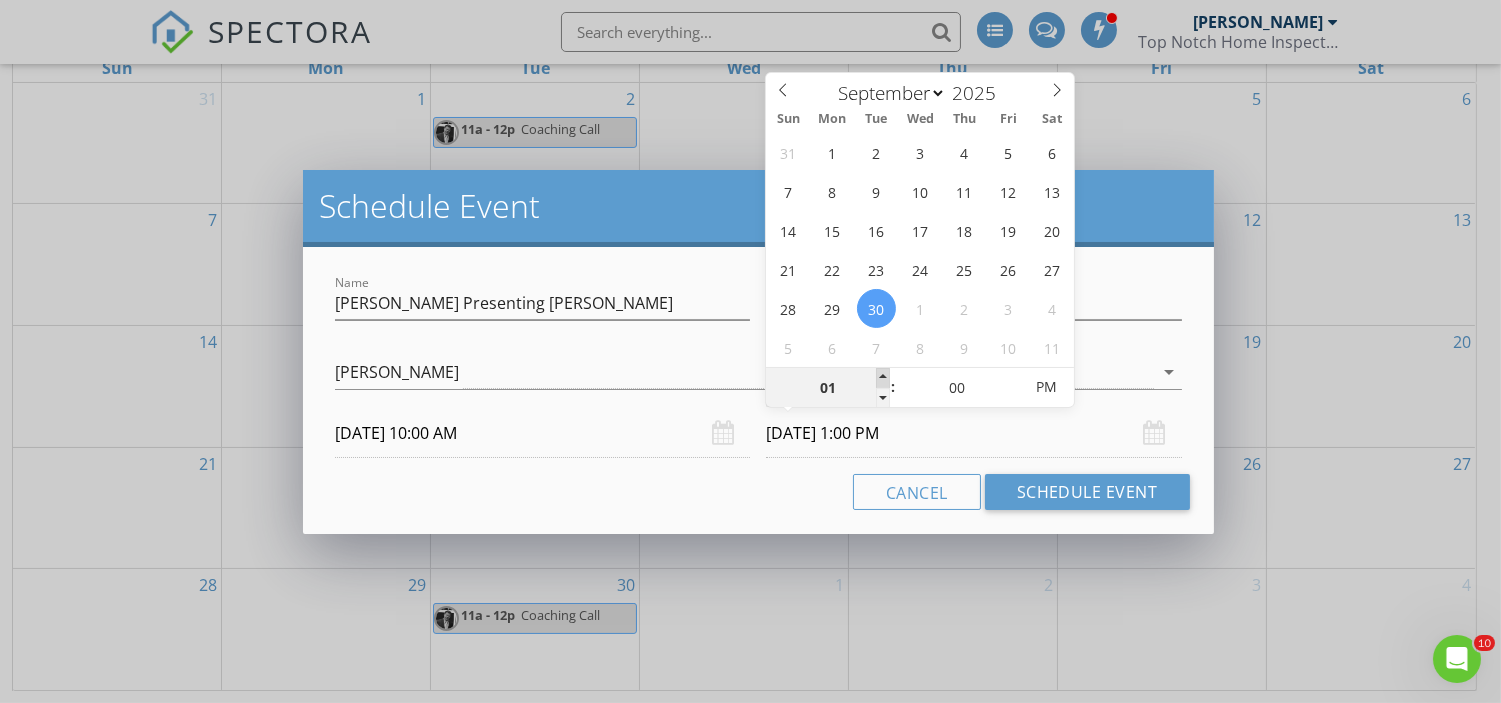 type on "02" 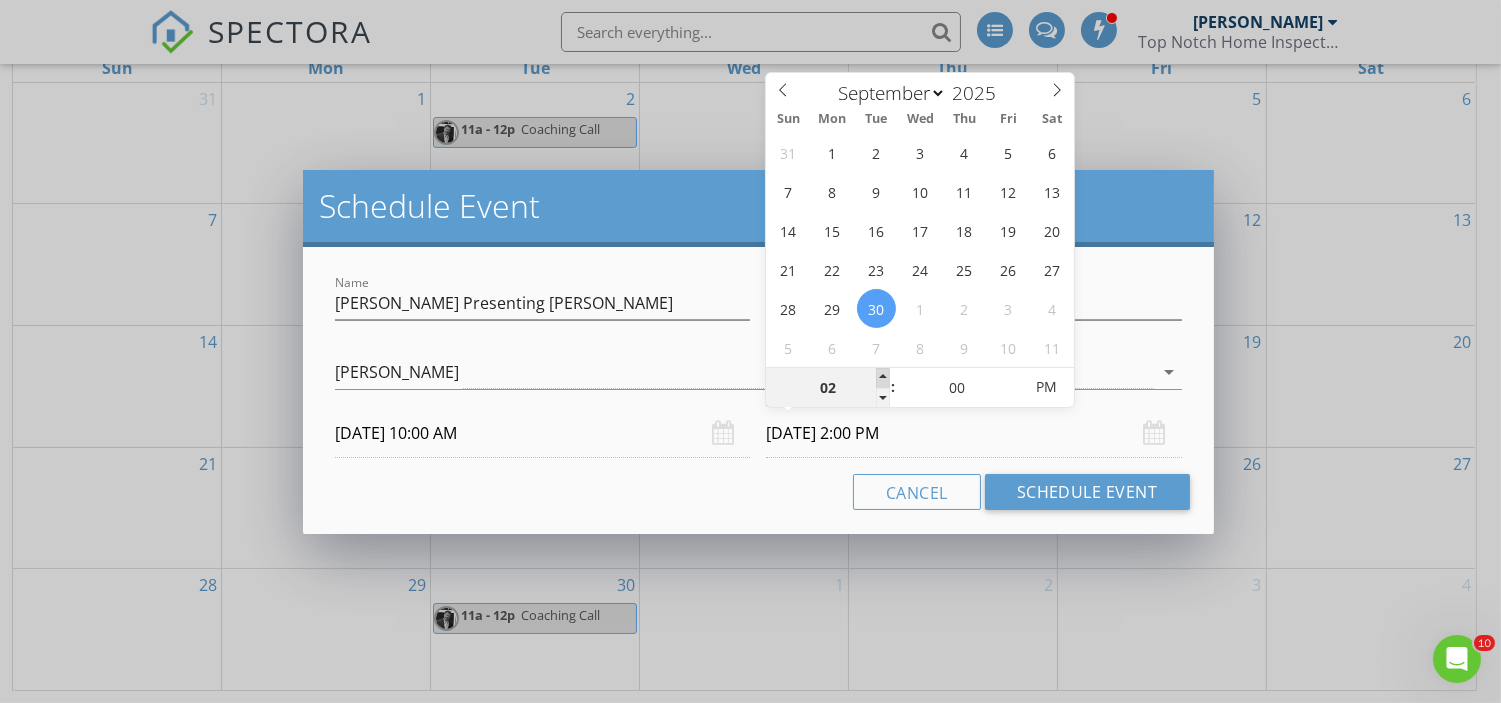 click at bounding box center (883, 378) 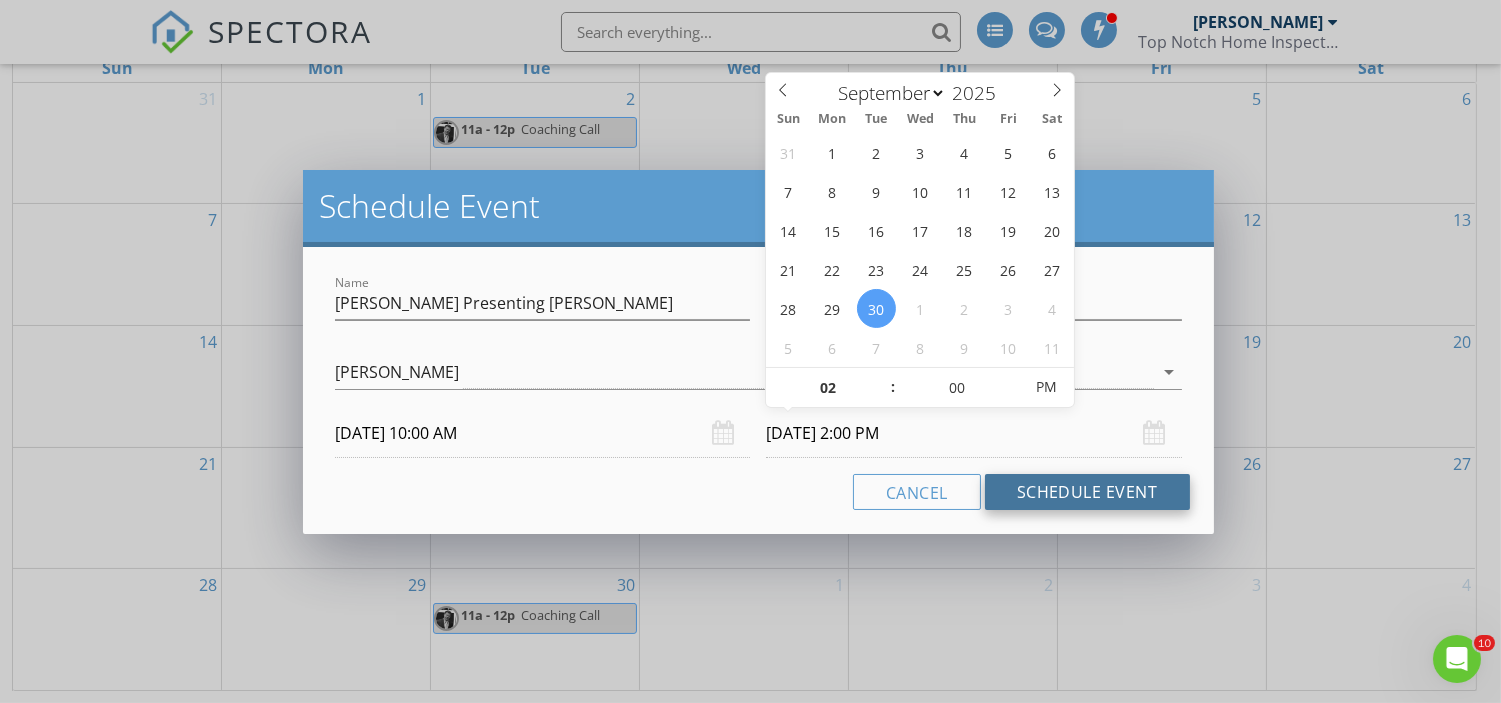 click on "Schedule Event" at bounding box center (1087, 492) 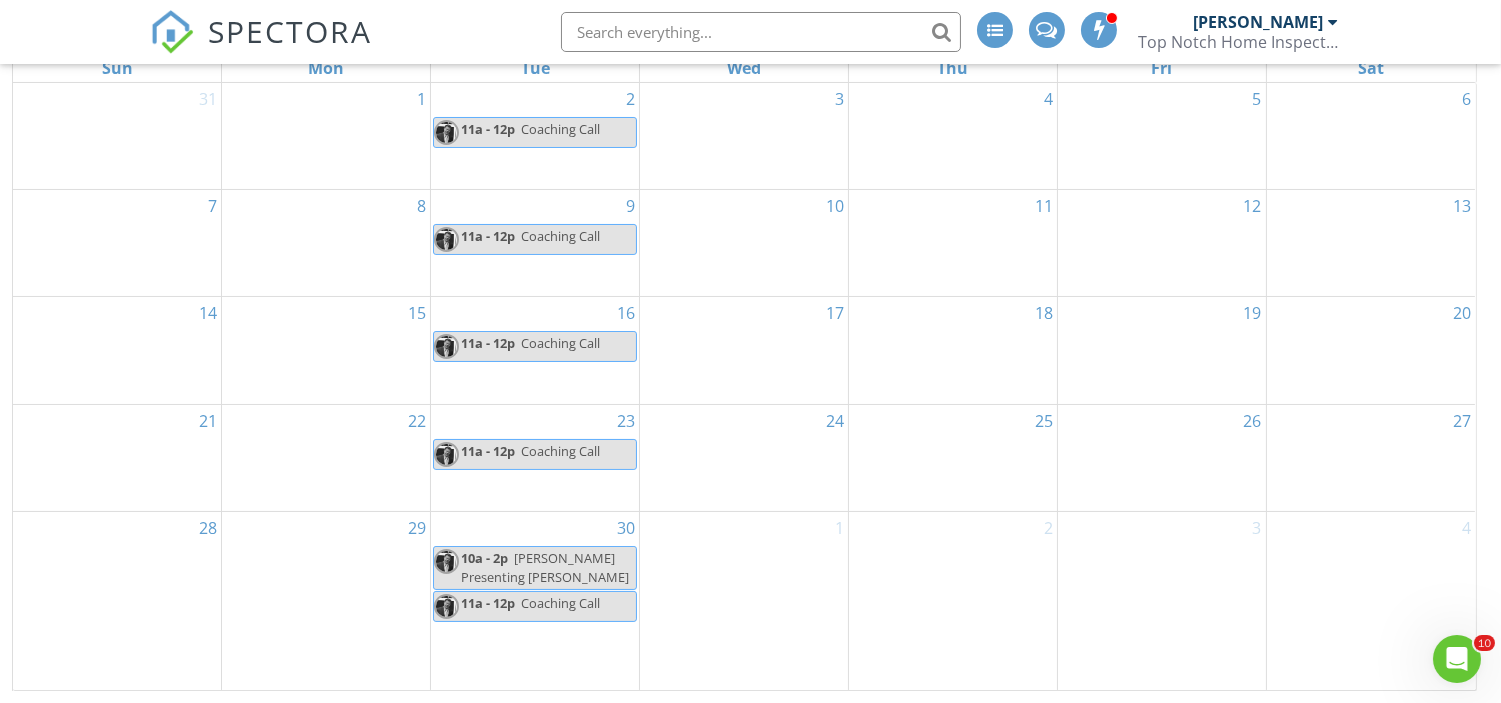scroll, scrollTop: 0, scrollLeft: 0, axis: both 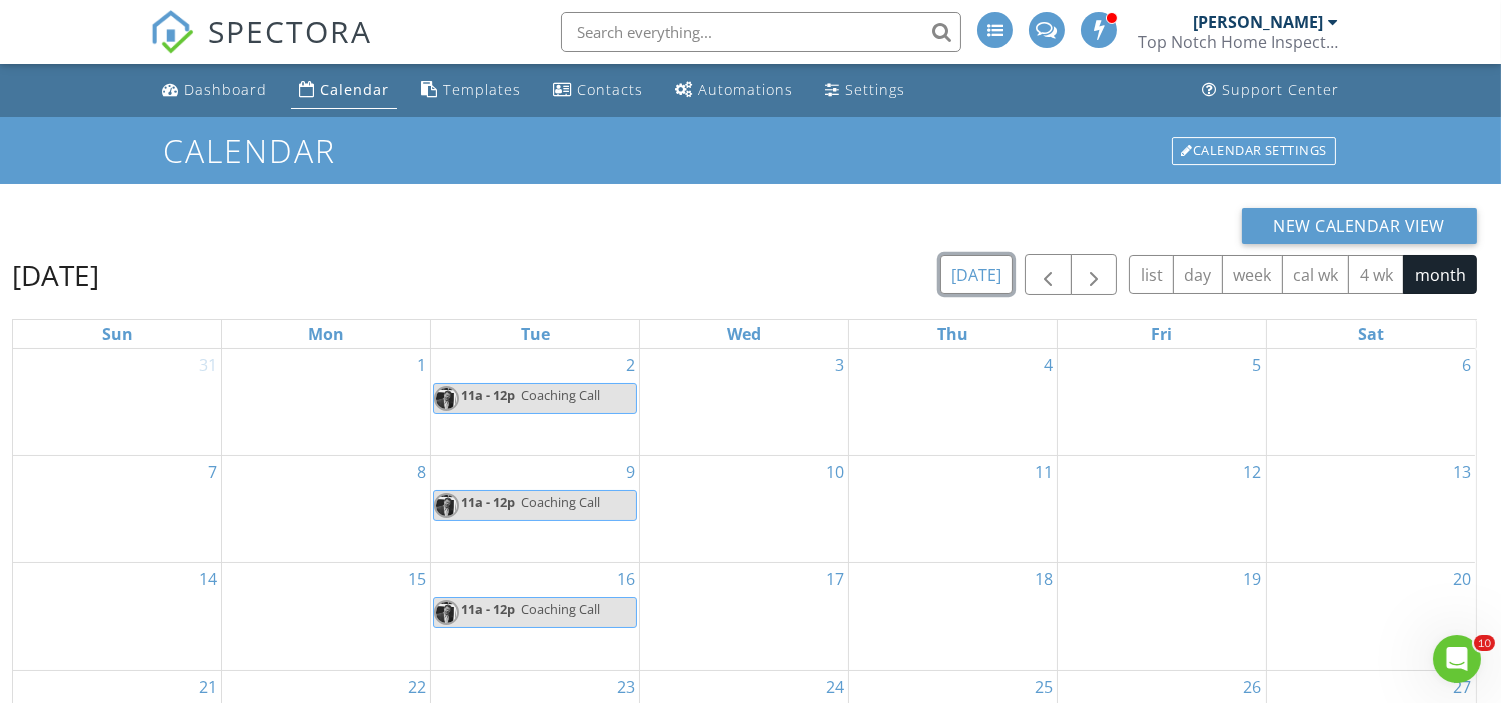 click on "today" at bounding box center [976, 274] 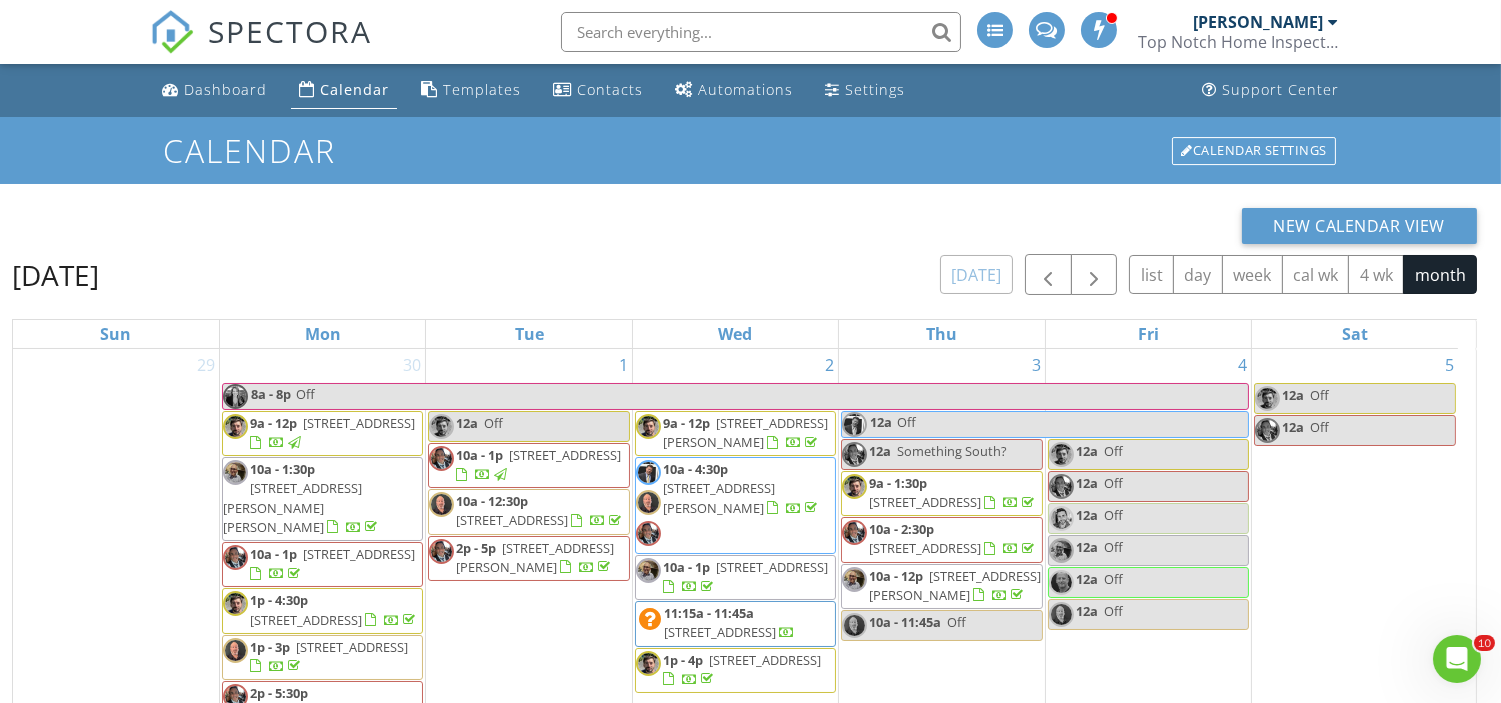 scroll, scrollTop: 1131, scrollLeft: 0, axis: vertical 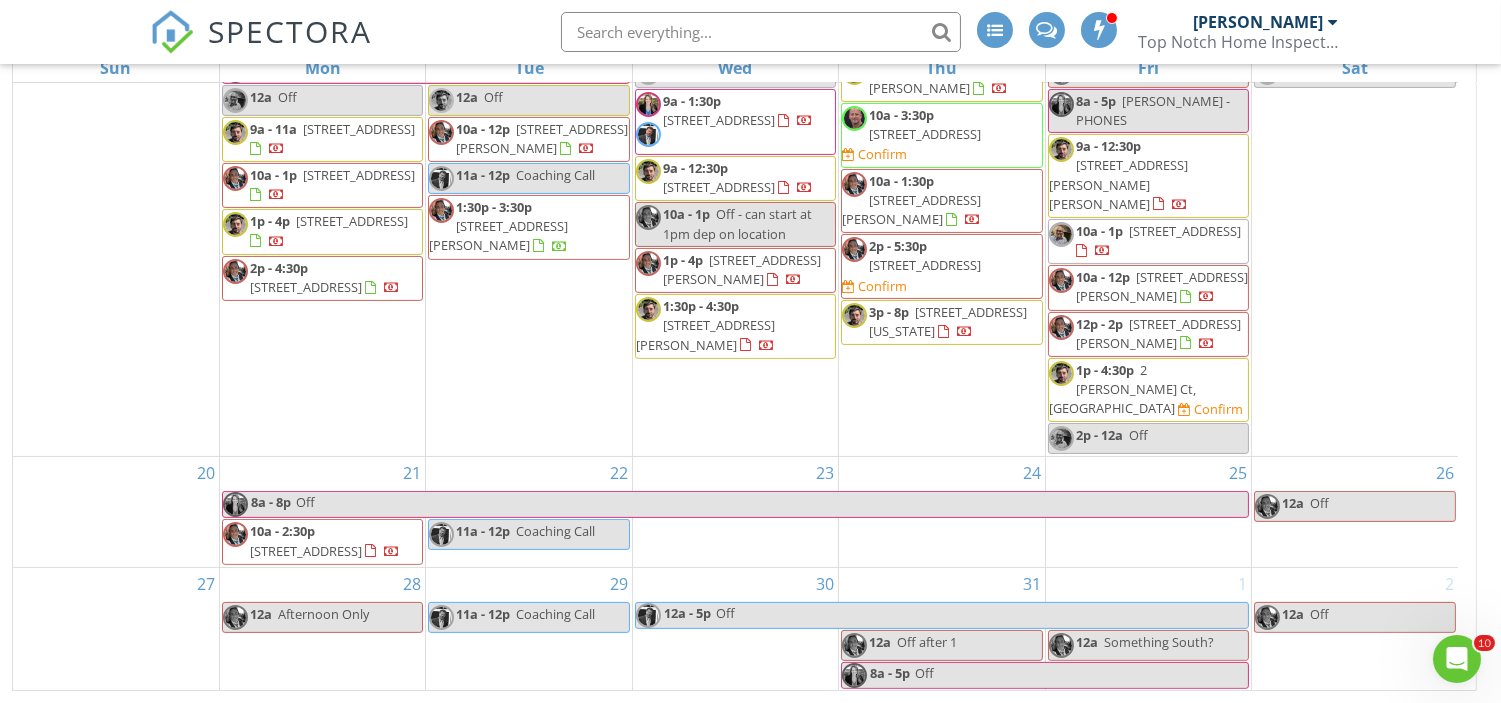 click on "2 McLellan Ct, East Brunswick 08816" at bounding box center (1122, 389) 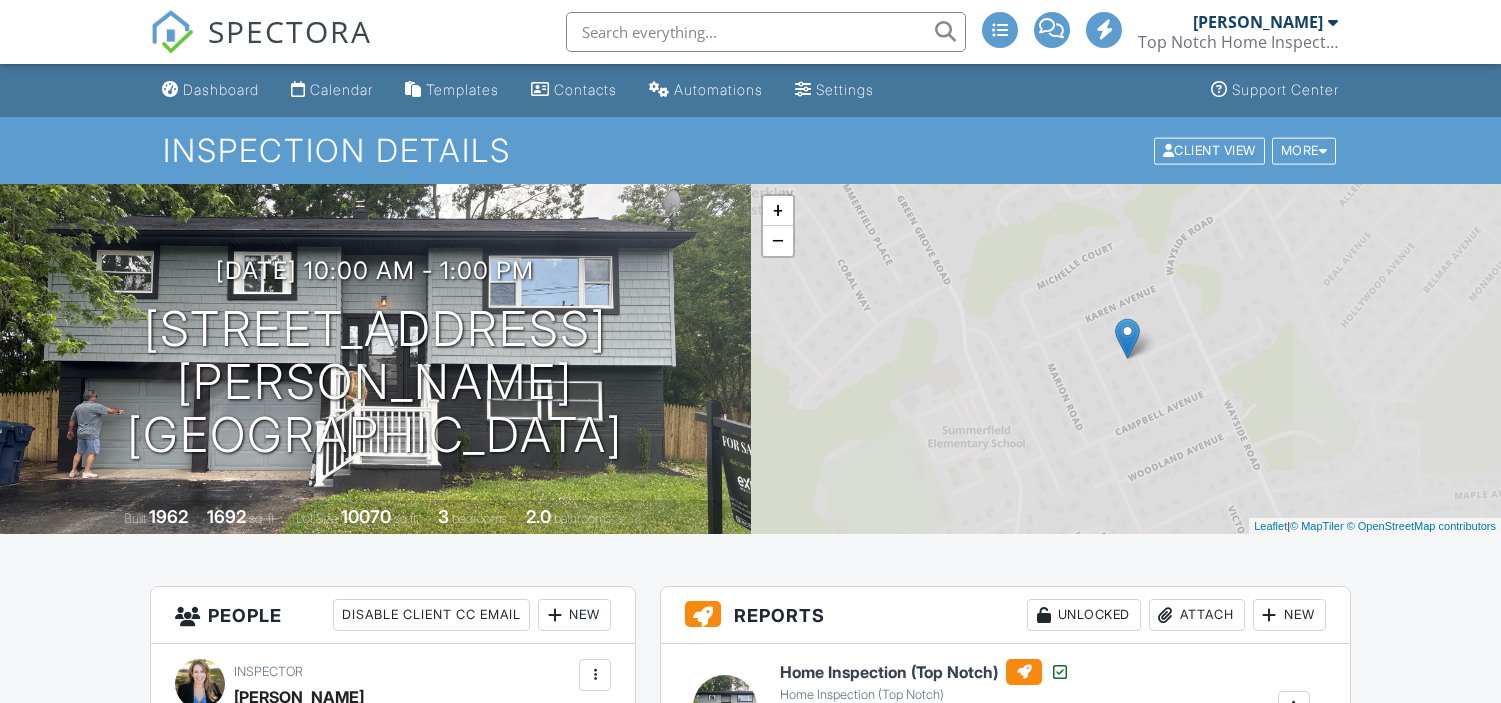 scroll, scrollTop: 0, scrollLeft: 0, axis: both 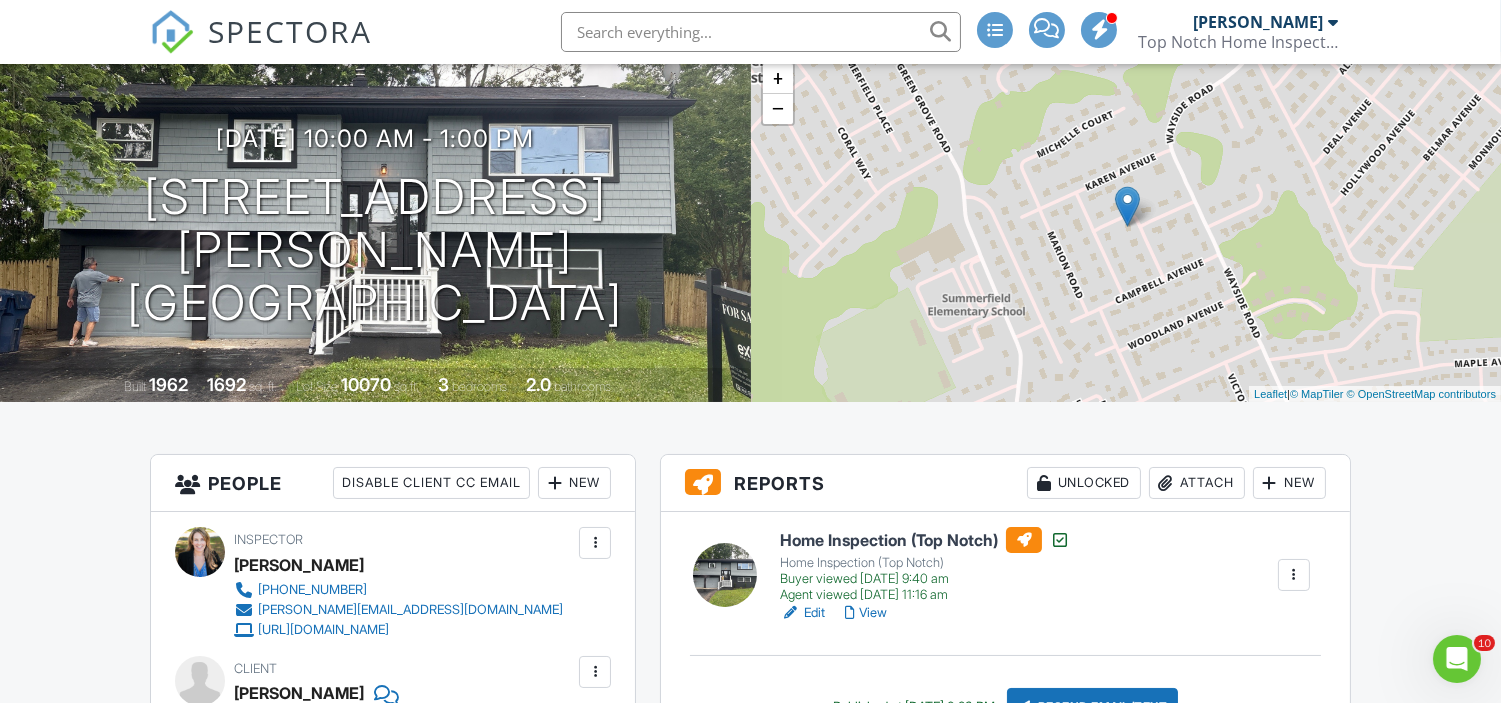 click at bounding box center (1294, 575) 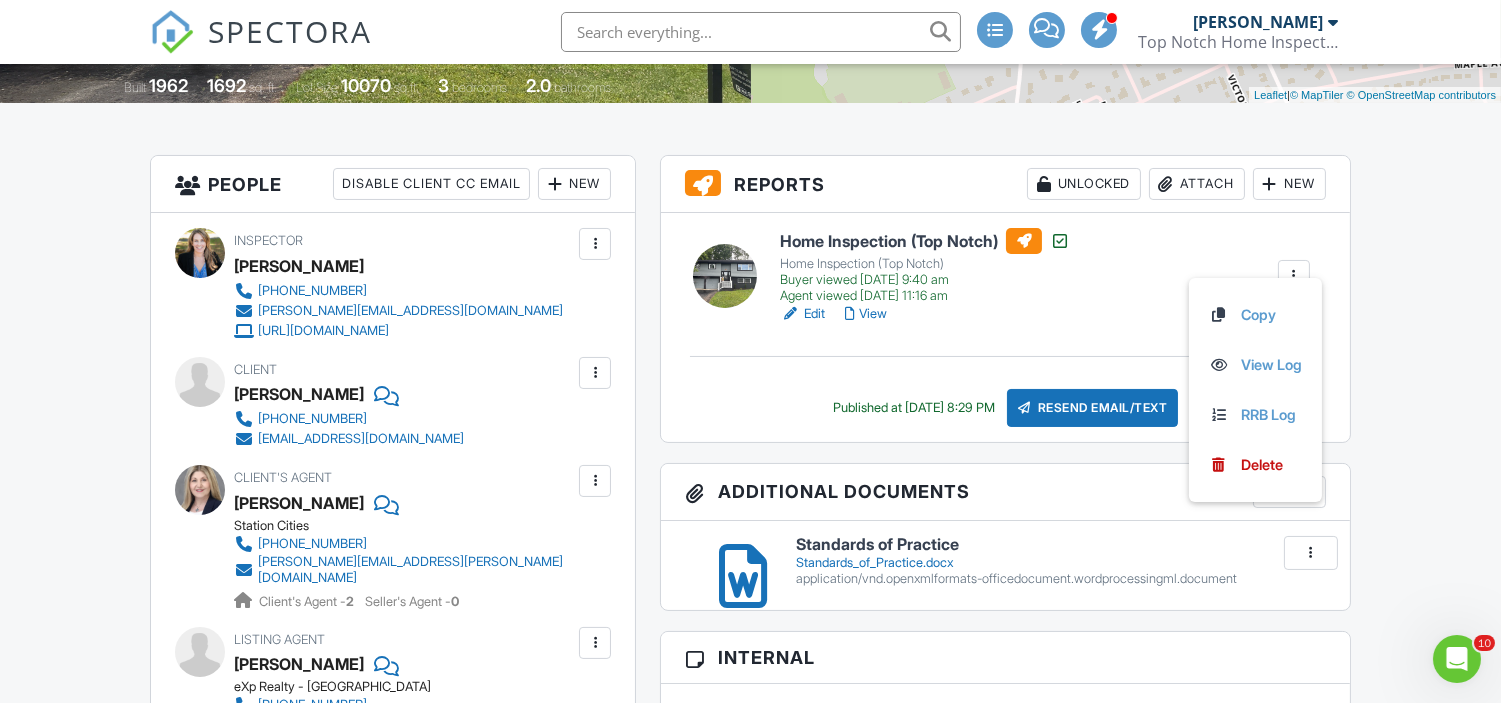 scroll, scrollTop: 433, scrollLeft: 0, axis: vertical 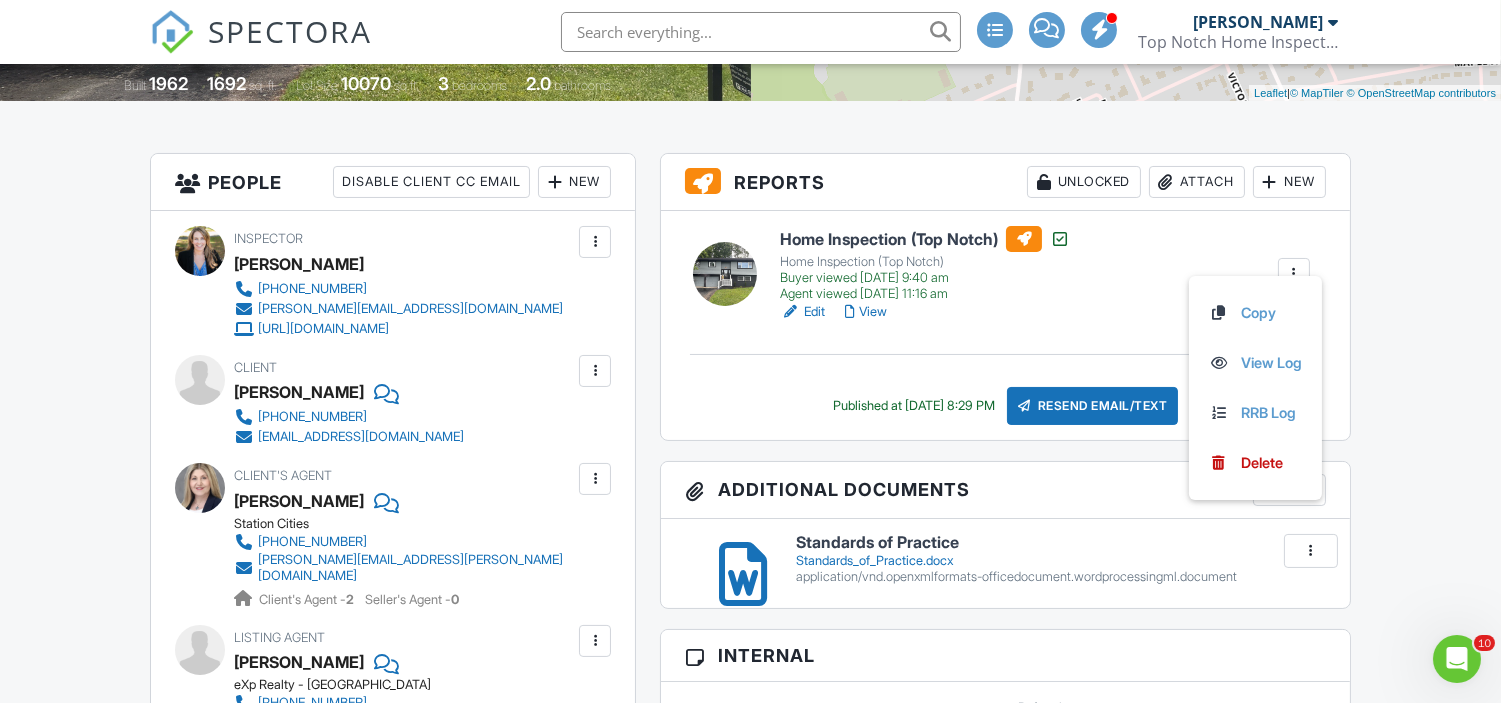 click on "Home Inspection (Top Notch)
Home Inspection (Top Notch)
Buyer viewed 07/10/2025  9:40 am
Agent viewed 07/10/2025 11:16 am
Edit
View
Copy
View Log
RRB Log
Delete
Published at 07/09/2025  8:29 PM
Resend Email/Text" at bounding box center [1005, 325] 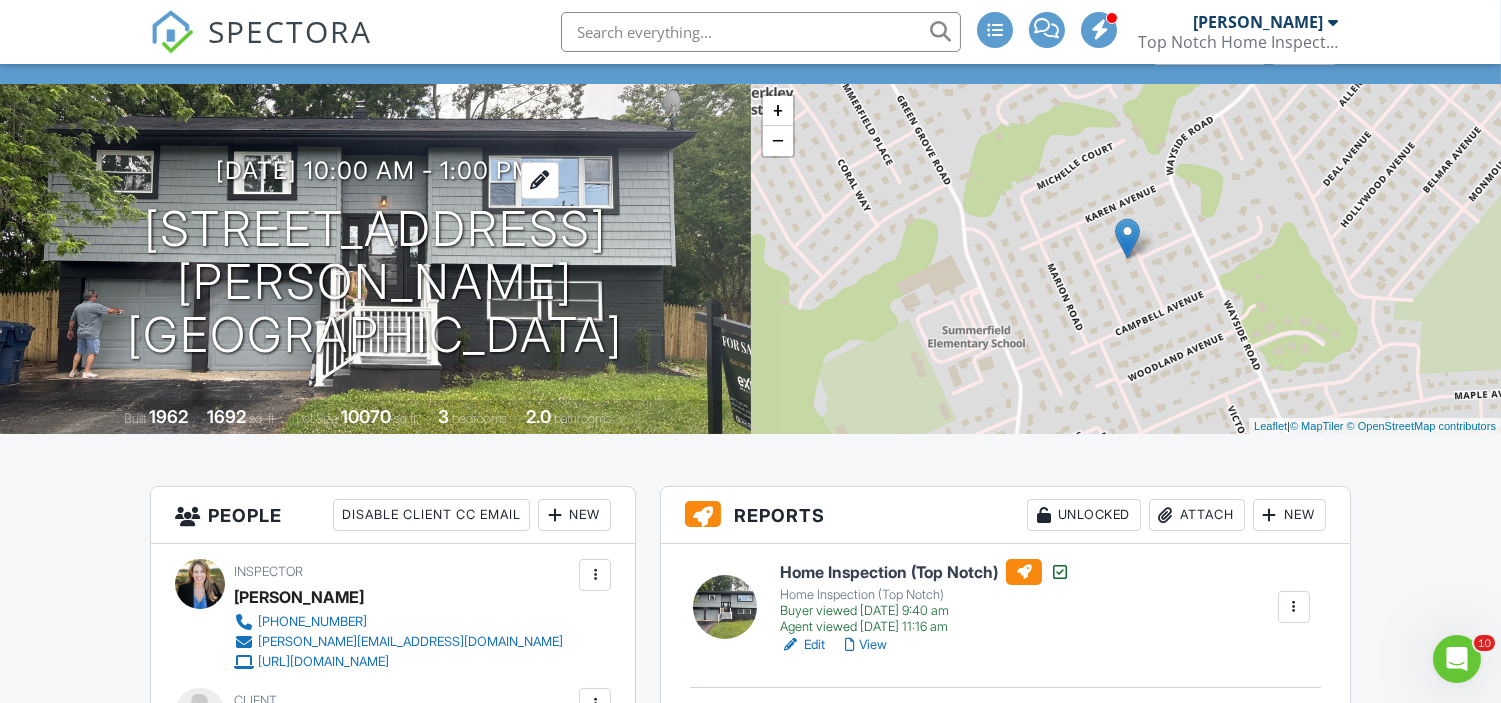 scroll, scrollTop: 0, scrollLeft: 0, axis: both 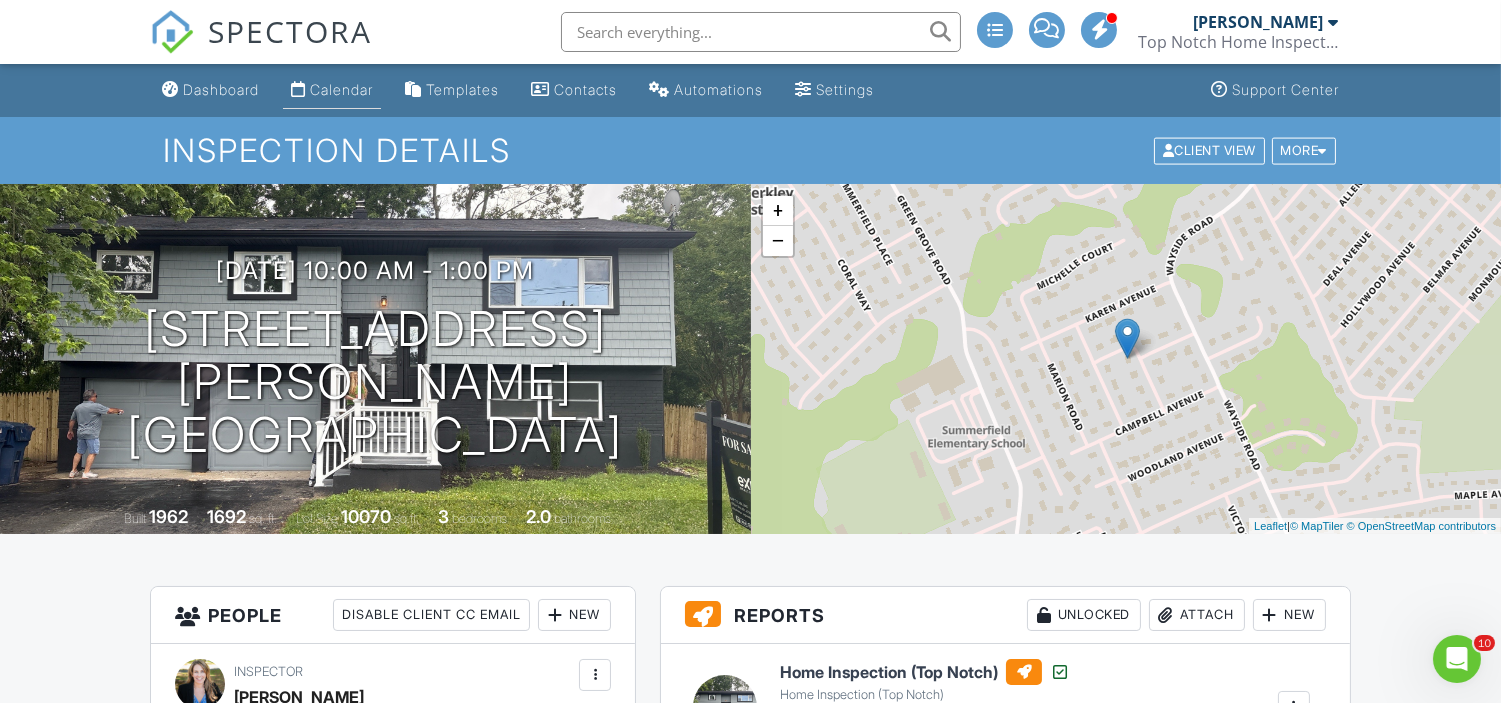 click on "Calendar" at bounding box center (332, 90) 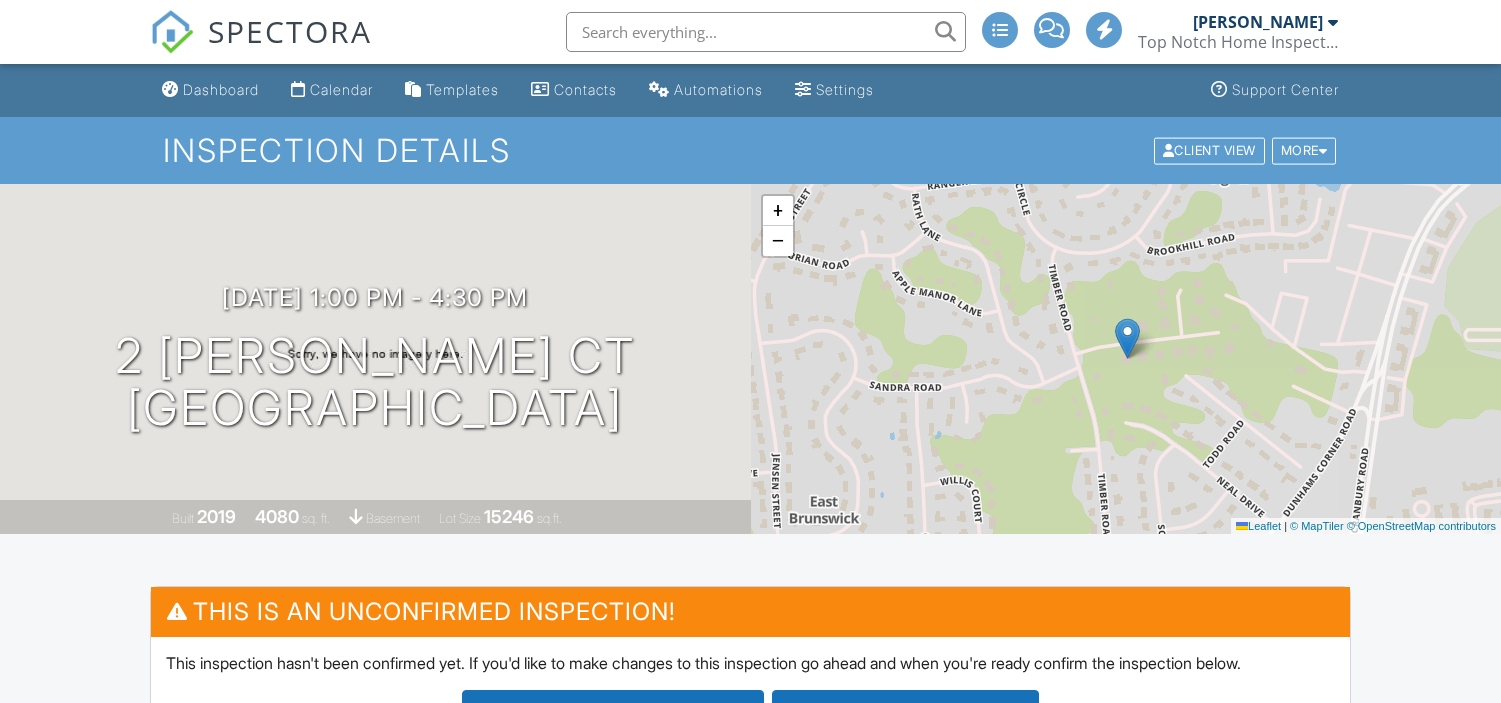 scroll, scrollTop: 531, scrollLeft: 0, axis: vertical 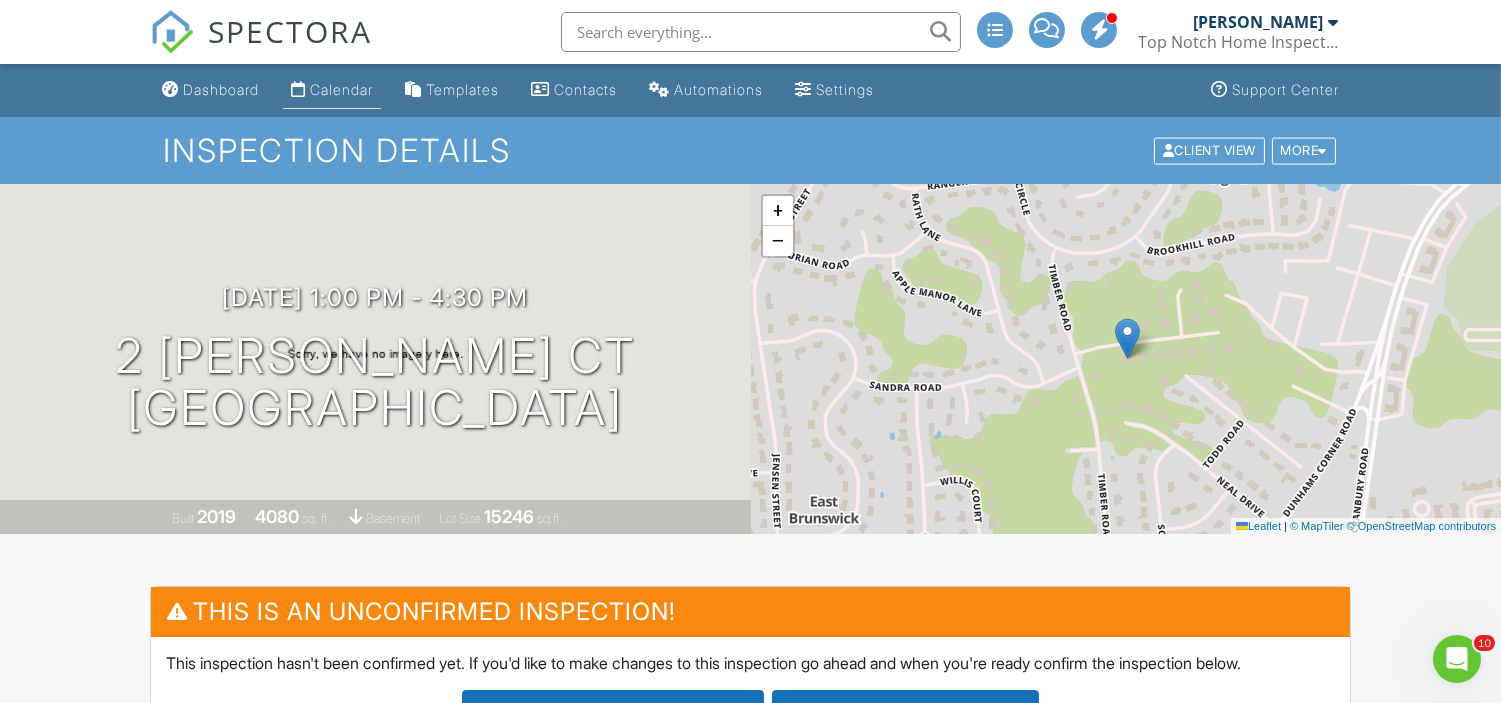 click on "Calendar" at bounding box center (332, 90) 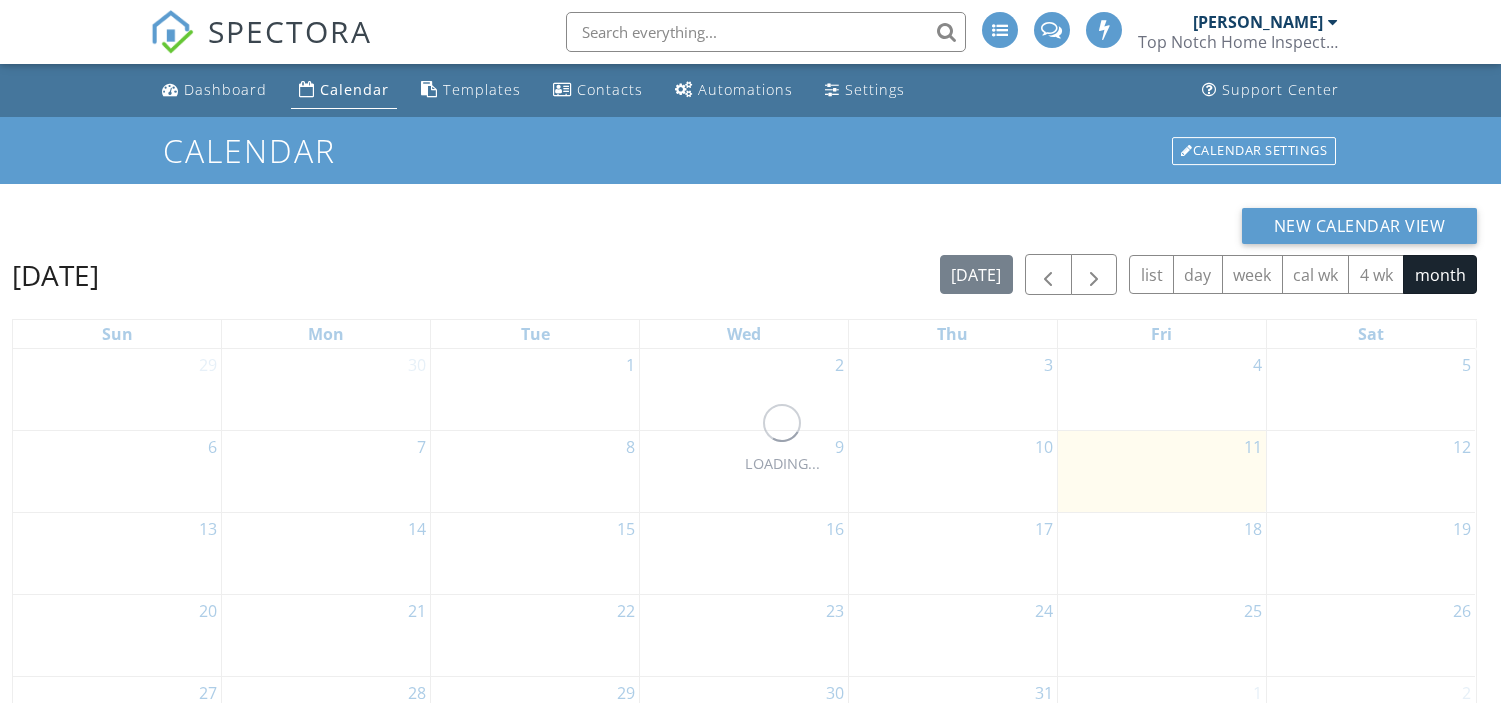 scroll, scrollTop: 0, scrollLeft: 0, axis: both 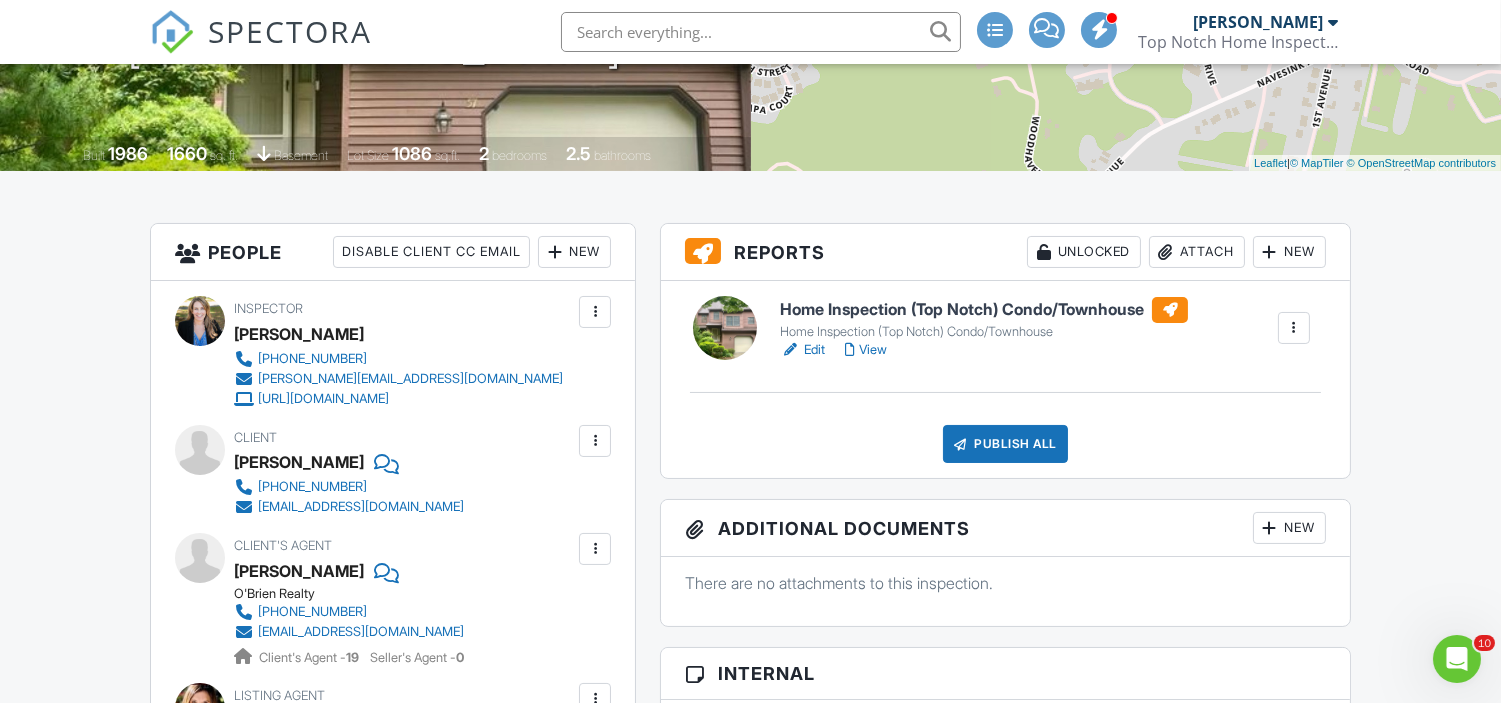 click on "View" at bounding box center (866, 350) 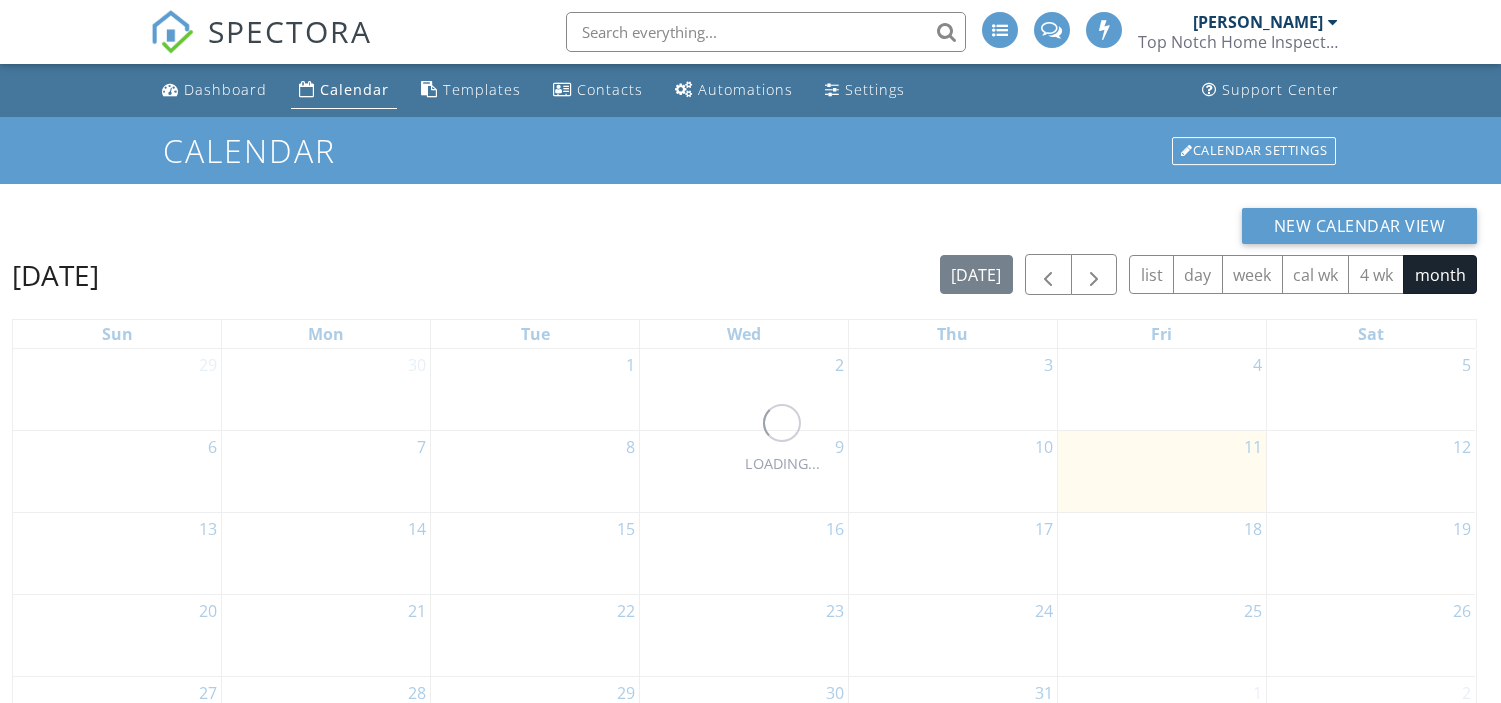 scroll, scrollTop: 266, scrollLeft: 0, axis: vertical 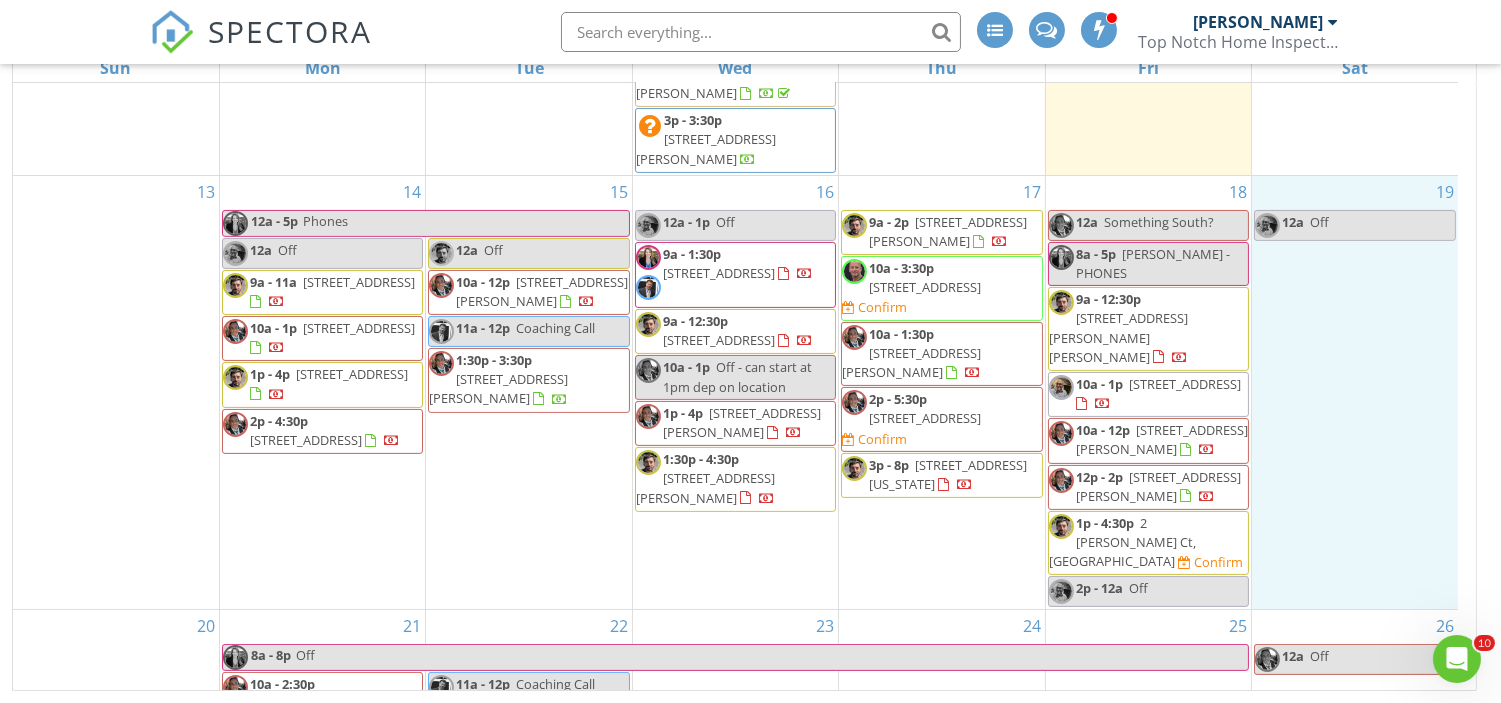 click on "19
12a
Off" at bounding box center (1355, 393) 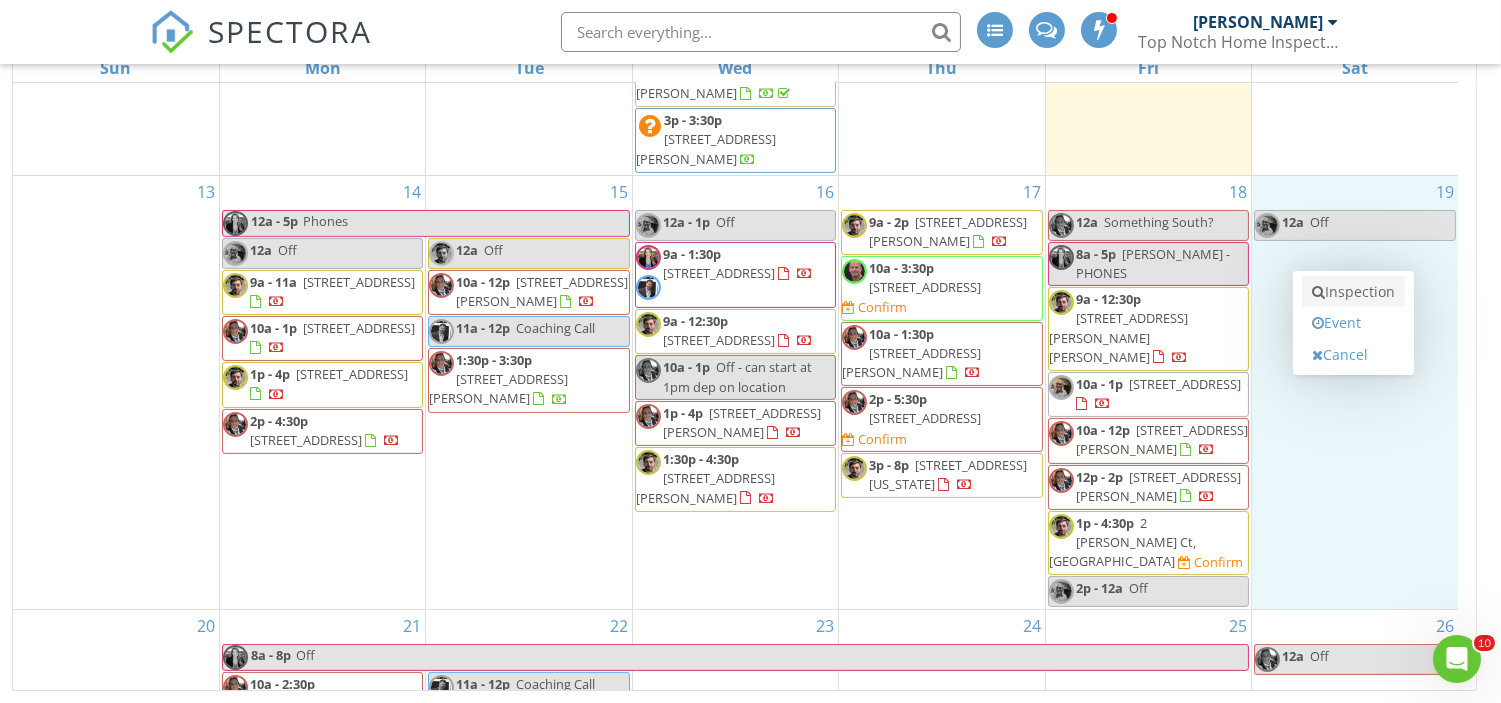 click on "Inspection" at bounding box center [1353, 292] 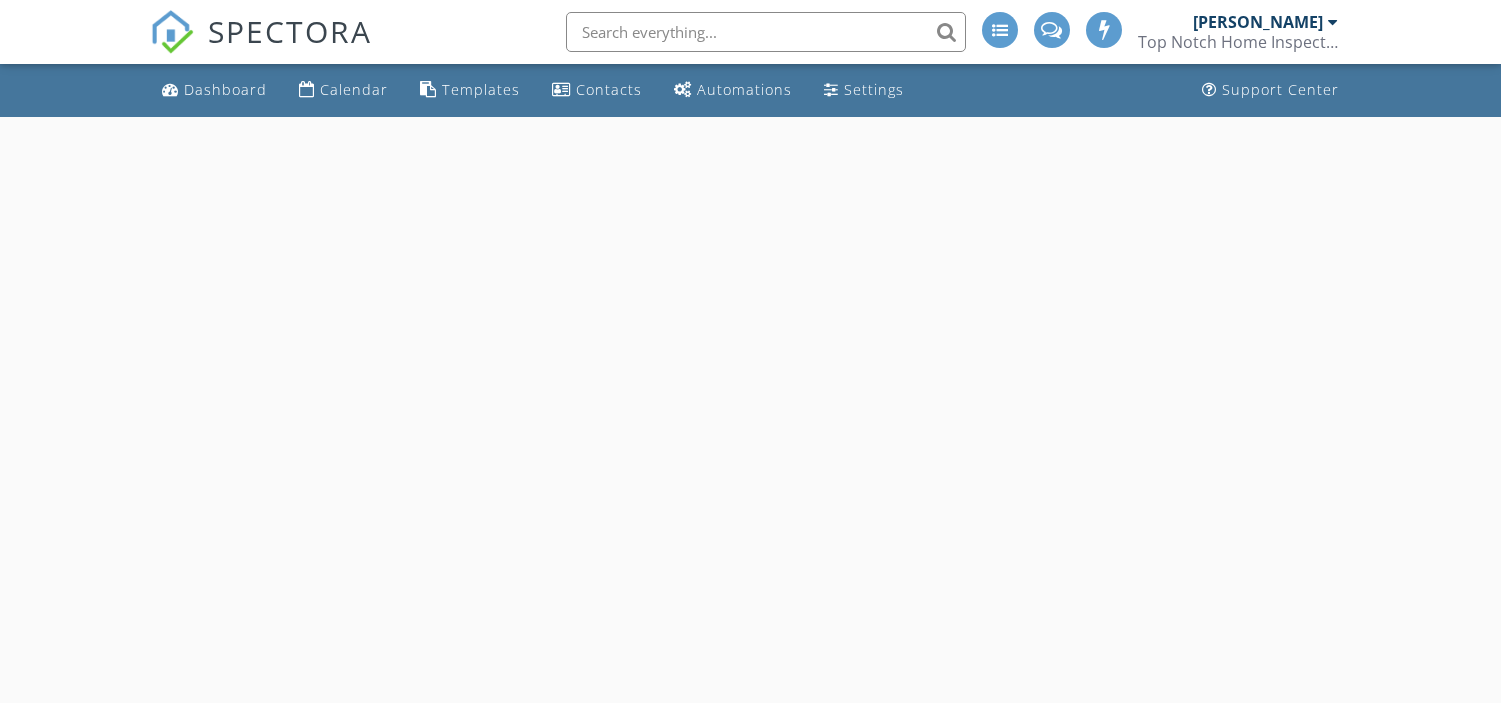 scroll, scrollTop: 0, scrollLeft: 0, axis: both 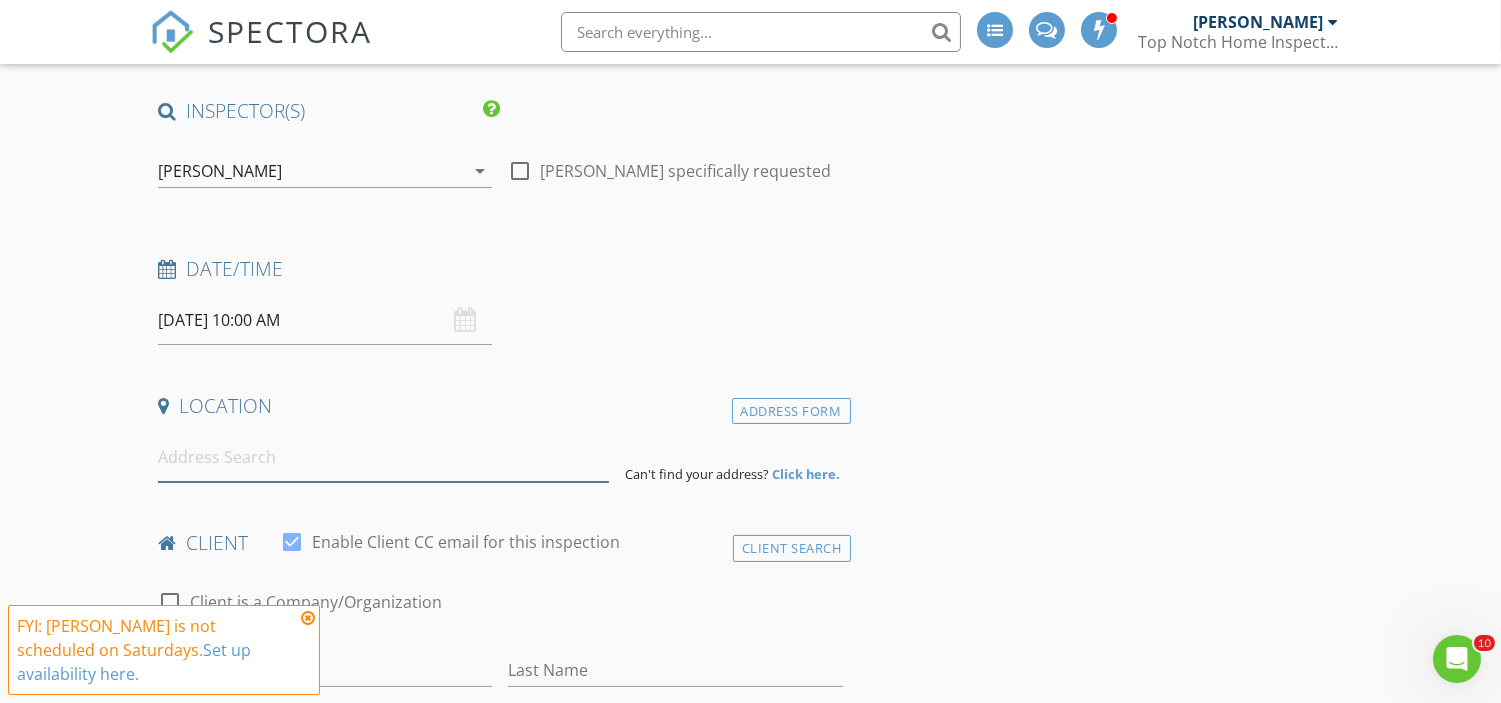 click at bounding box center (383, 457) 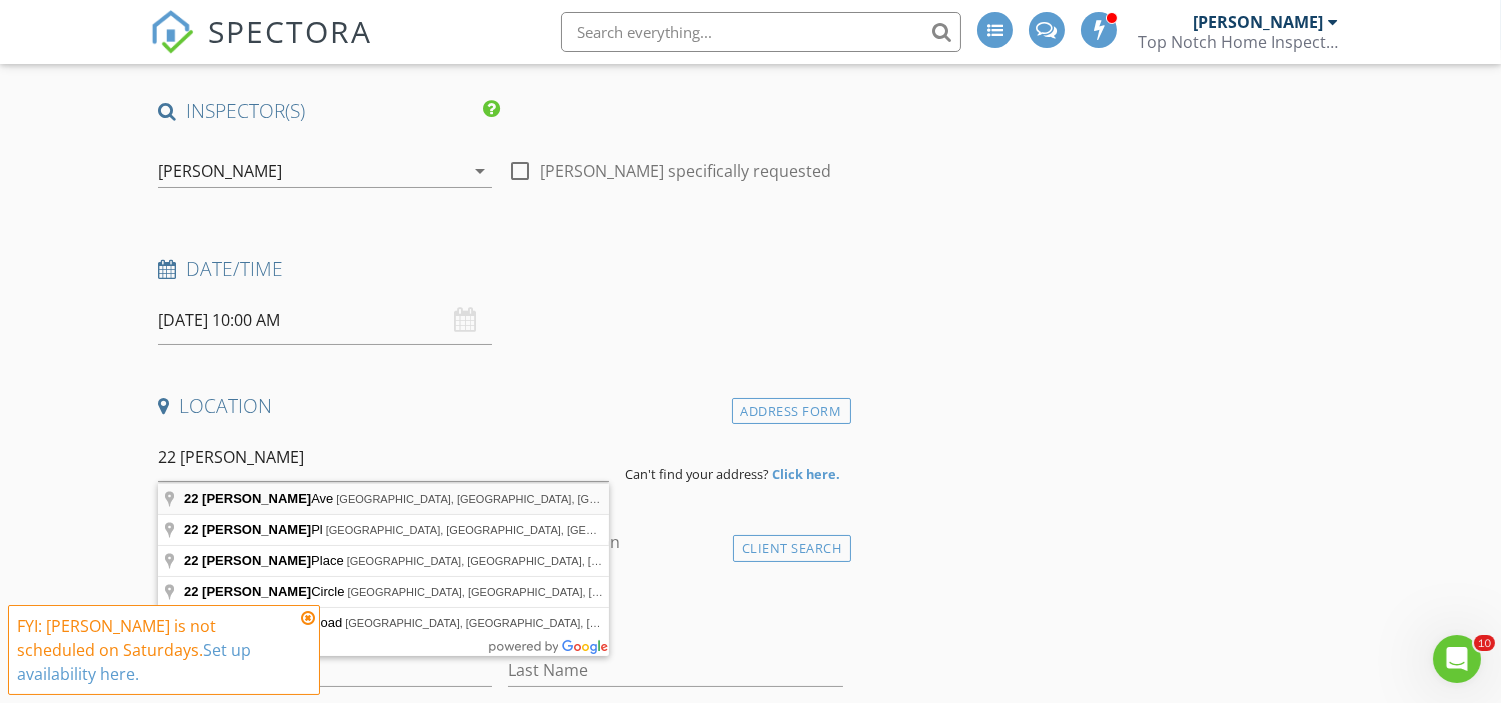 type on "[STREET_ADDRESS][PERSON_NAME]" 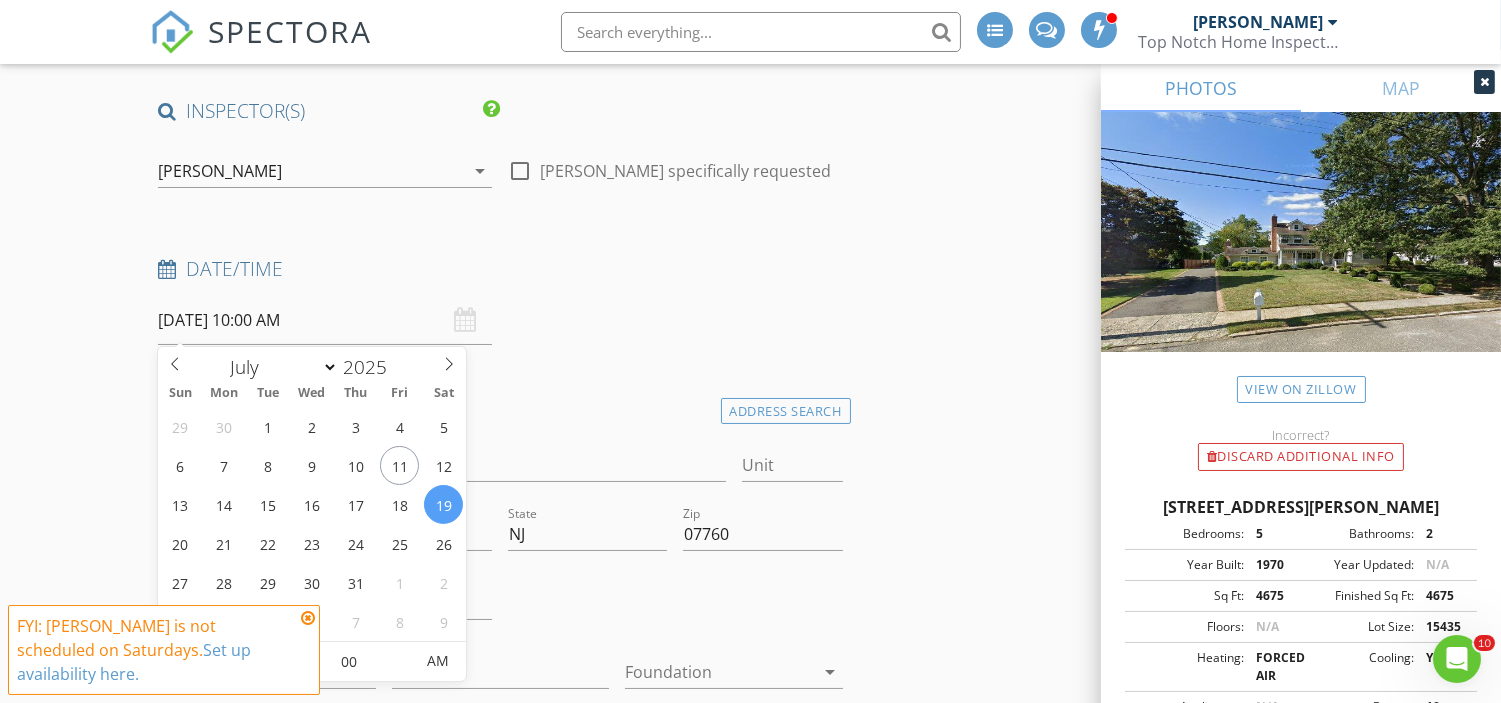 click on "[DATE] 10:00 AM" at bounding box center (325, 320) 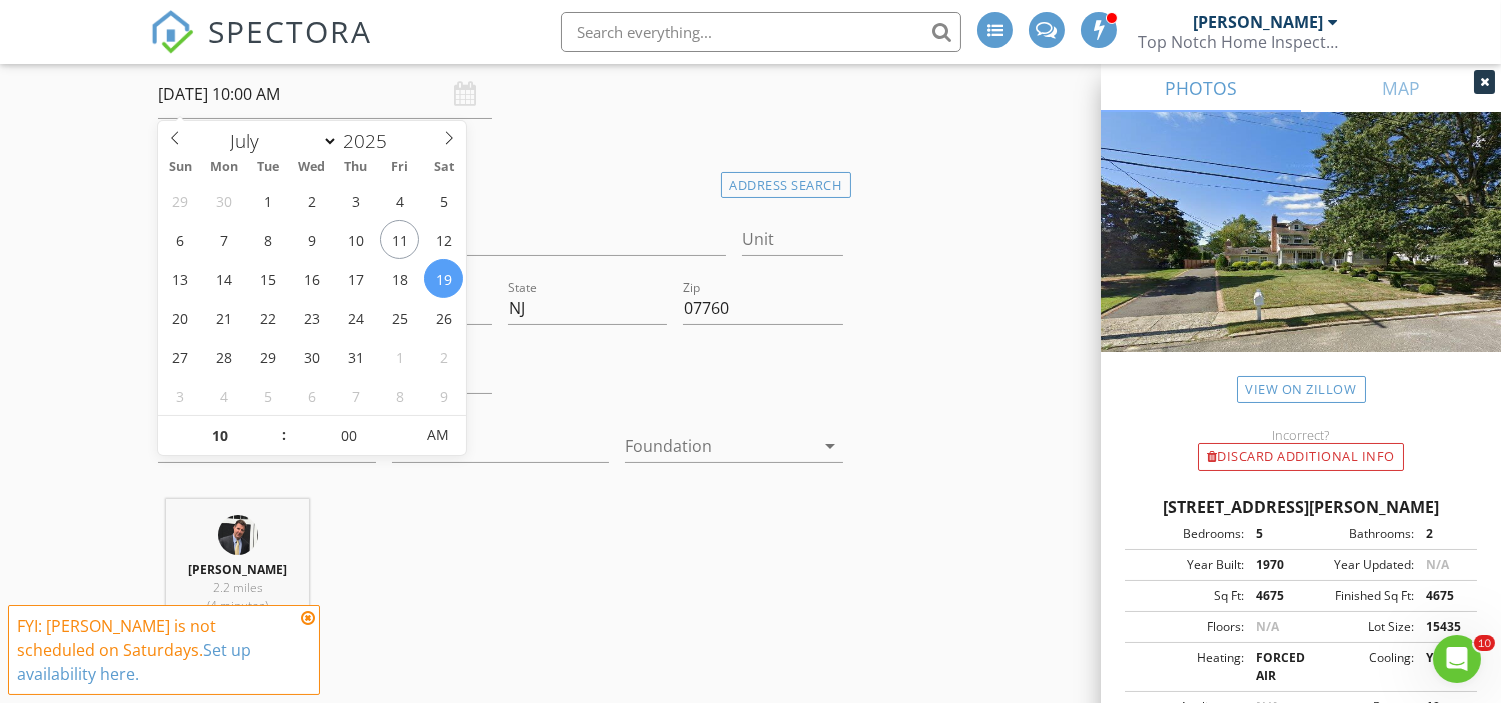 scroll, scrollTop: 361, scrollLeft: 0, axis: vertical 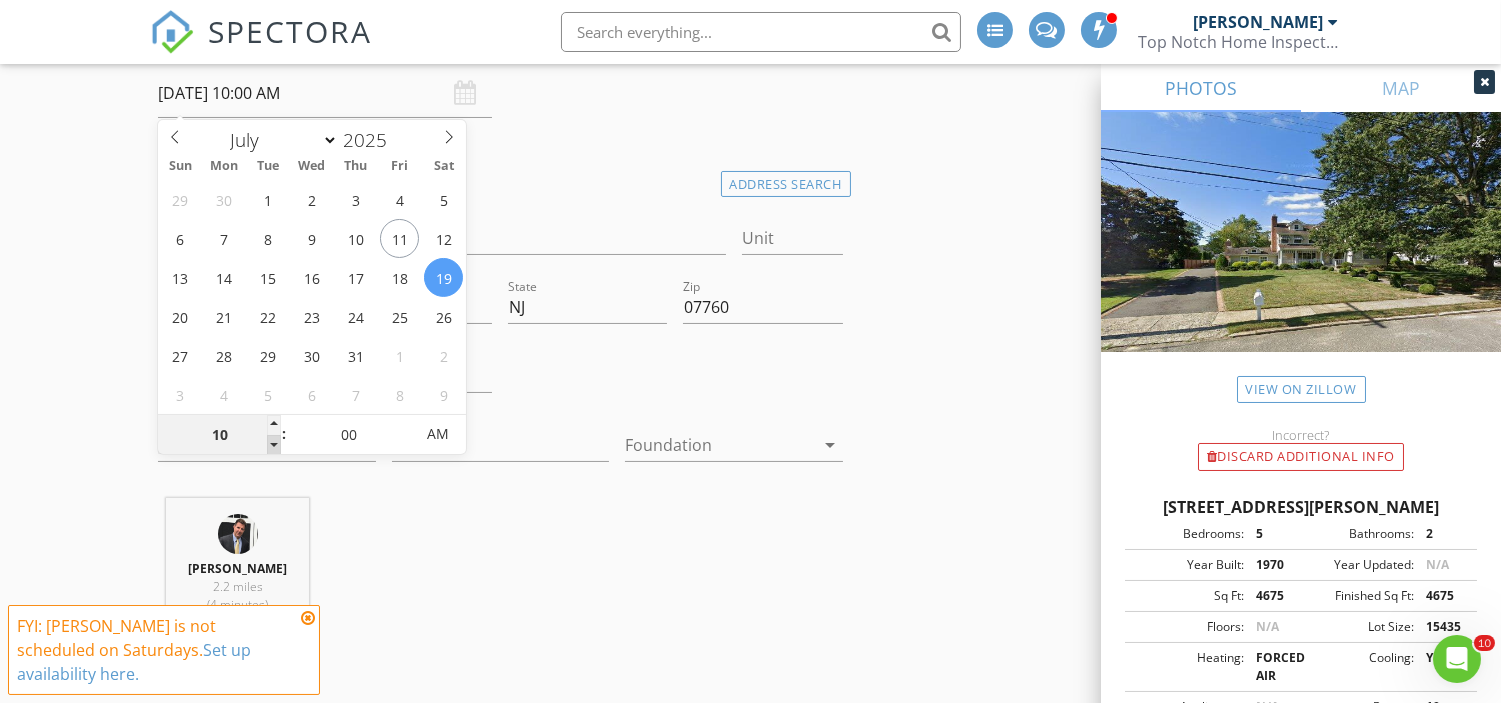 type on "09" 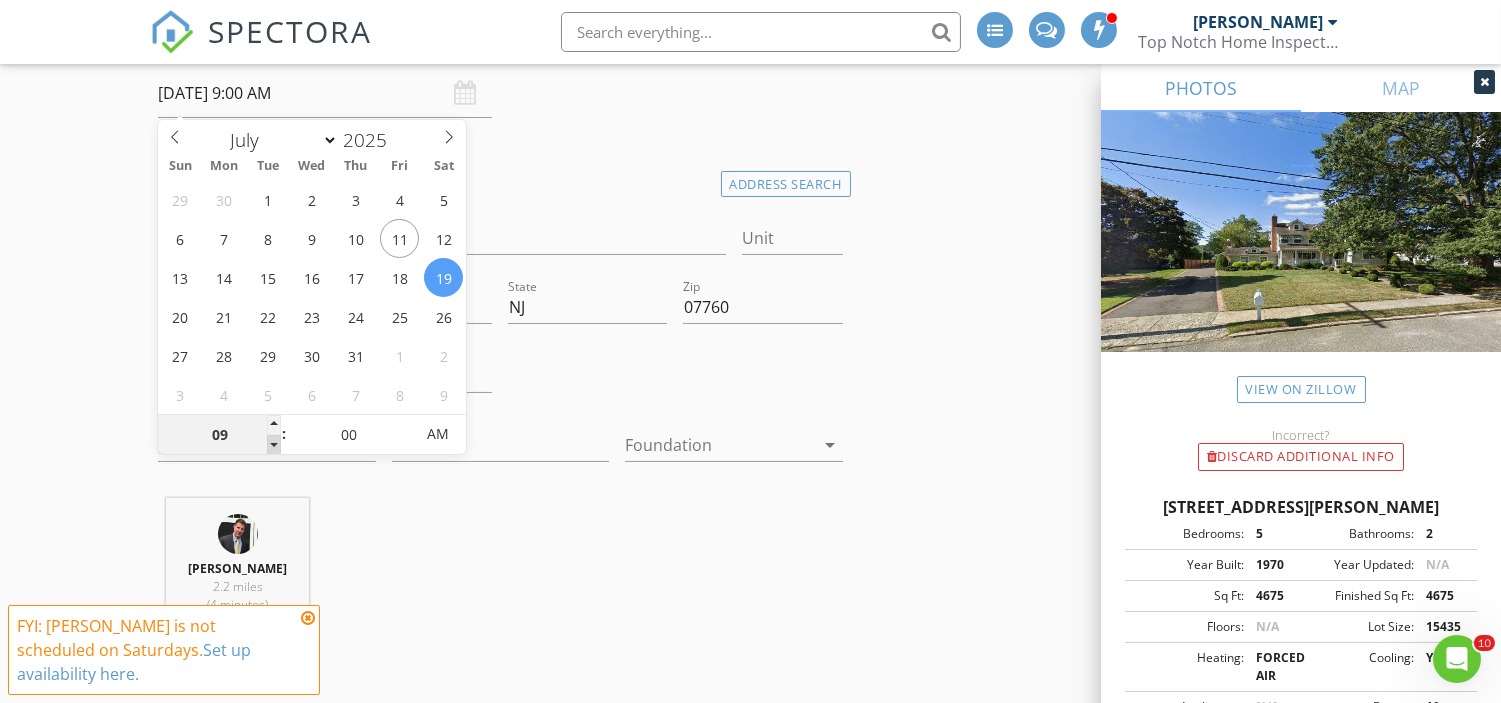 click at bounding box center [274, 445] 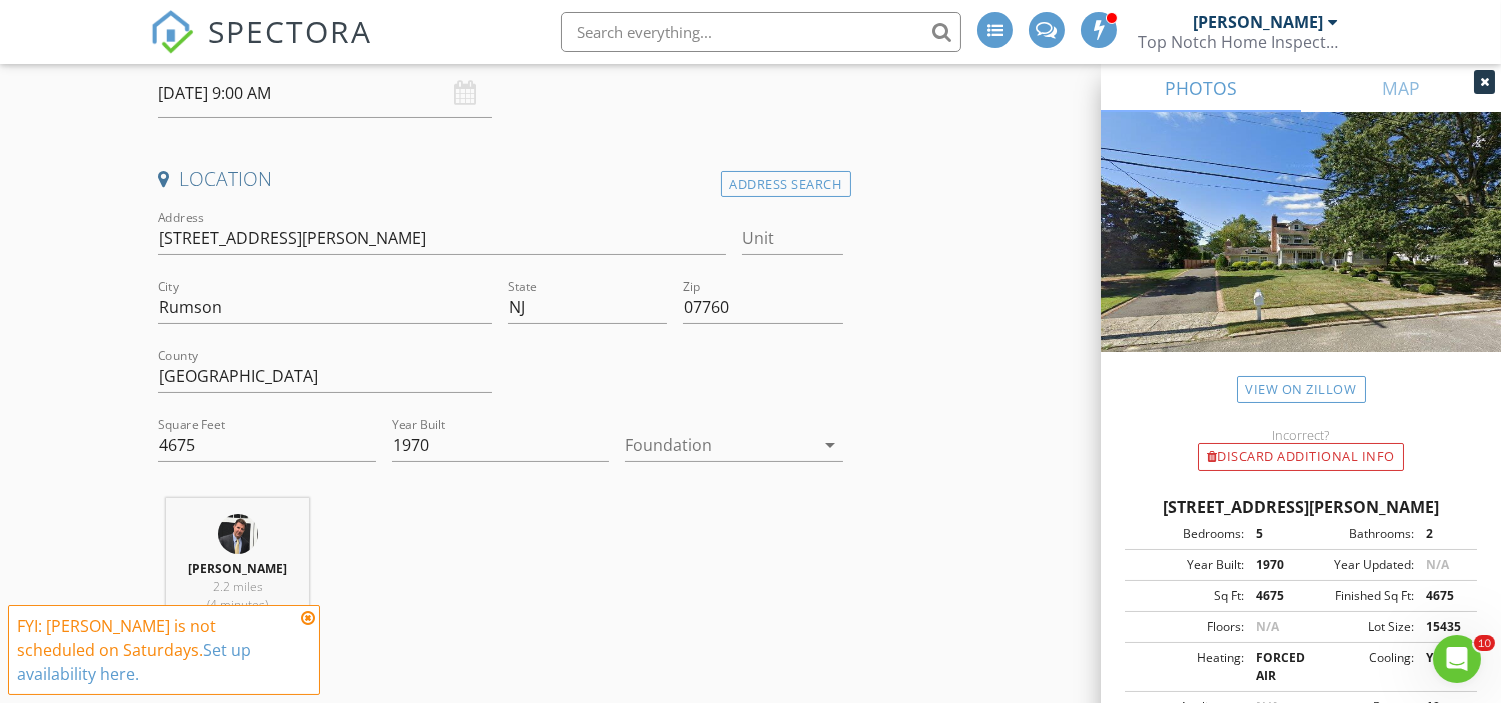 click on "[PERSON_NAME]     2.2 miles     (4 minutes)" at bounding box center (500, 581) 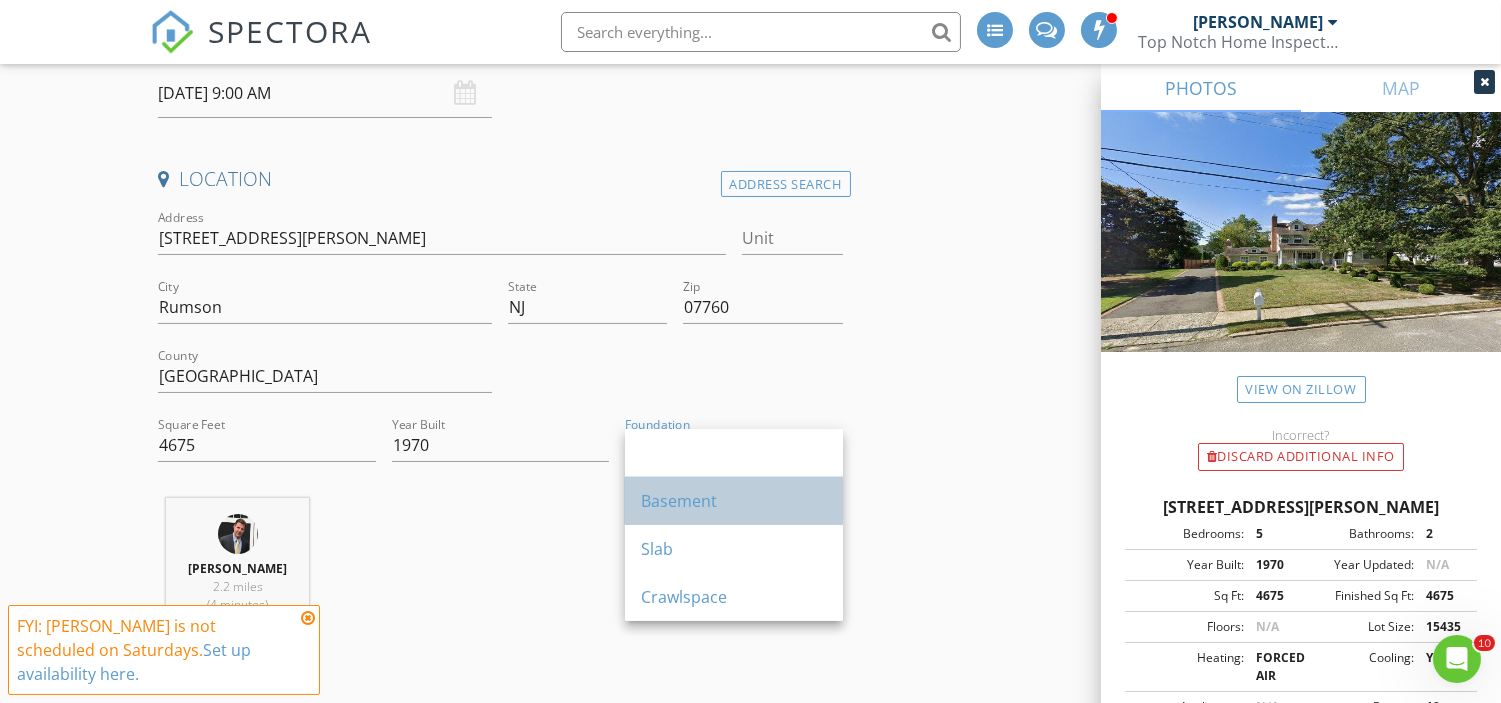 click on "Basement" at bounding box center [734, 501] 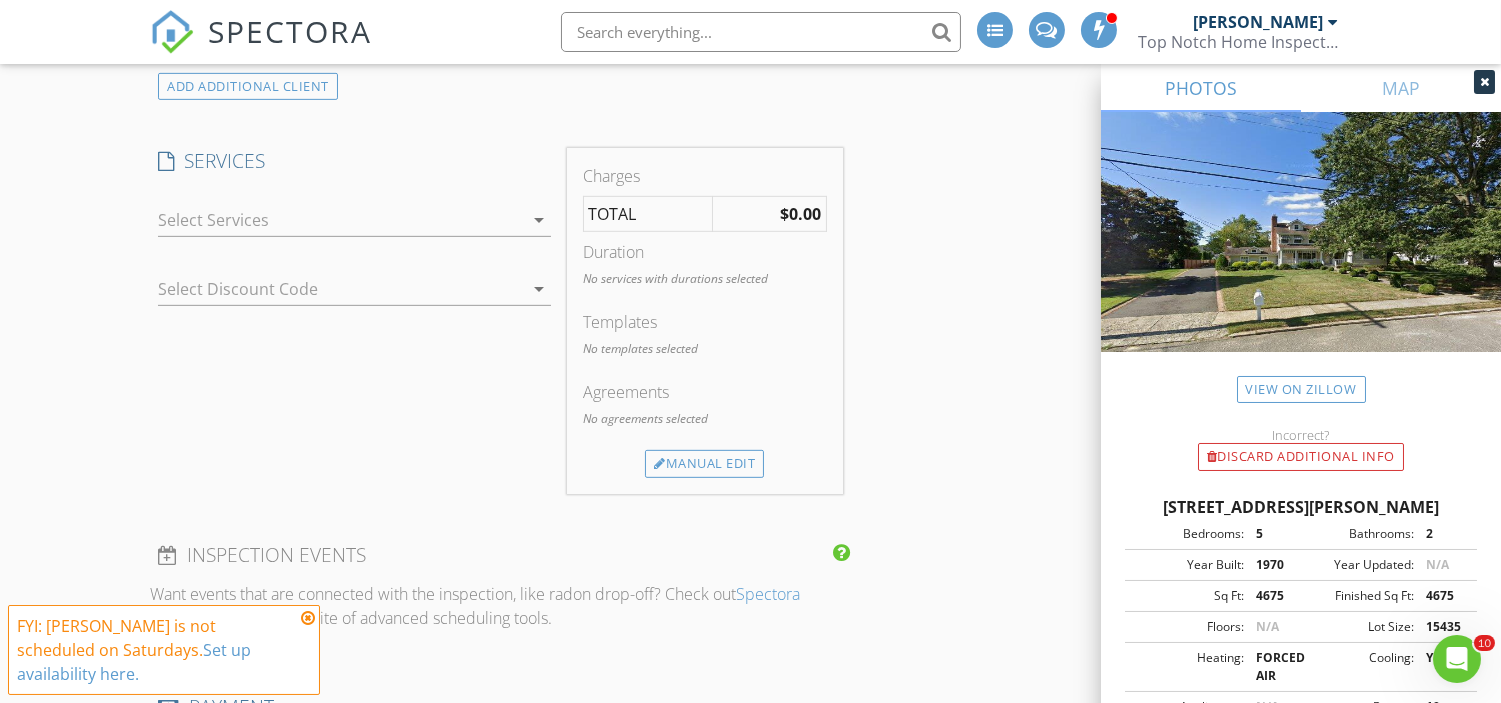 scroll, scrollTop: 1775, scrollLeft: 0, axis: vertical 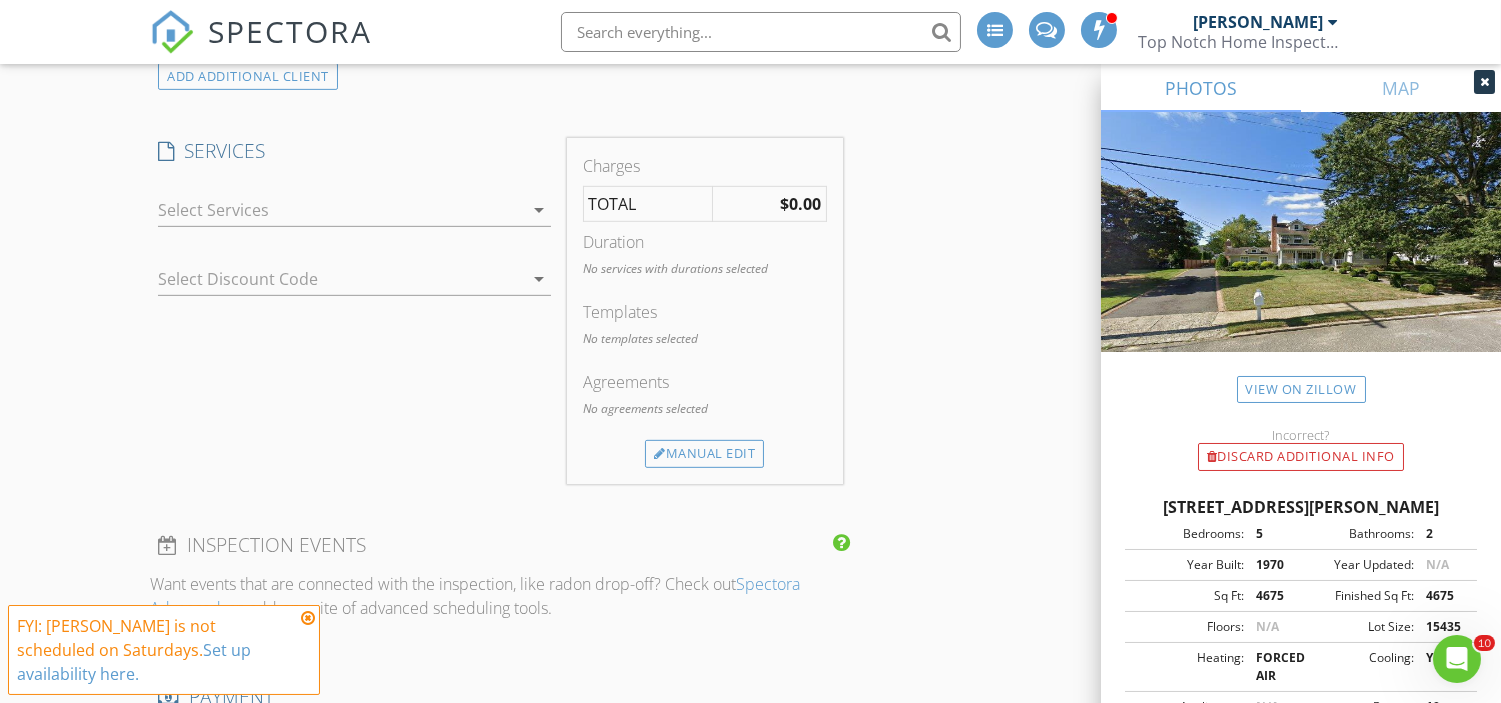 click at bounding box center (340, 210) 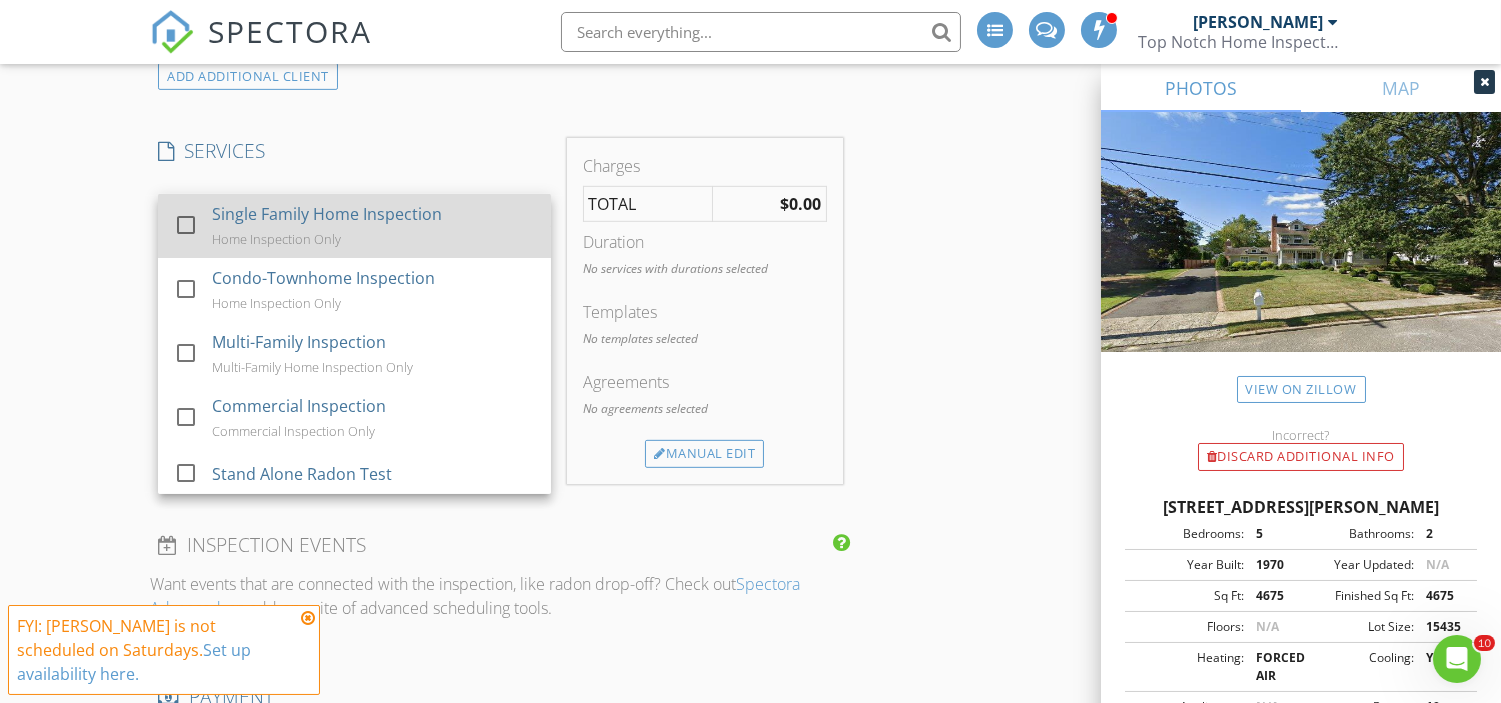 click on "Single Family Home Inspection   Home Inspection Only" at bounding box center (373, 226) 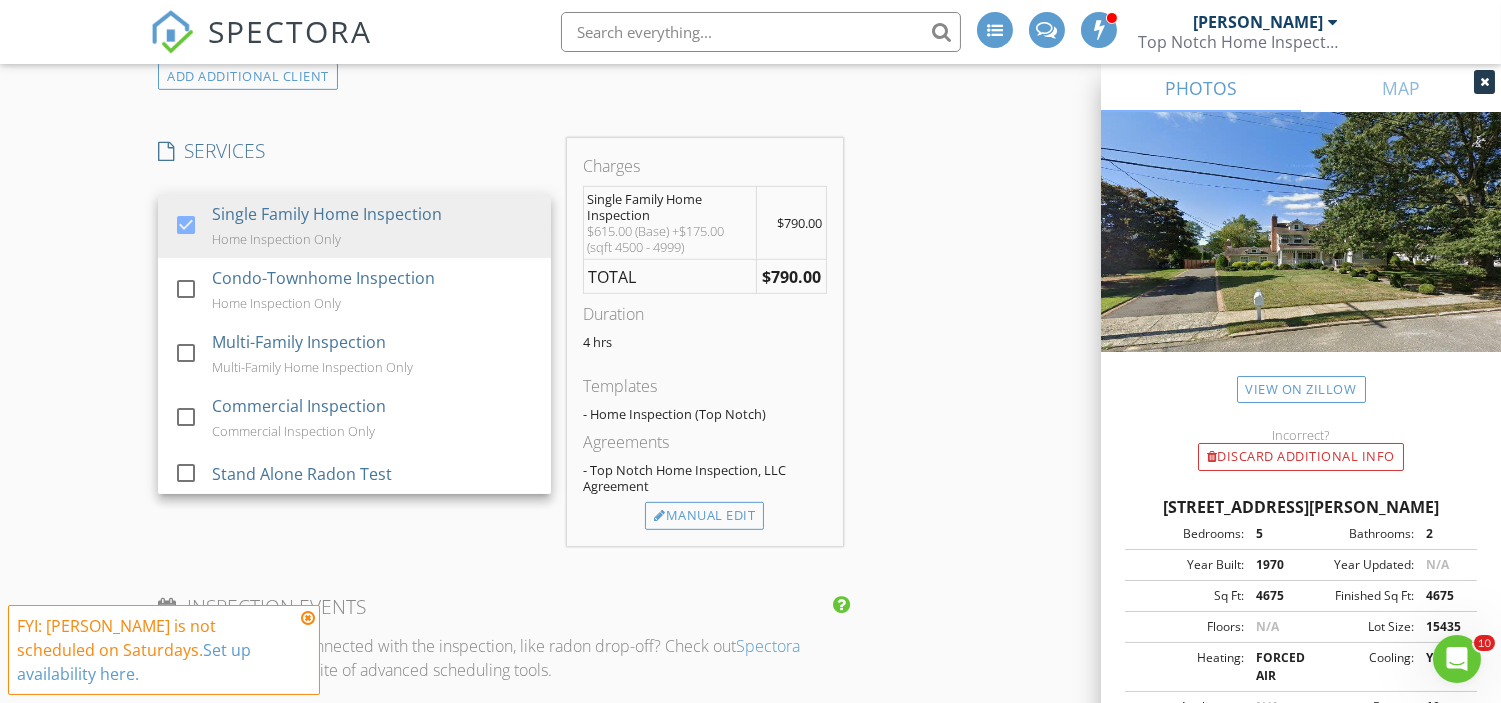 click on "New Inspection
INSPECTOR(S)
check_box   [PERSON_NAME]   PRIMARY   check_box_outline_blank   [PERSON_NAME]     check_box_outline_blank   [PERSON_NAME]     check_box_outline_blank   [PERSON_NAME]     check_box_outline_blank   [PERSON_NAME]     check_box_outline_blank   [PERSON_NAME]     check_box_outline_blank   [PERSON_NAME]     check_box_outline_blank   [PERSON_NAME]     [PERSON_NAME] arrow_drop_down   check_box_outline_blank [PERSON_NAME] specifically requested
Date/Time
[DATE] 9:00 AM
Location
Address Search       Address [STREET_ADDRESS][PERSON_NAME][US_STATE]   County Monmouth     Square Feet 4675   Year Built 1970   Foundation Basement arrow_drop_down     [PERSON_NAME]     2.2 miles     (4 minutes)
client
check_box Enable Client CC email for this inspection   Client Search     check_box_outline_blank Client is a Company/Organization" at bounding box center (750, 558) 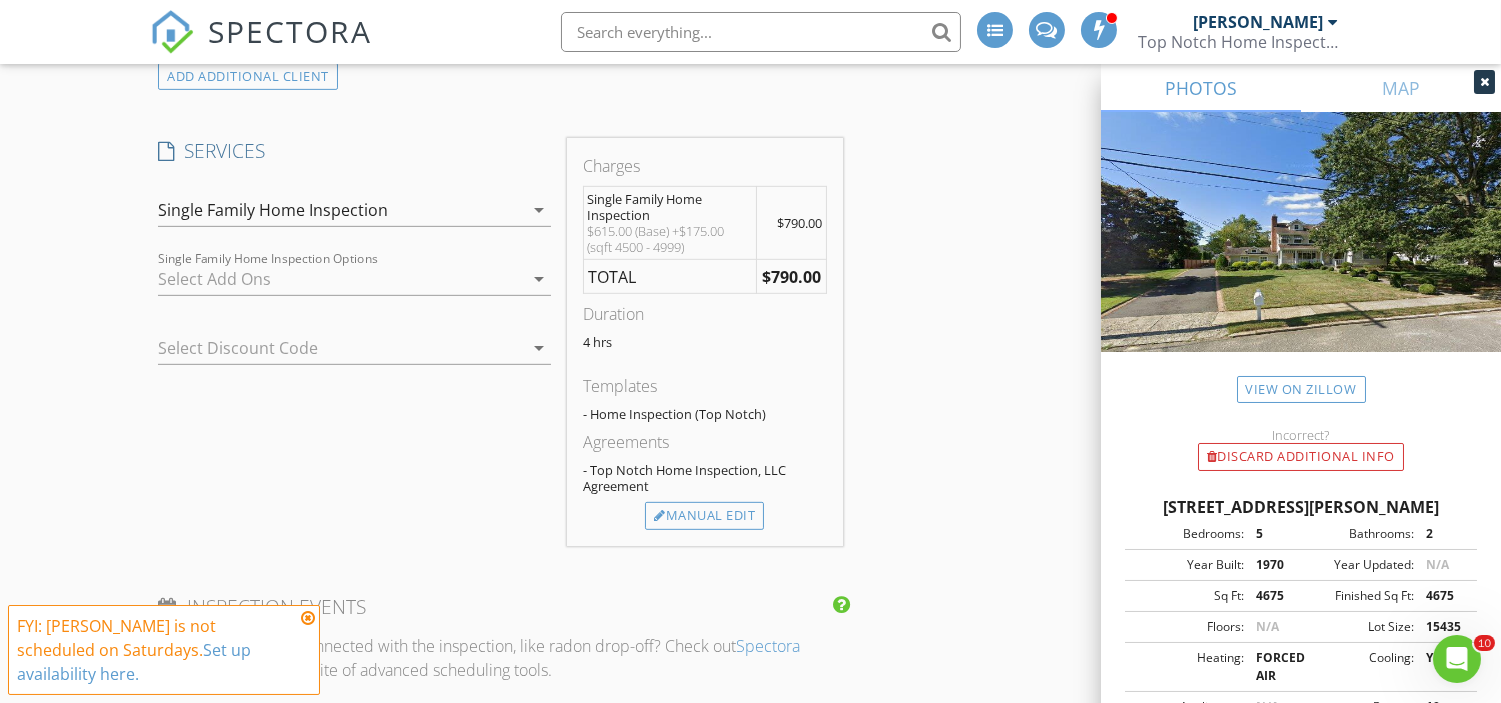 click at bounding box center [340, 279] 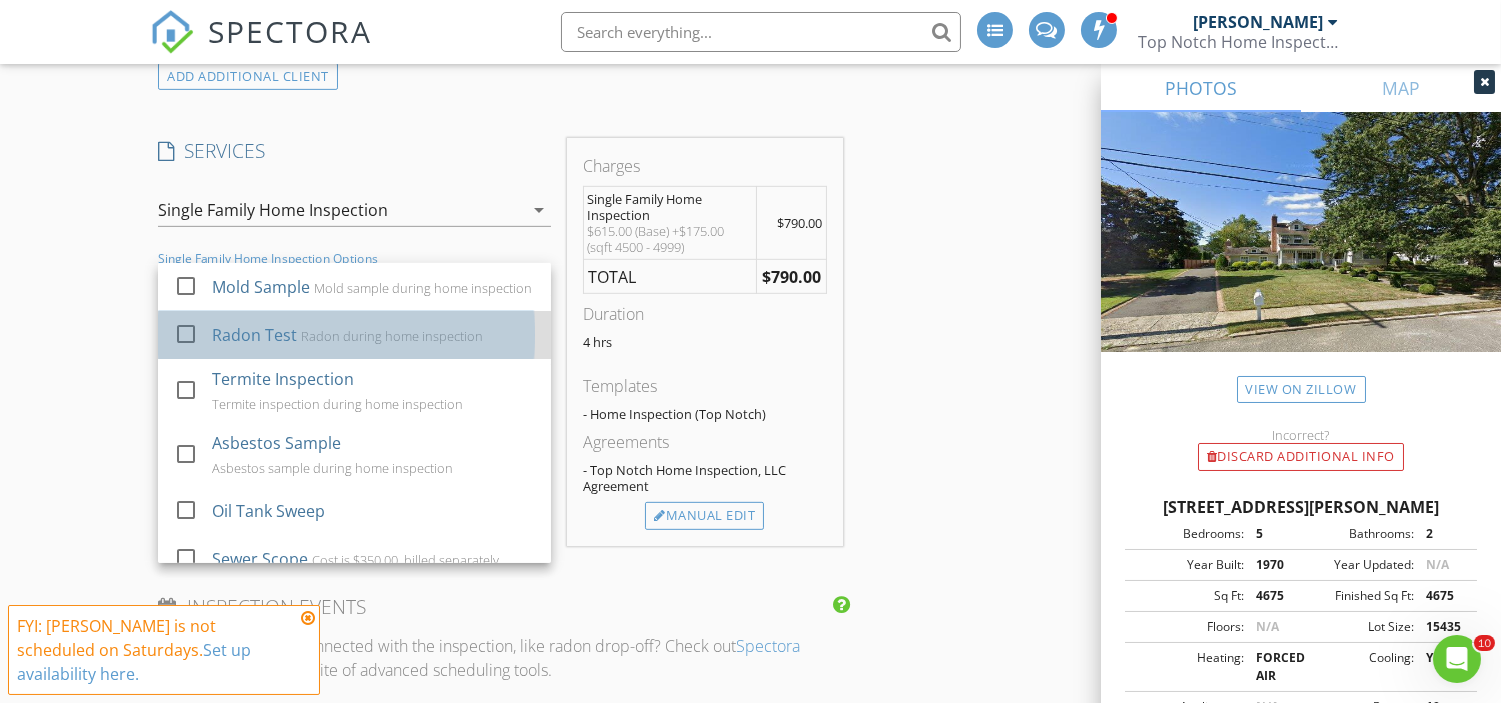 click on "Radon Test   Radon during home inspection" at bounding box center [373, 335] 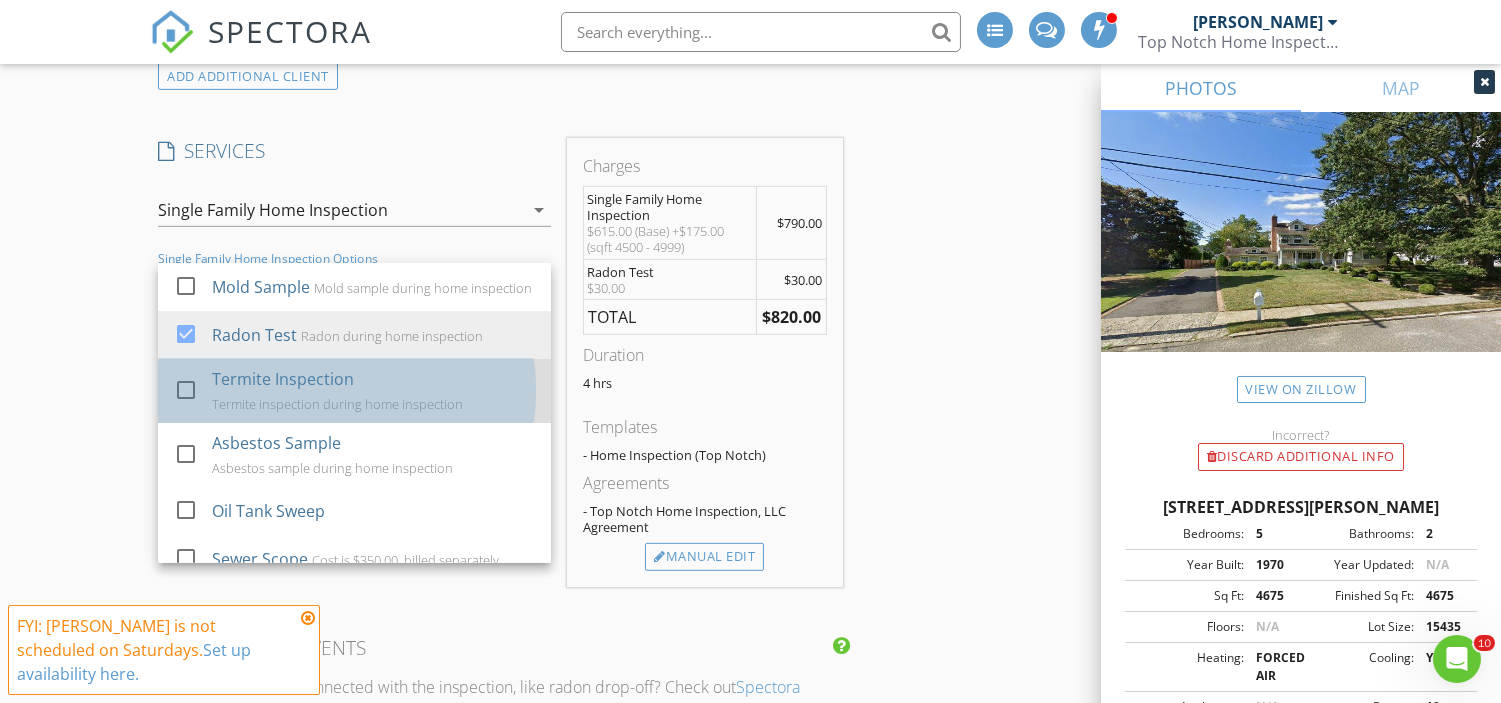 click on "Termite Inspection" at bounding box center (283, 379) 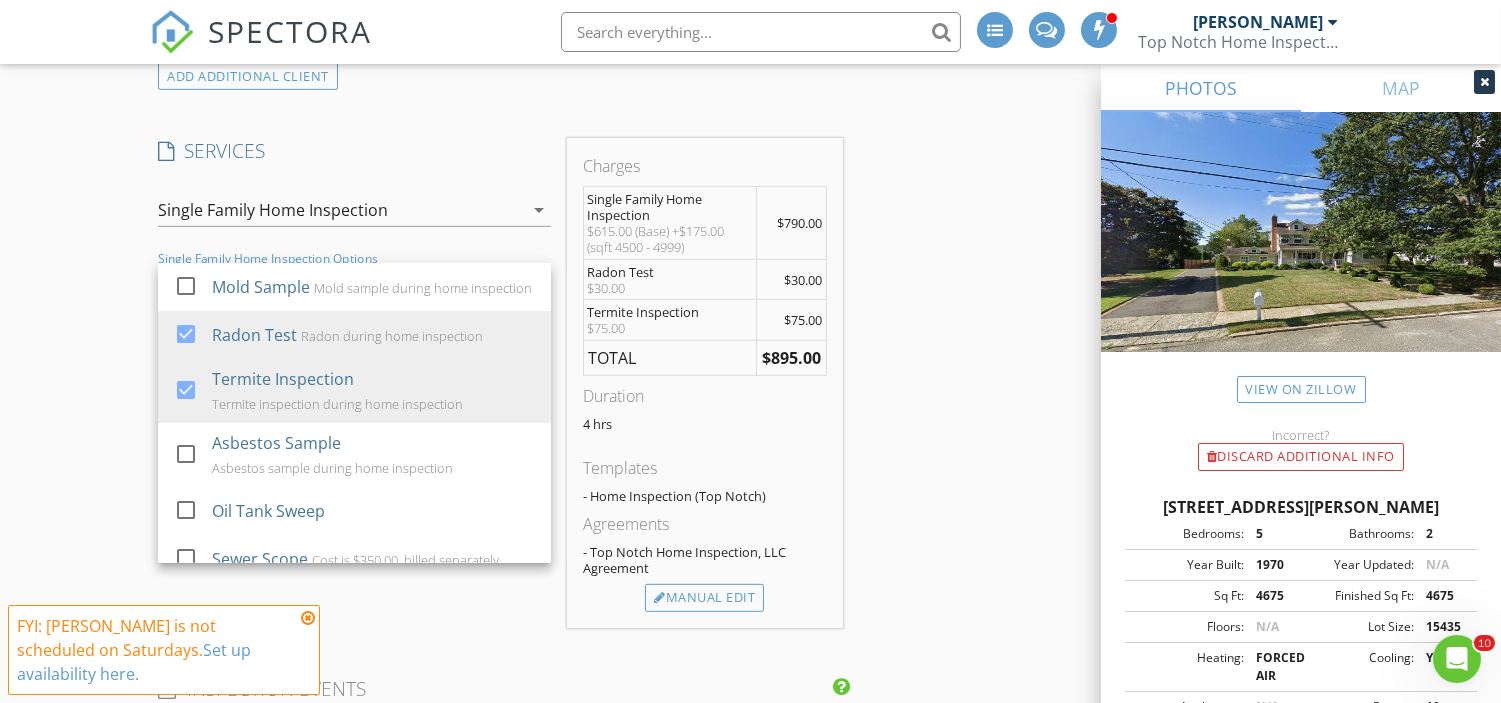 click on "New Inspection
INSPECTOR(S)
check_box   [PERSON_NAME]   PRIMARY   check_box_outline_blank   [PERSON_NAME]     check_box_outline_blank   [PERSON_NAME]     check_box_outline_blank   [PERSON_NAME]     check_box_outline_blank   [PERSON_NAME]     check_box_outline_blank   [PERSON_NAME]     check_box_outline_blank   [PERSON_NAME]     check_box_outline_blank   [PERSON_NAME]     [PERSON_NAME] arrow_drop_down   check_box_outline_blank [PERSON_NAME] specifically requested
Date/Time
[DATE] 9:00 AM
Location
Address Search       Address [STREET_ADDRESS][PERSON_NAME][US_STATE]   County Monmouth     Square Feet 4675   Year Built 1970   Foundation Basement arrow_drop_down     [PERSON_NAME]     2.2 miles     (4 minutes)
client
check_box Enable Client CC email for this inspection   Client Search     check_box_outline_blank Client is a Company/Organization" at bounding box center (750, 598) 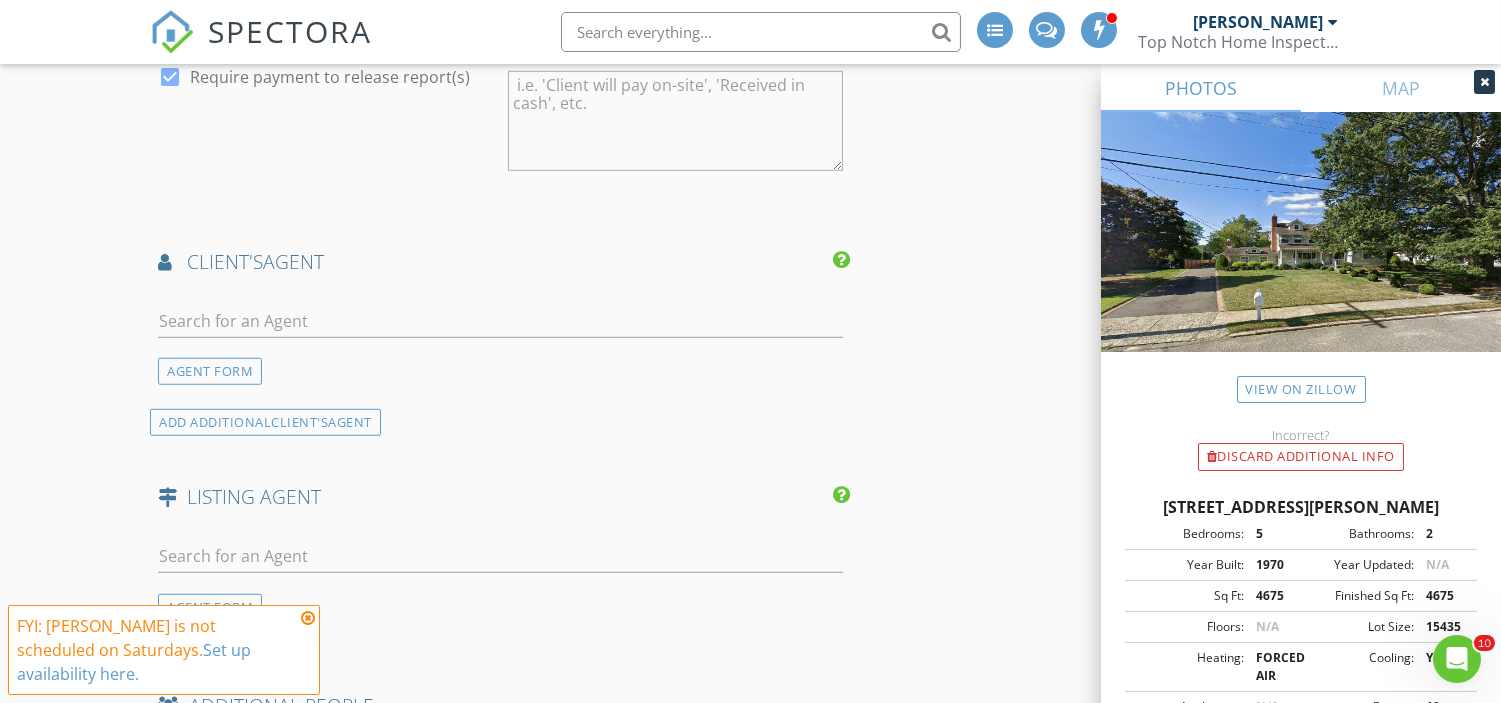 scroll, scrollTop: 2600, scrollLeft: 0, axis: vertical 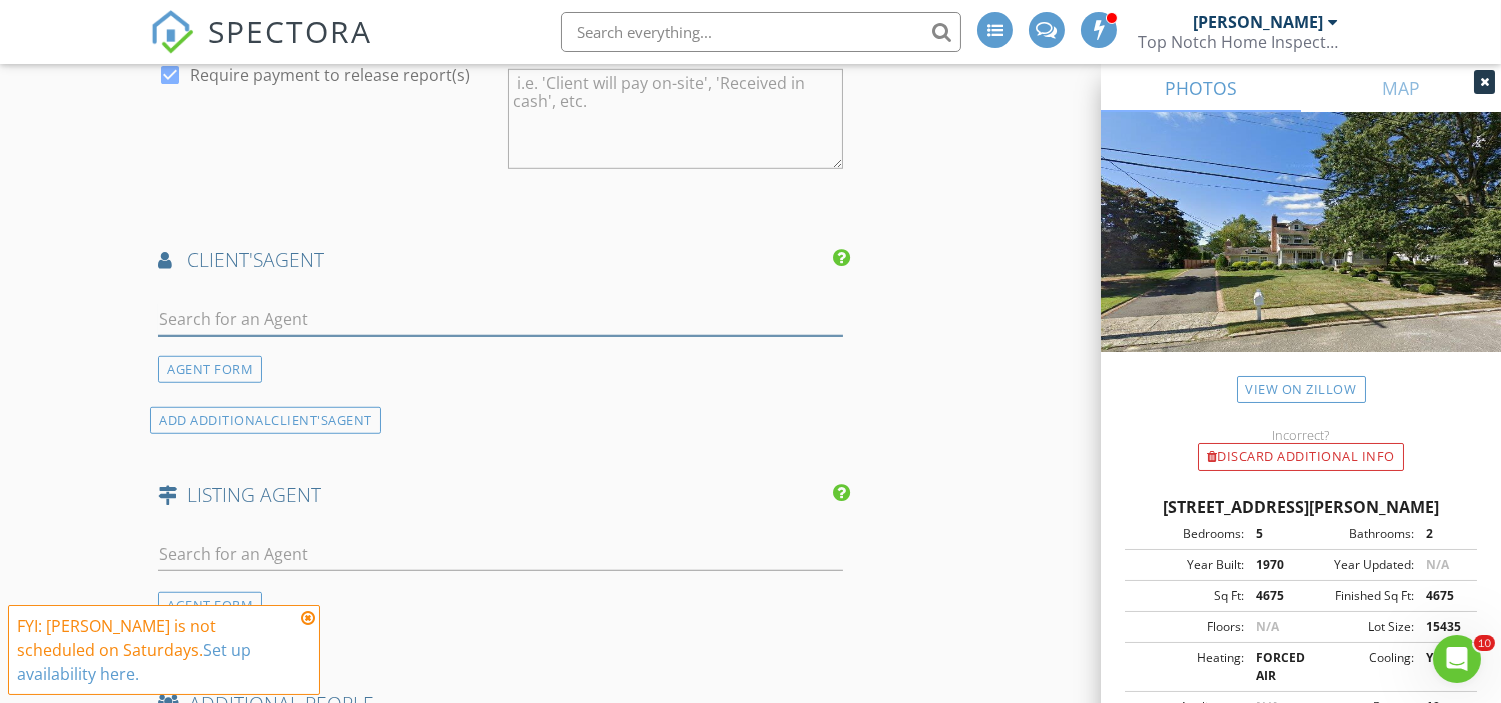 click at bounding box center (500, 319) 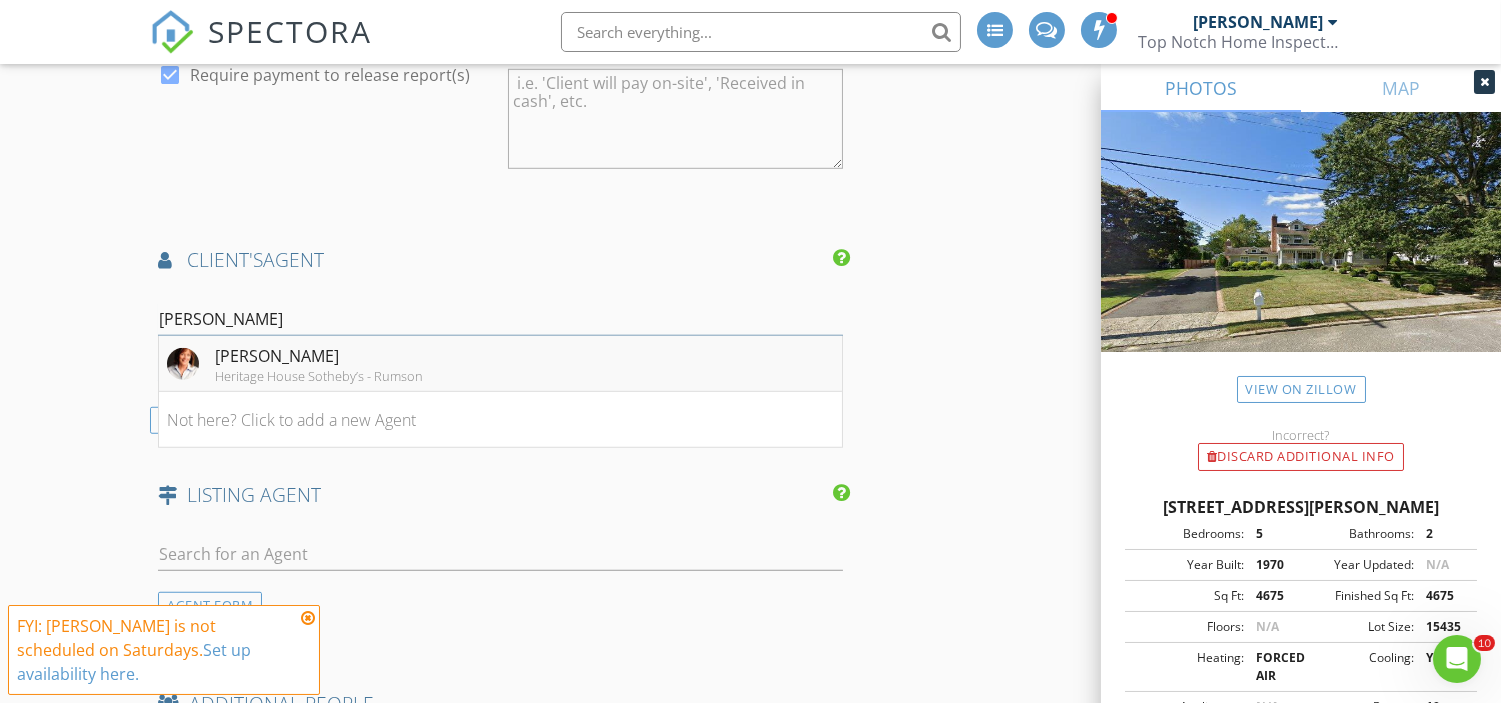 type on "[PERSON_NAME]" 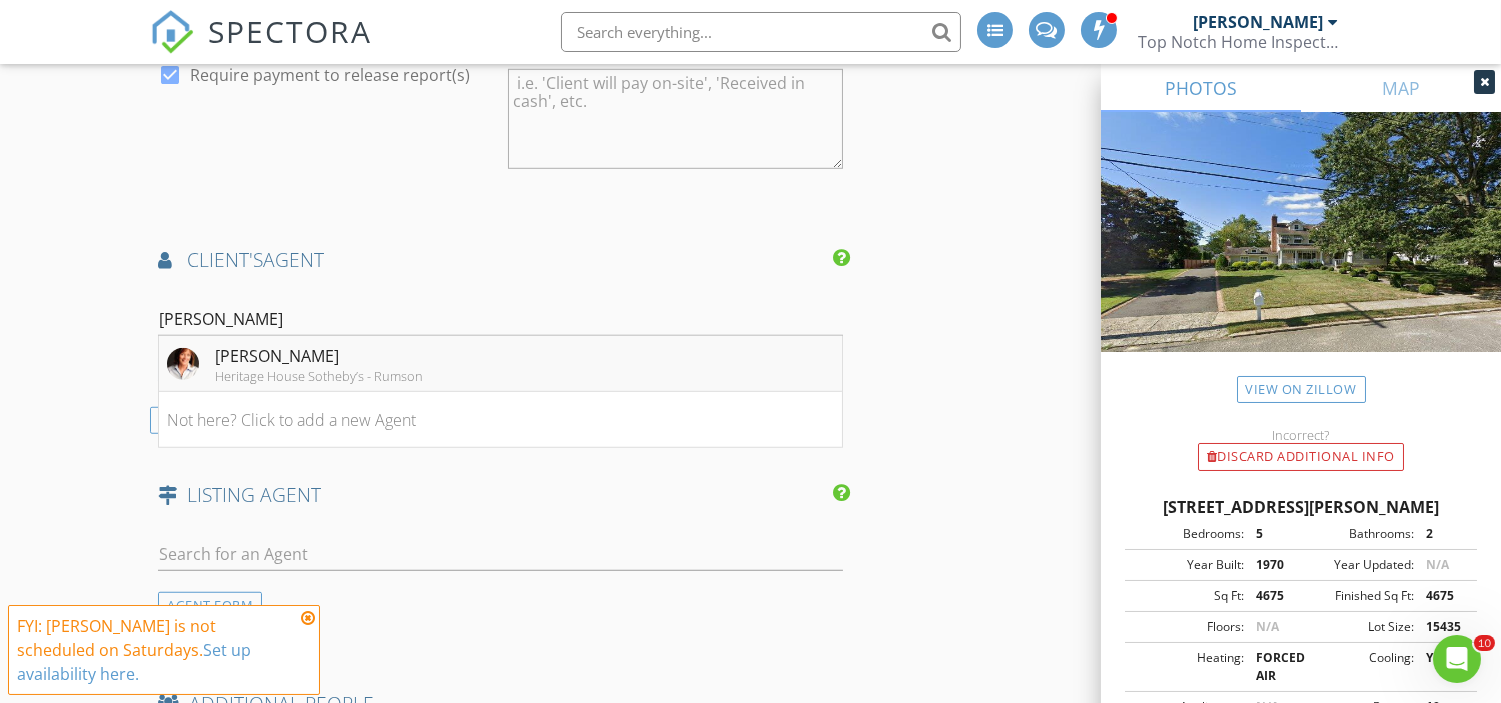 click on "[PERSON_NAME]" at bounding box center (319, 356) 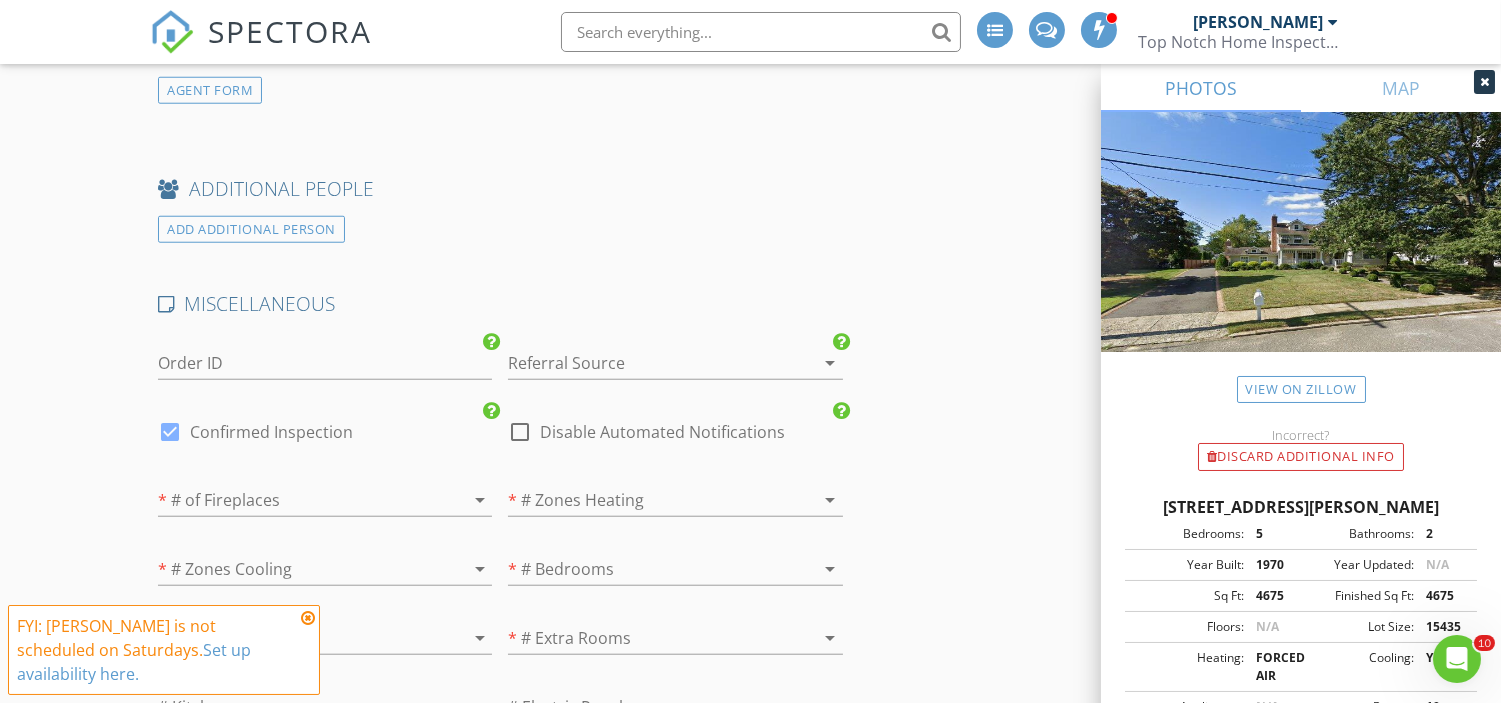 scroll, scrollTop: 3496, scrollLeft: 0, axis: vertical 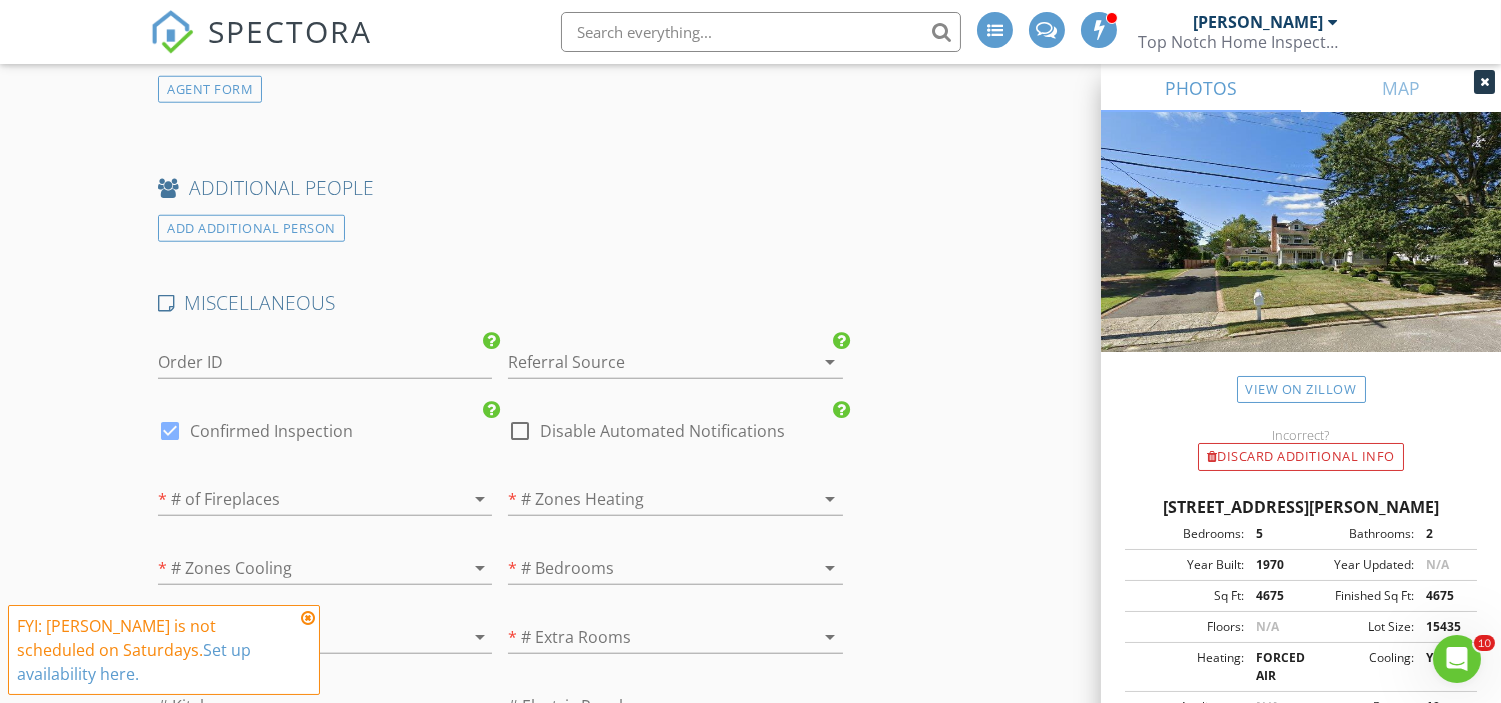 click at bounding box center (647, 362) 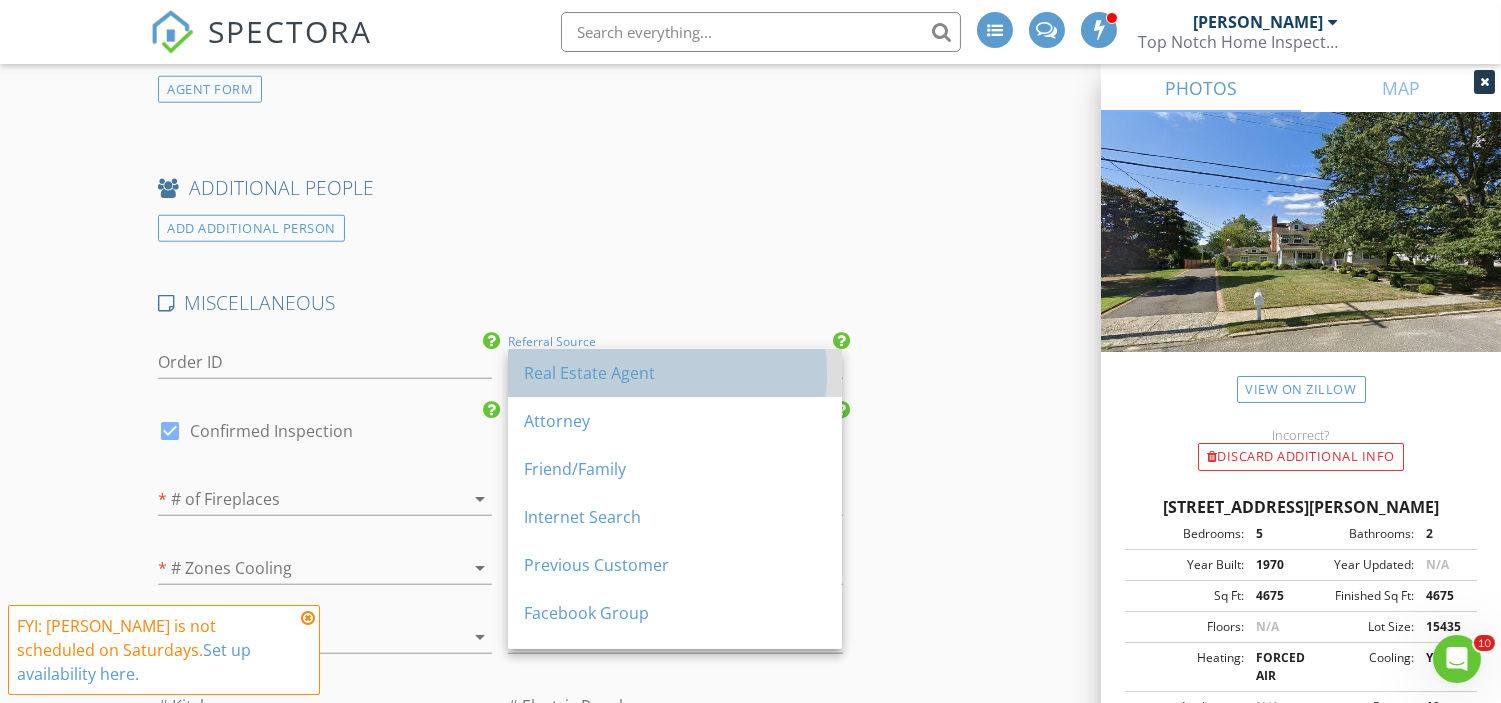 click on "Real Estate Agent" at bounding box center (675, 373) 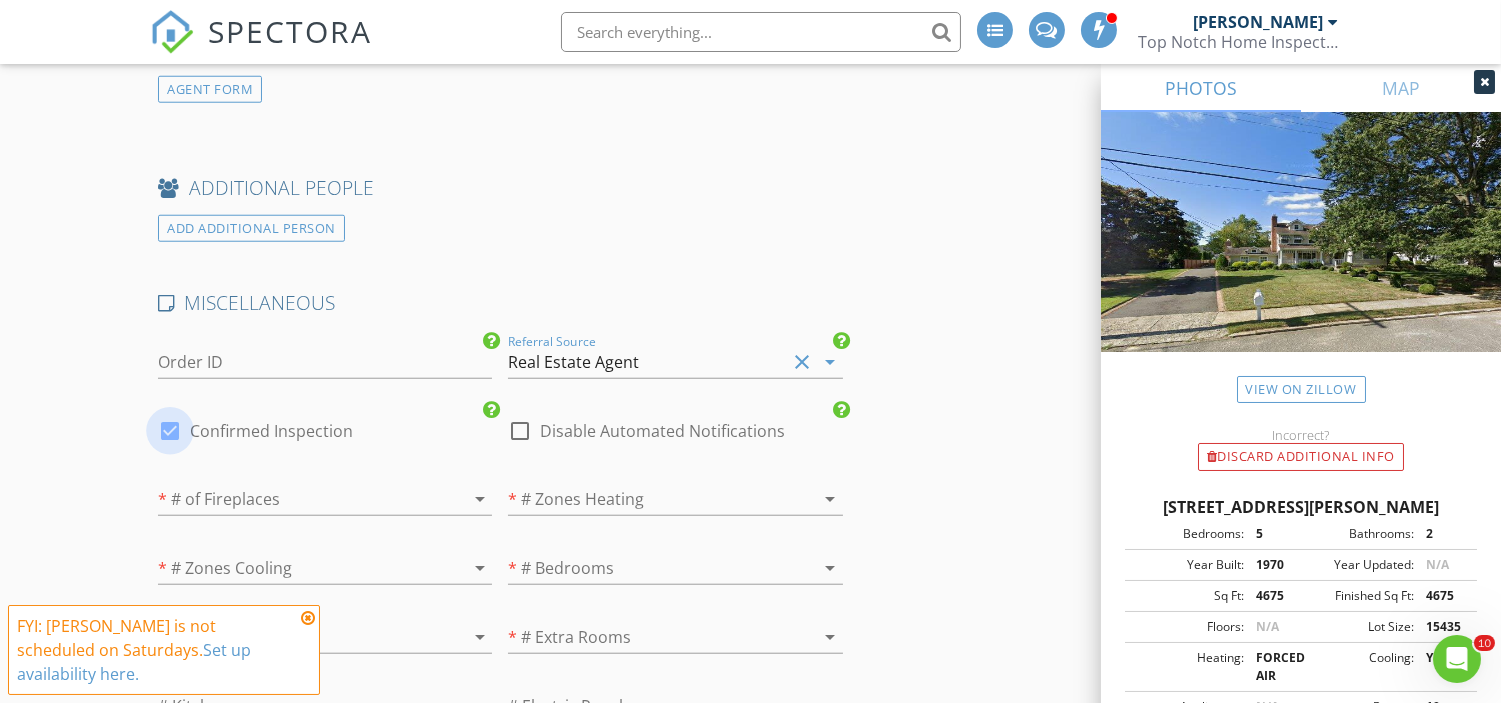 click at bounding box center (170, 431) 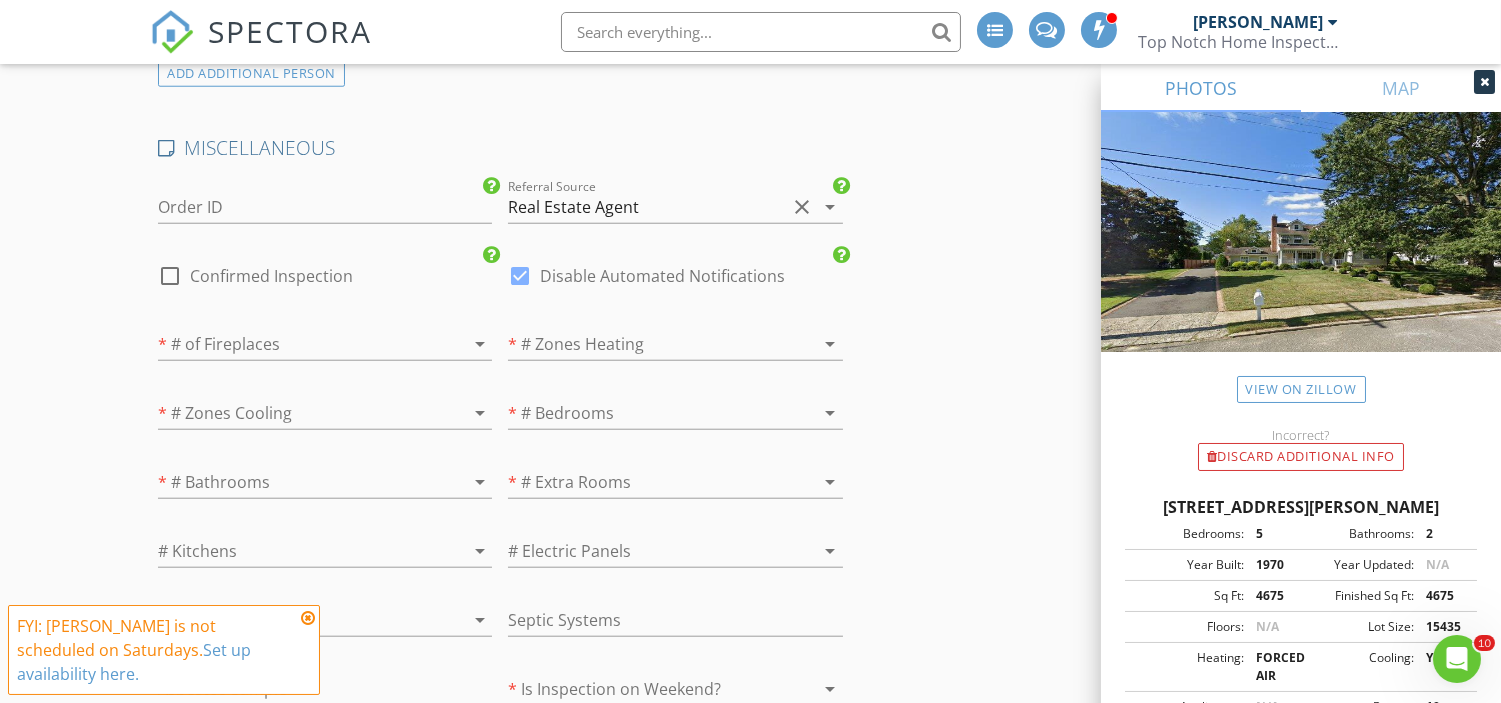 scroll, scrollTop: 3652, scrollLeft: 0, axis: vertical 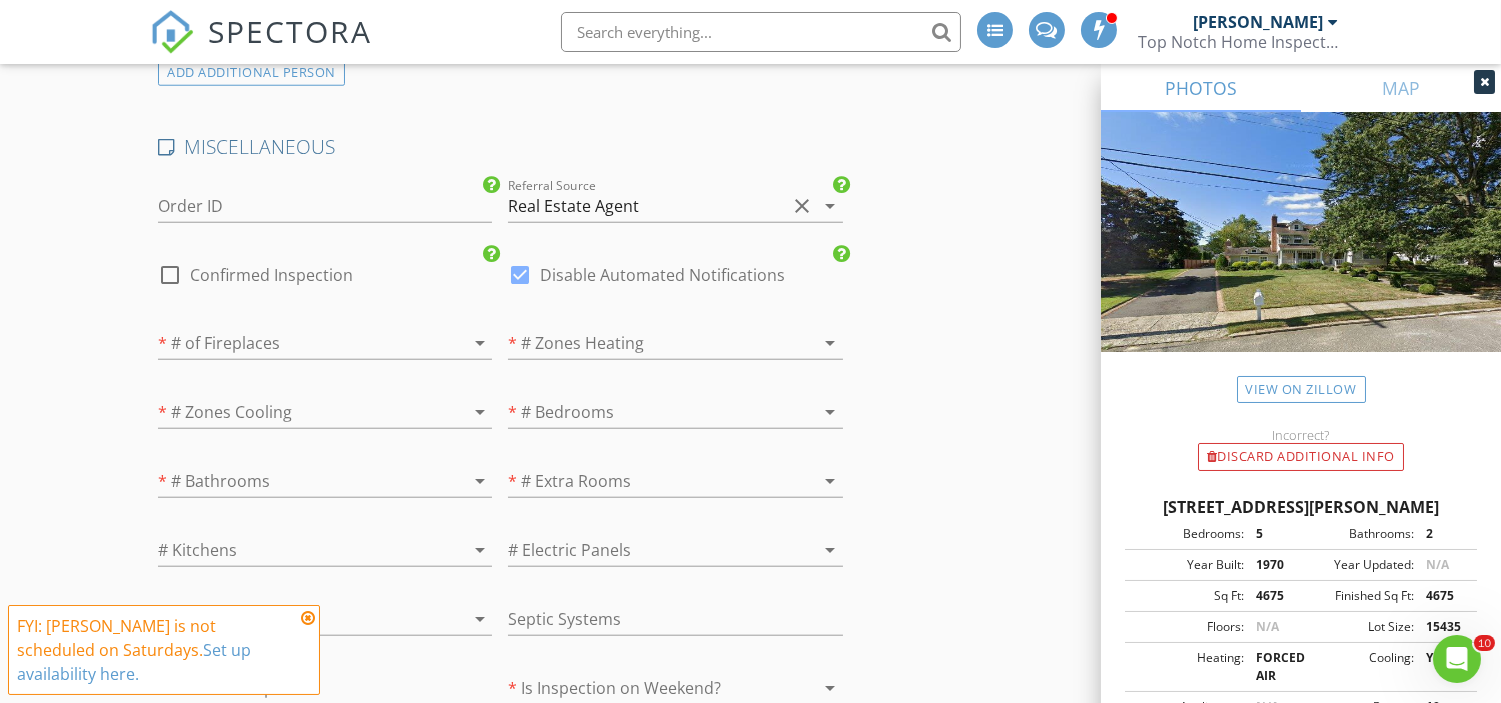 click at bounding box center (647, 412) 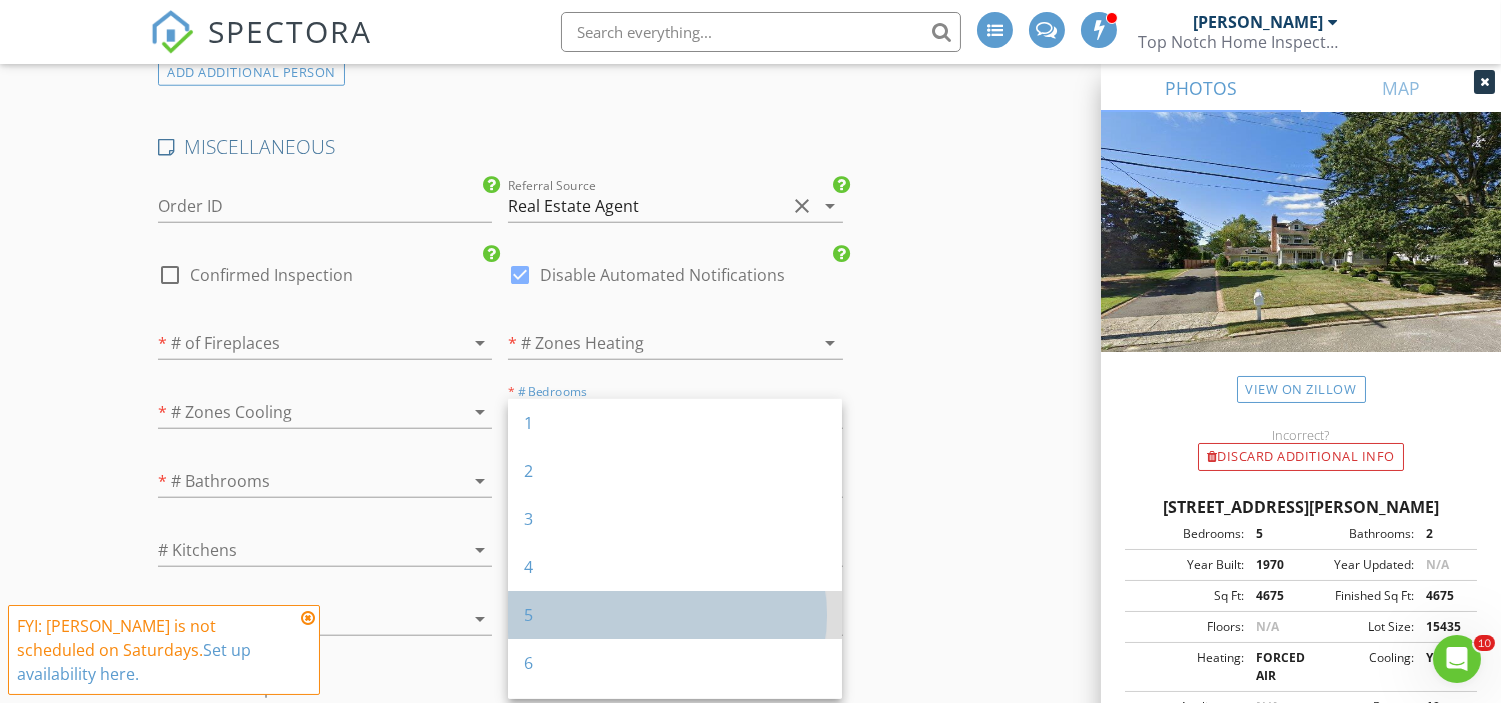 click on "5" at bounding box center (675, 615) 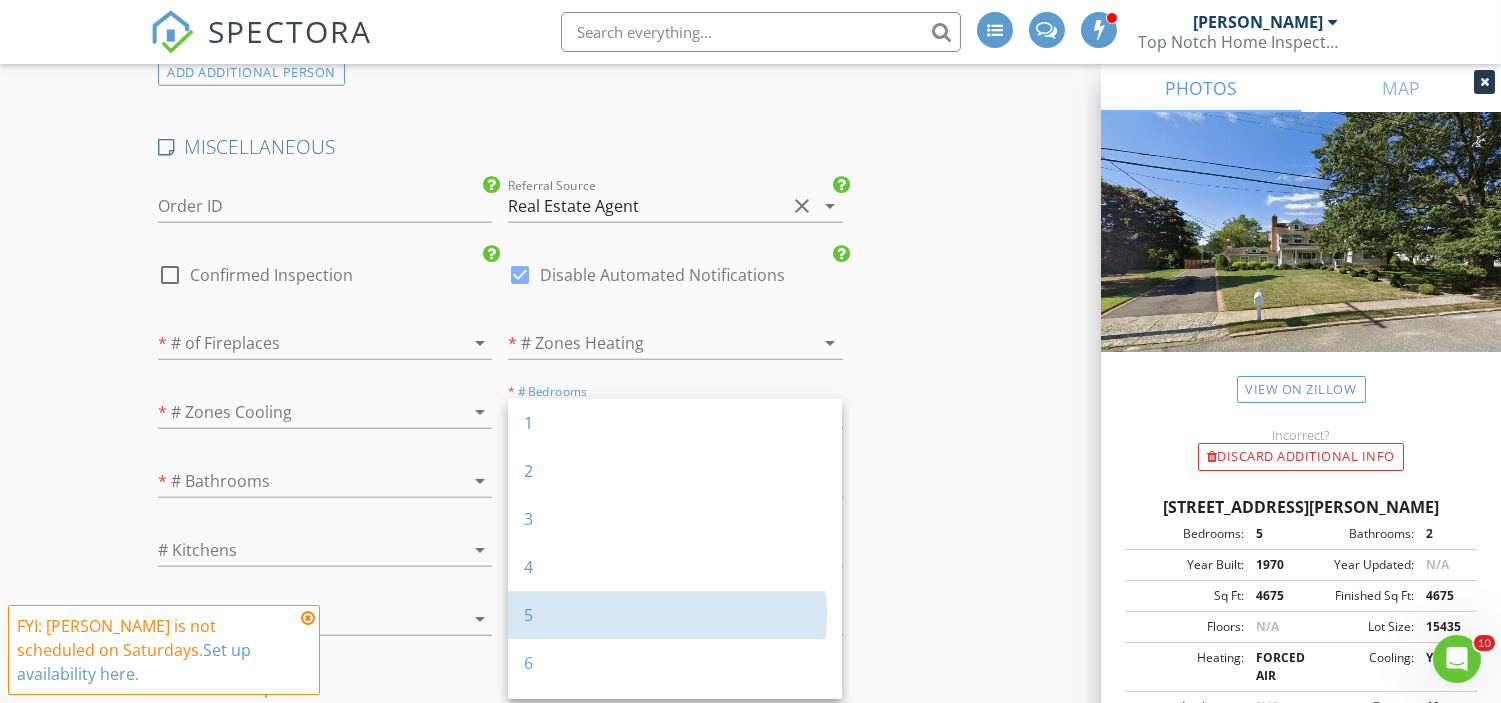 scroll, scrollTop: 3667, scrollLeft: 0, axis: vertical 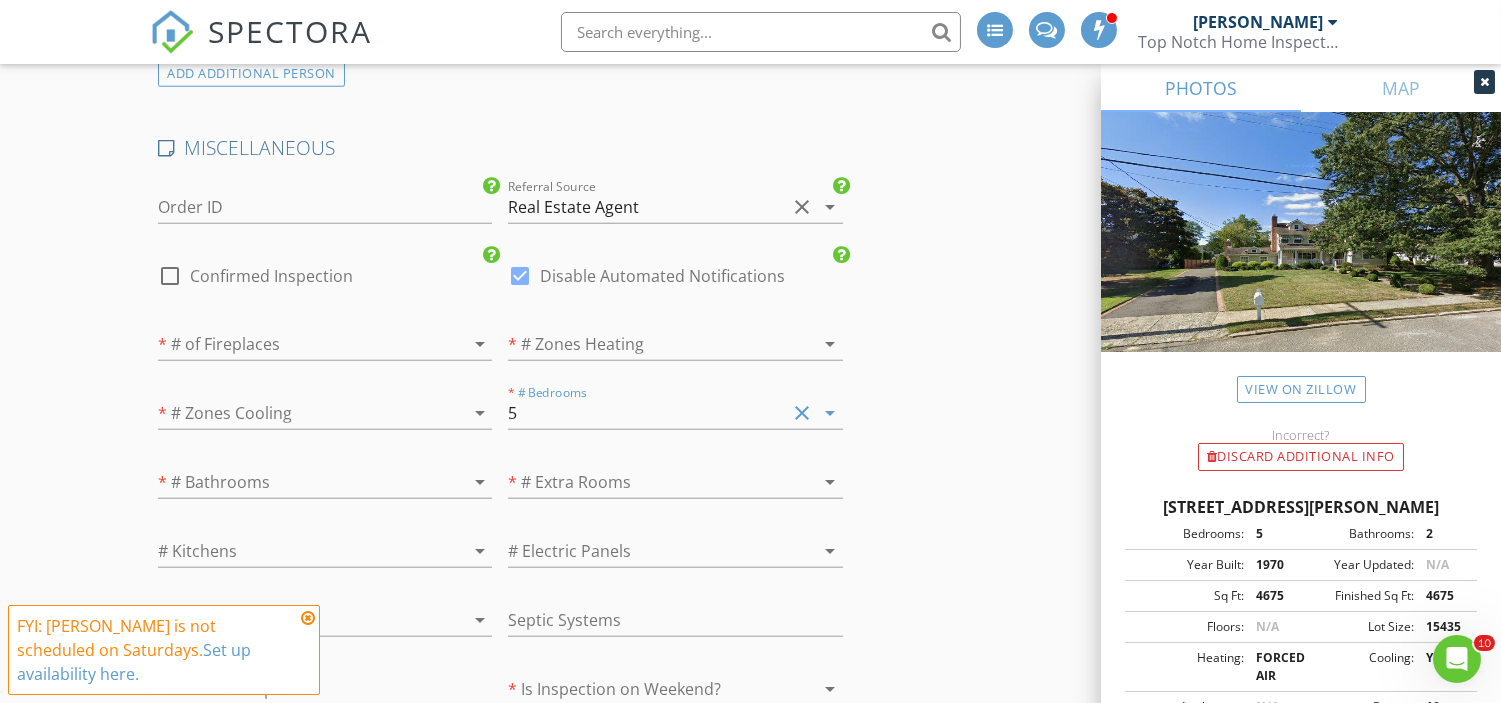 click at bounding box center [297, 482] 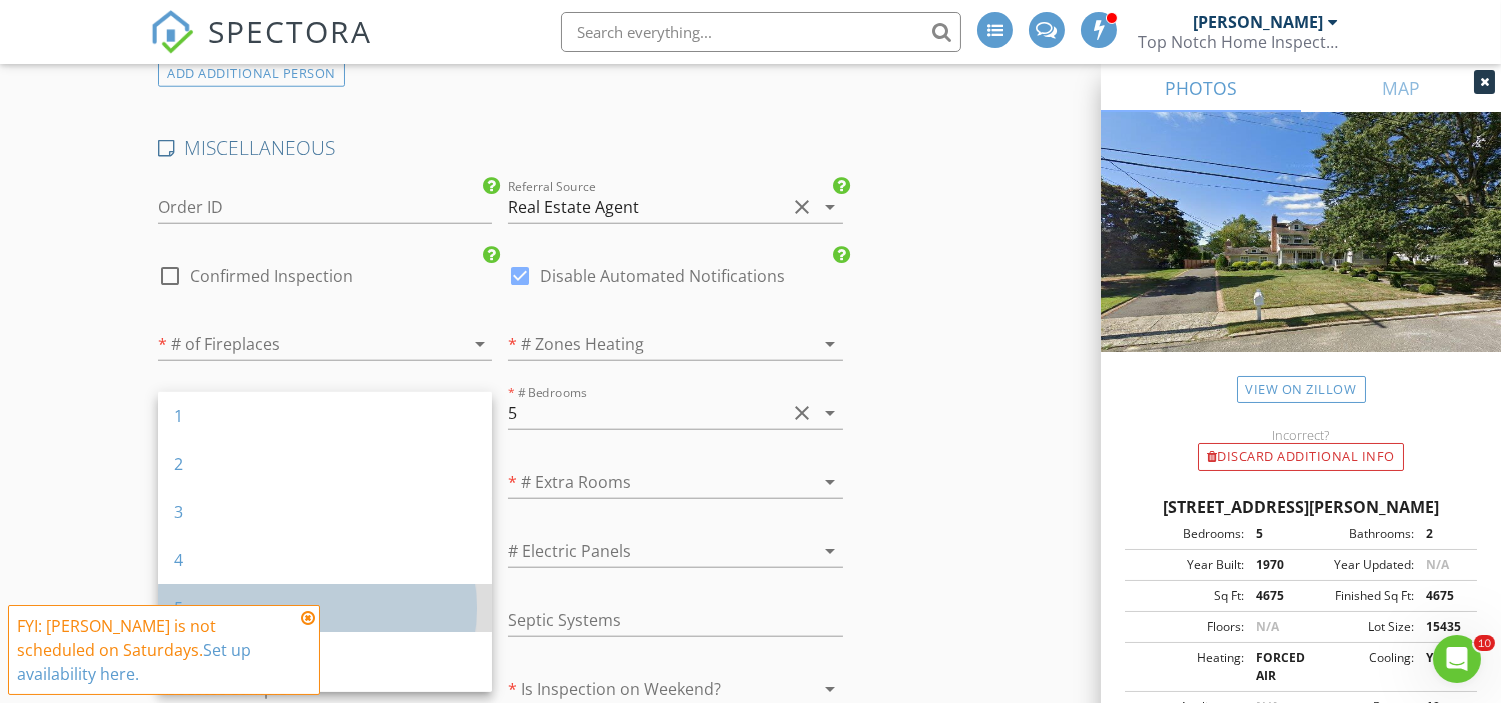 click on "5" at bounding box center [325, 608] 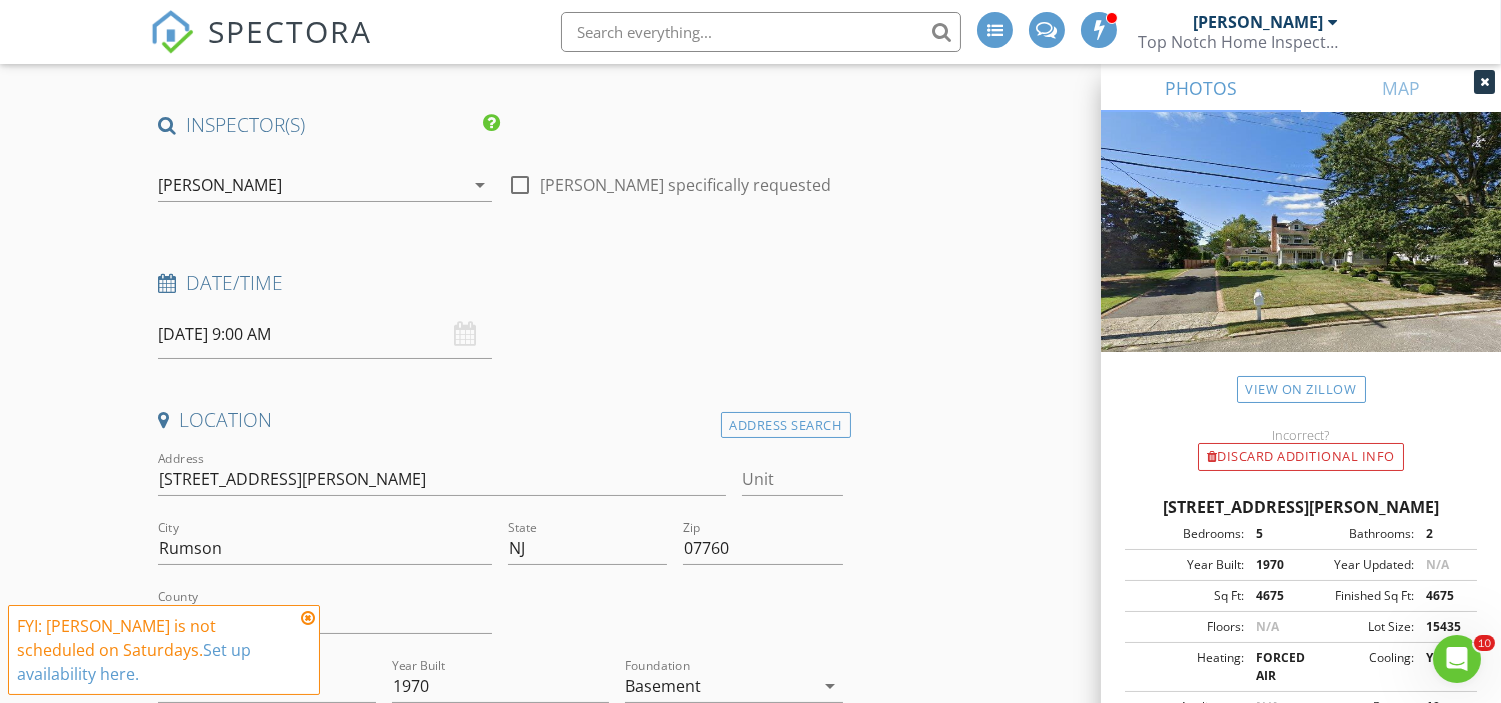 scroll, scrollTop: 52, scrollLeft: 0, axis: vertical 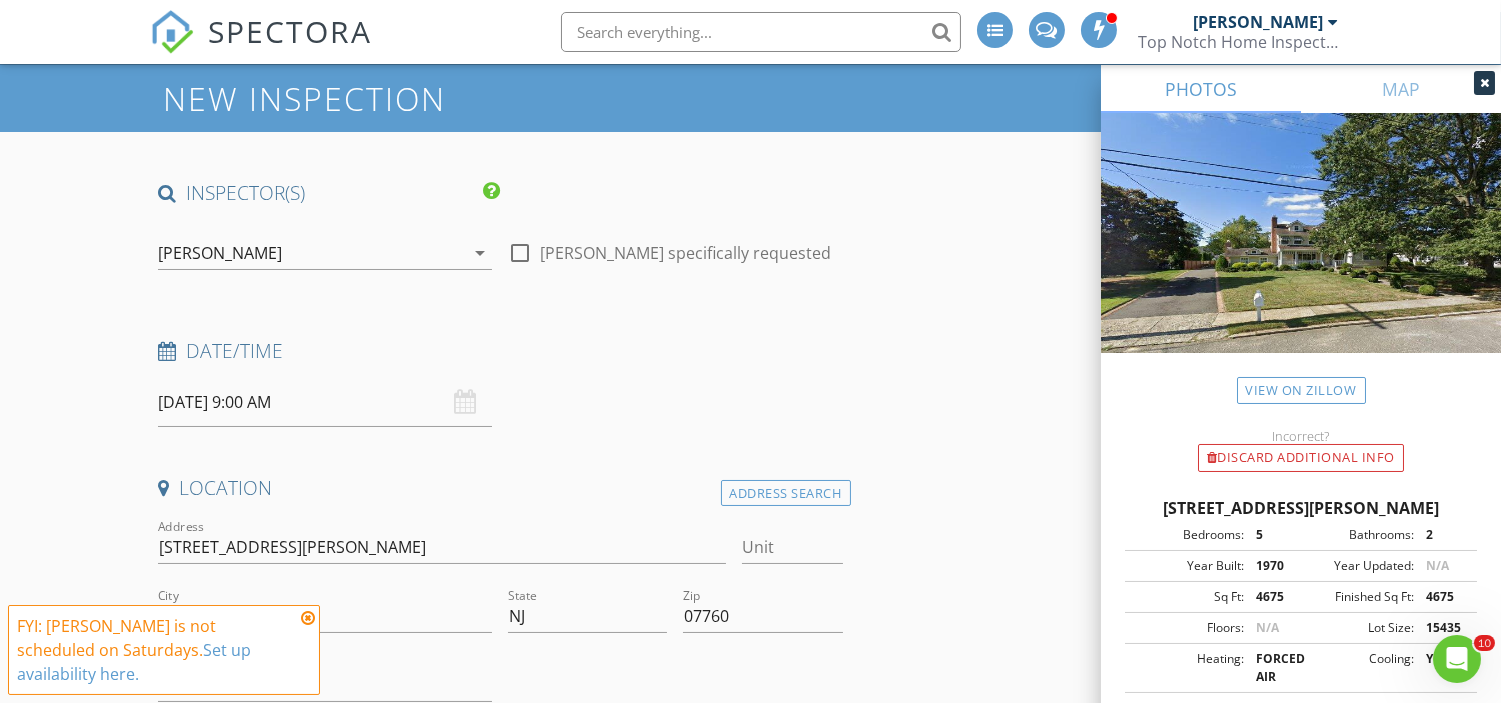 click on "[PERSON_NAME]" at bounding box center (220, 253) 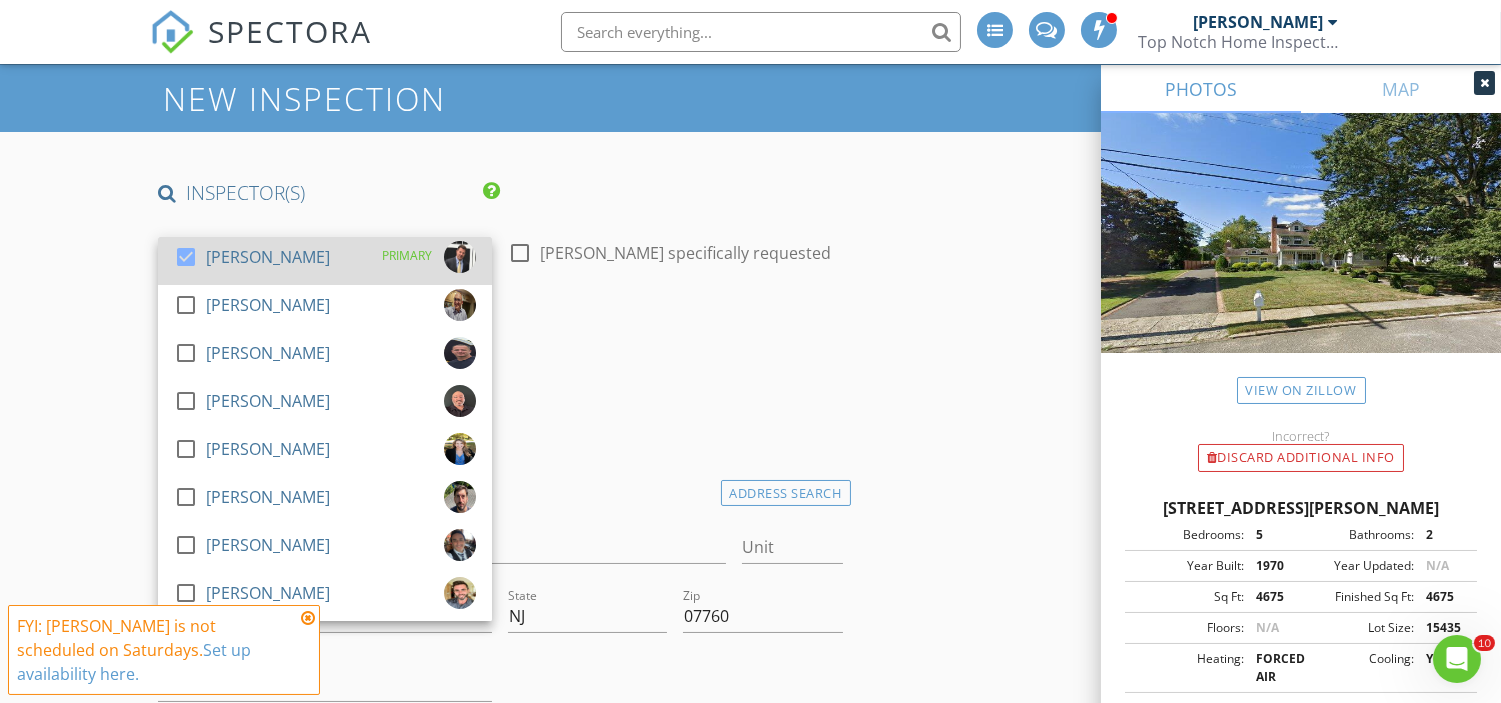 click at bounding box center [186, 257] 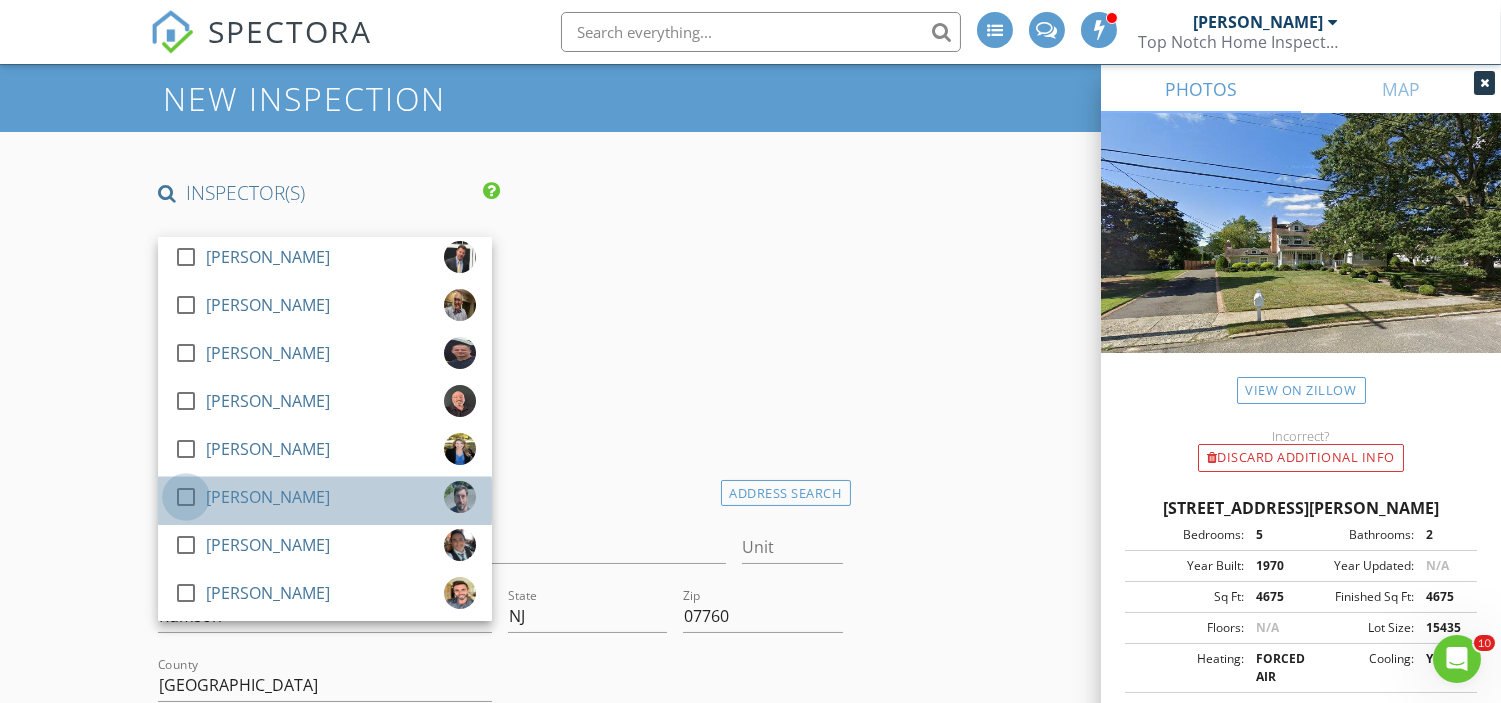 click at bounding box center (186, 497) 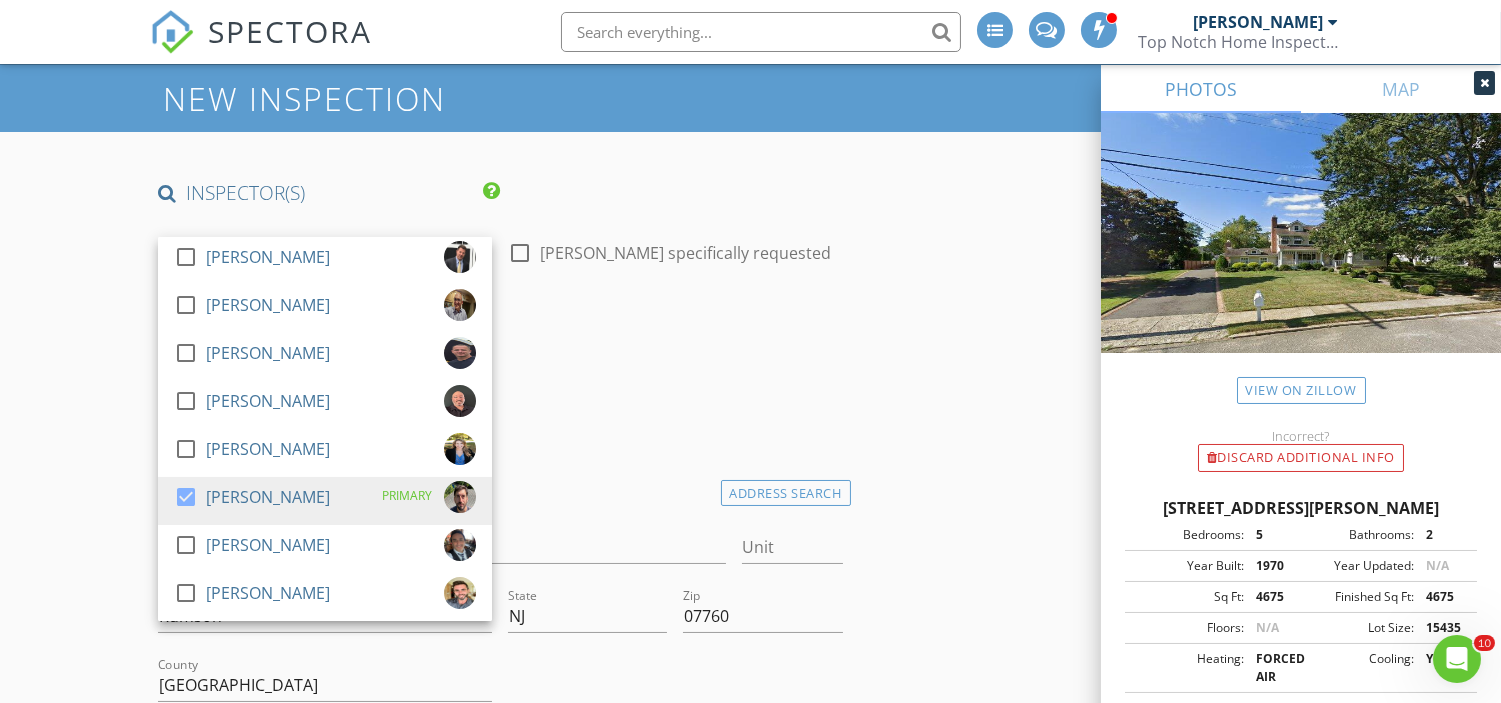 click on "Date/Time
[DATE] 9:00 AM" at bounding box center [500, 382] 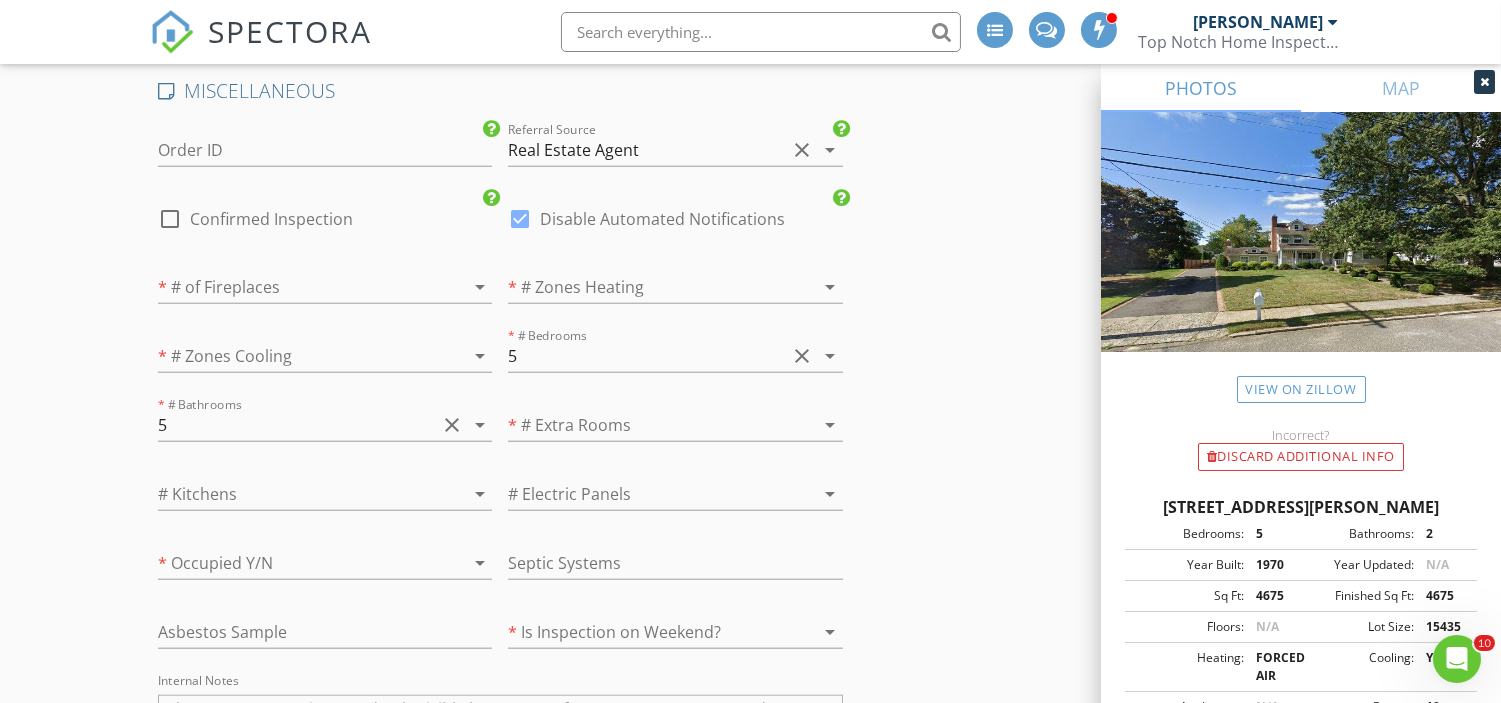 scroll, scrollTop: 3741, scrollLeft: 0, axis: vertical 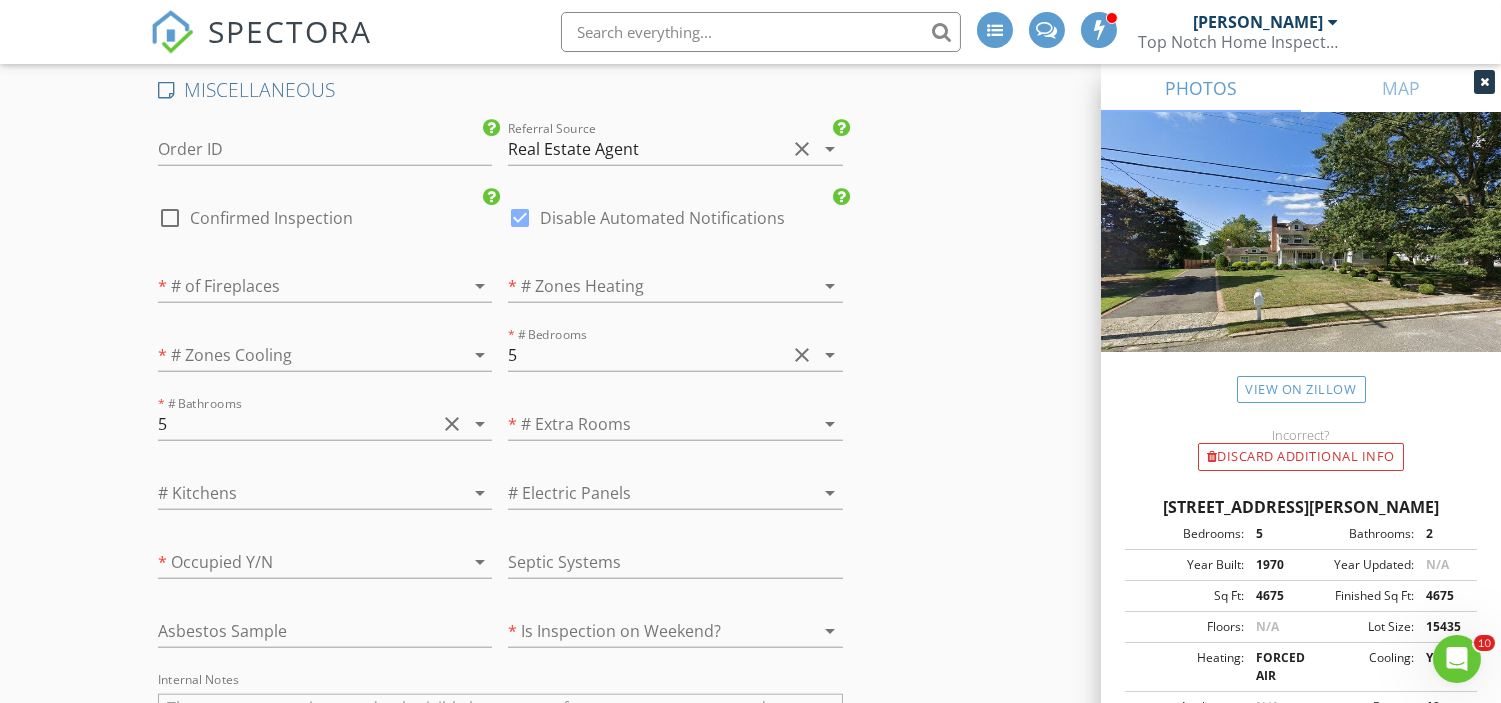 click at bounding box center (297, 286) 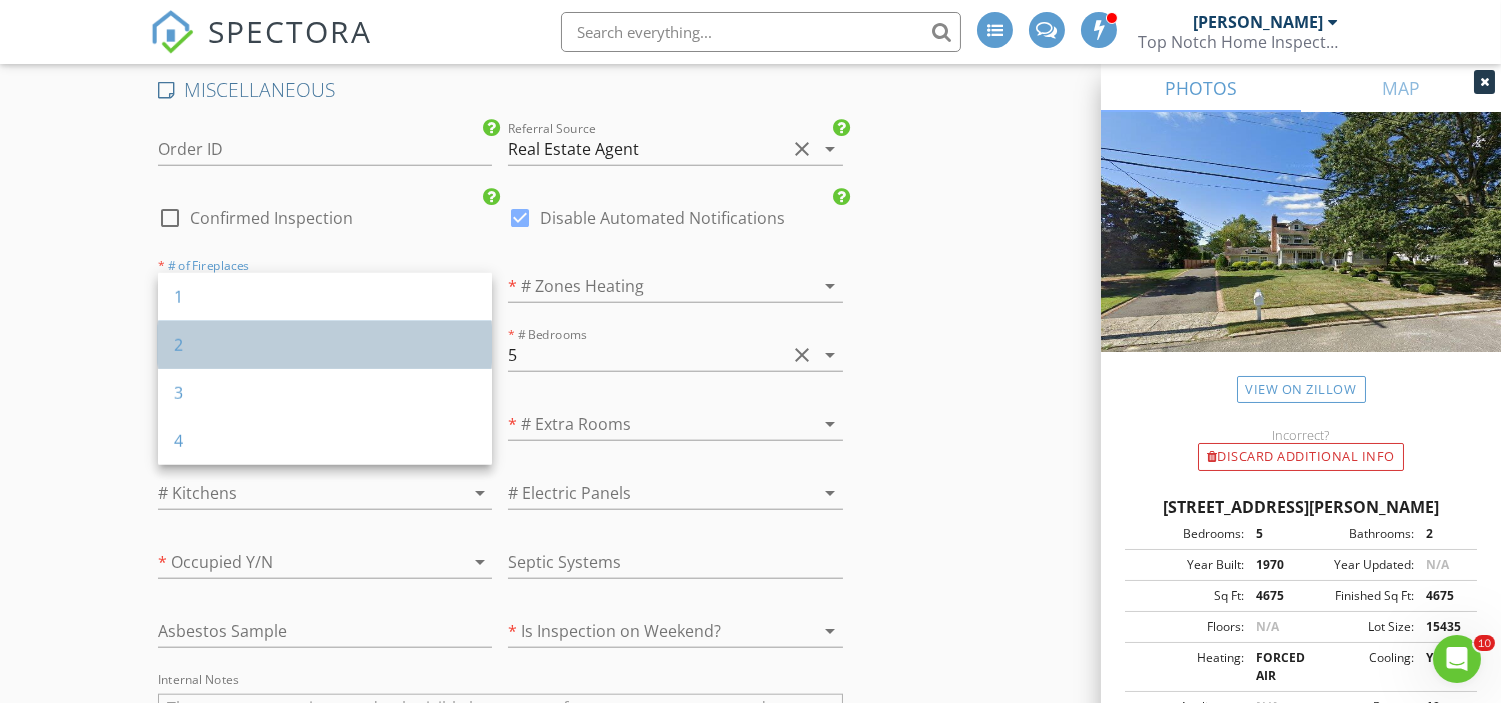 click on "2" at bounding box center (325, 345) 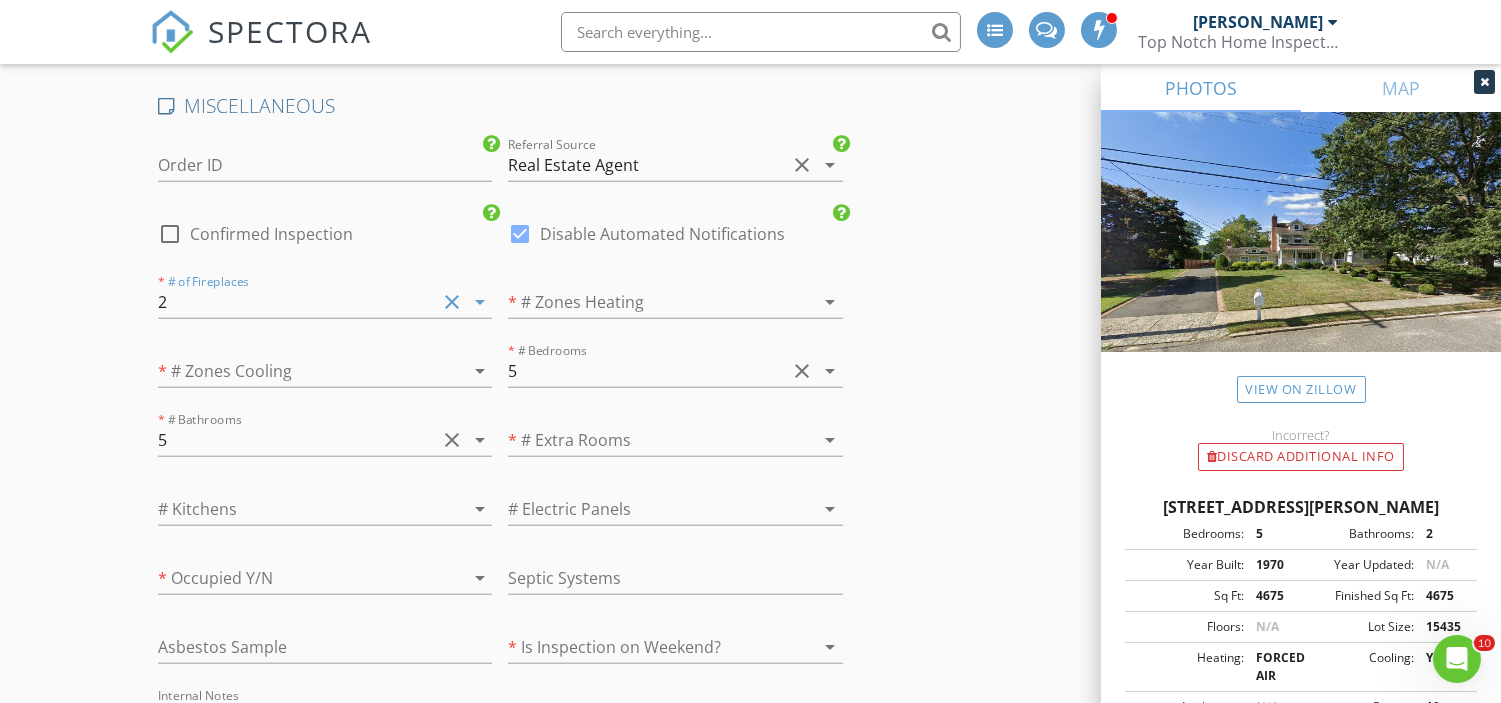 scroll, scrollTop: 3756, scrollLeft: 0, axis: vertical 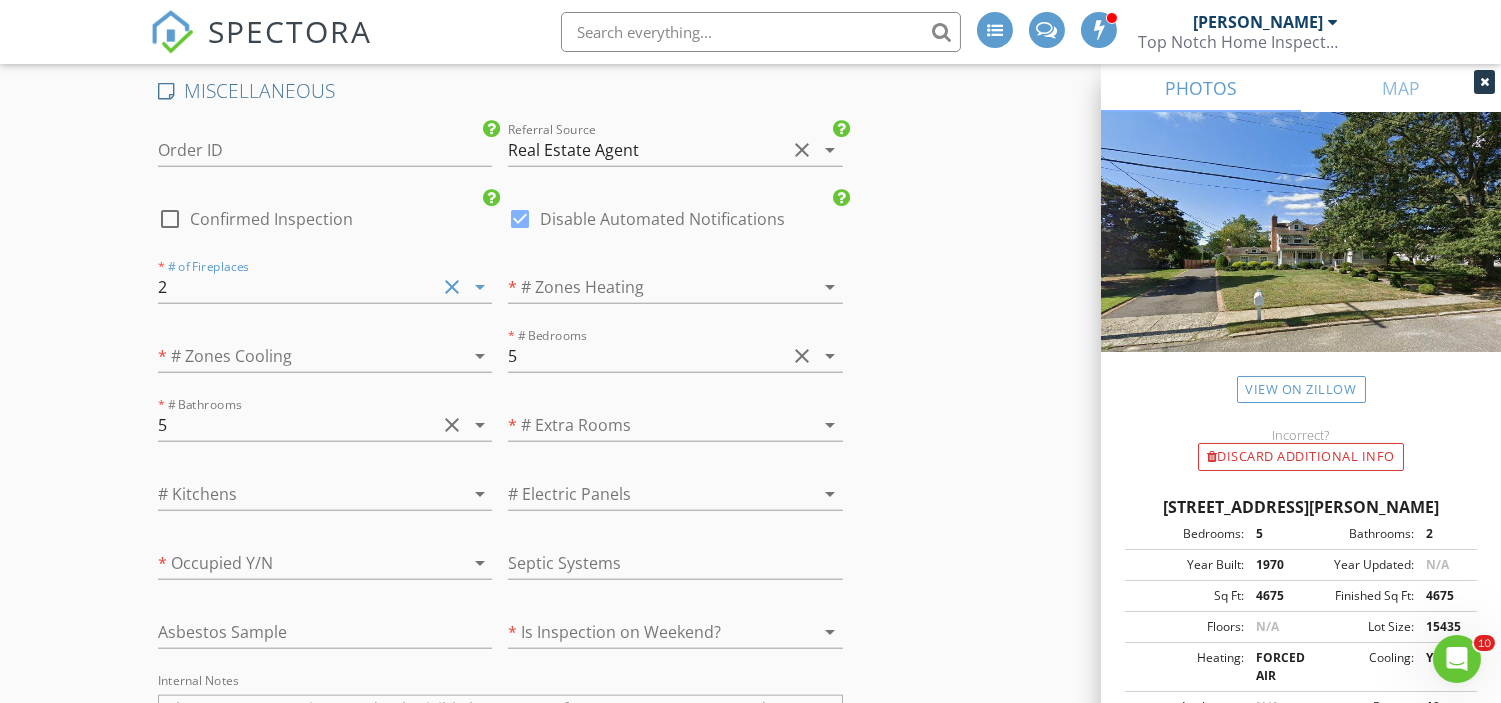 click at bounding box center (647, 287) 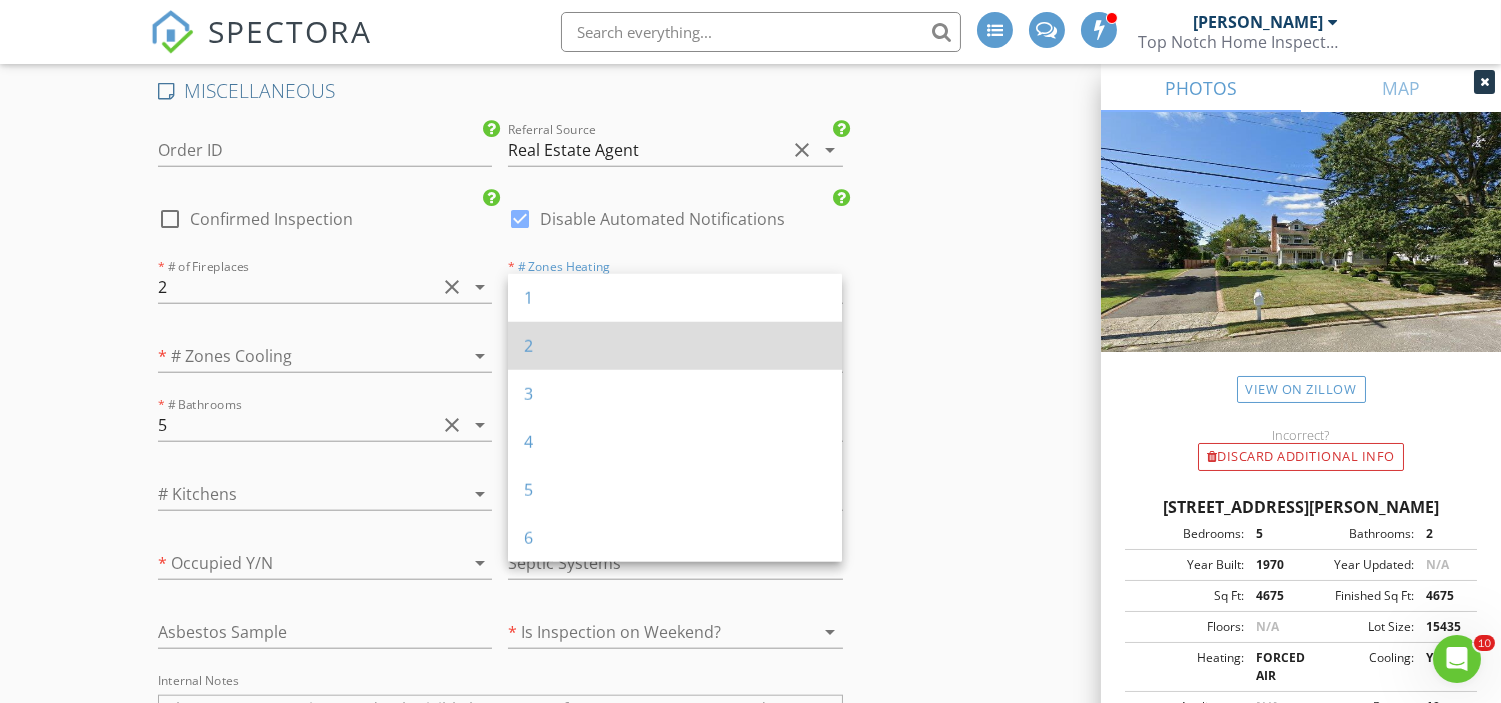 click on "2" at bounding box center (675, 346) 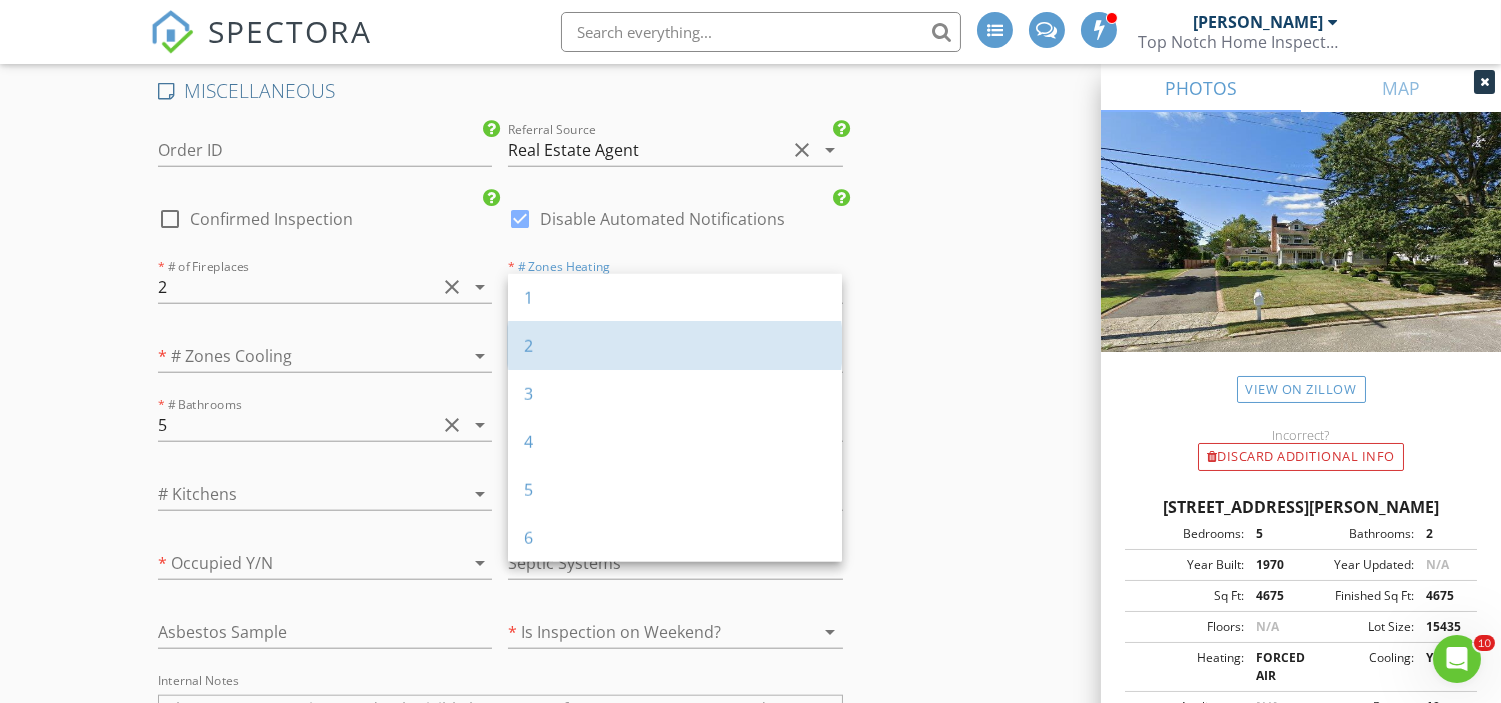 scroll, scrollTop: 3788, scrollLeft: 0, axis: vertical 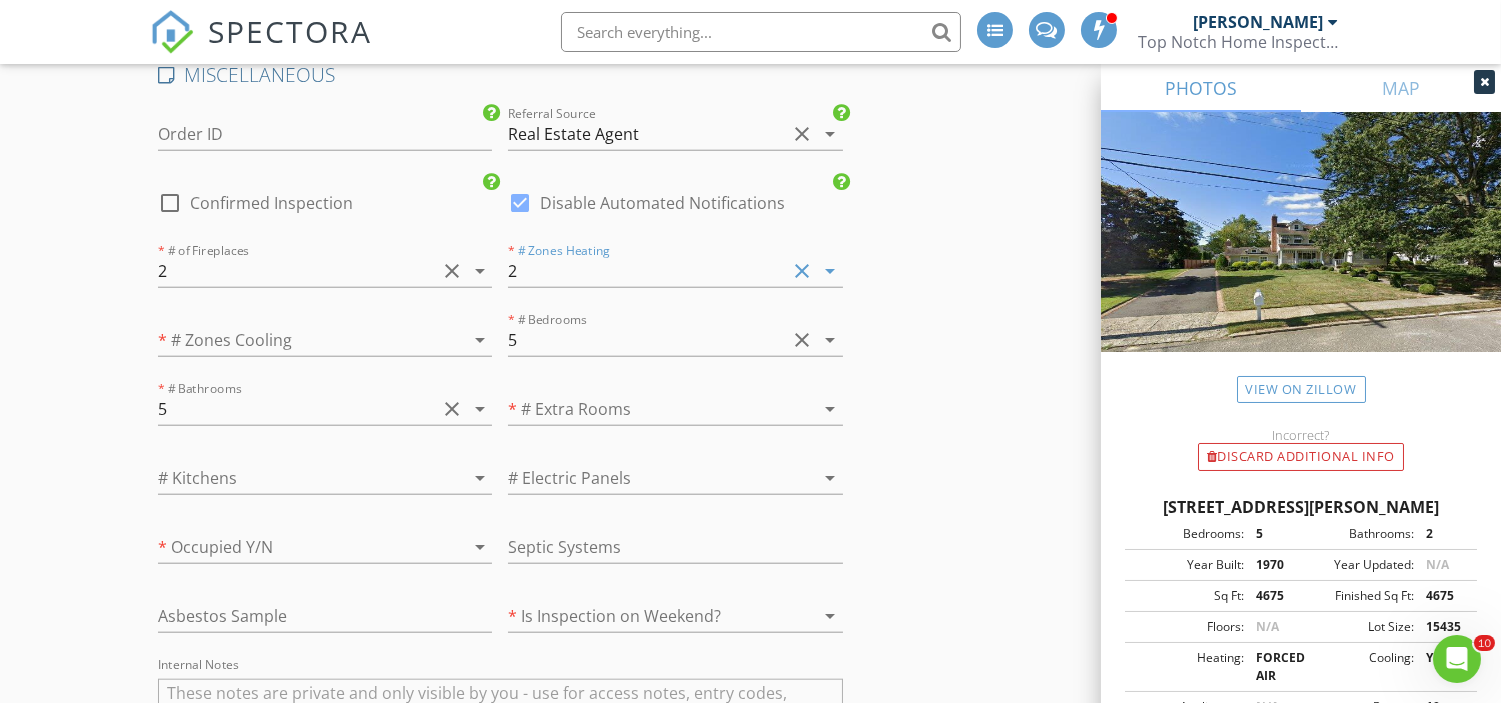 click at bounding box center (297, 340) 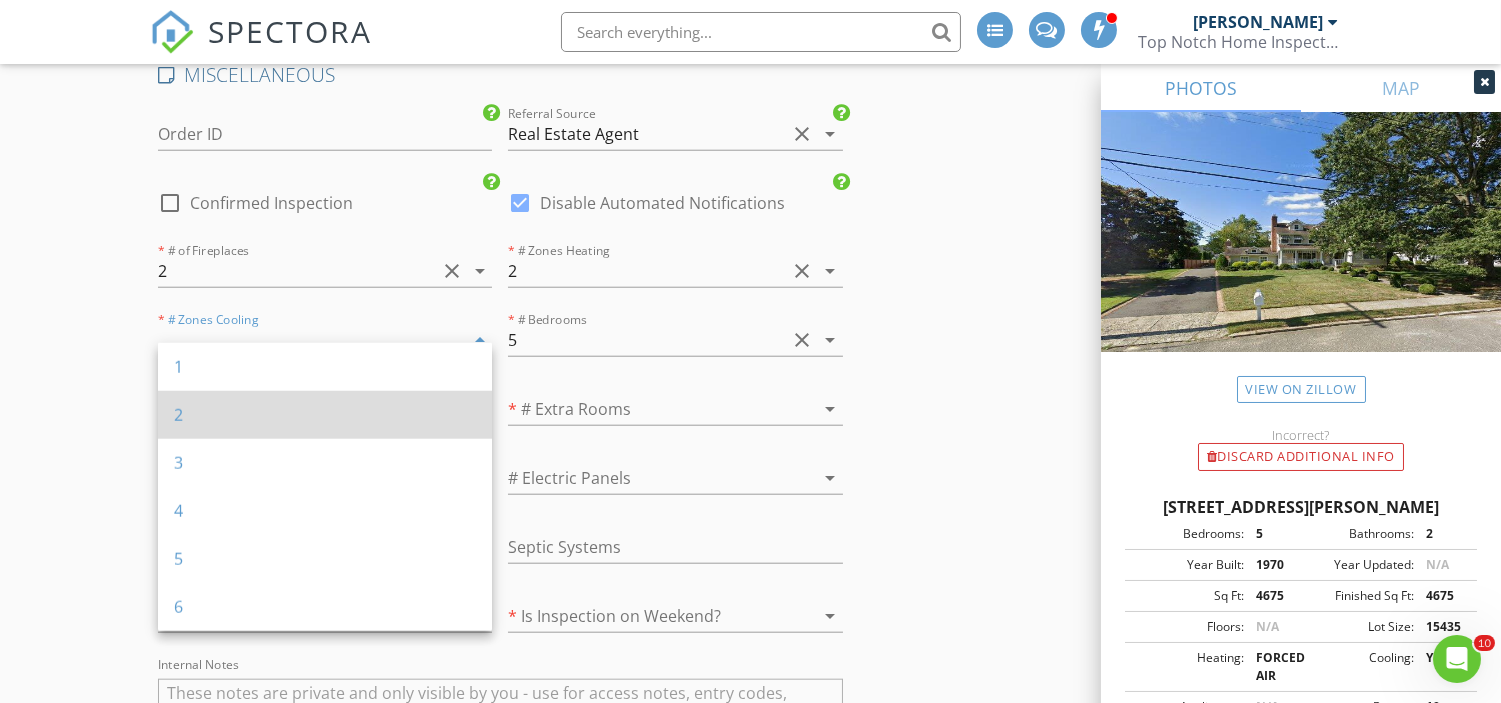 click on "2" at bounding box center [325, 415] 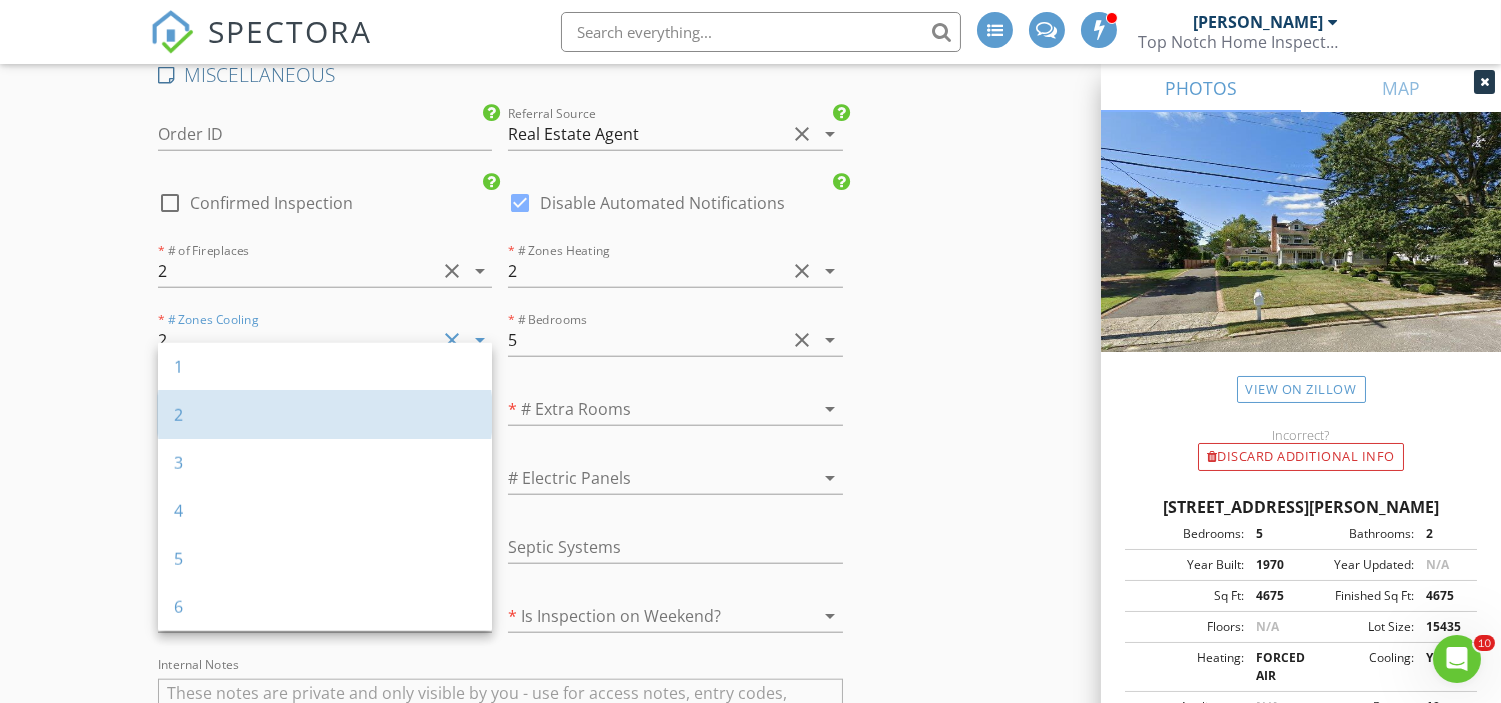 scroll, scrollTop: 3804, scrollLeft: 0, axis: vertical 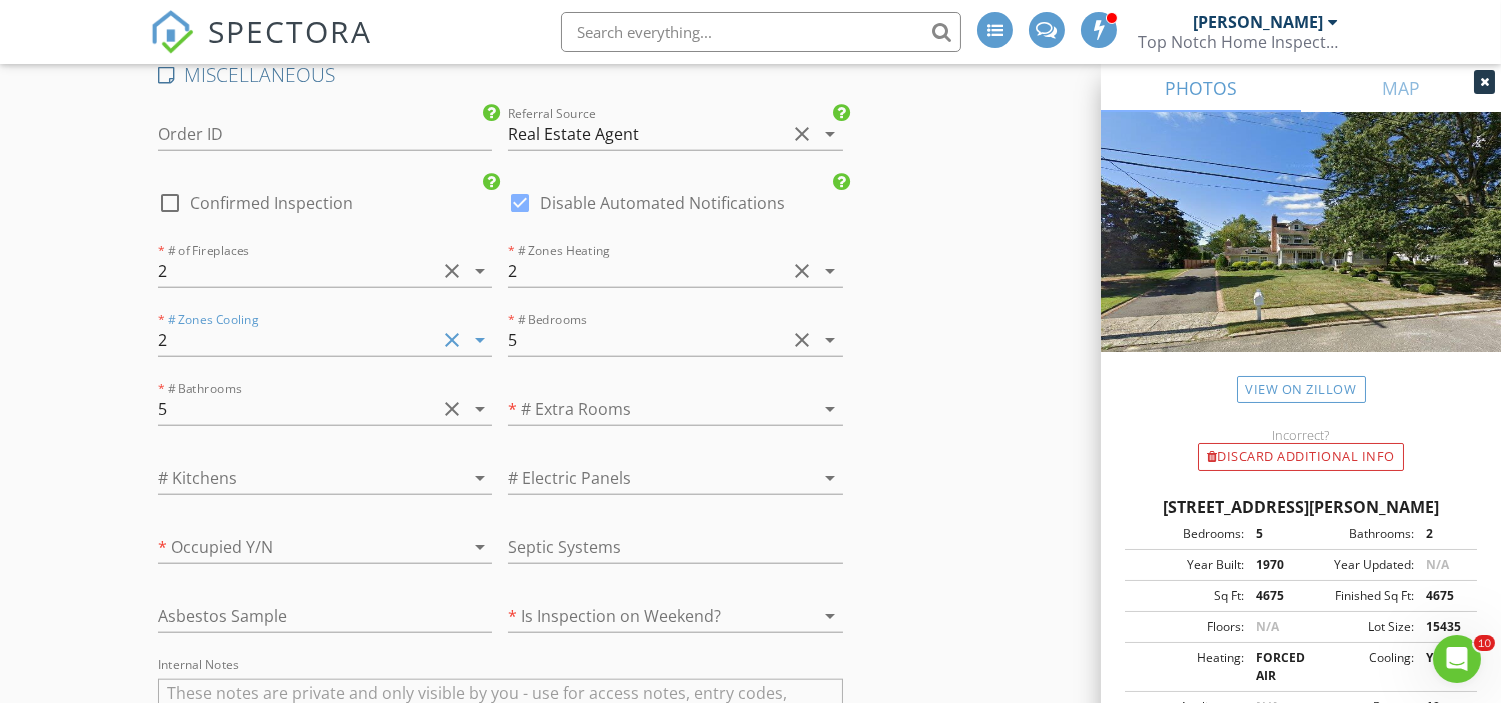 click on "INSPECTOR(S)
check_box_outline_blank   [PERSON_NAME]     check_box_outline_blank   [PERSON_NAME]     check_box_outline_blank   [PERSON_NAME]     check_box_outline_blank   [PERSON_NAME]     check_box_outline_blank   [PERSON_NAME]     check_box   [PERSON_NAME]   PRIMARY   check_box_outline_blank   [PERSON_NAME]     check_box_outline_blank   [PERSON_NAME]     [PERSON_NAME] arrow_drop_down   check_box_outline_blank [PERSON_NAME] specifically requested
Date/Time
[DATE] 9:00 AM
Location
Address Search       Address [STREET_ADDRESS][PERSON_NAME][US_STATE]   County Monmouth     Square Feet 4675   Year Built 1970   Foundation Basement arrow_drop_down     [PERSON_NAME]     34.7 miles     (an hour)
client
check_box Enable Client CC email for this inspection   Client Search     check_box_outline_blank Client is a Company/Organization     First Name   Last Name" at bounding box center [750, -1167] 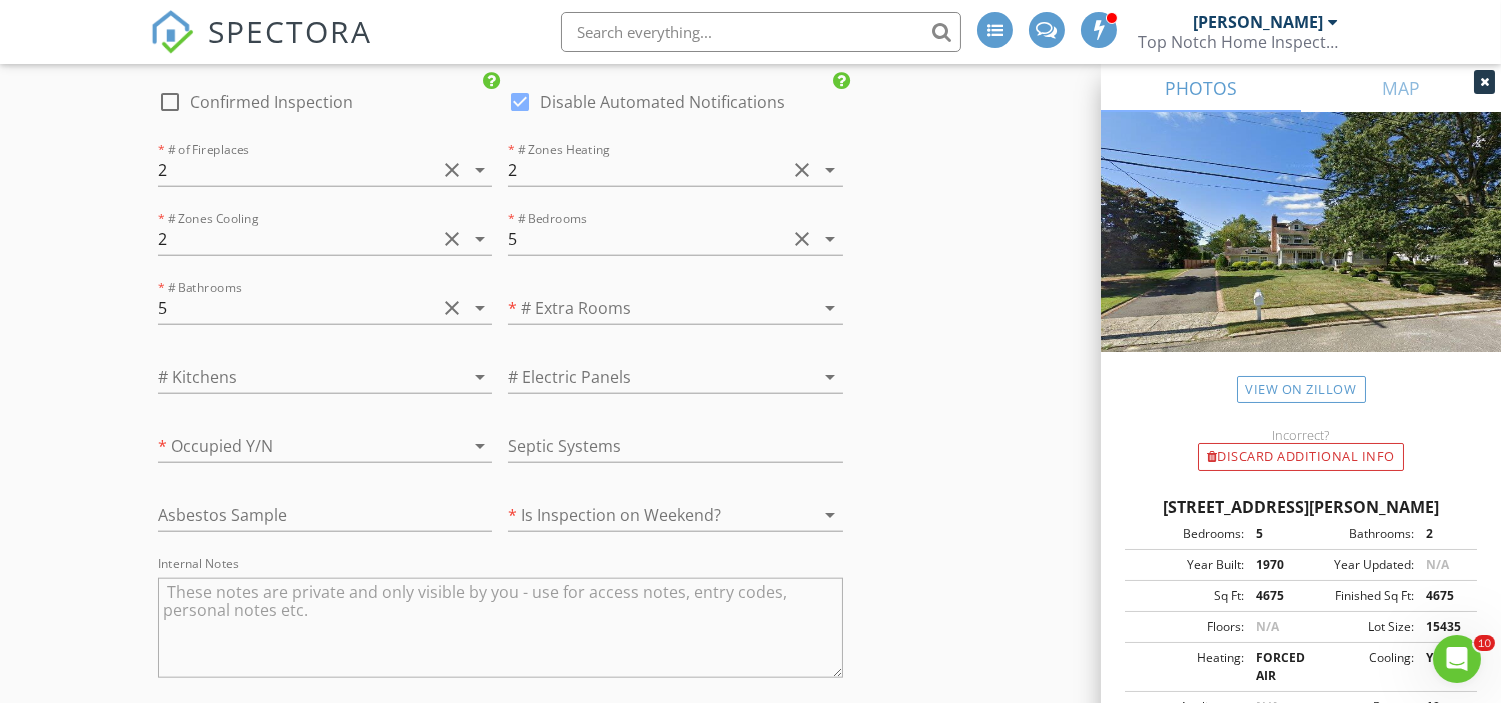 scroll, scrollTop: 3906, scrollLeft: 0, axis: vertical 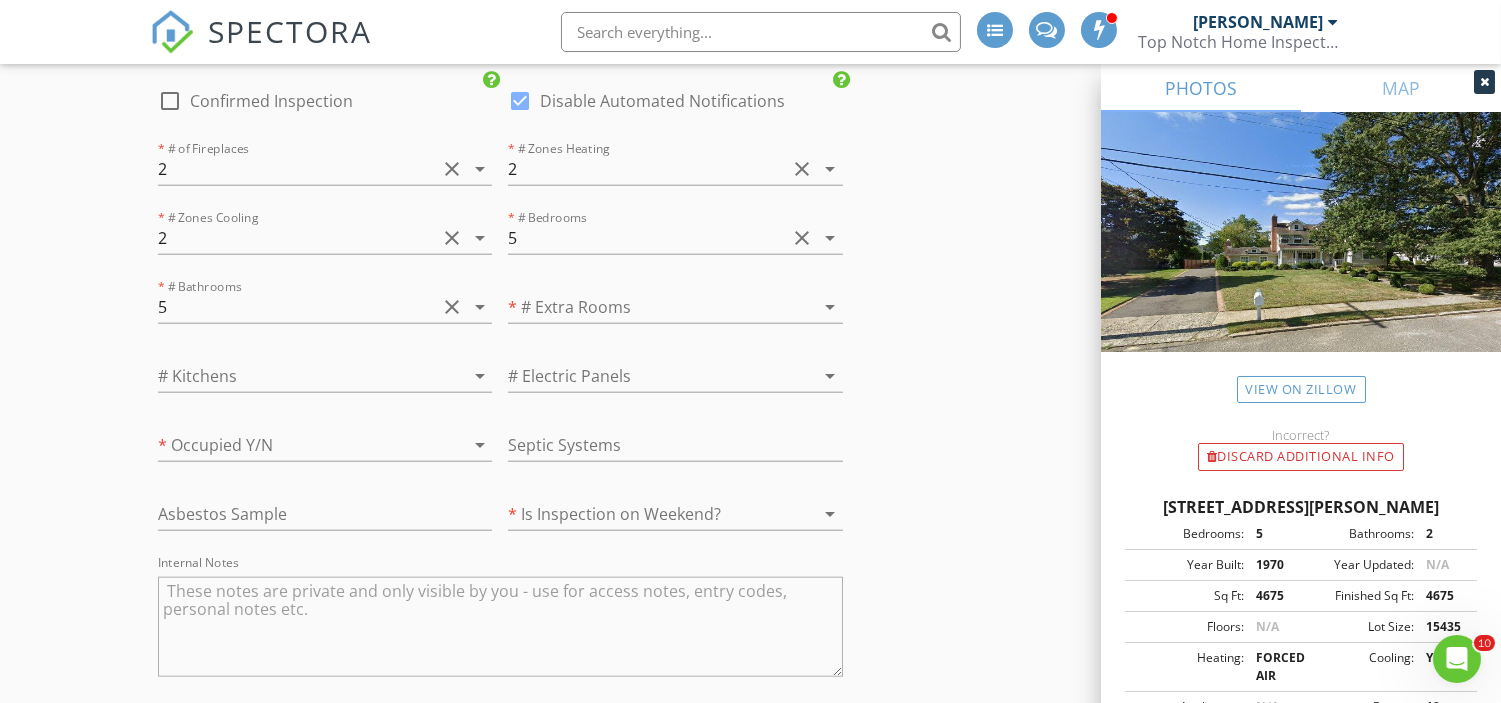 click at bounding box center (500, 627) 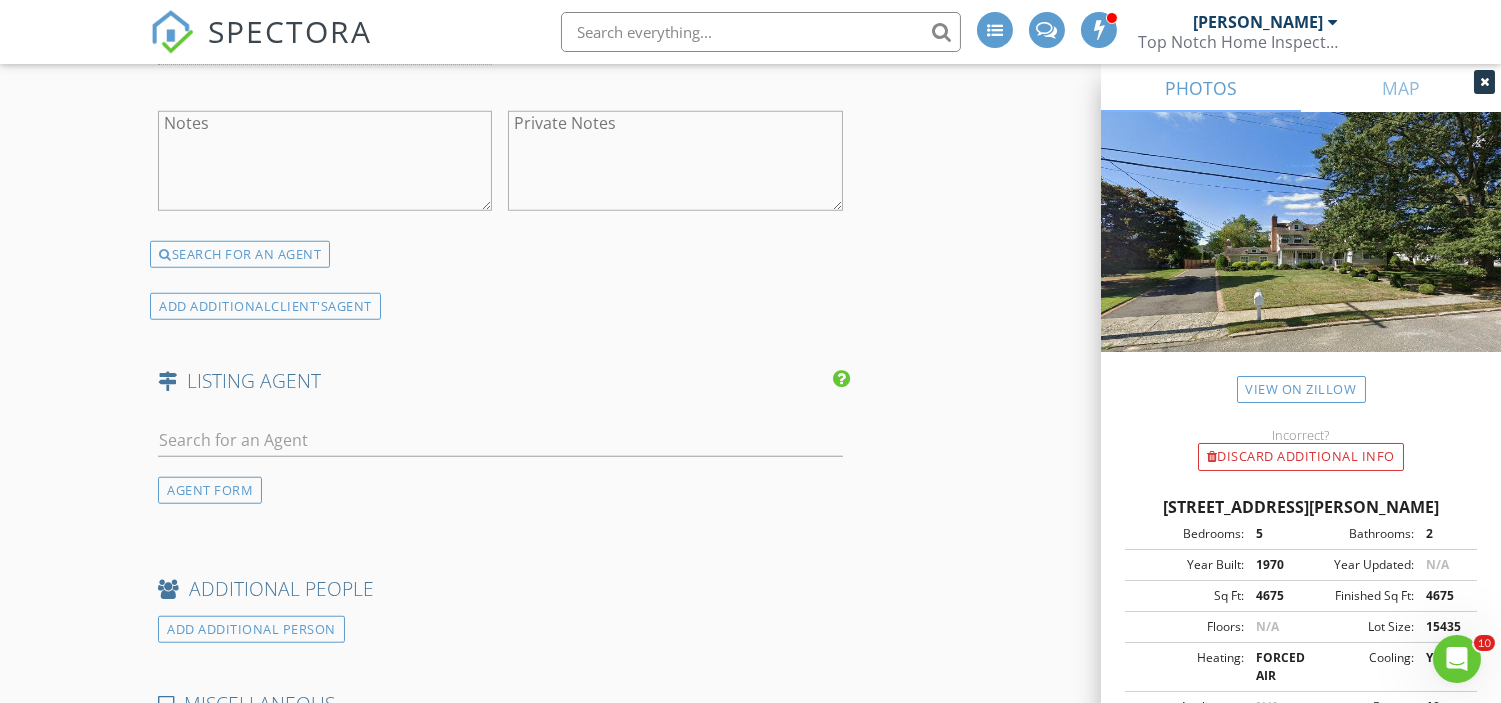 scroll, scrollTop: 3210, scrollLeft: 0, axis: vertical 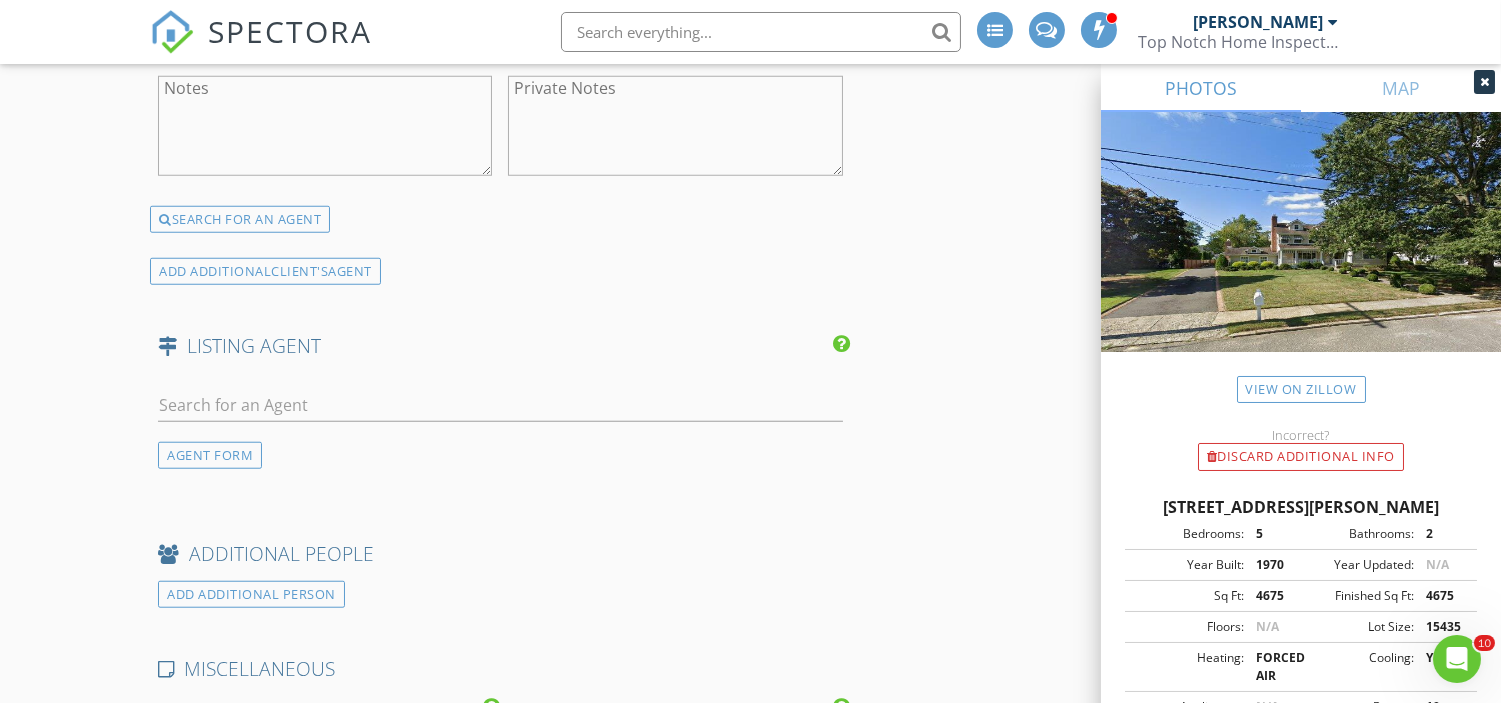 type on "Renovated in [DATE]" 